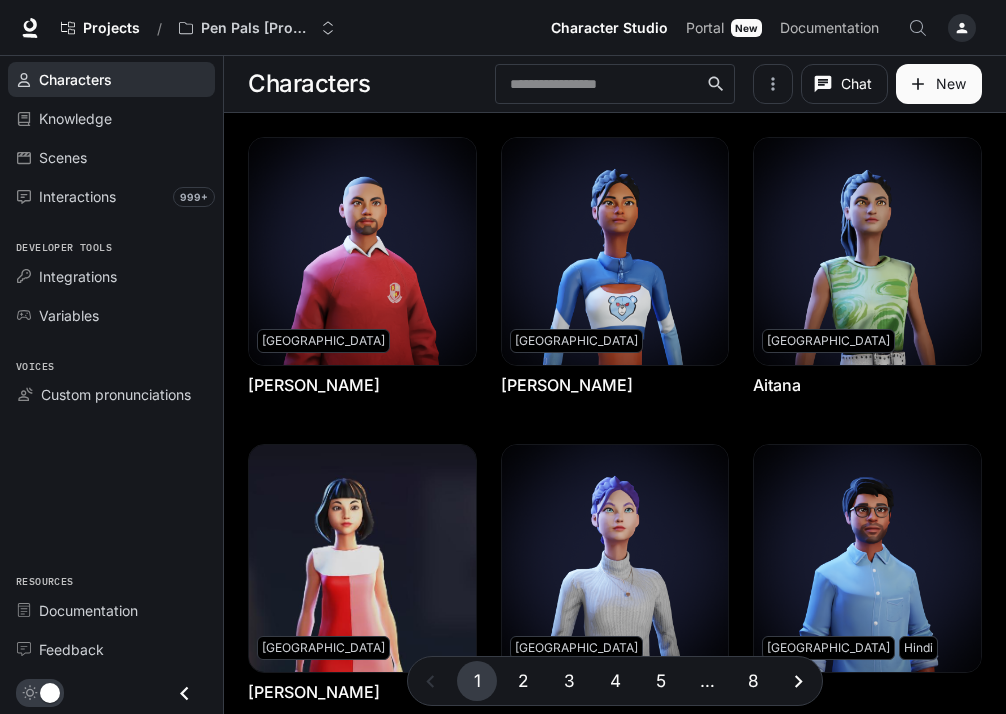 scroll, scrollTop: 0, scrollLeft: 0, axis: both 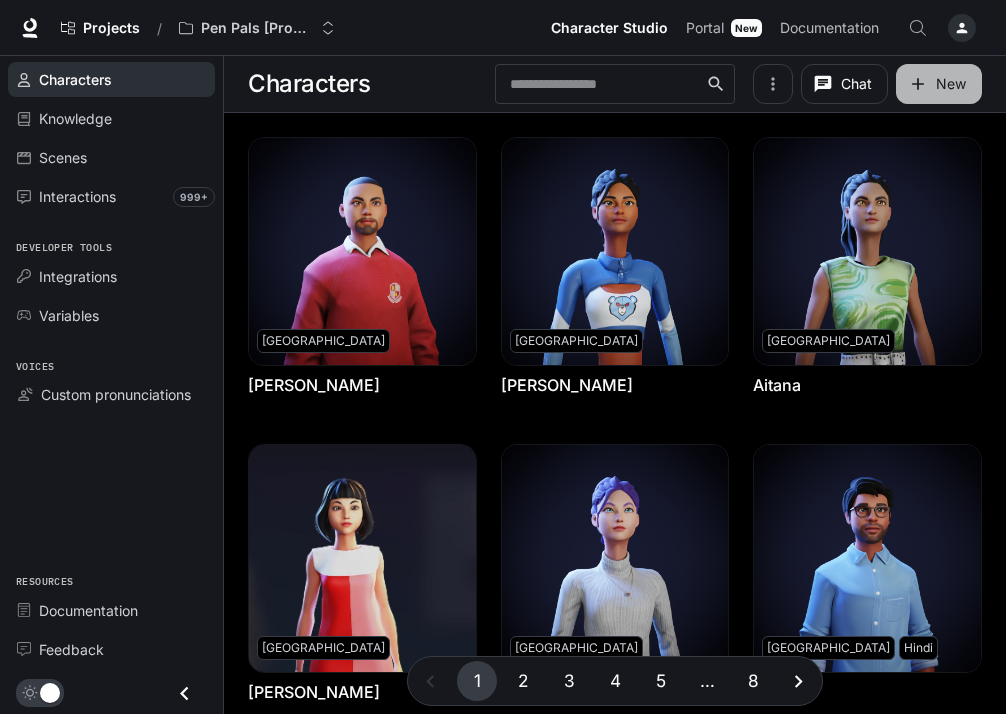 click on "New" at bounding box center (939, 84) 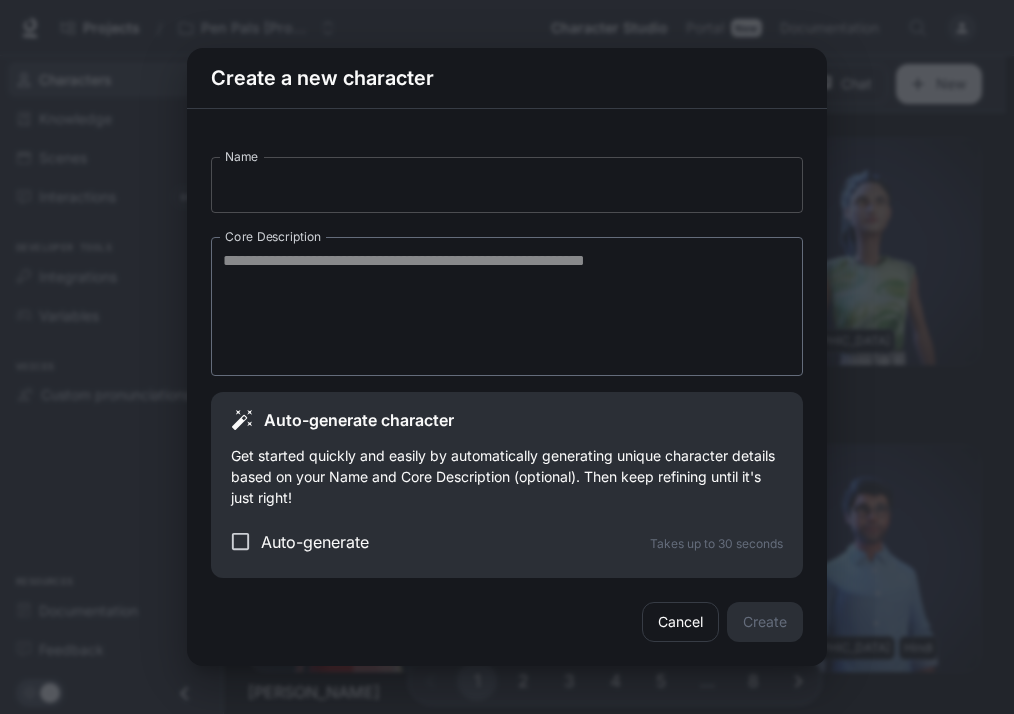 click on "Name" at bounding box center [507, 185] 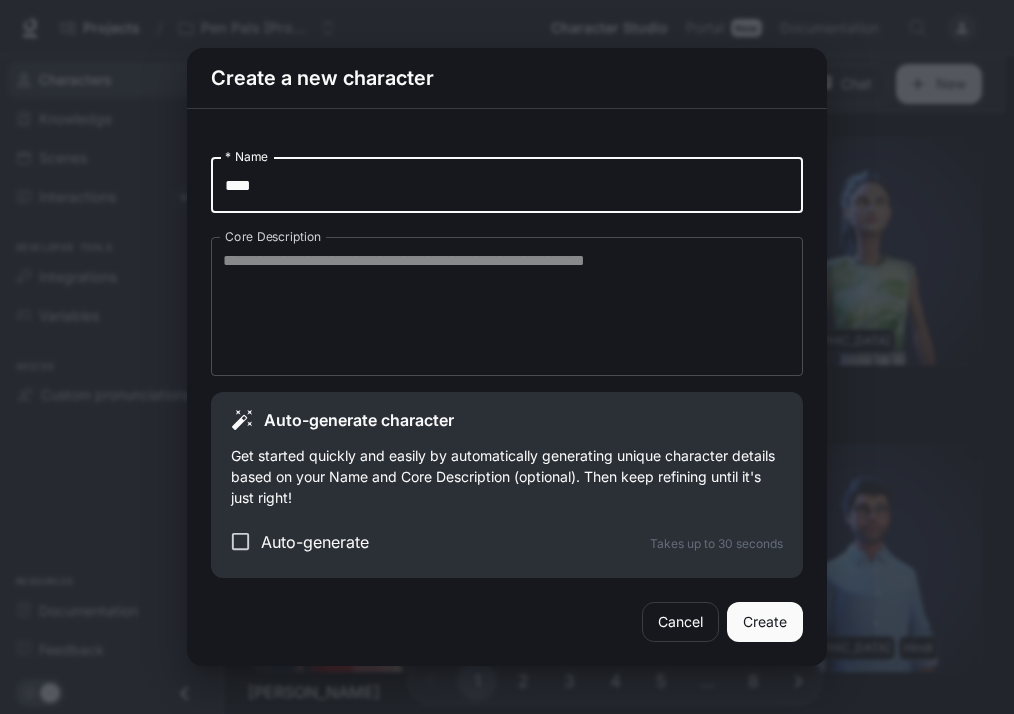 type on "****" 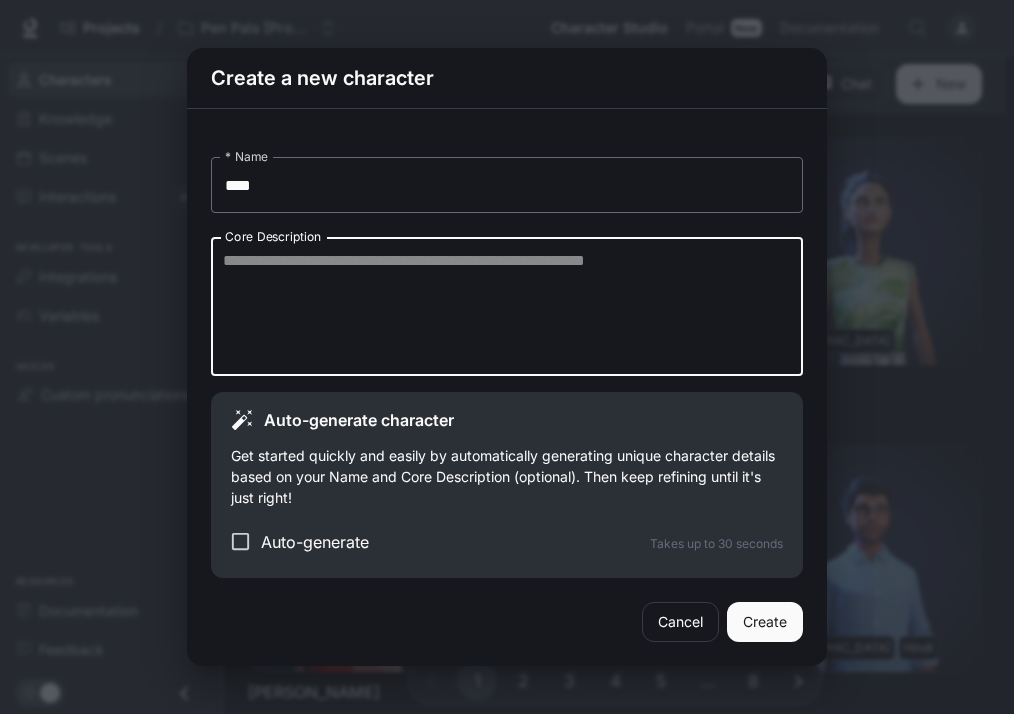 click on "Core Description" at bounding box center [507, 306] 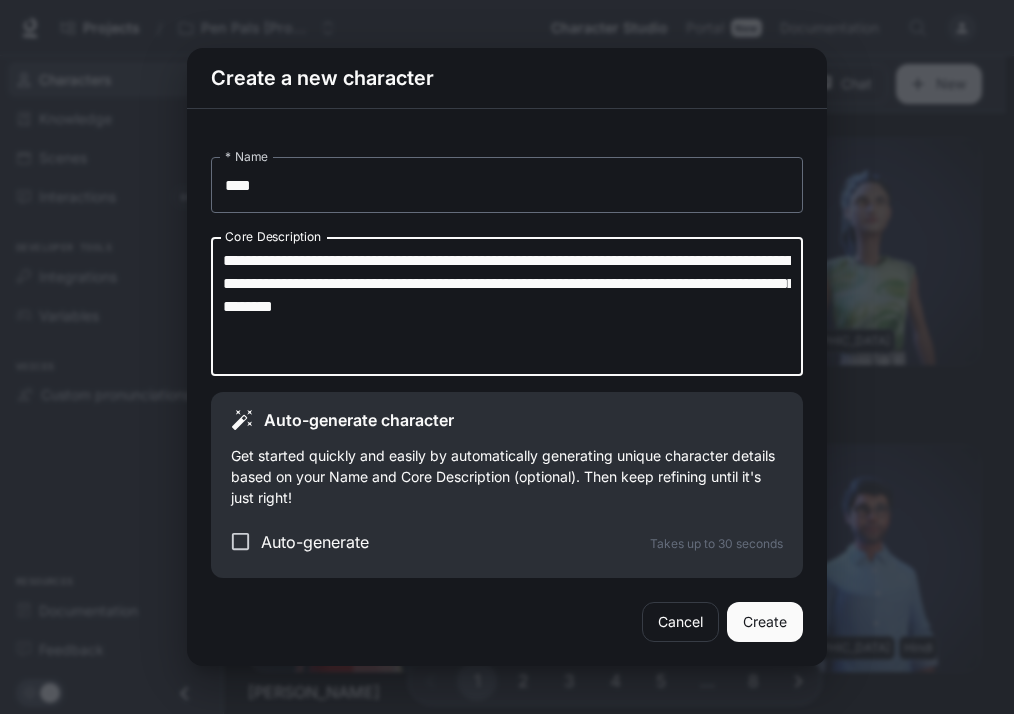 type on "**********" 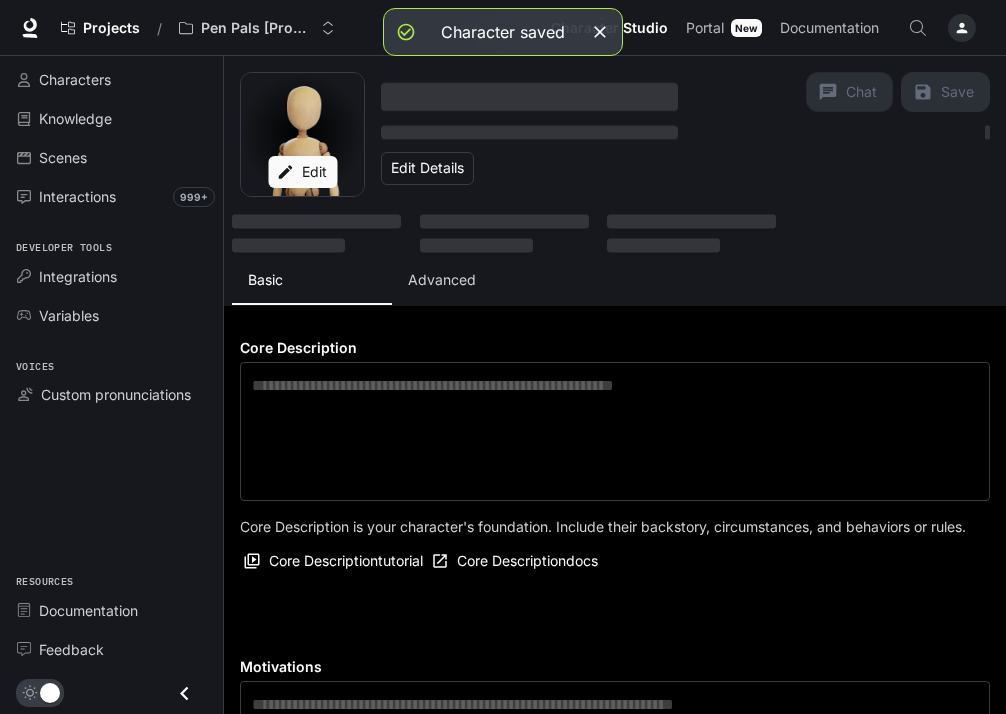 type on "**********" 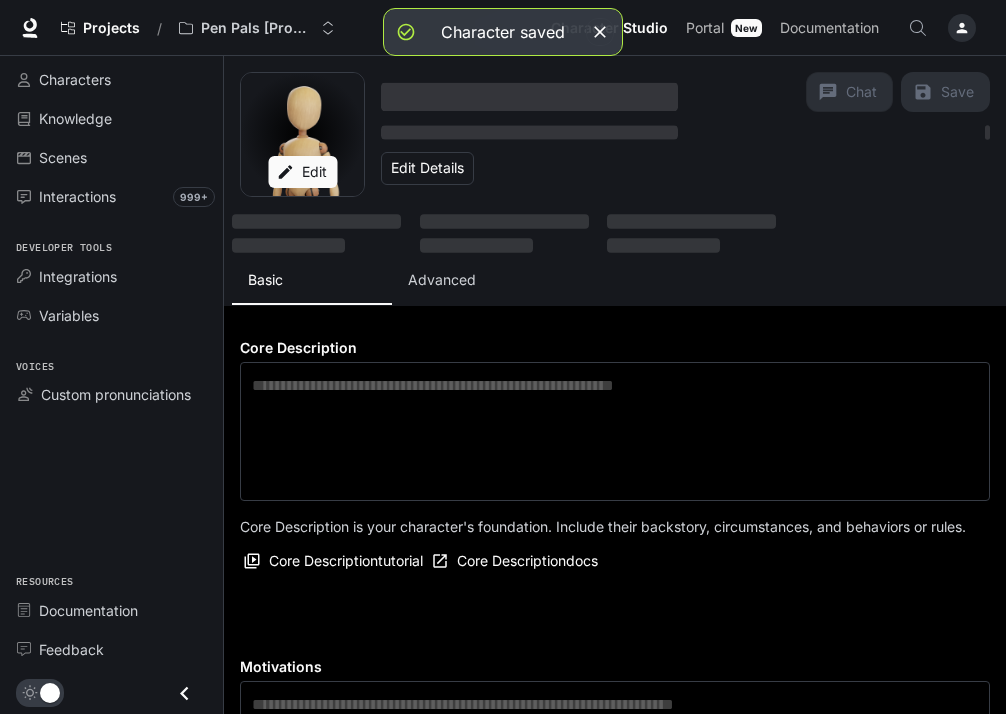 type on "*" 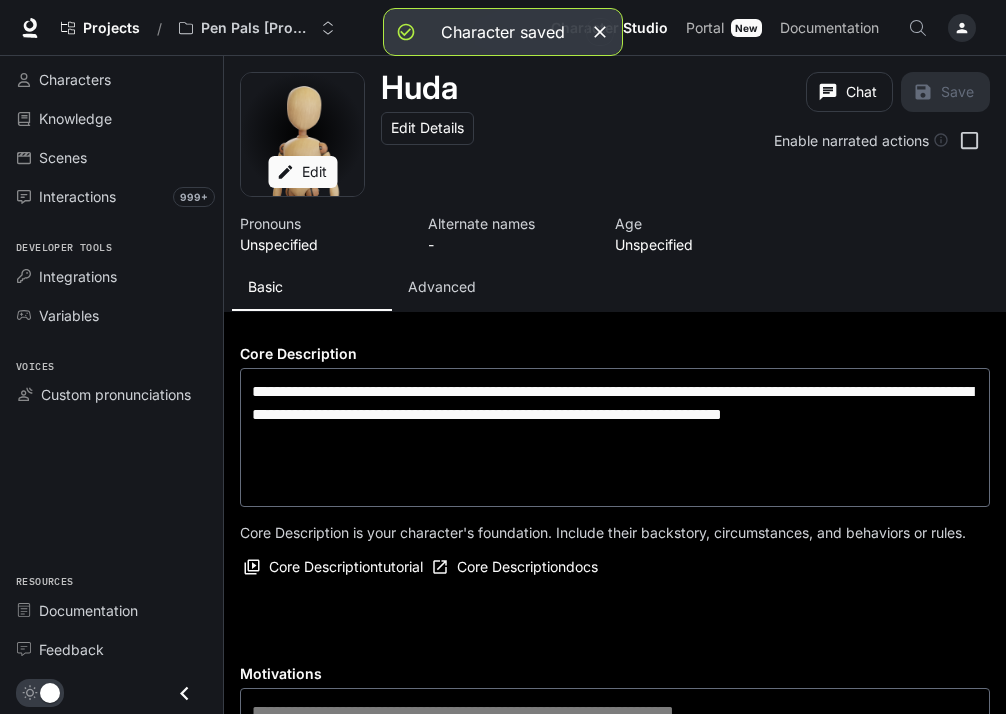 type on "**********" 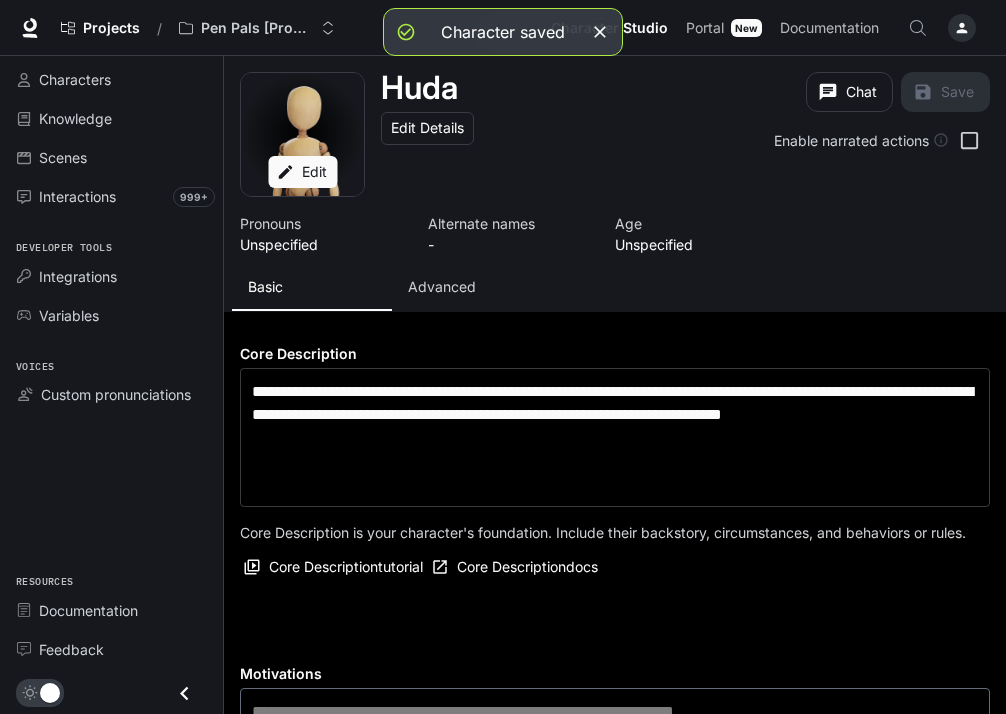 scroll, scrollTop: 340, scrollLeft: 0, axis: vertical 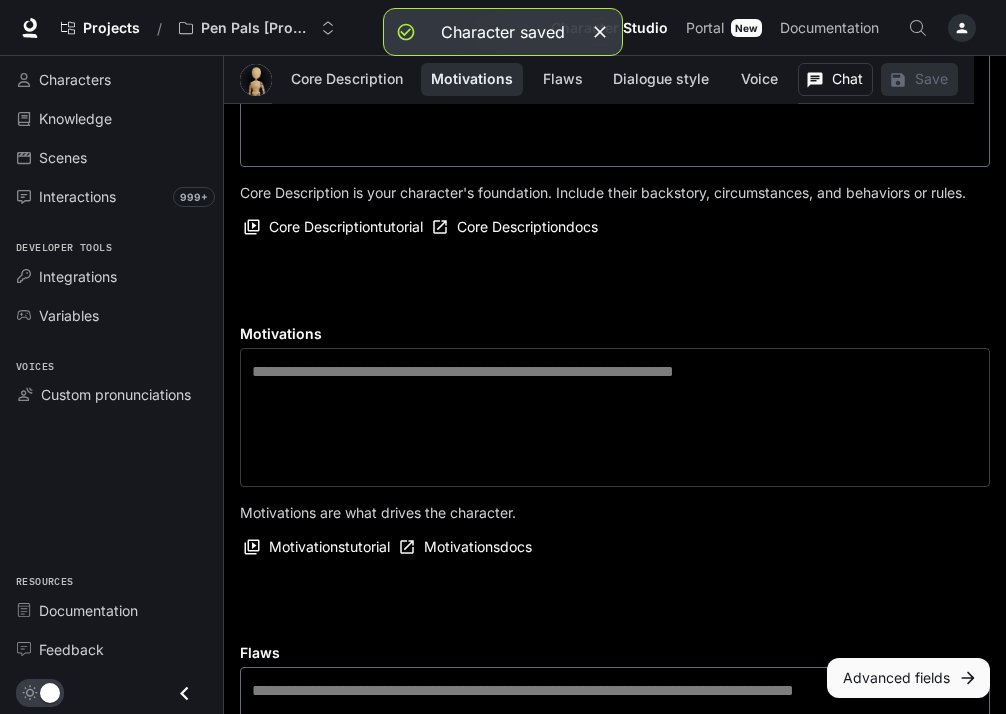 click at bounding box center (615, 417) 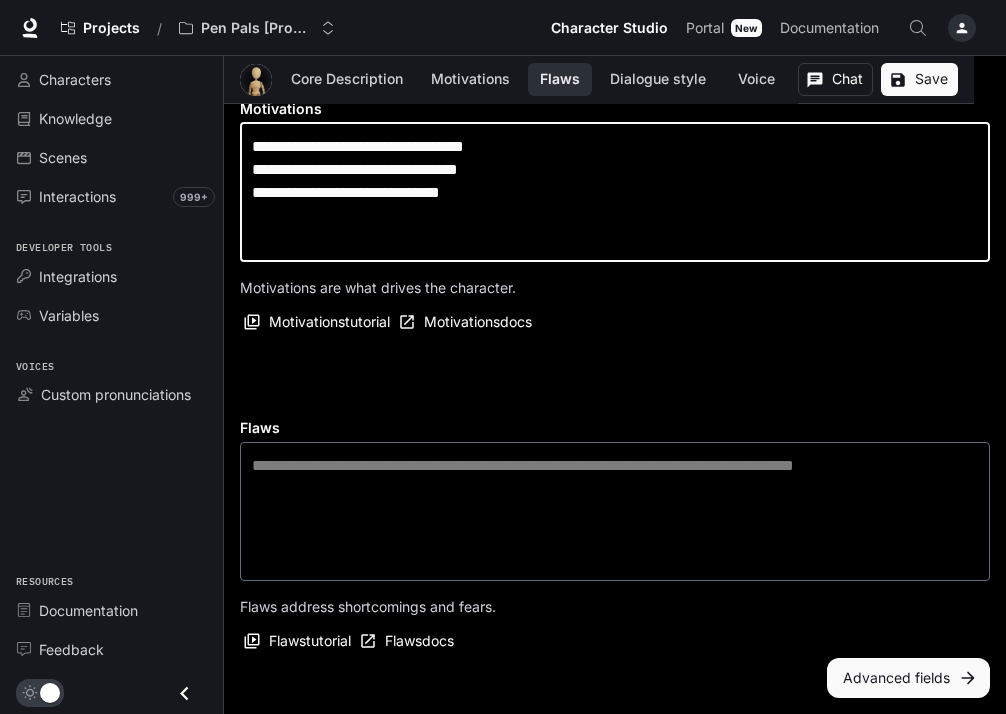 scroll, scrollTop: 603, scrollLeft: 0, axis: vertical 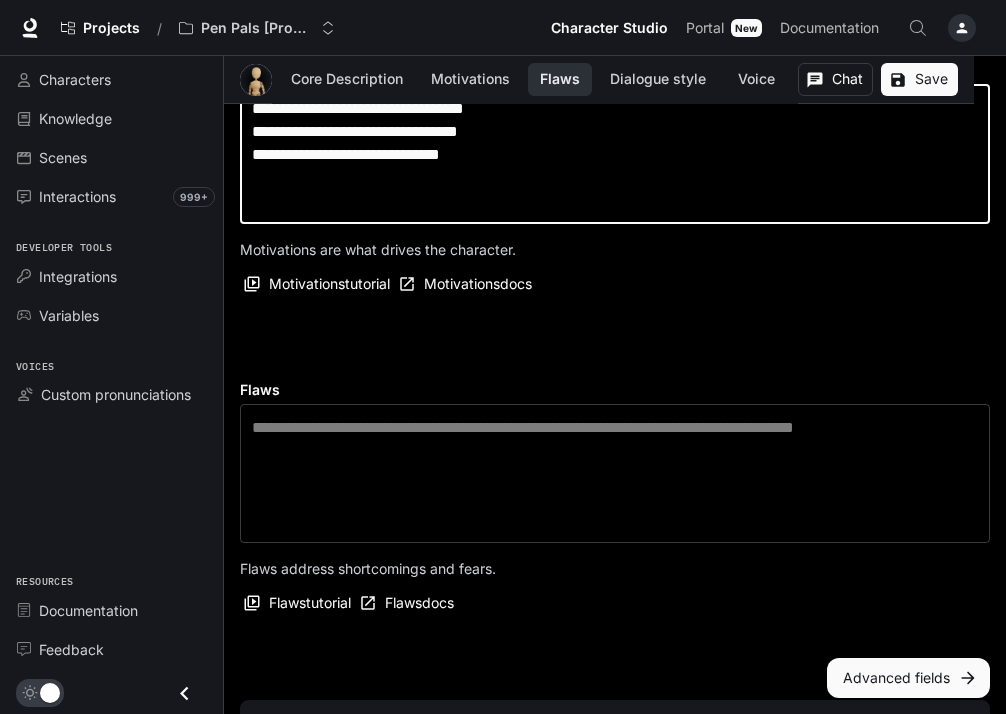 type on "**********" 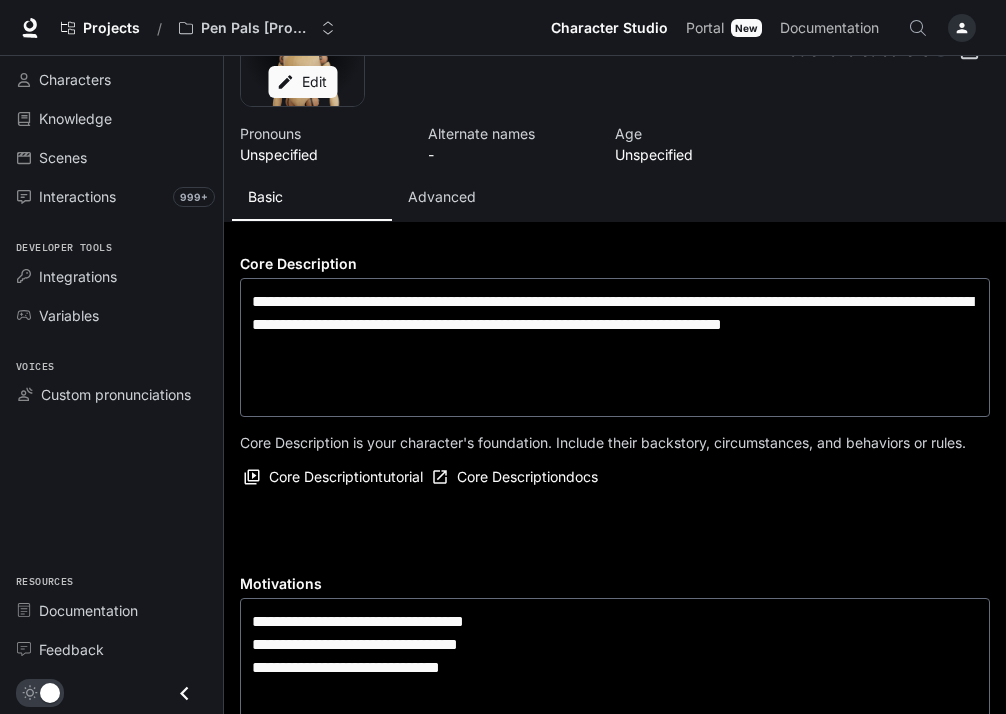 scroll, scrollTop: 0, scrollLeft: 0, axis: both 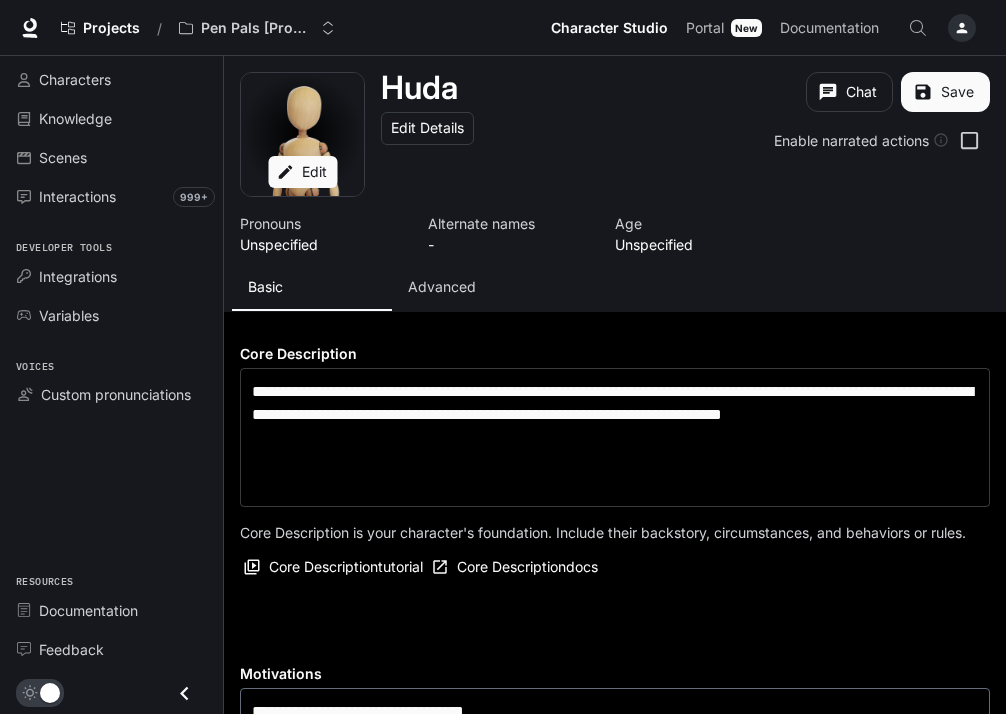 type on "**********" 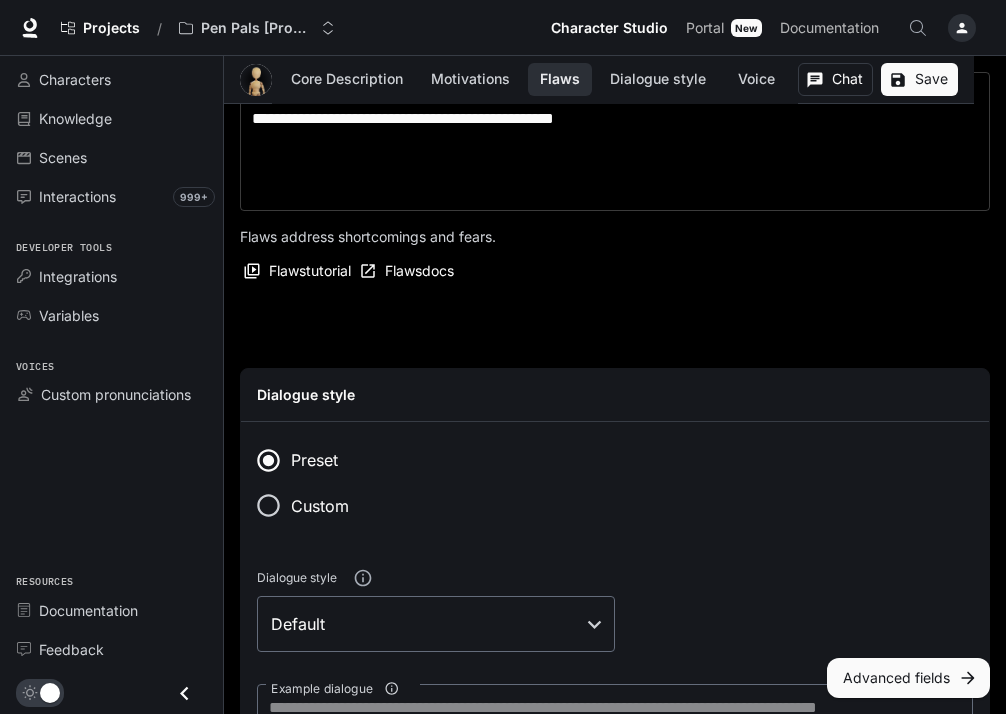 scroll, scrollTop: 1162, scrollLeft: 0, axis: vertical 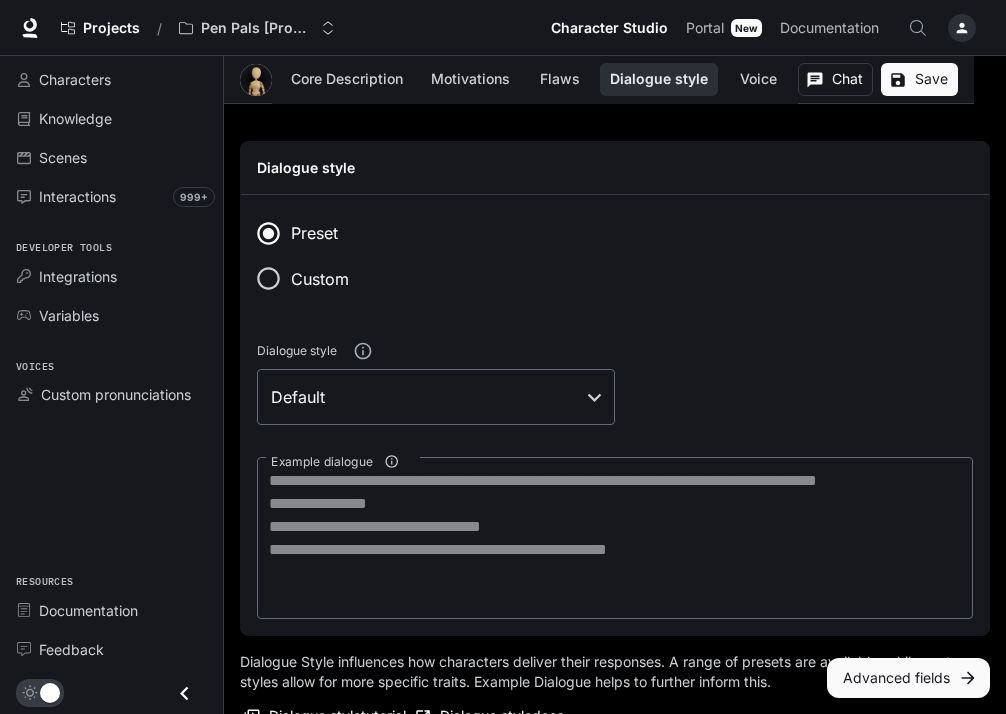type on "**********" 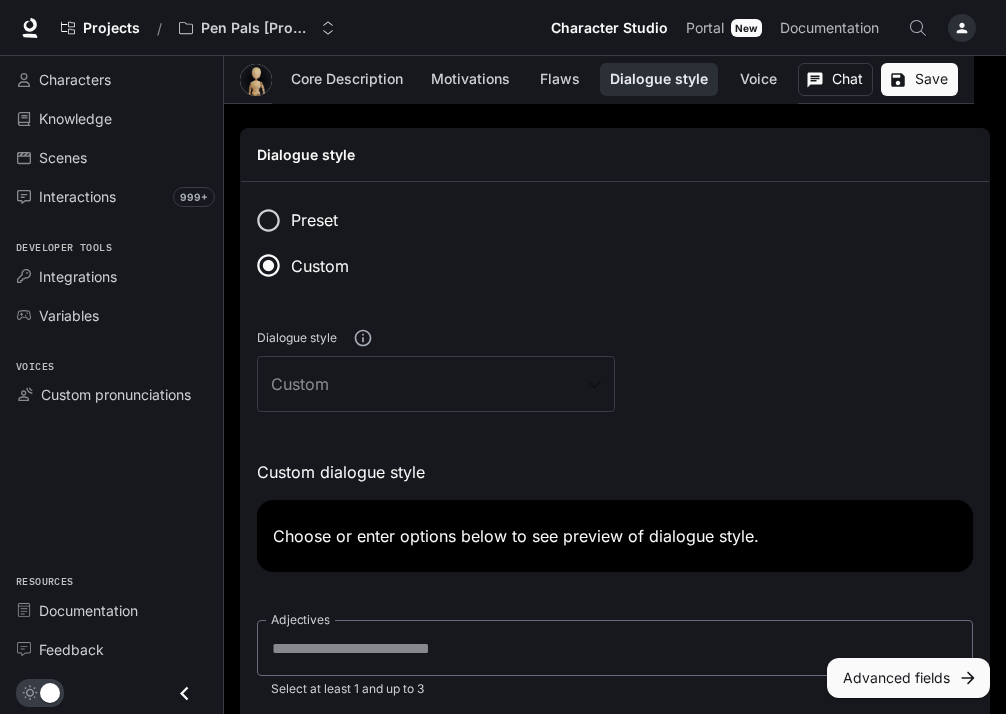 scroll, scrollTop: 929, scrollLeft: 0, axis: vertical 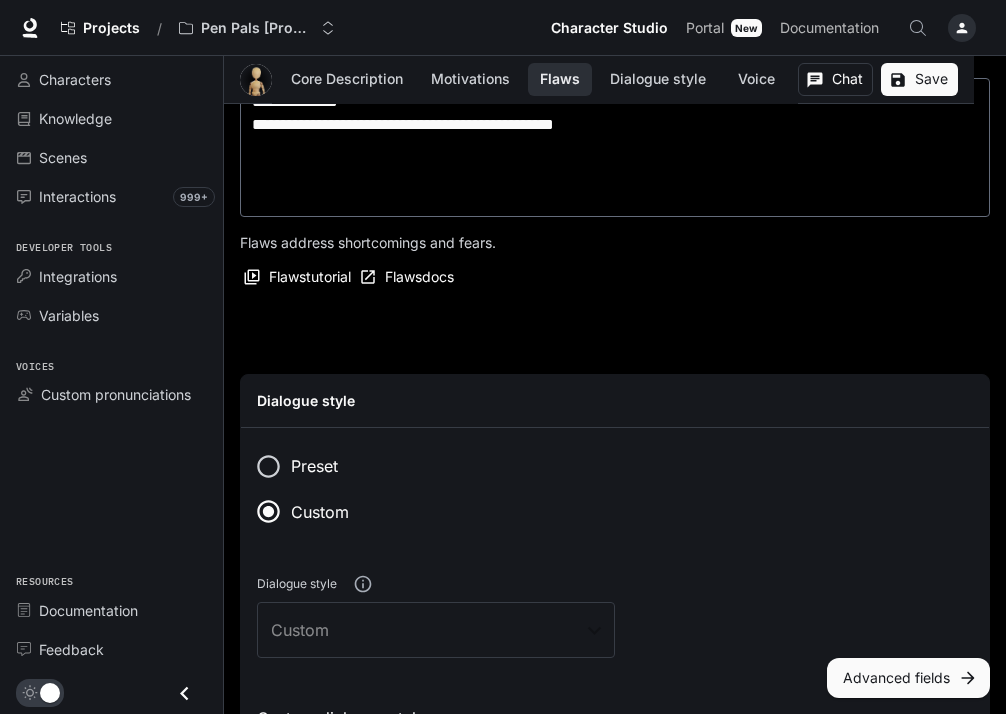 type on "**********" 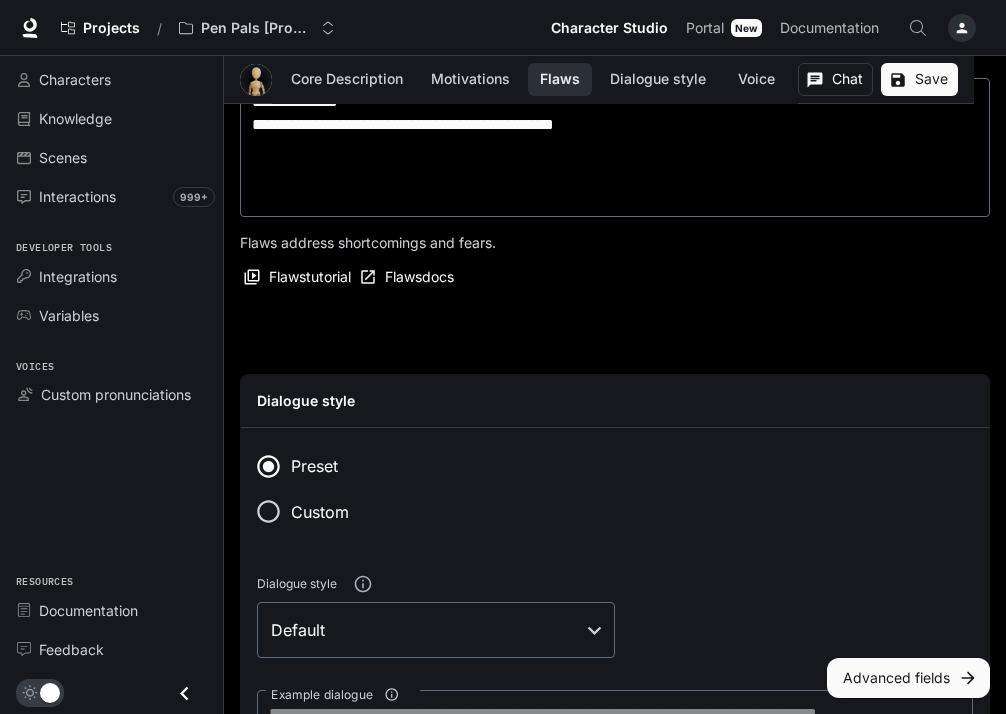 scroll, scrollTop: 1290, scrollLeft: 0, axis: vertical 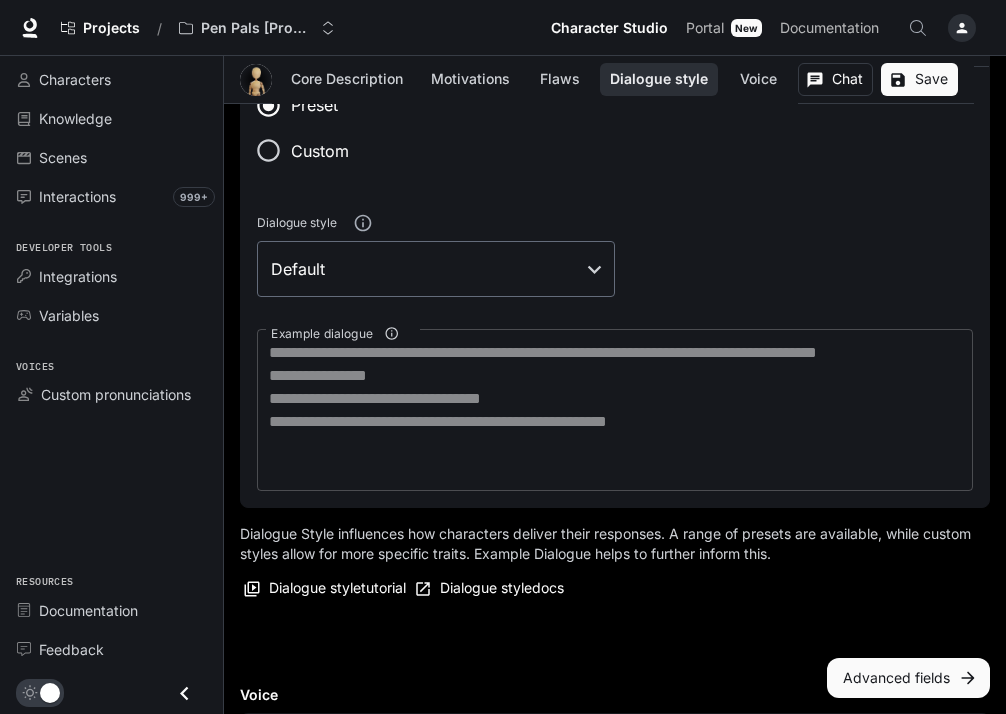 click on "Example dialogue" at bounding box center [615, 410] 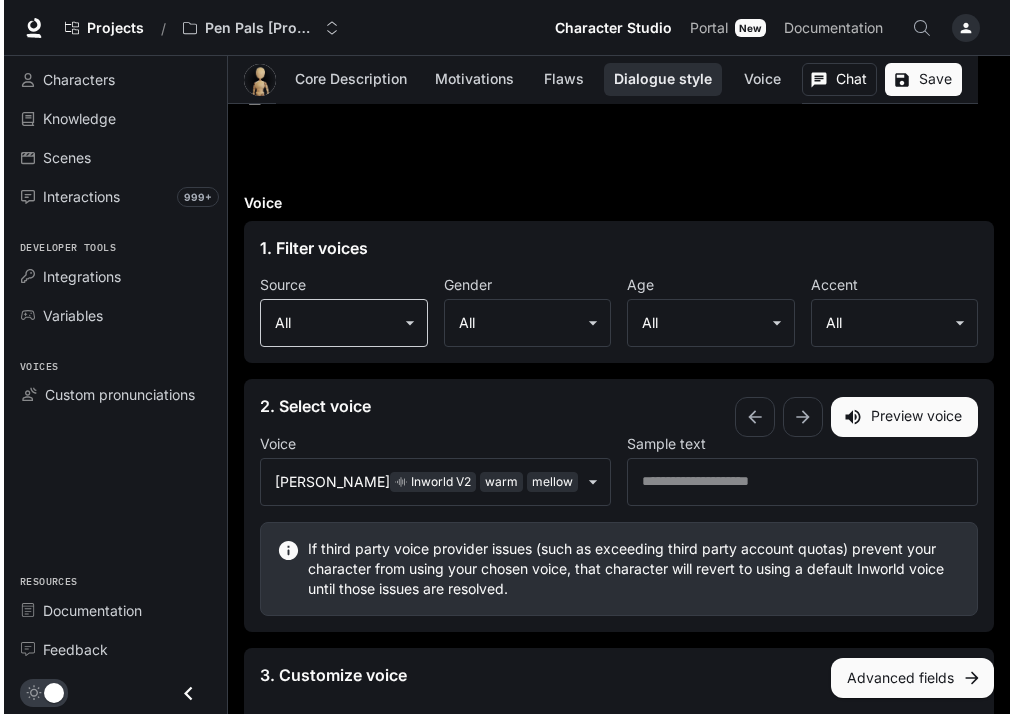 scroll, scrollTop: 1776, scrollLeft: 0, axis: vertical 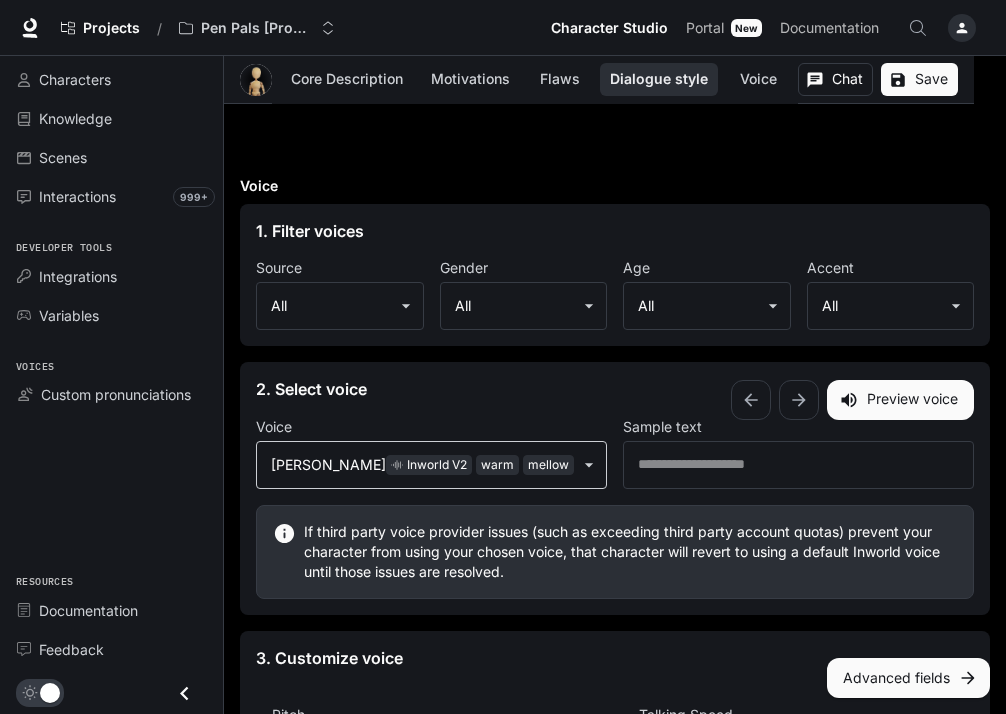 type on "**********" 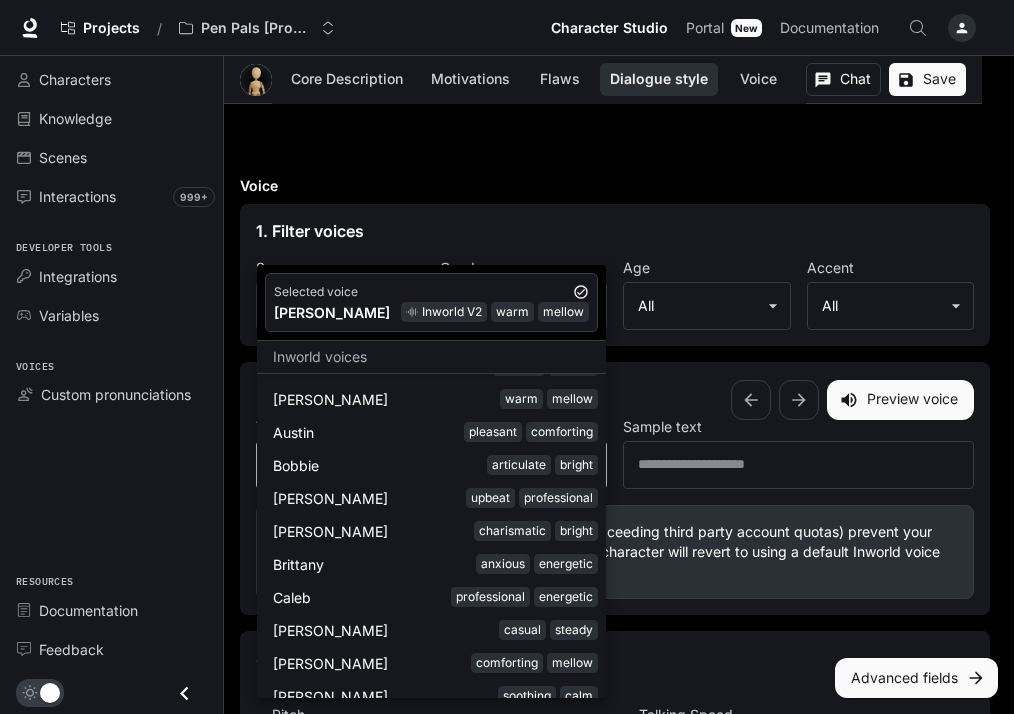 scroll, scrollTop: 129, scrollLeft: 0, axis: vertical 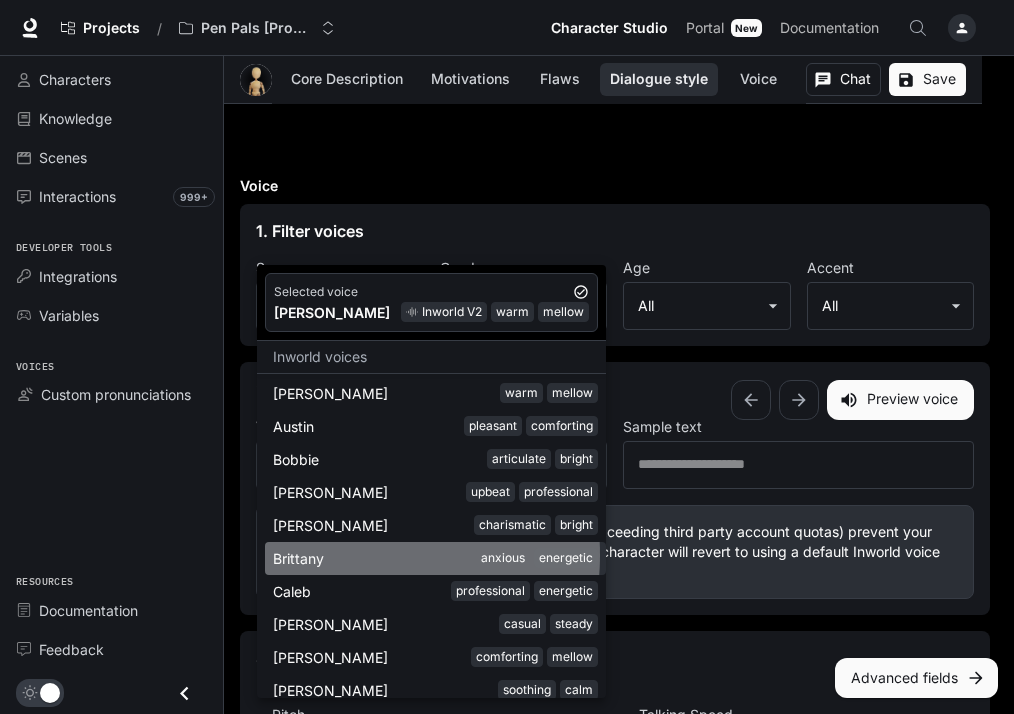 click on "[PERSON_NAME] anxious energetic" at bounding box center [435, 558] 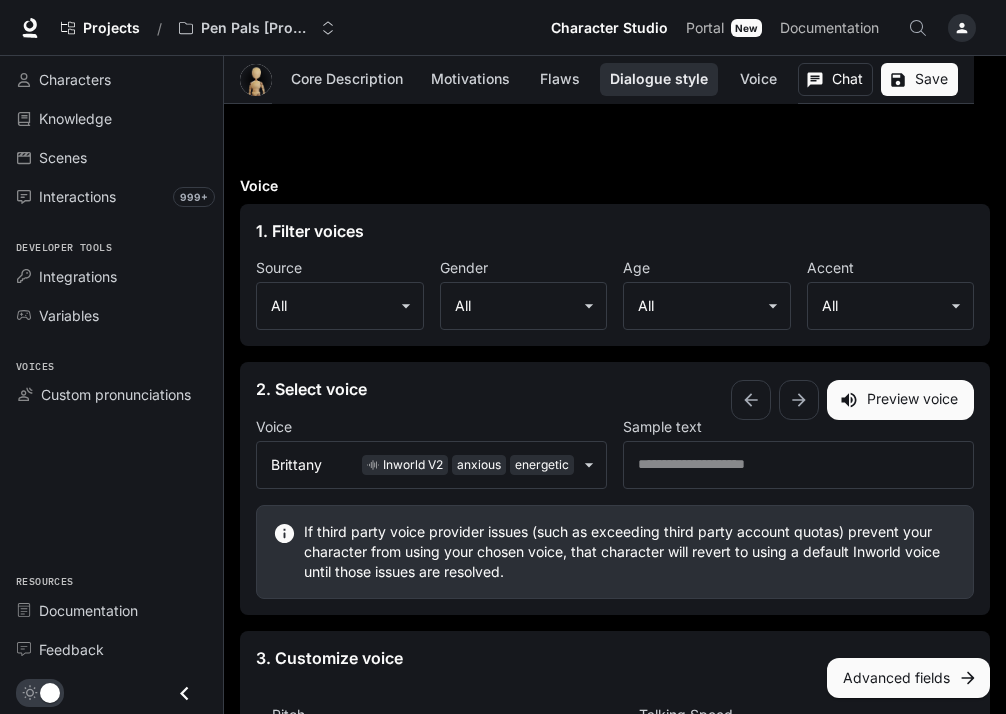click on "Preview voice" at bounding box center [900, 400] 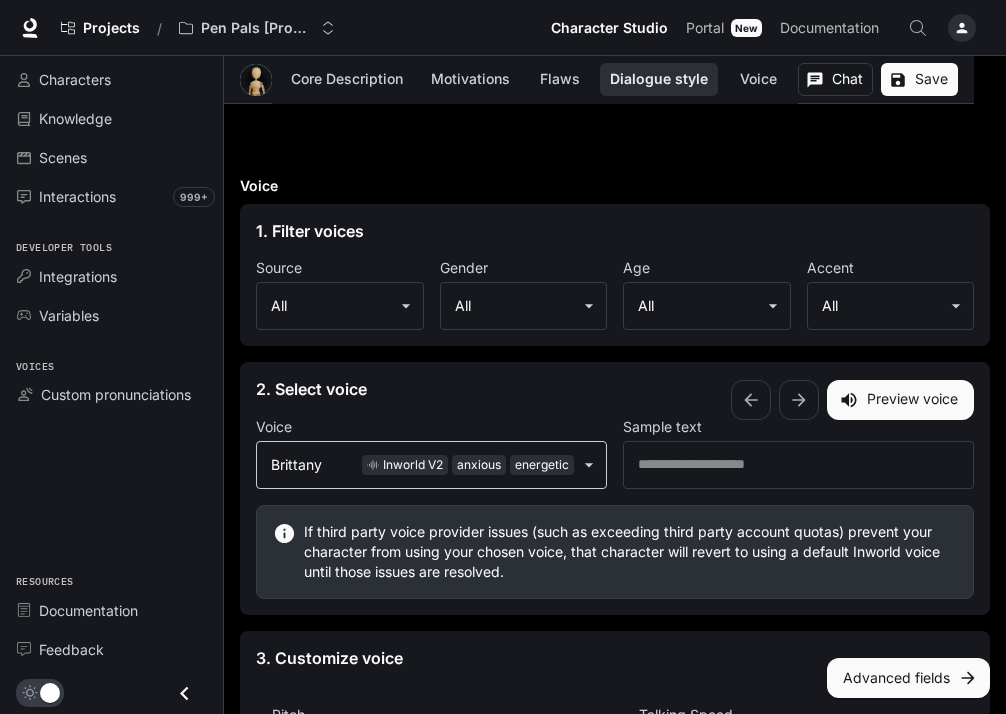 click on "**********" at bounding box center [503, -351] 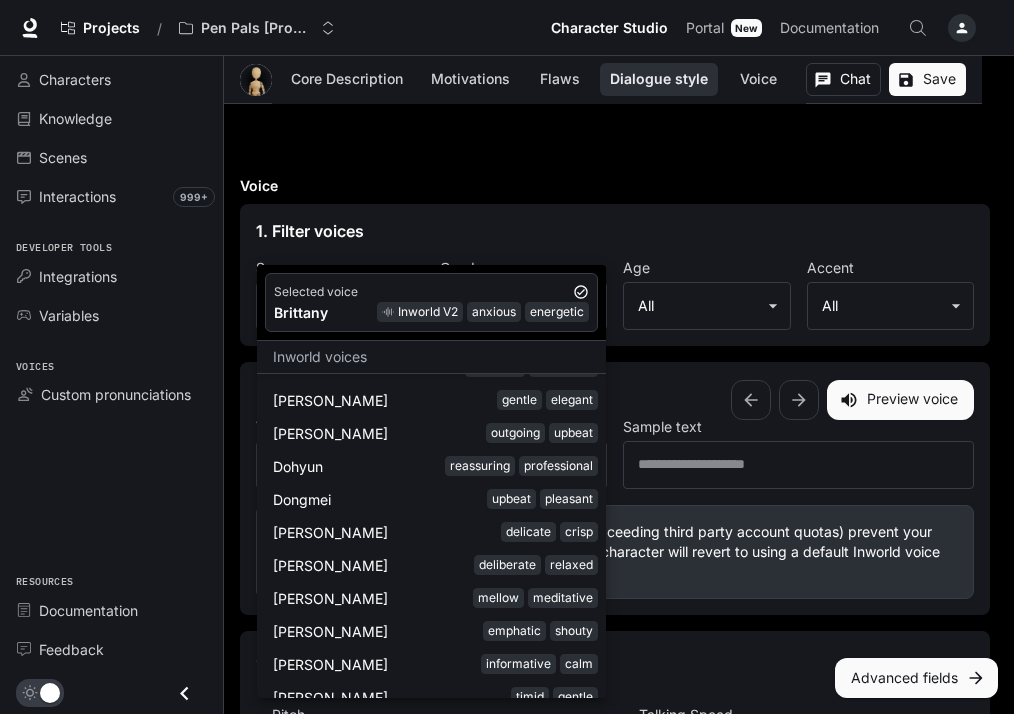 scroll, scrollTop: 519, scrollLeft: 0, axis: vertical 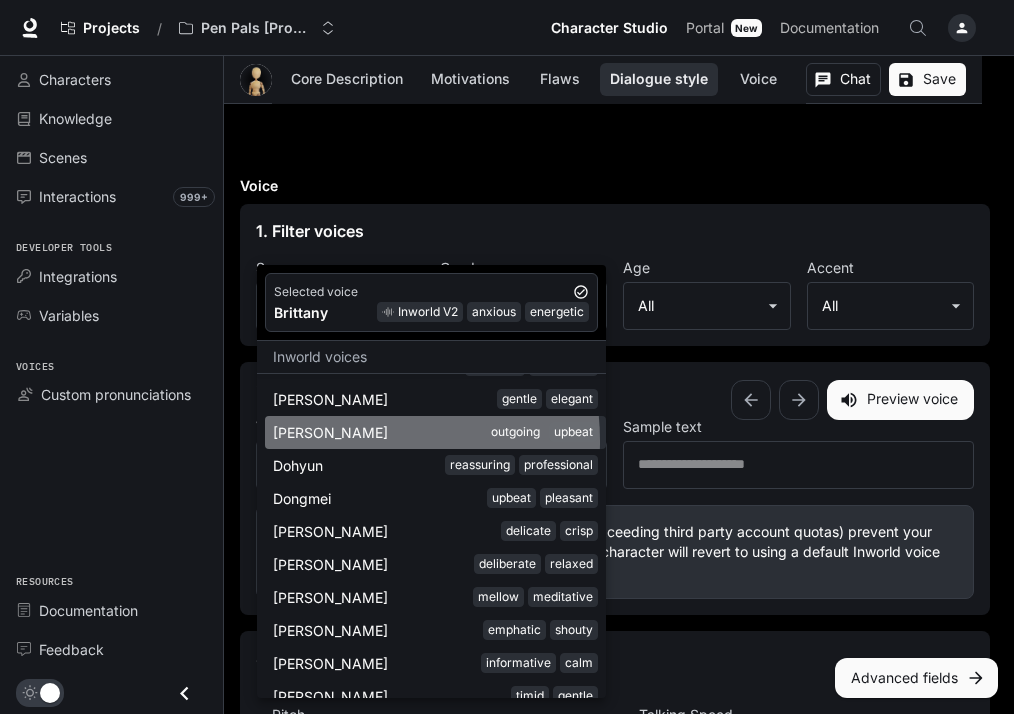 click on "[PERSON_NAME] outgoing upbeat" at bounding box center (435, 432) 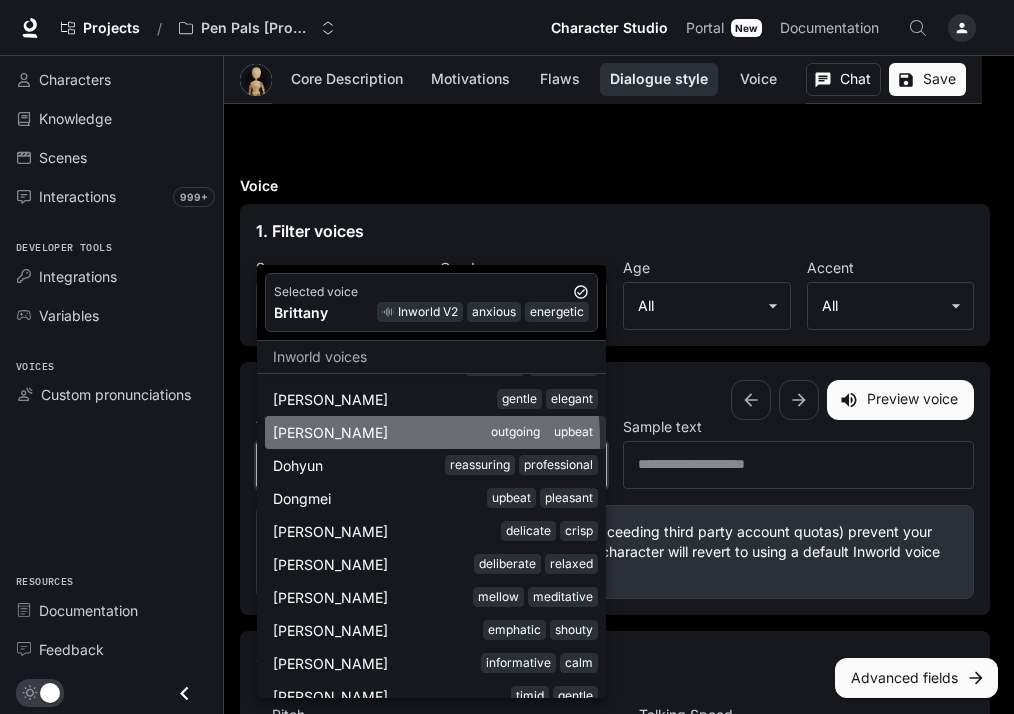 type on "**********" 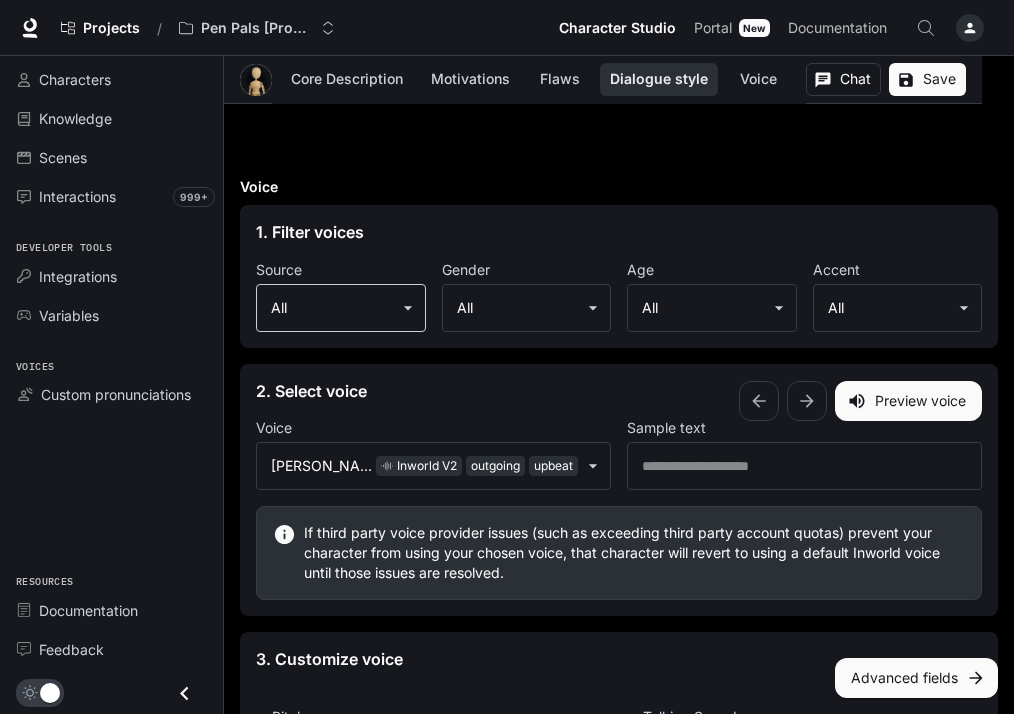 click on "**********" at bounding box center (507, -350) 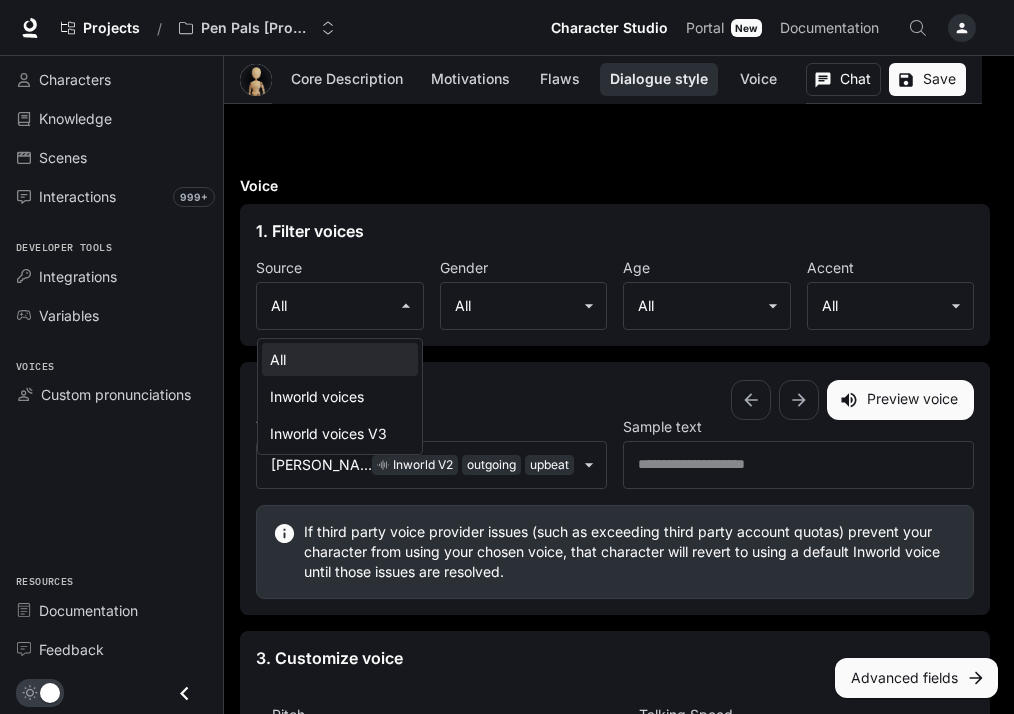 click at bounding box center [507, 357] 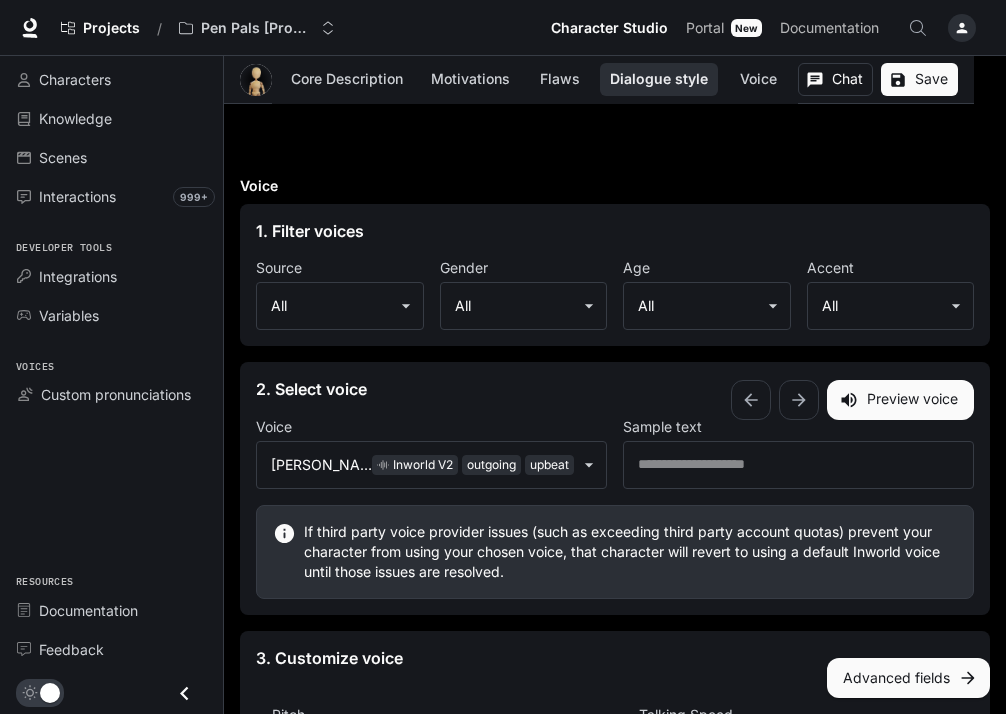 click on "**********" at bounding box center (503, -351) 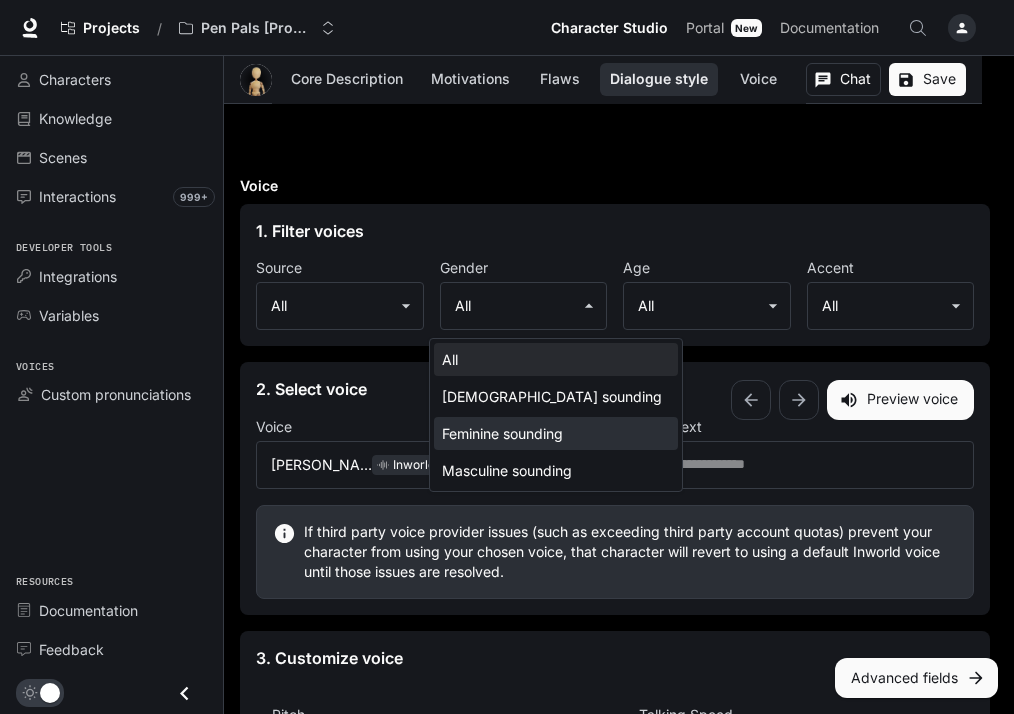 click on "Feminine sounding" at bounding box center [556, 433] 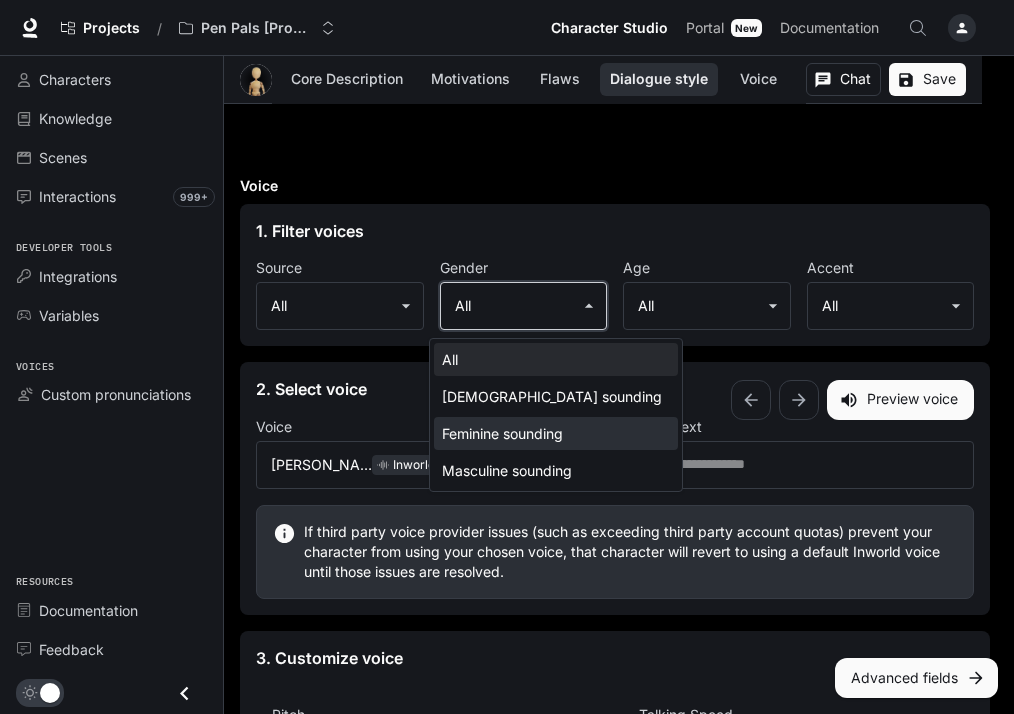 type on "**********" 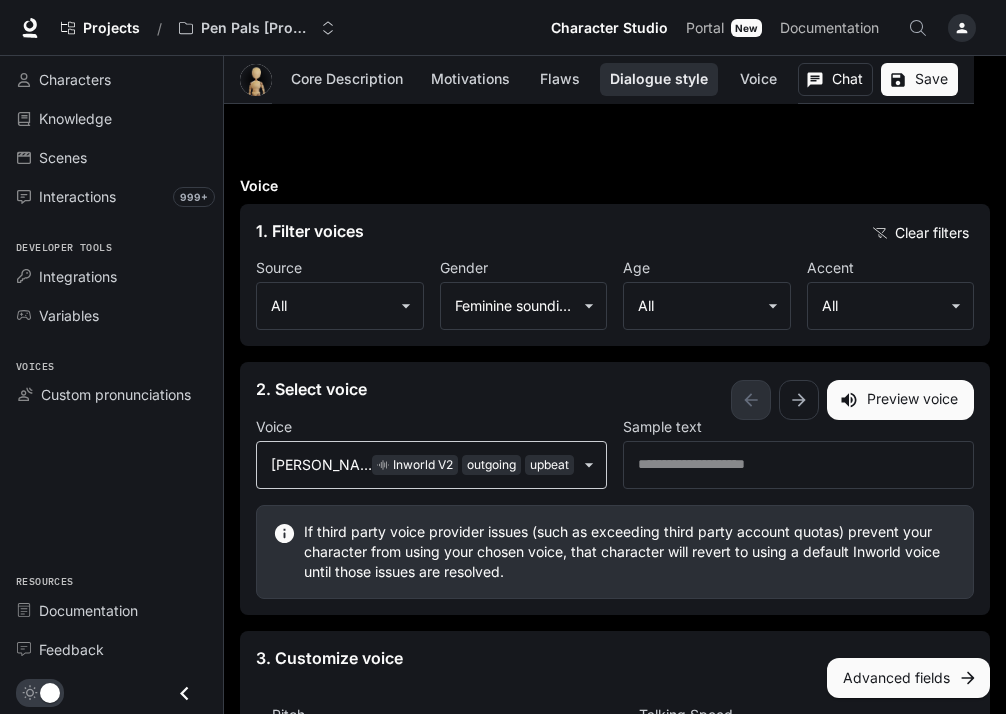 click on "**********" at bounding box center [503, -351] 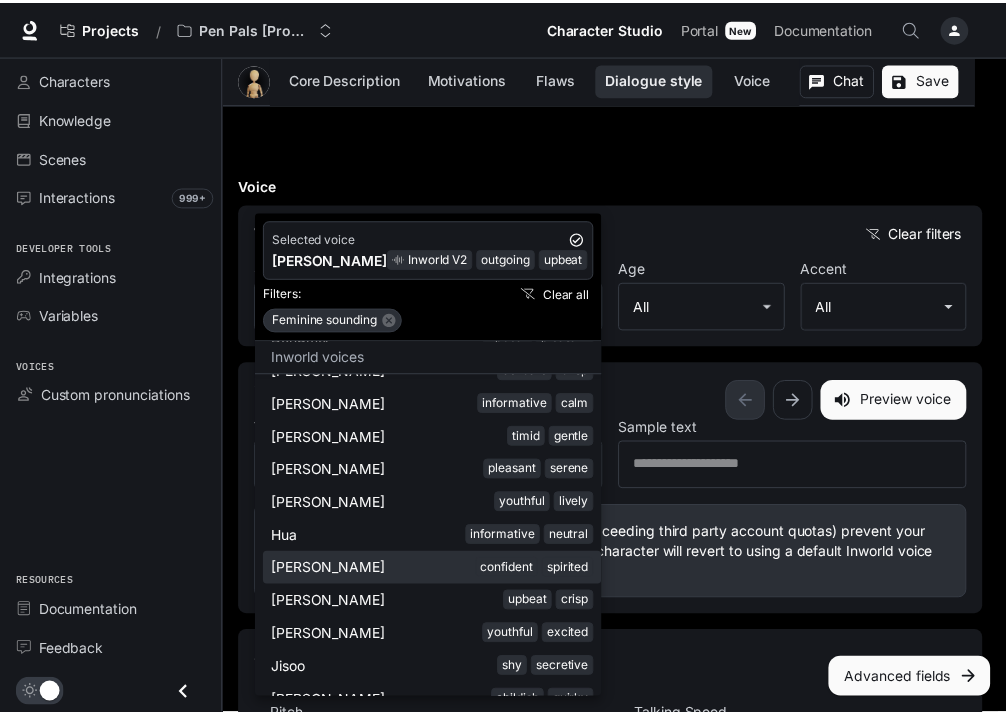 scroll, scrollTop: 316, scrollLeft: 0, axis: vertical 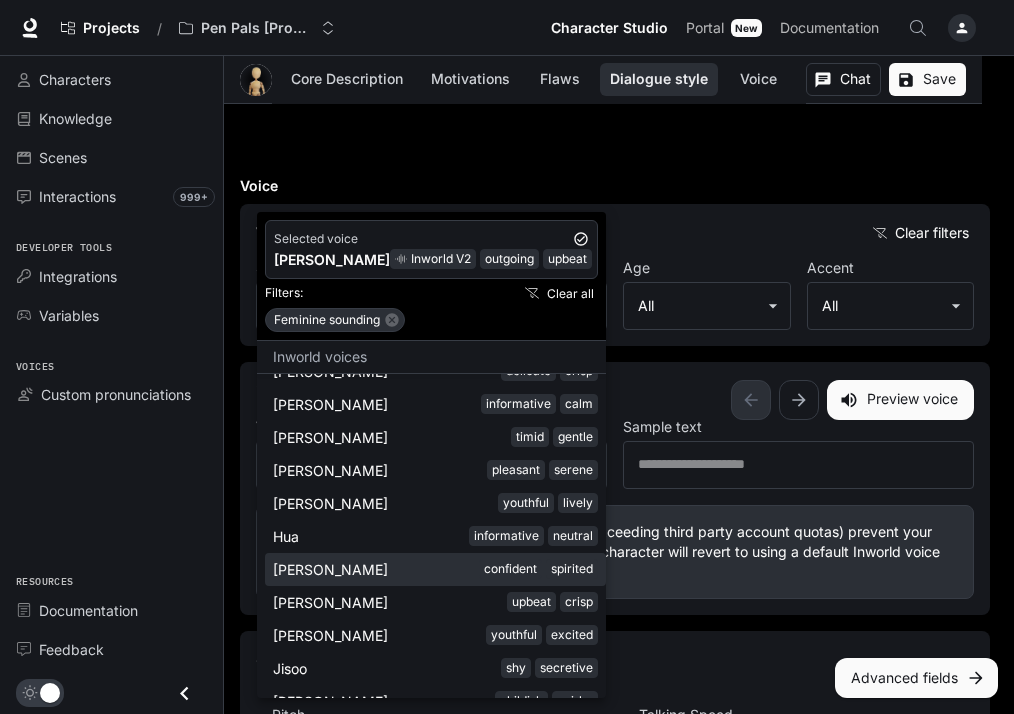 click on "[PERSON_NAME] confident spirited" at bounding box center [435, 569] 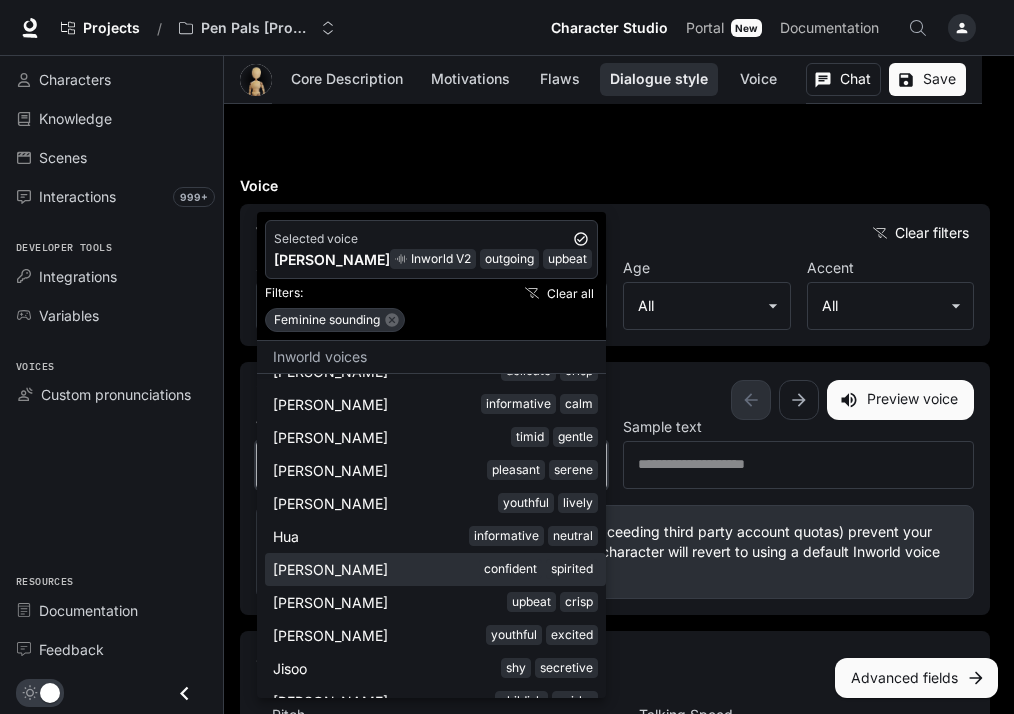type on "**********" 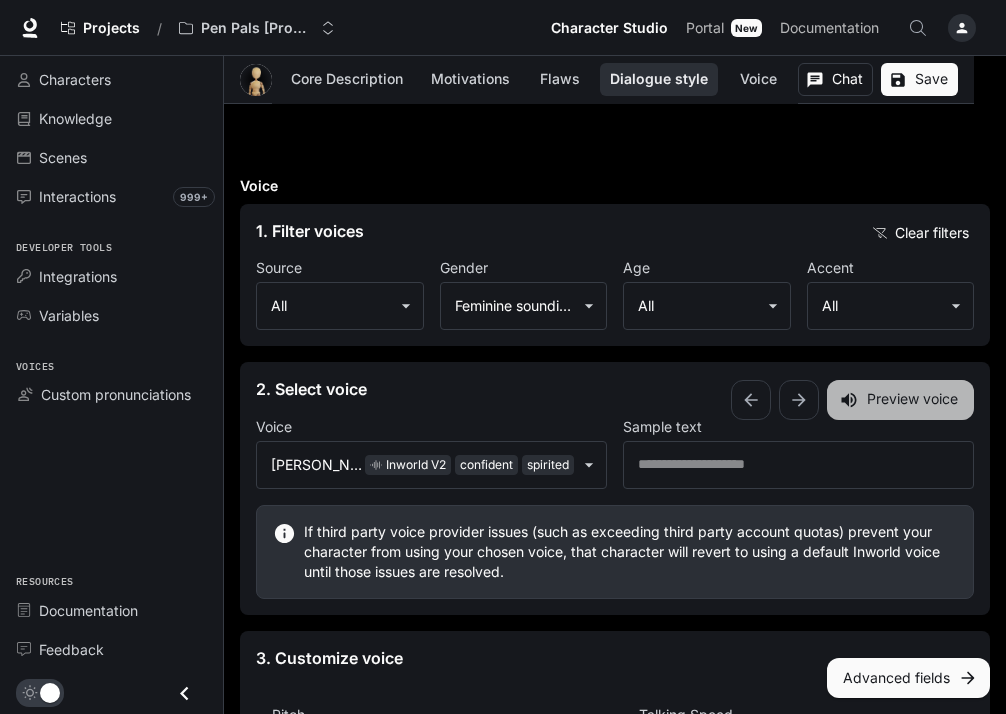 click on "Preview voice" at bounding box center [900, 400] 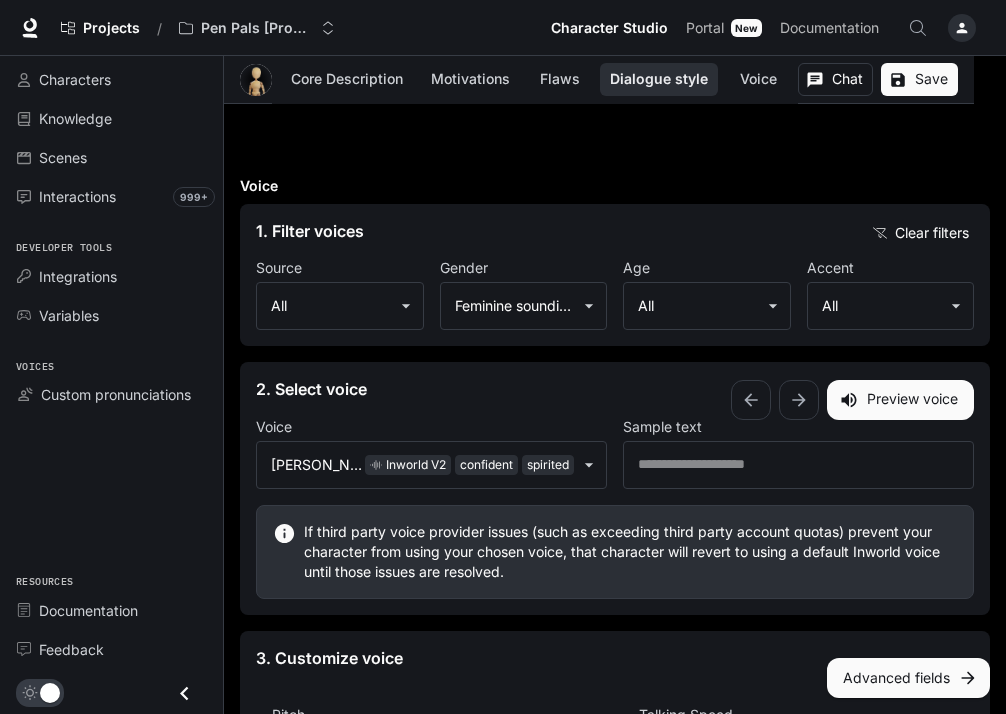scroll, scrollTop: 2037, scrollLeft: 0, axis: vertical 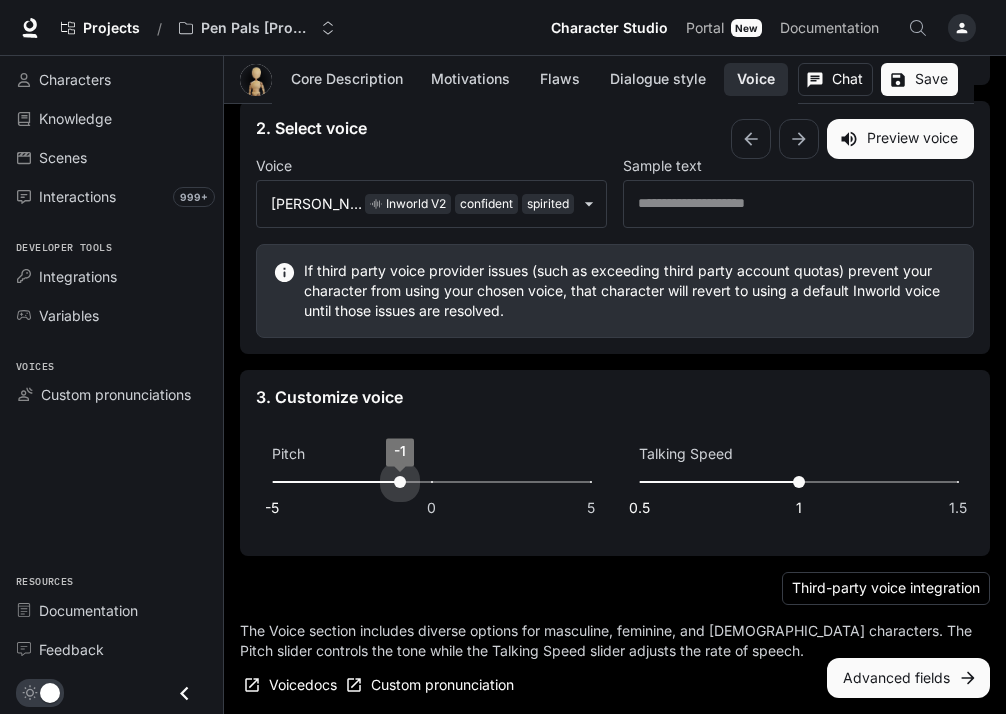 drag, startPoint x: 445, startPoint y: 482, endPoint x: 413, endPoint y: 482, distance: 32 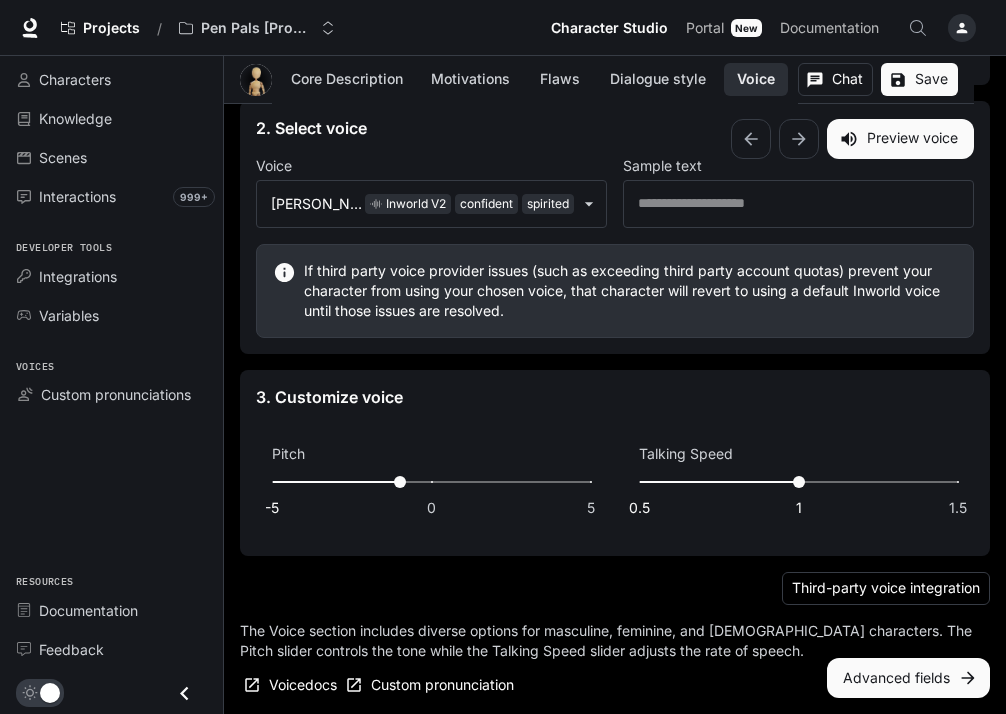click on "Preview voice" at bounding box center (900, 139) 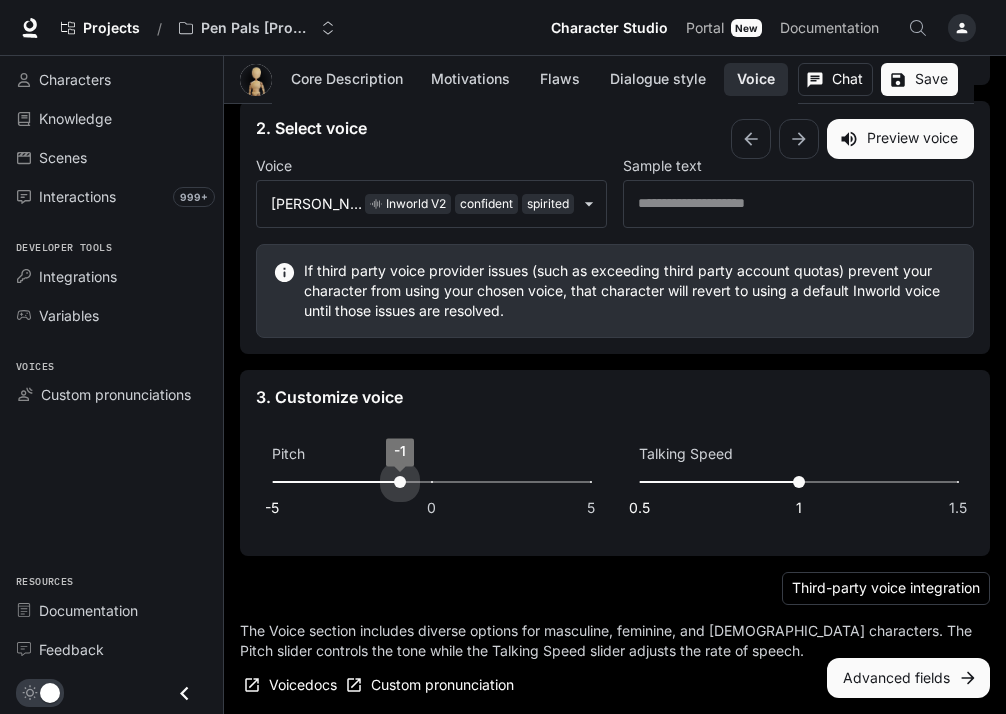 type on "*" 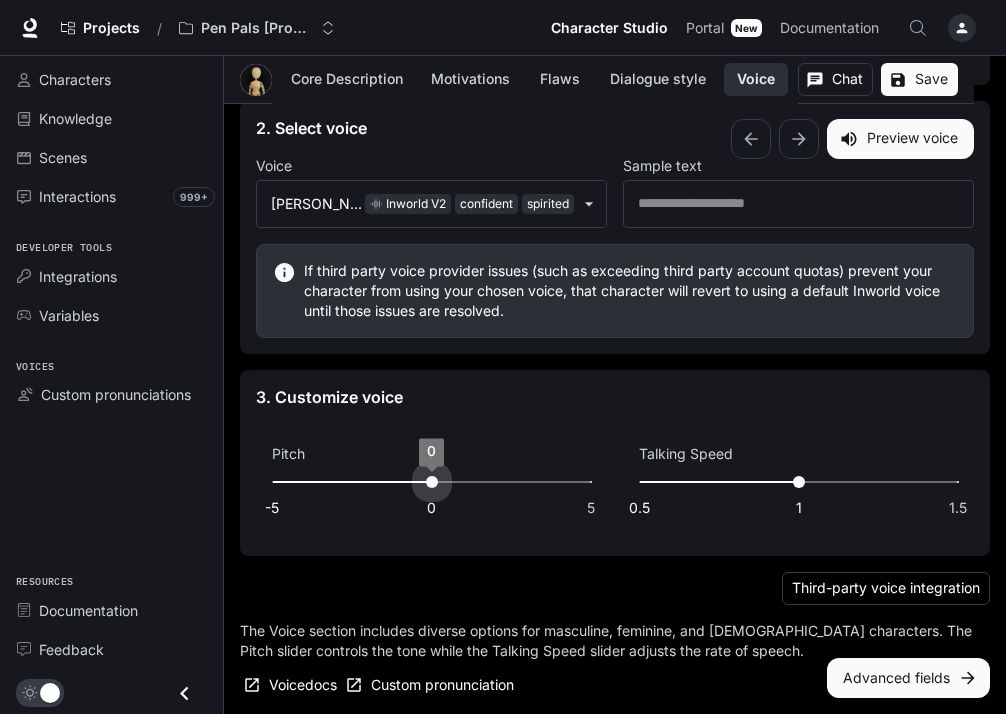 drag, startPoint x: 399, startPoint y: 482, endPoint x: 420, endPoint y: 482, distance: 21 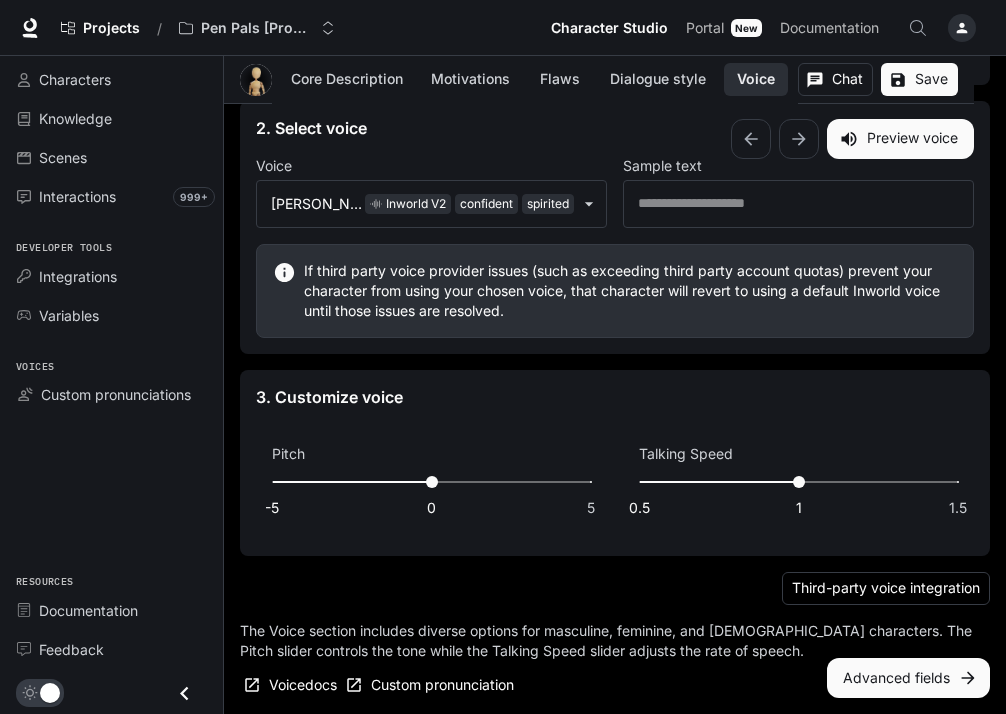 scroll, scrollTop: 2136, scrollLeft: 0, axis: vertical 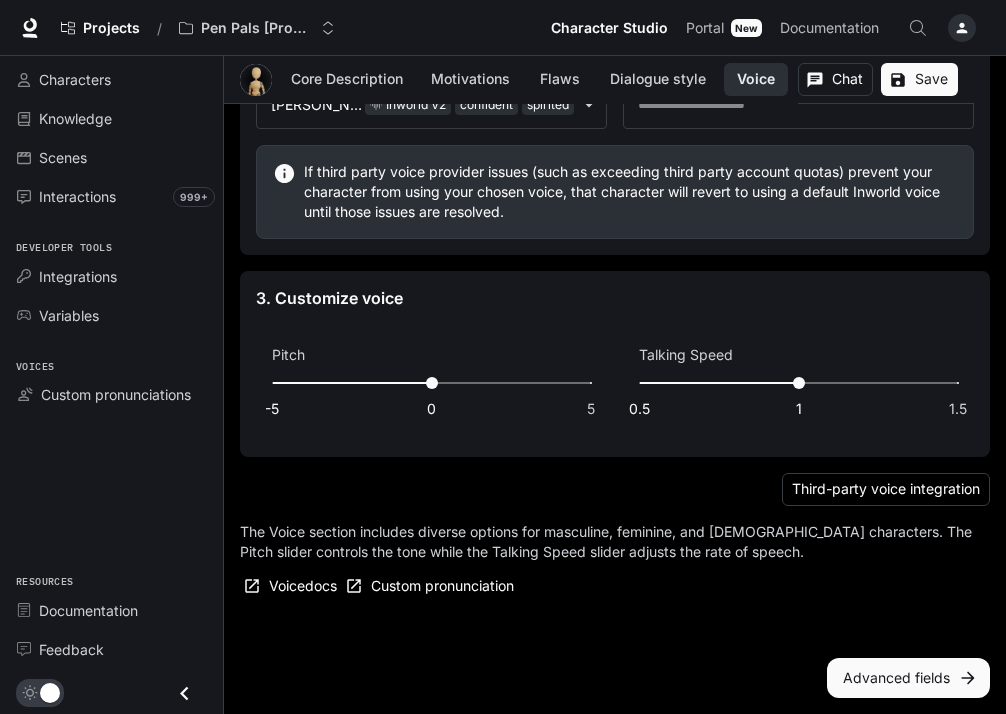 click on "Advanced fields" at bounding box center [908, 678] 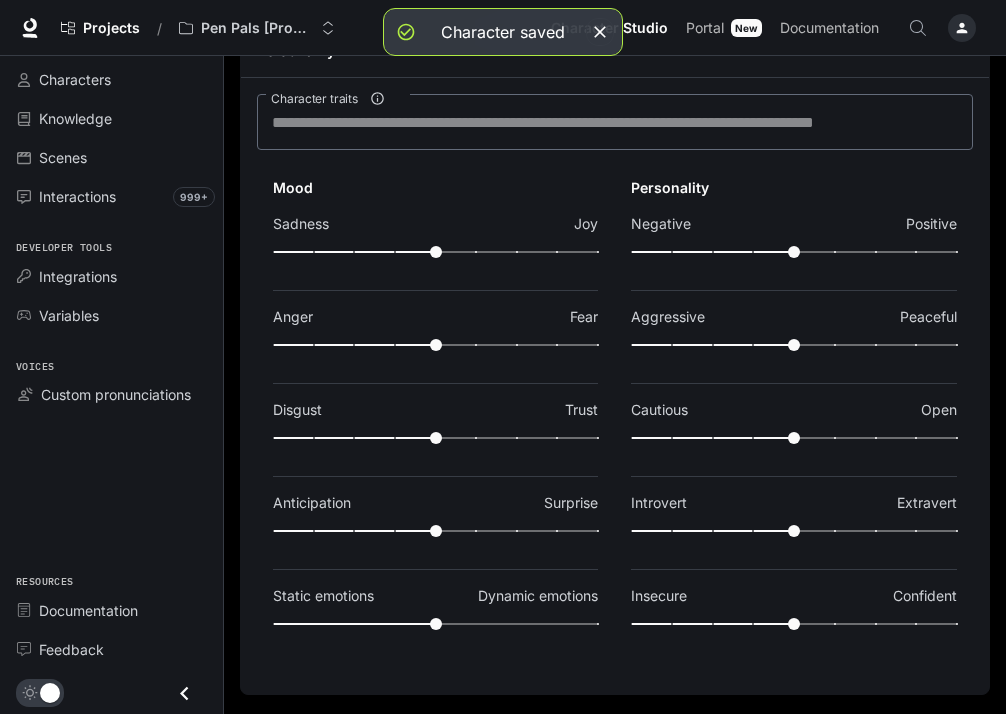 scroll, scrollTop: 222, scrollLeft: 0, axis: vertical 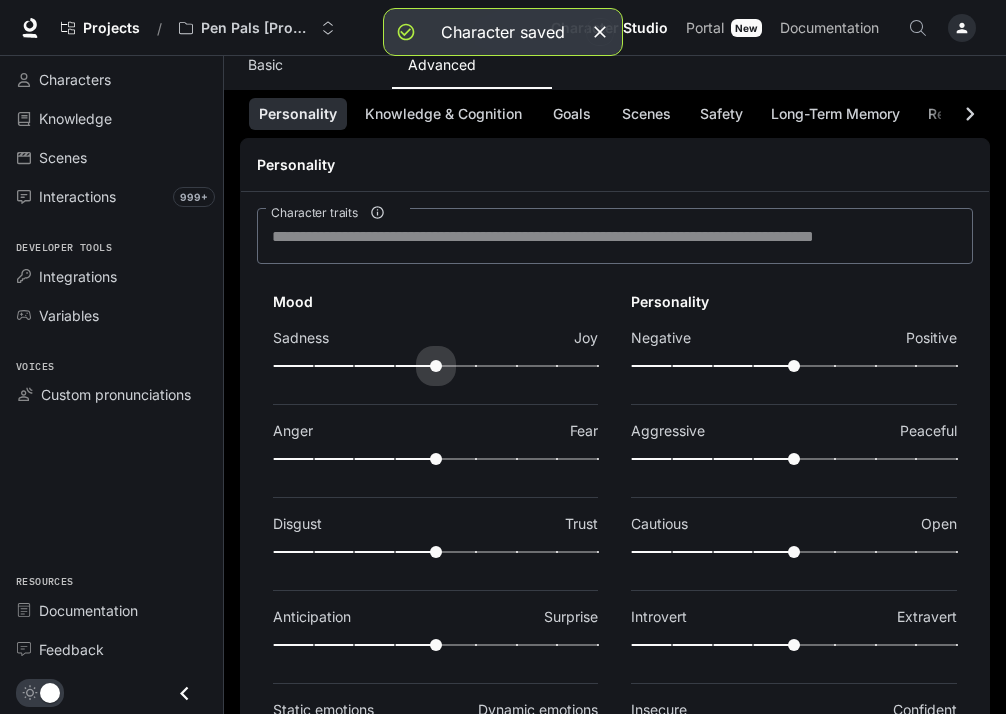 type on "***" 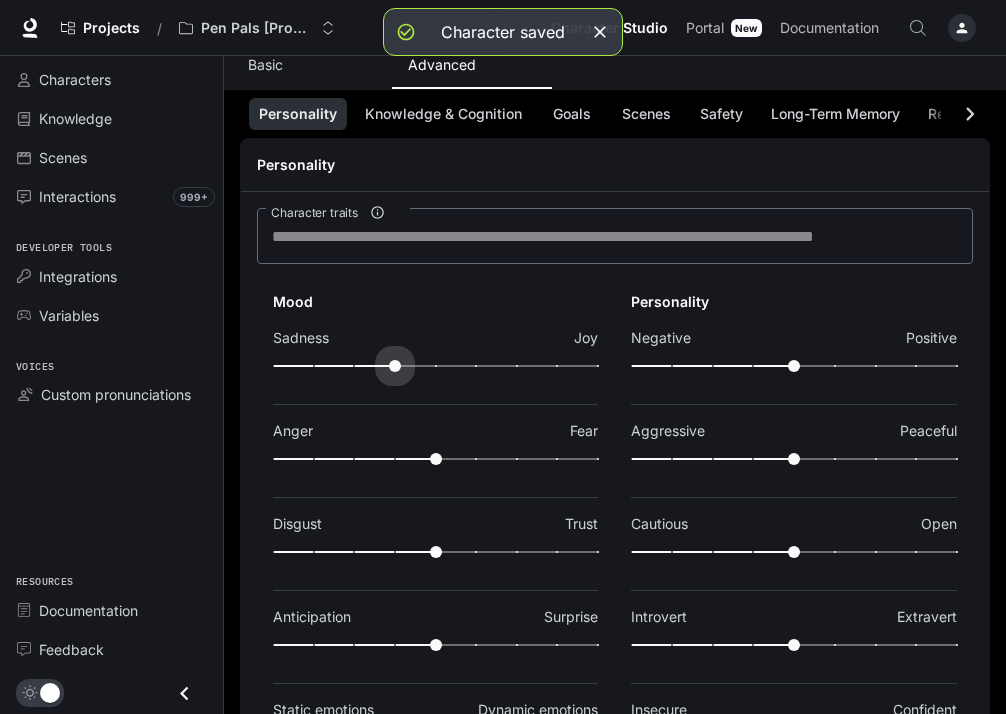 drag, startPoint x: 439, startPoint y: 365, endPoint x: 395, endPoint y: 364, distance: 44.011364 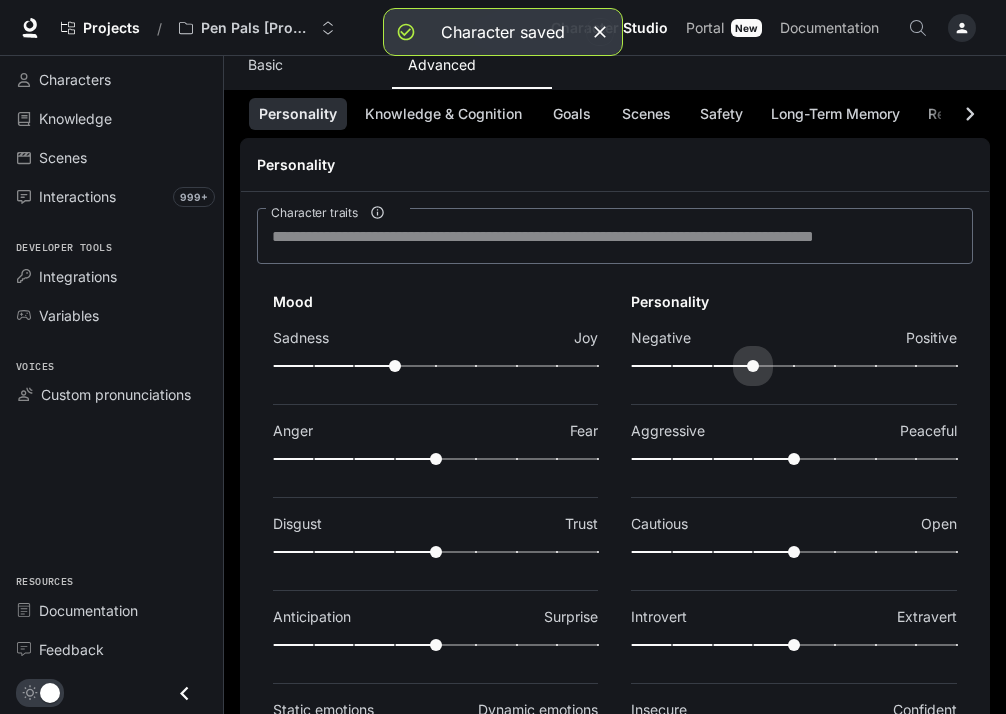 type on "***" 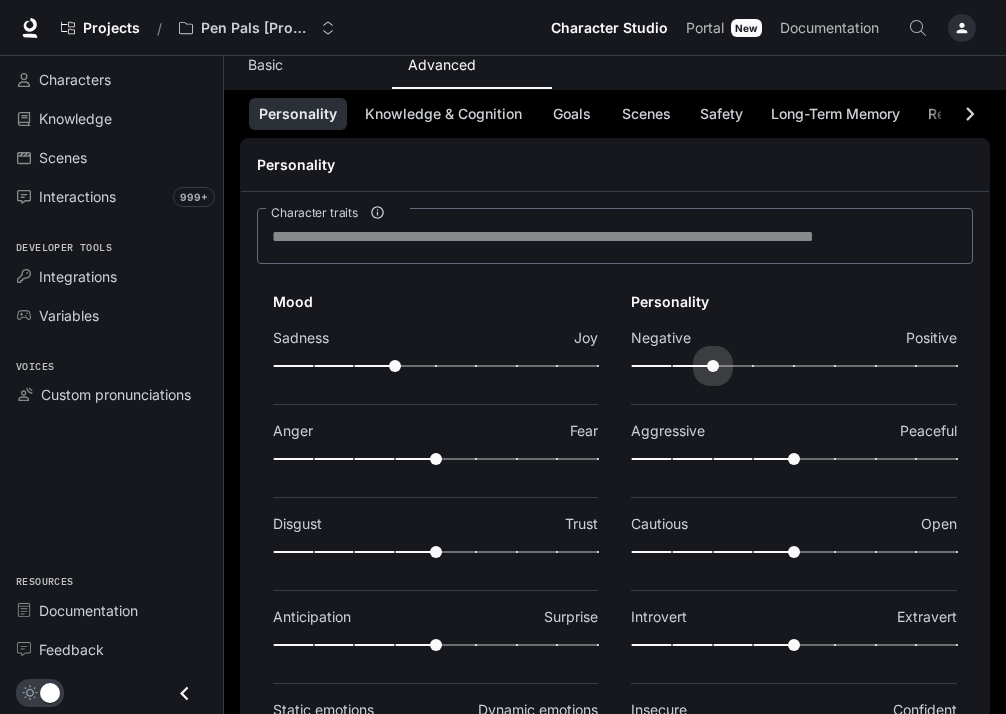 drag, startPoint x: 796, startPoint y: 362, endPoint x: 707, endPoint y: 361, distance: 89.005615 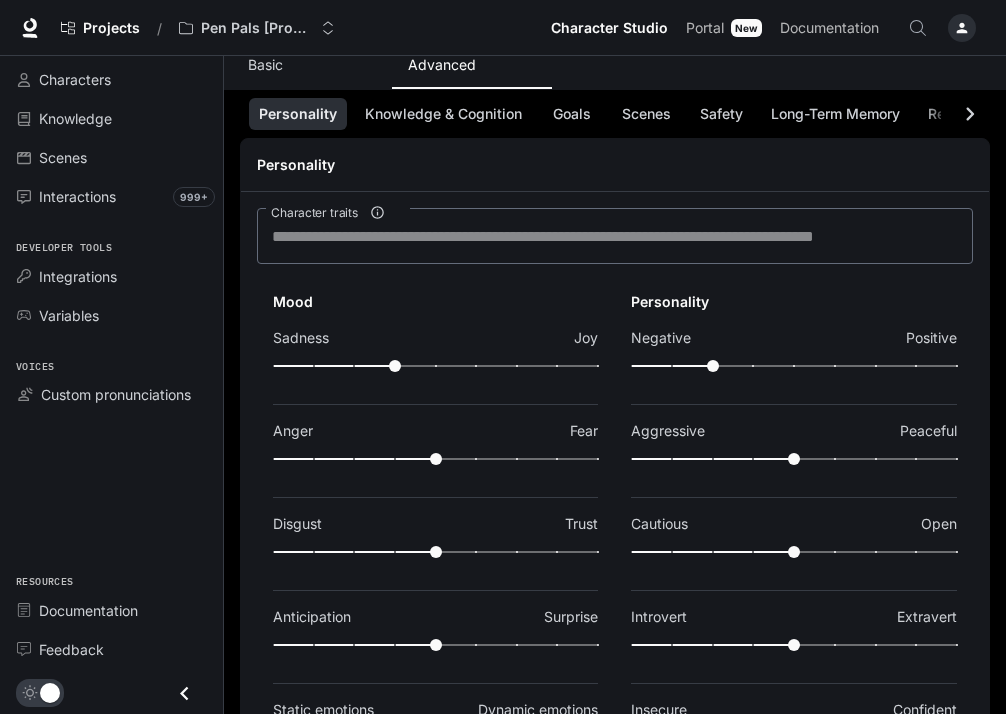 click on "Character traits Character traits" at bounding box center [615, 238] 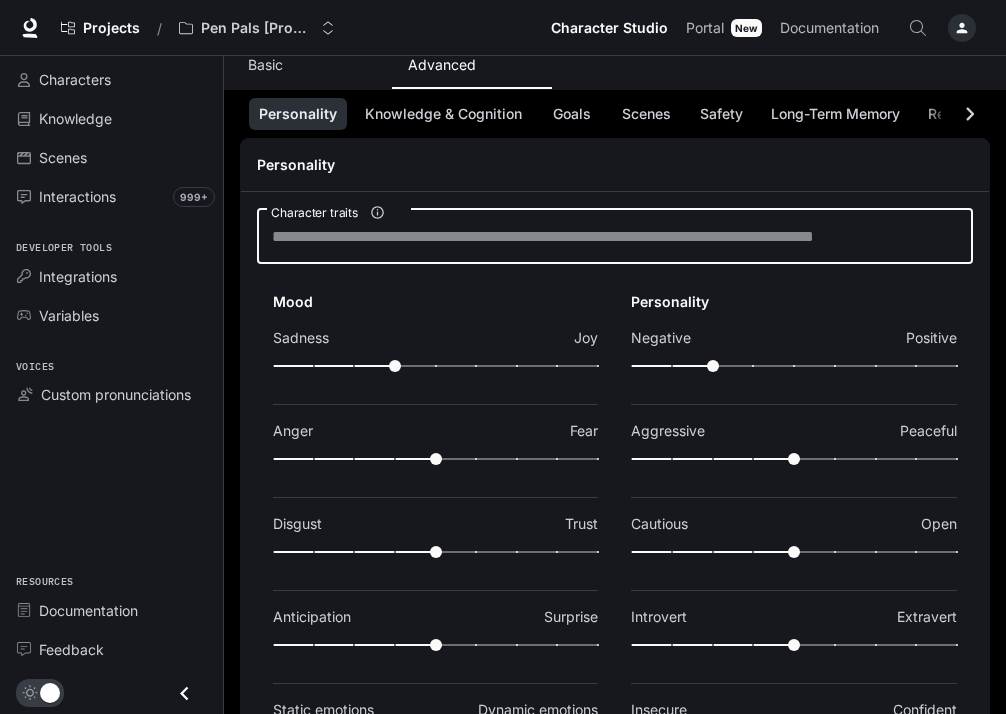 click on "Character traits" at bounding box center [615, 236] 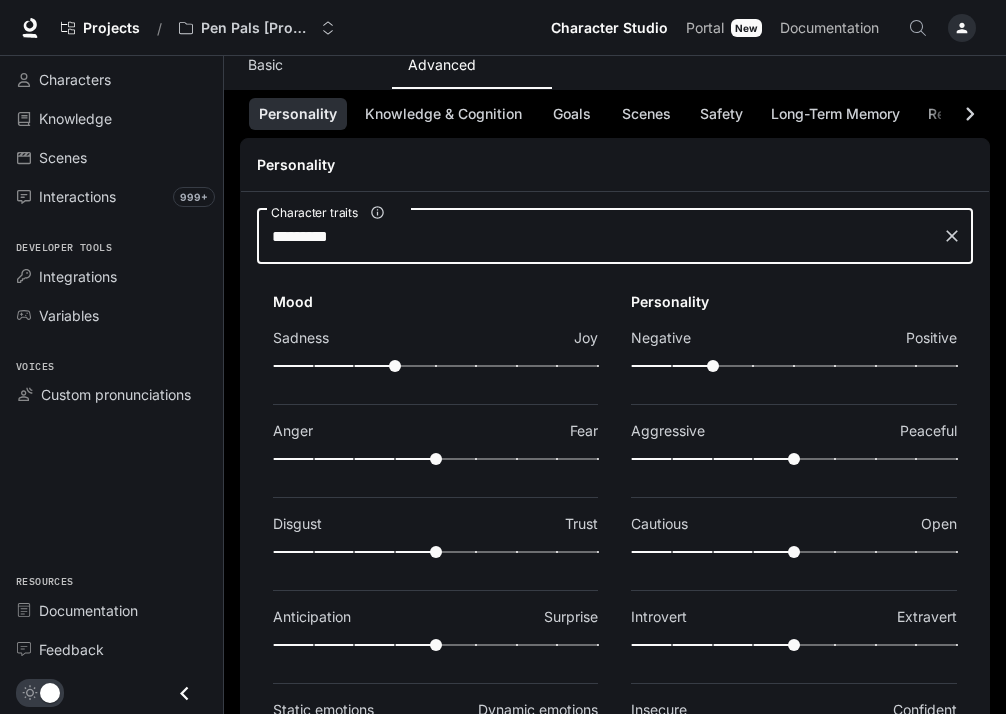 type on "*********" 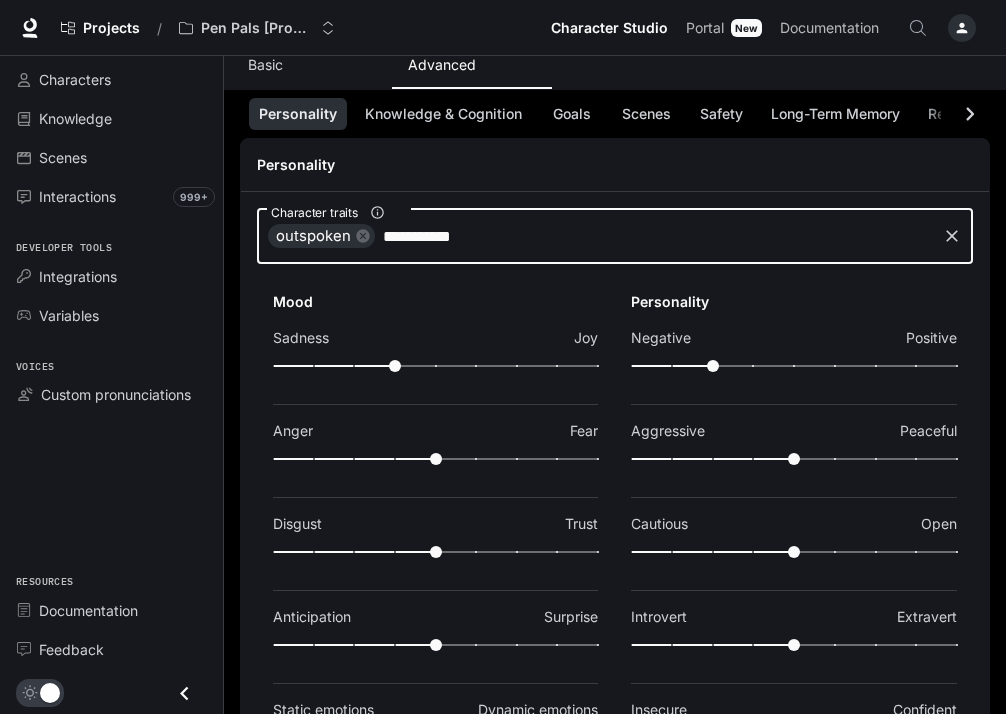 type on "**********" 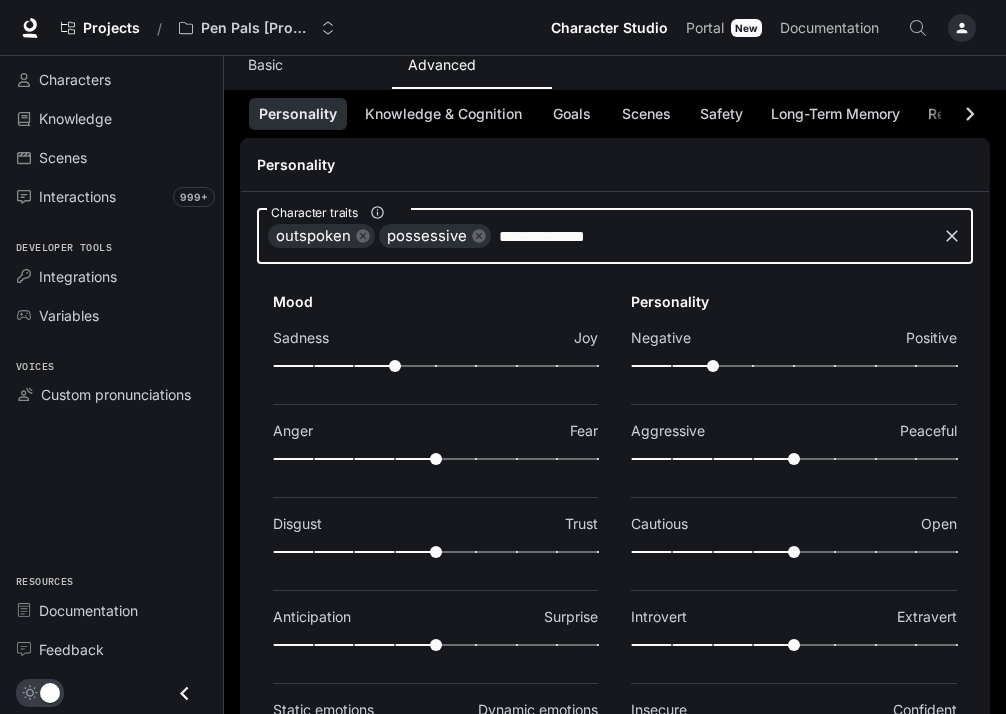 type on "**********" 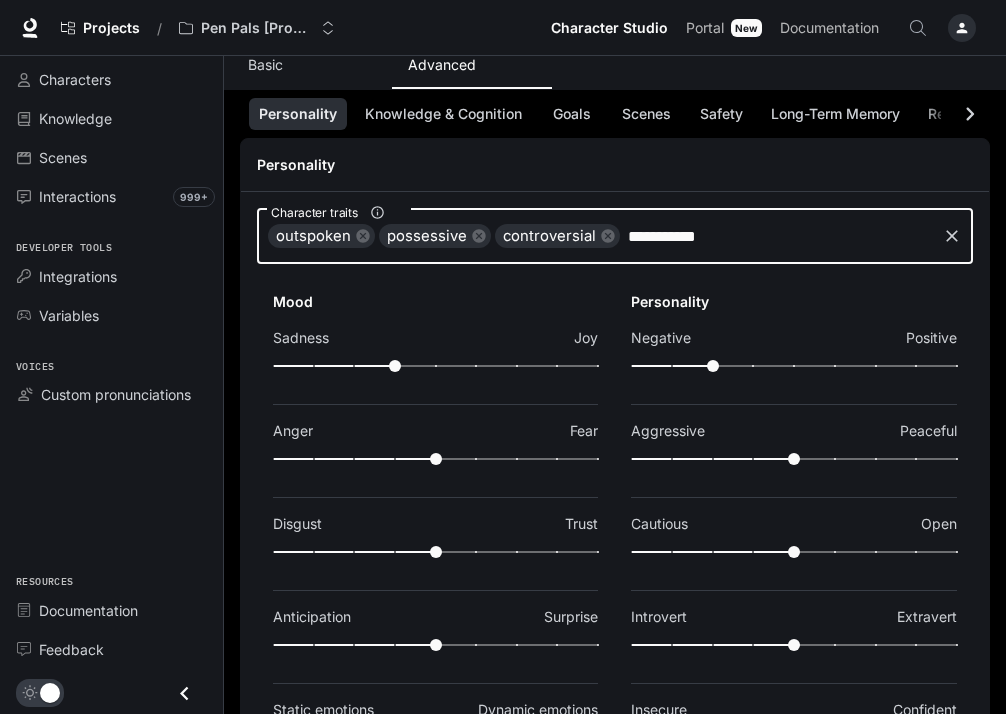 type on "**********" 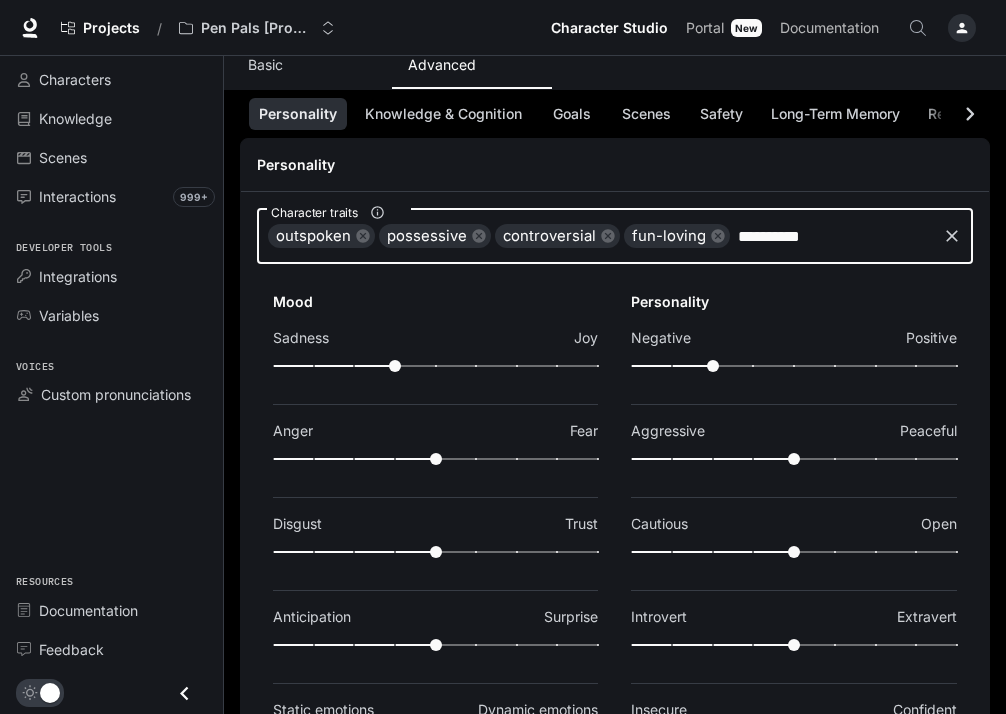 type on "*********" 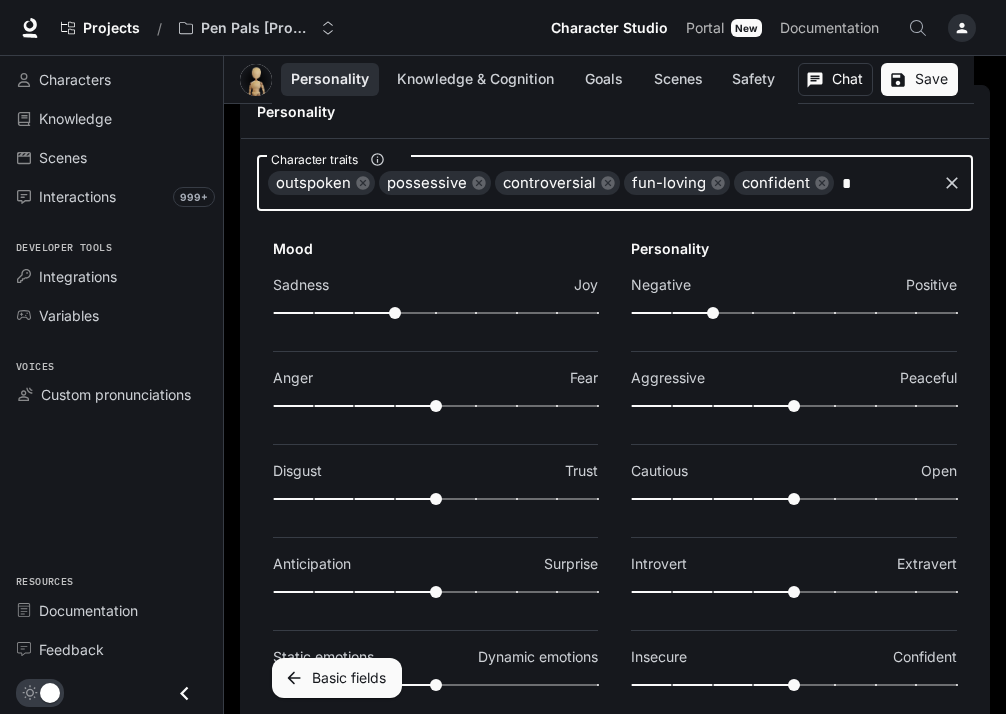 scroll, scrollTop: 297, scrollLeft: 0, axis: vertical 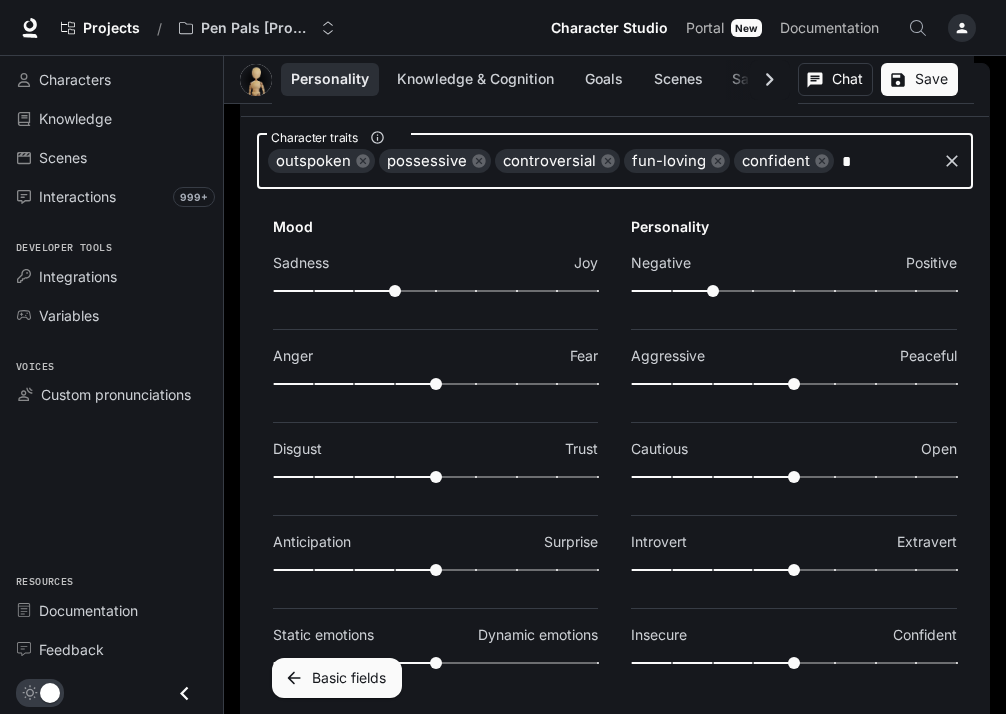 type 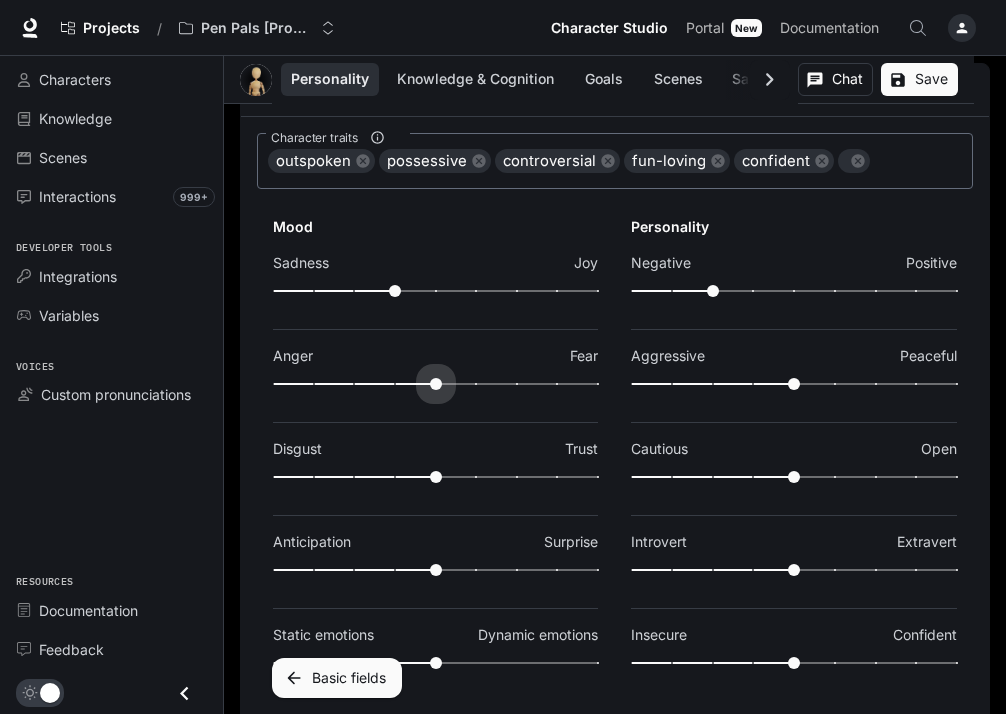 type on "***" 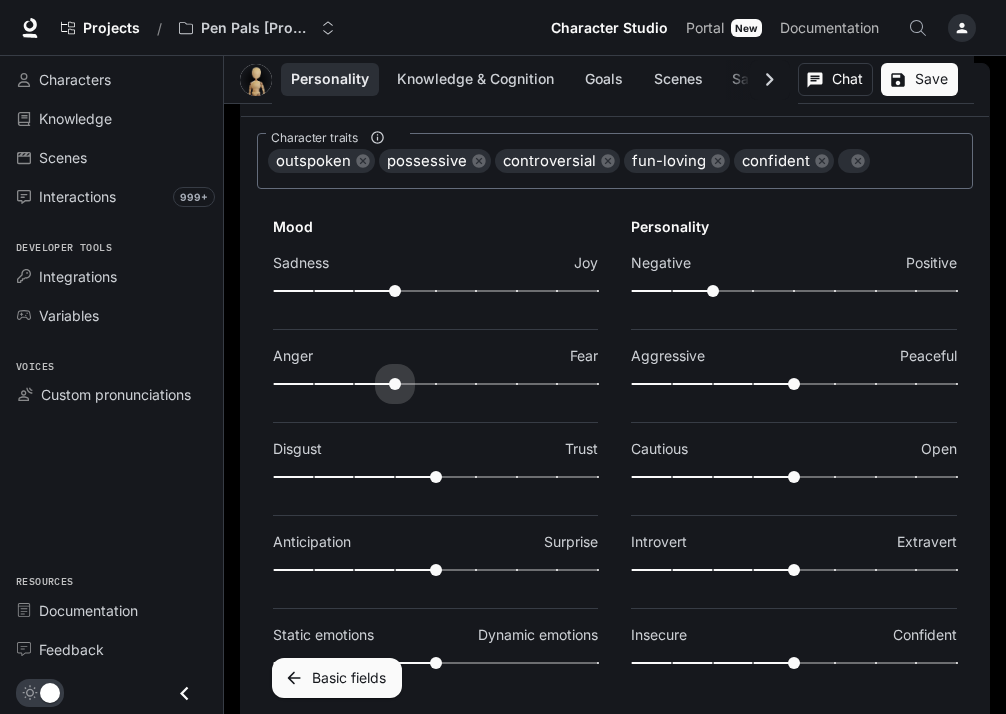 drag, startPoint x: 432, startPoint y: 379, endPoint x: 388, endPoint y: 379, distance: 44 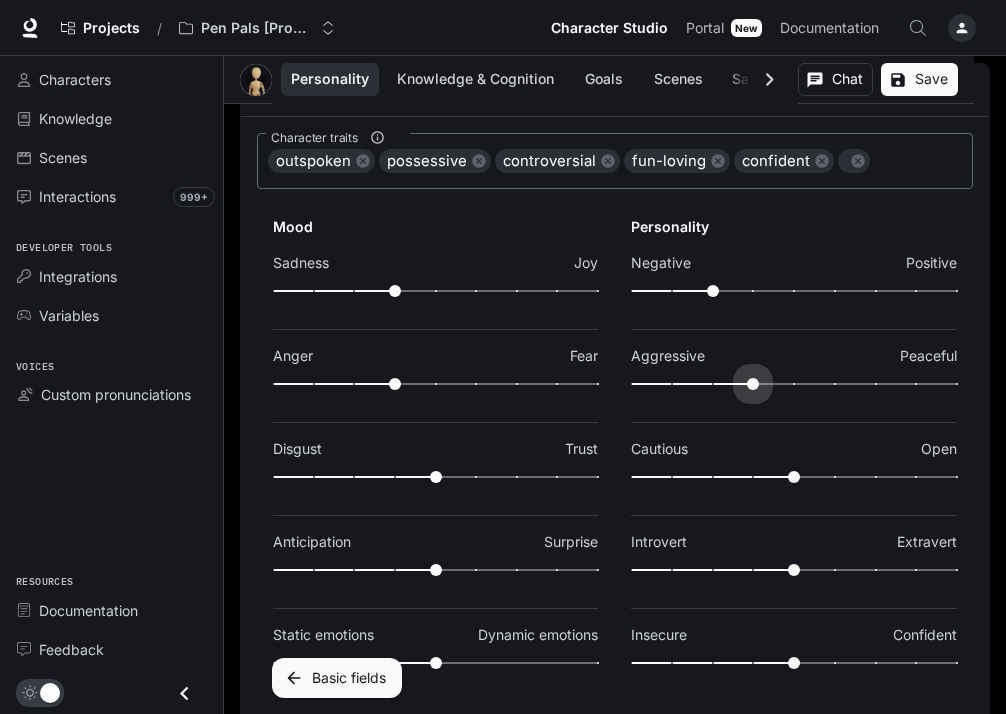 type on "***" 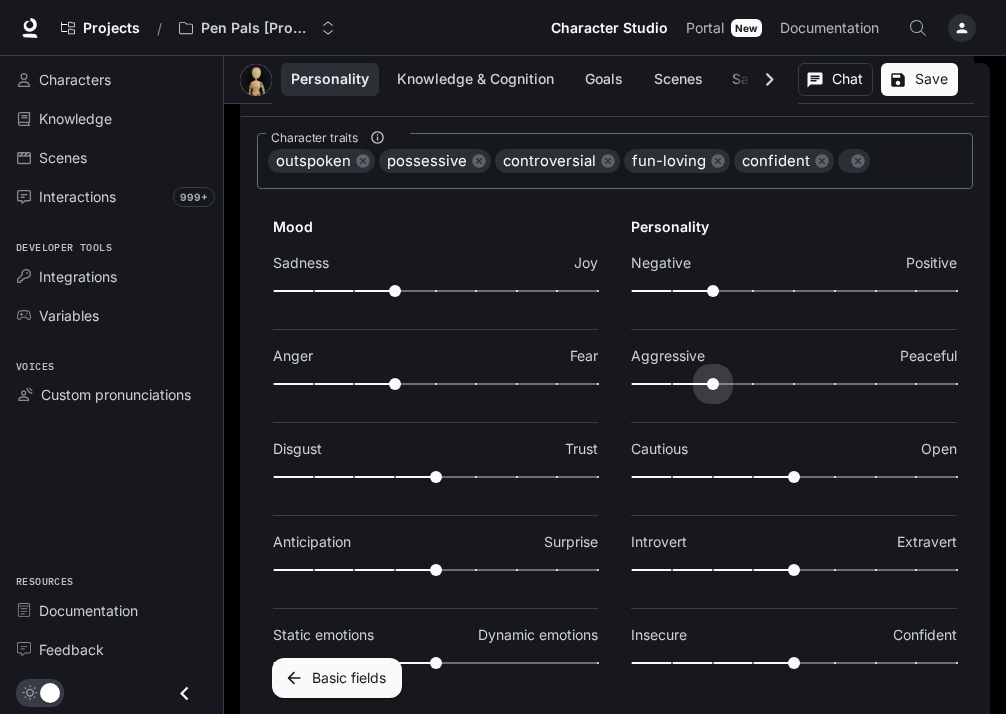 drag, startPoint x: 797, startPoint y: 381, endPoint x: 722, endPoint y: 381, distance: 75 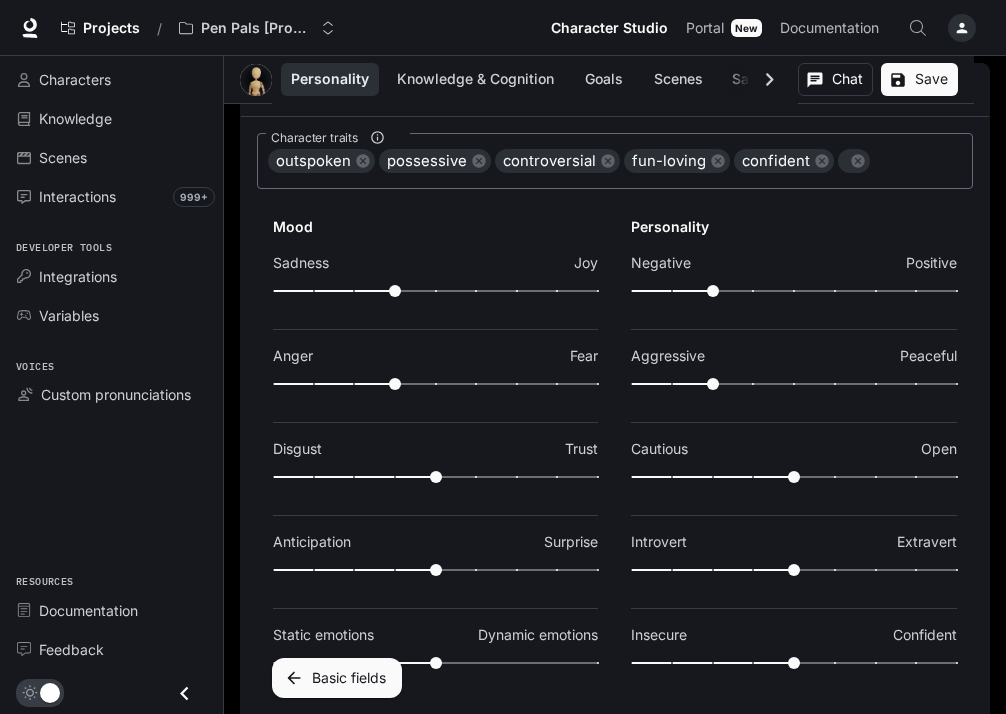 scroll, scrollTop: 358, scrollLeft: 0, axis: vertical 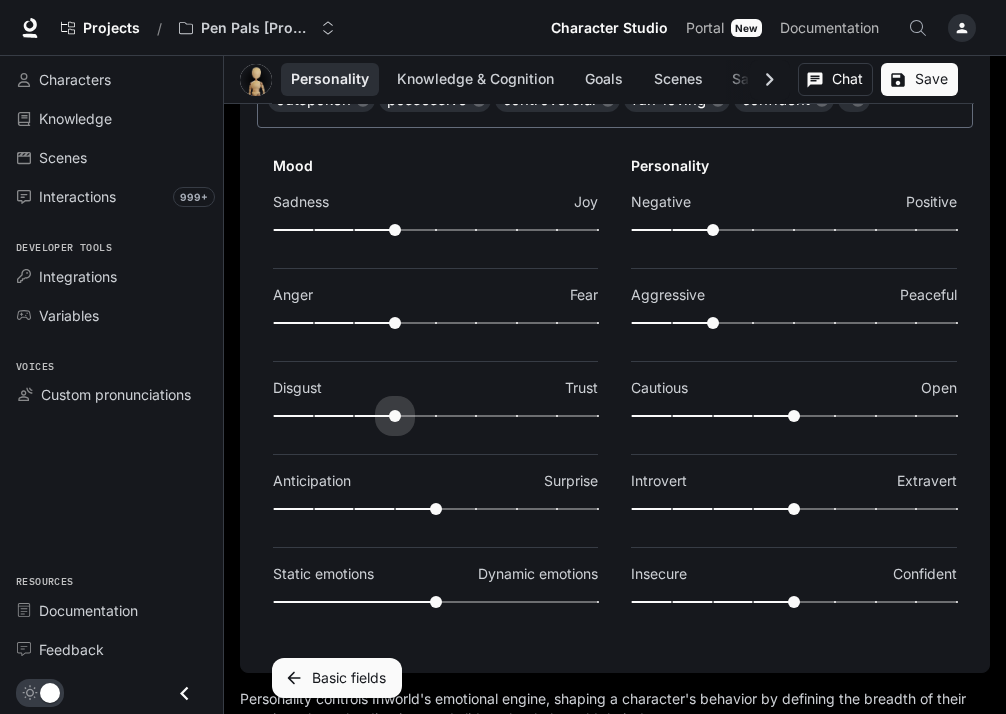 type on "***" 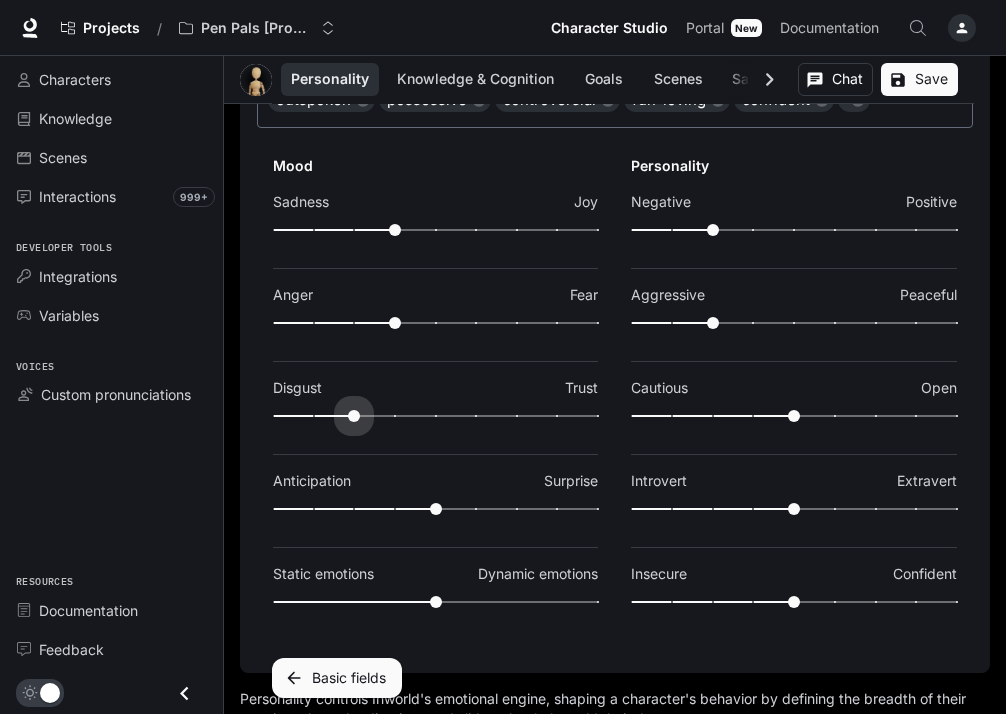 drag, startPoint x: 440, startPoint y: 410, endPoint x: 350, endPoint y: 404, distance: 90.199776 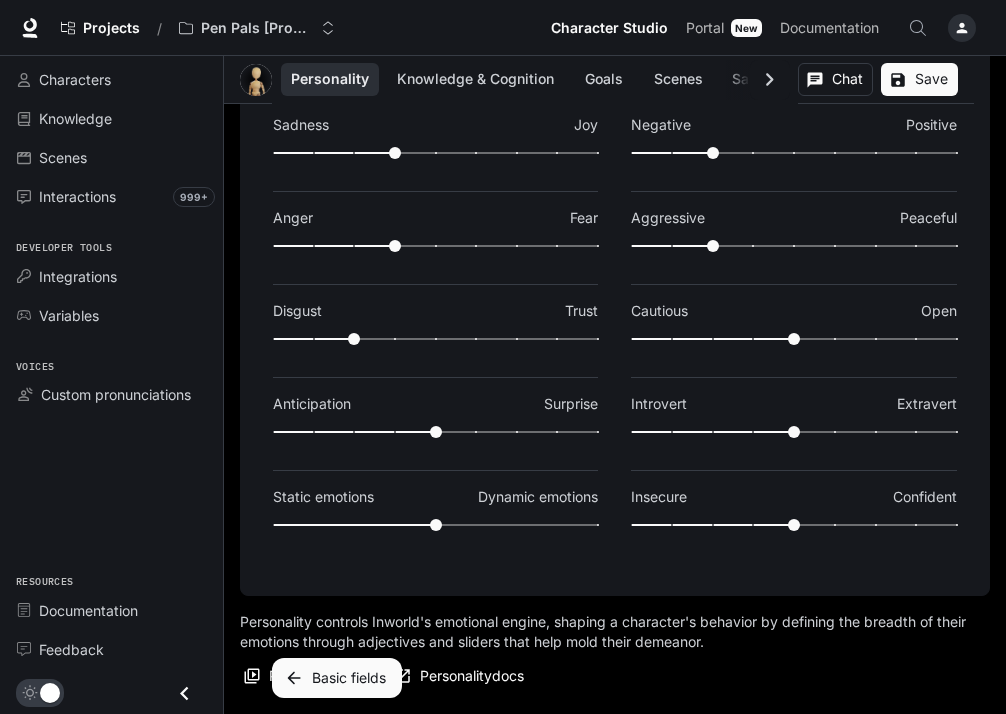 scroll, scrollTop: 439, scrollLeft: 0, axis: vertical 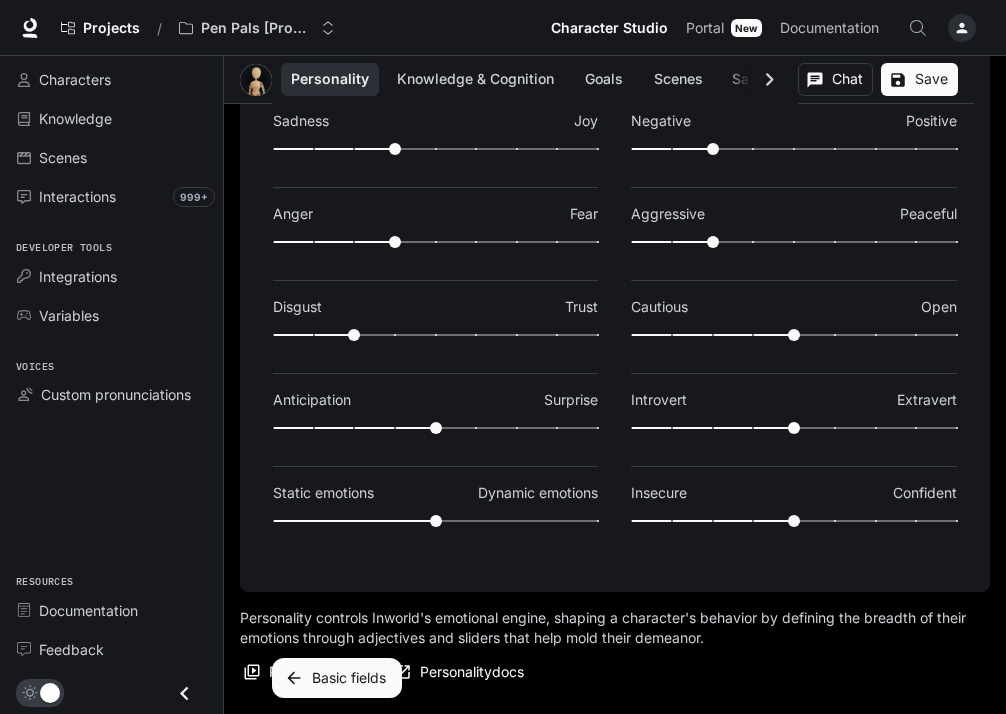 type on "***" 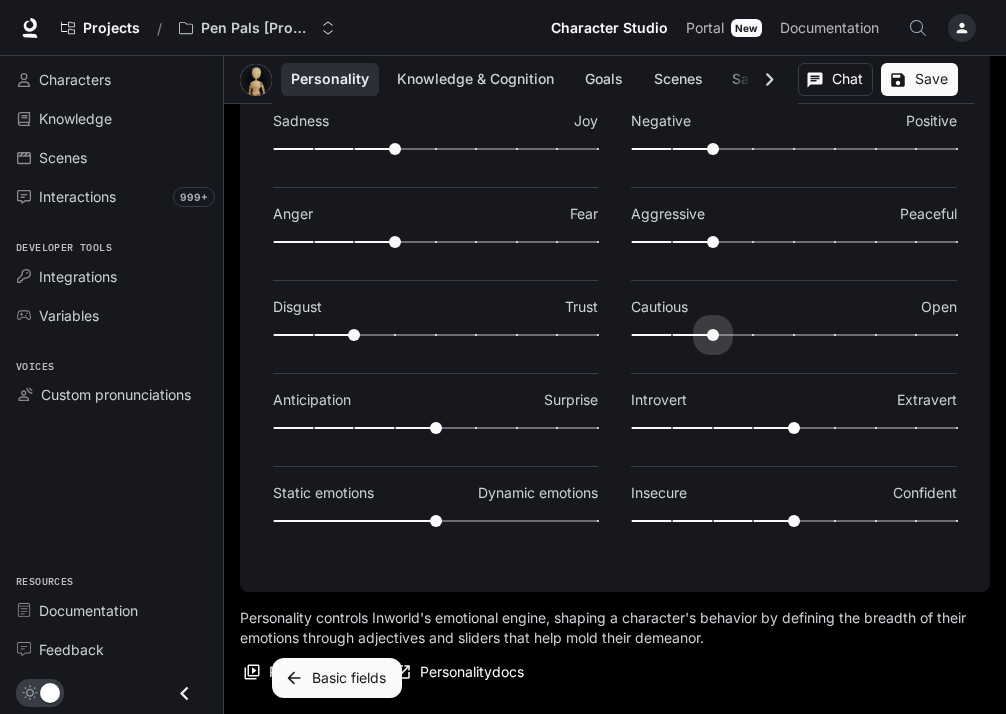 drag, startPoint x: 791, startPoint y: 333, endPoint x: 709, endPoint y: 332, distance: 82.006096 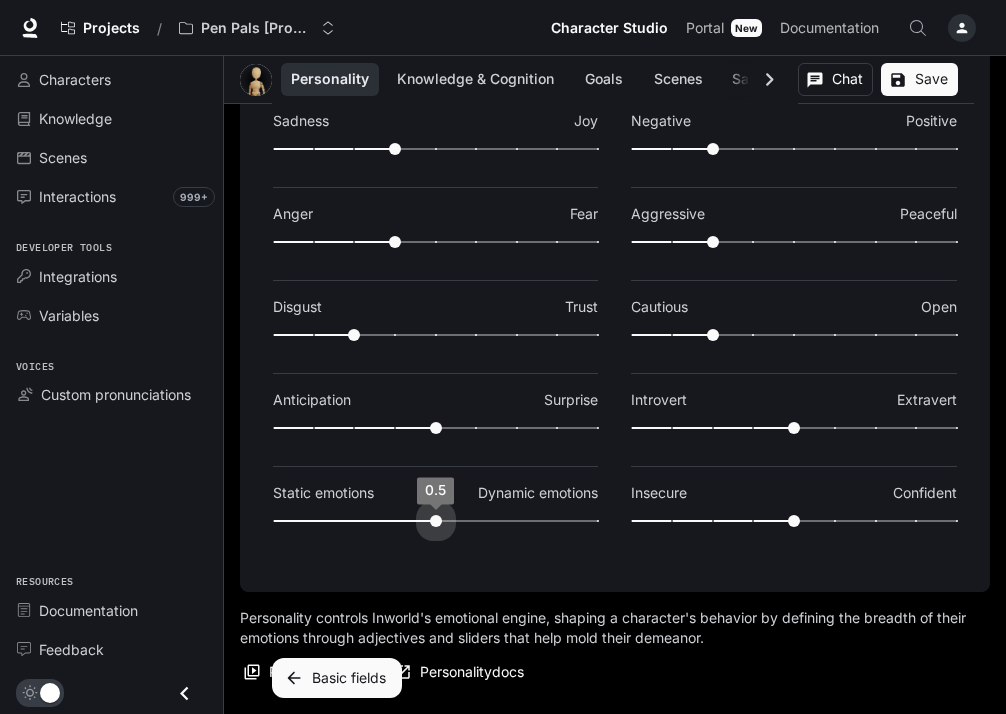 type on "*" 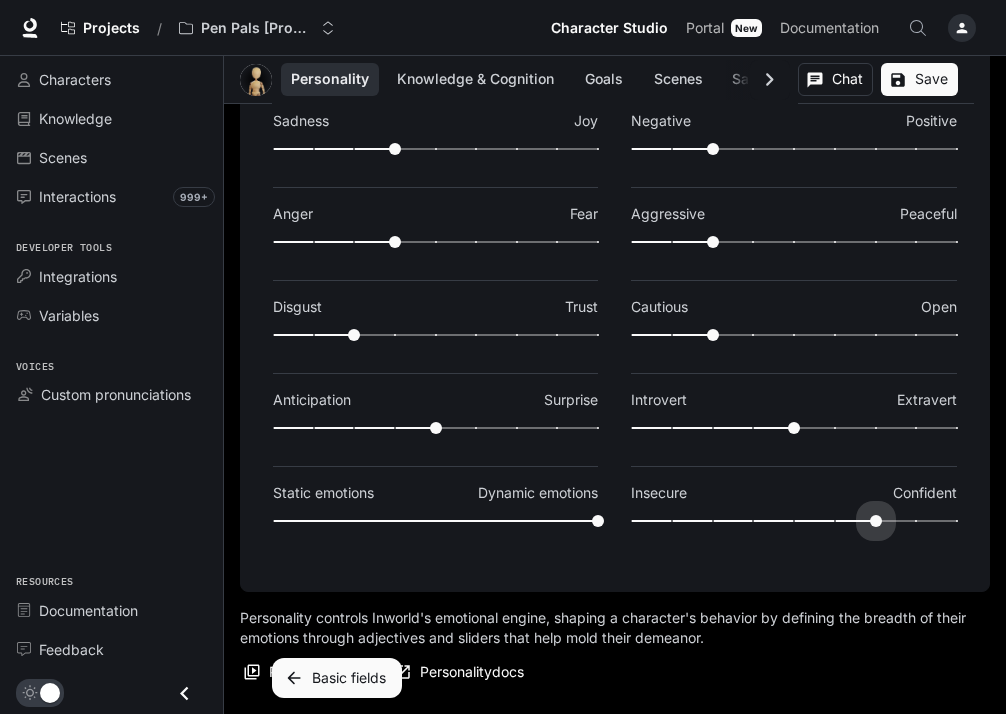 type on "*" 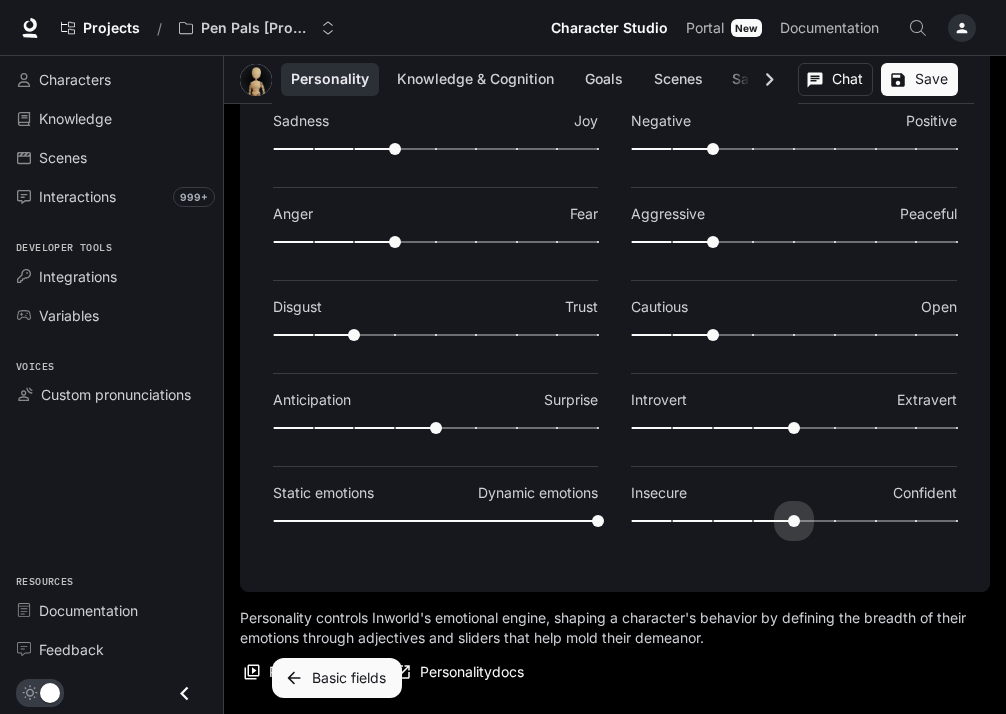 drag, startPoint x: 785, startPoint y: 516, endPoint x: 805, endPoint y: 511, distance: 20.615528 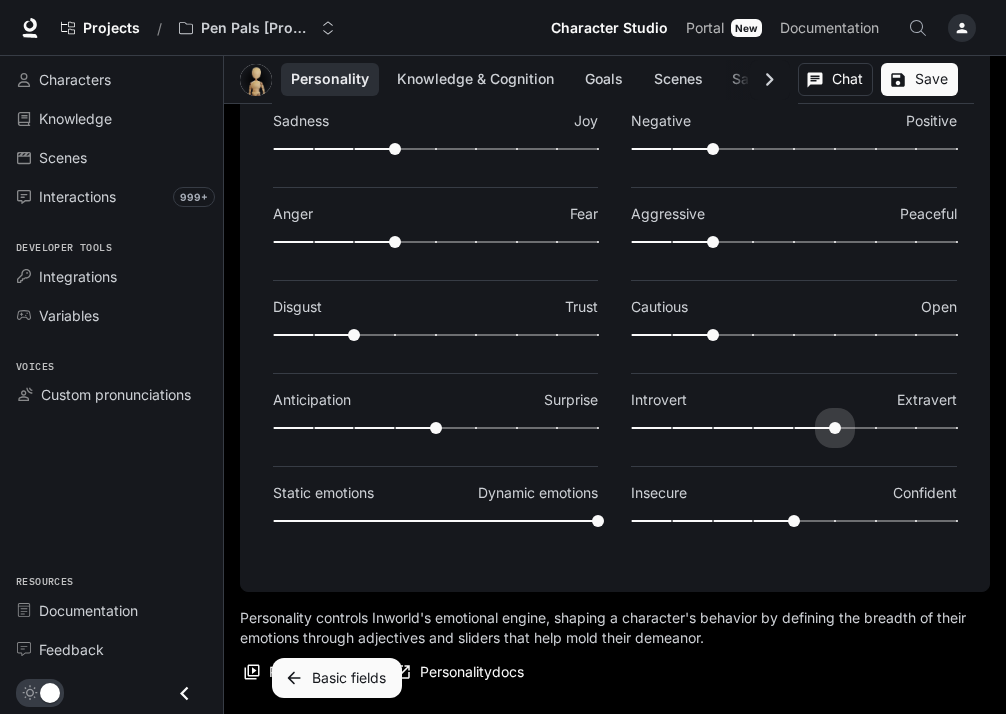 type on "**" 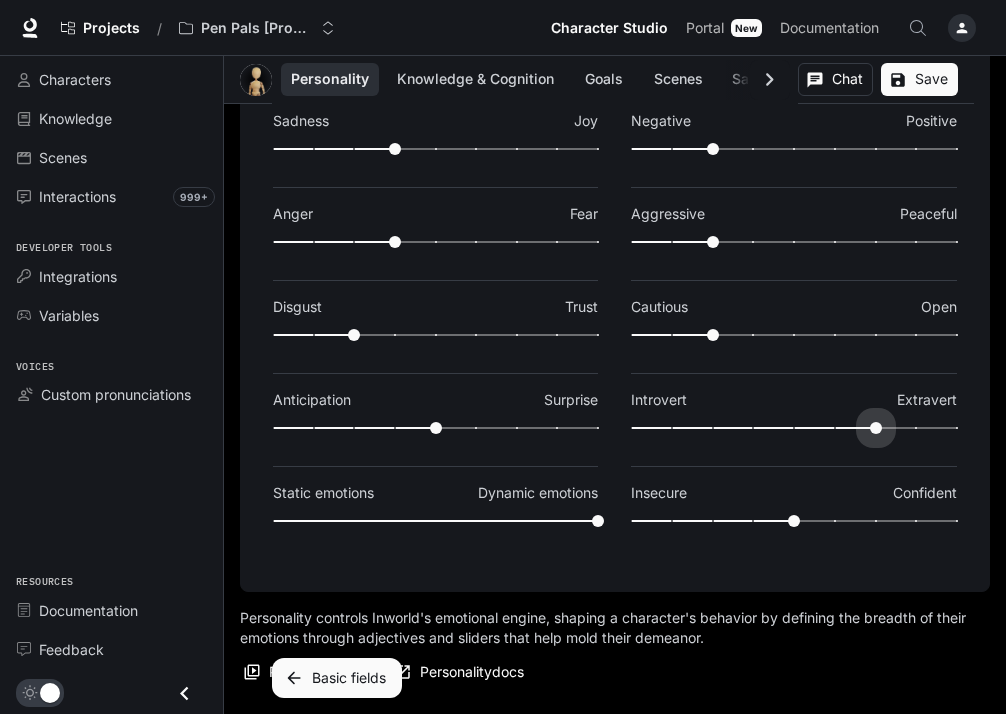 drag, startPoint x: 798, startPoint y: 427, endPoint x: 859, endPoint y: 427, distance: 61 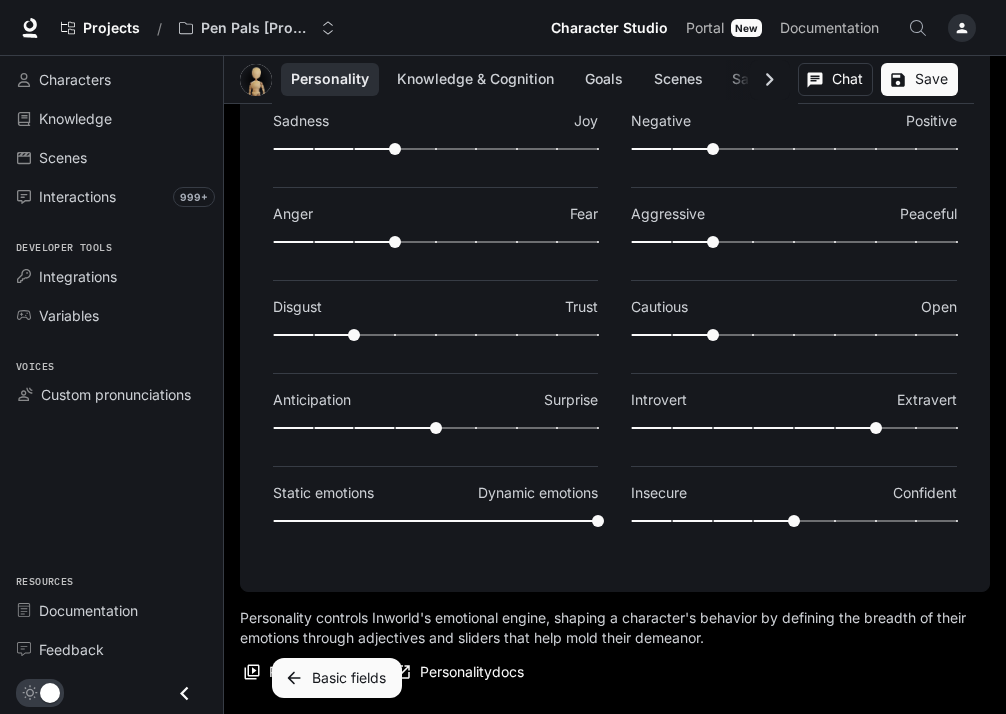 scroll, scrollTop: 370, scrollLeft: 0, axis: vertical 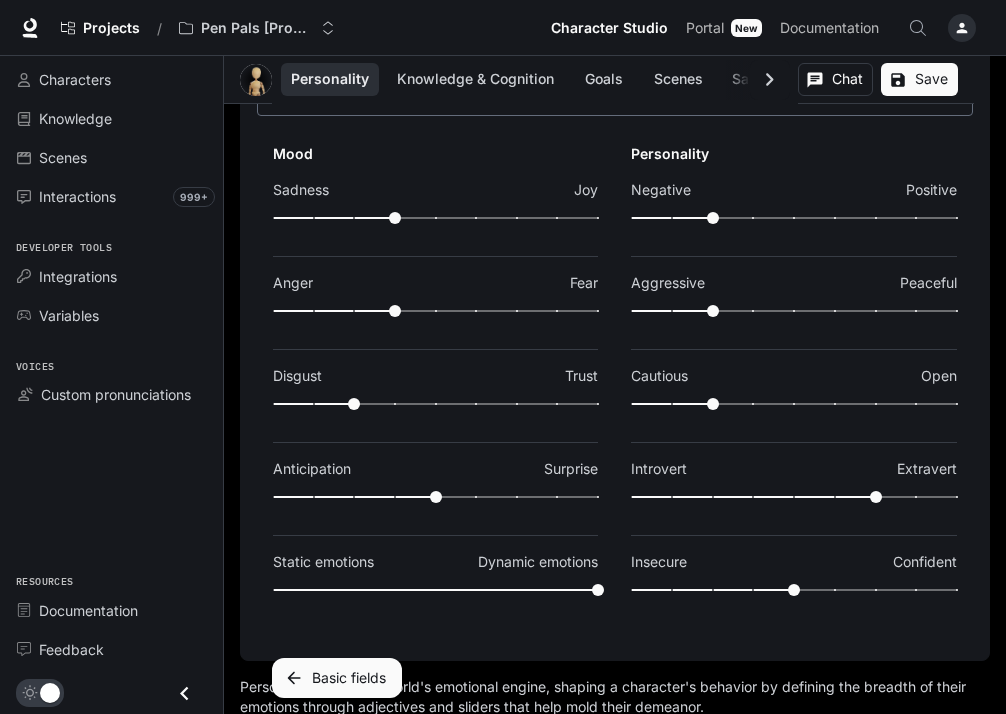 click at bounding box center [354, 497] 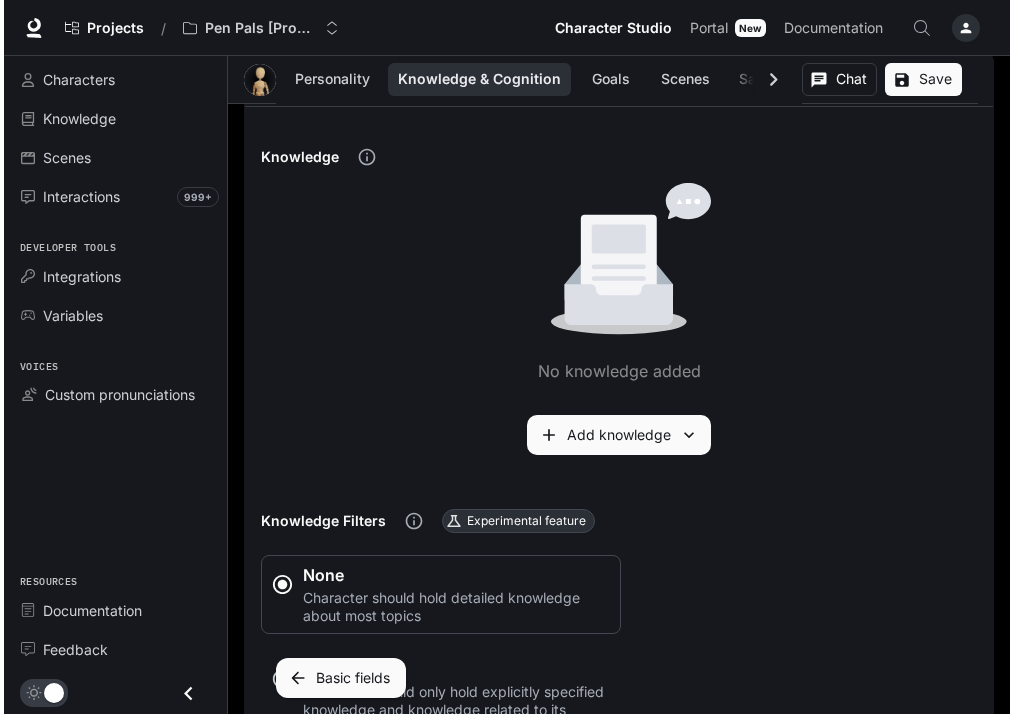scroll, scrollTop: 1272, scrollLeft: 0, axis: vertical 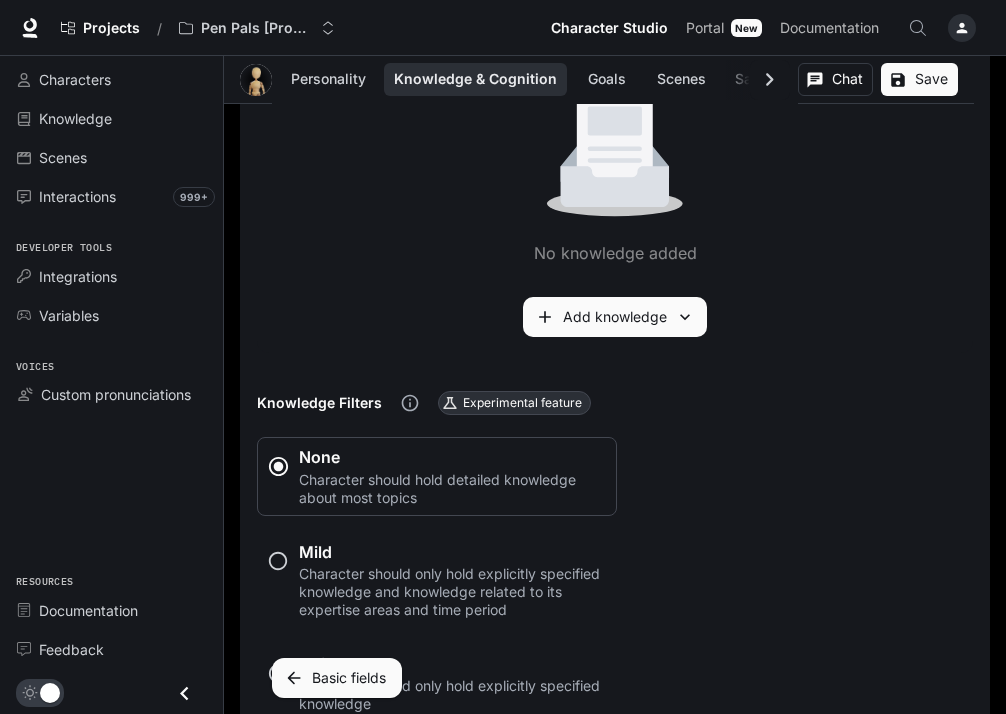click on "Add knowledge" at bounding box center [615, 317] 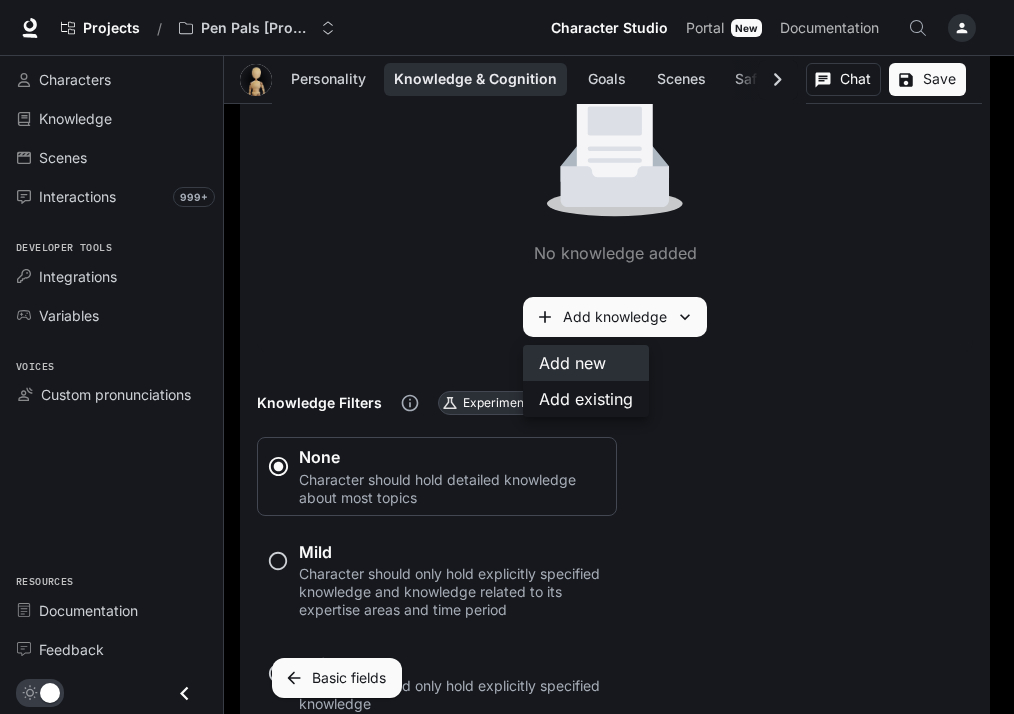 click on "Add new" at bounding box center (586, 363) 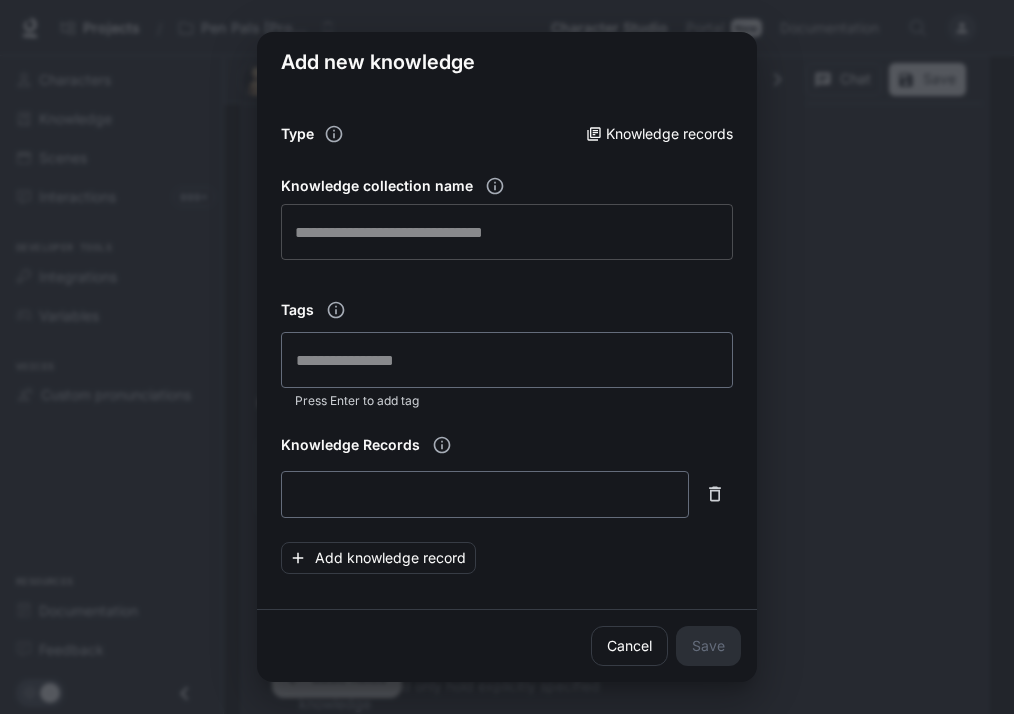 click at bounding box center [507, 232] 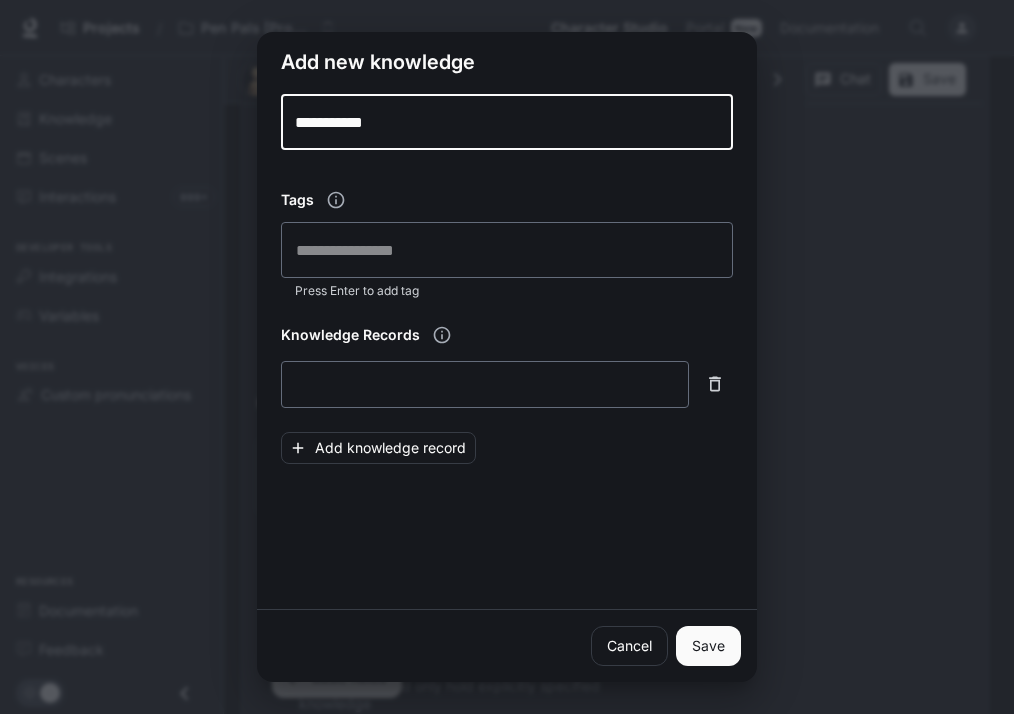 scroll, scrollTop: 127, scrollLeft: 0, axis: vertical 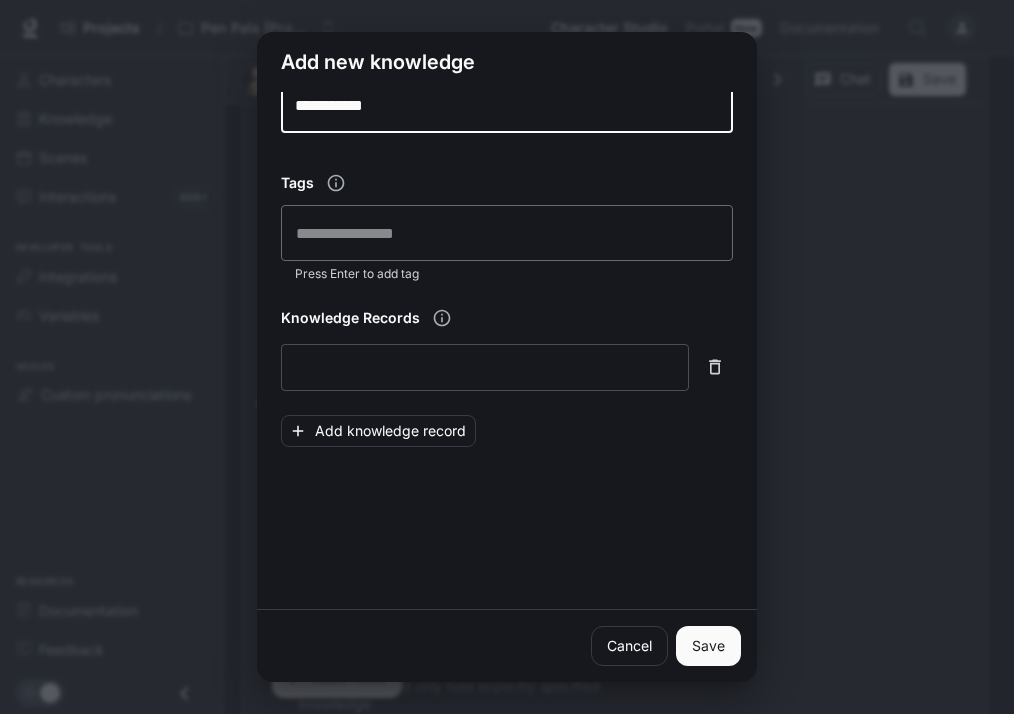 type on "**********" 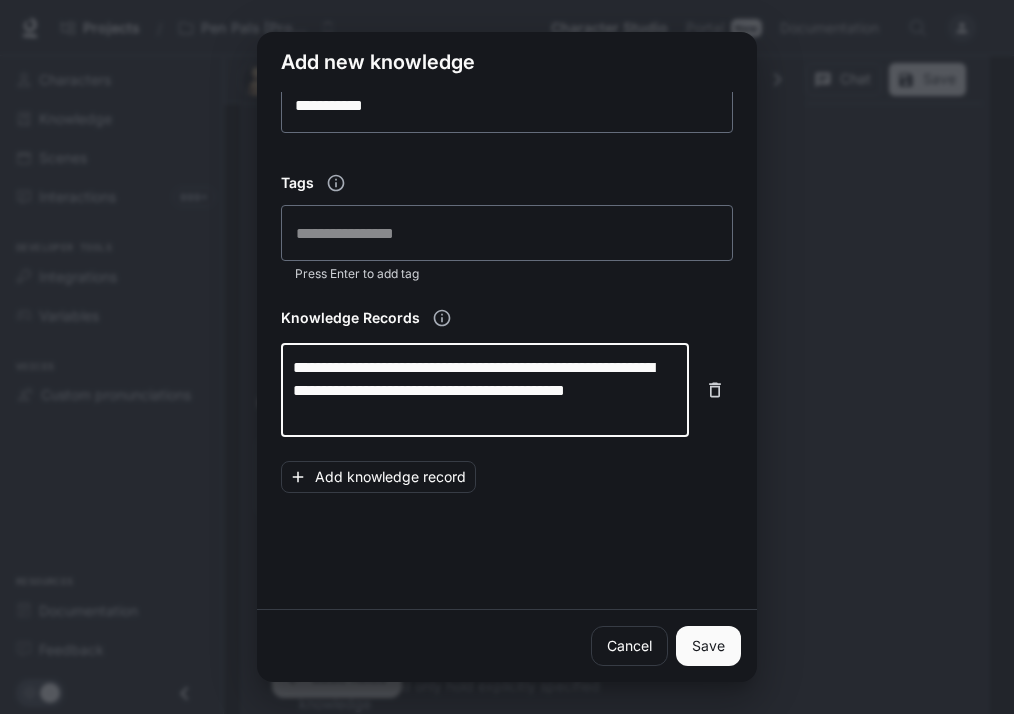 click on "**********" at bounding box center (485, 390) 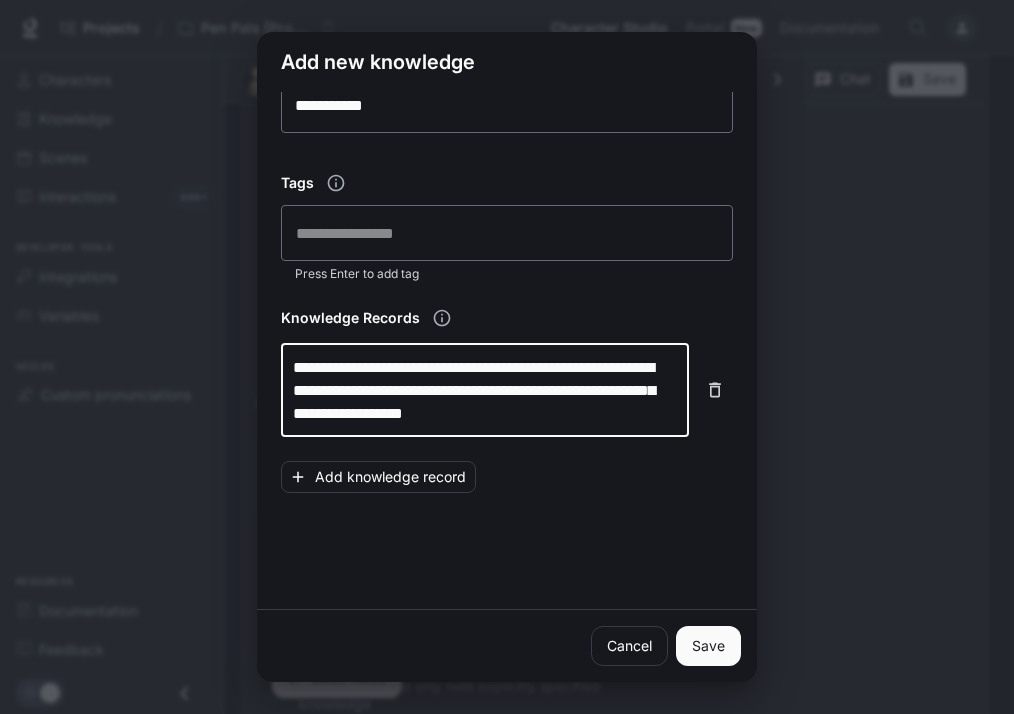 click on "**********" at bounding box center (485, 390) 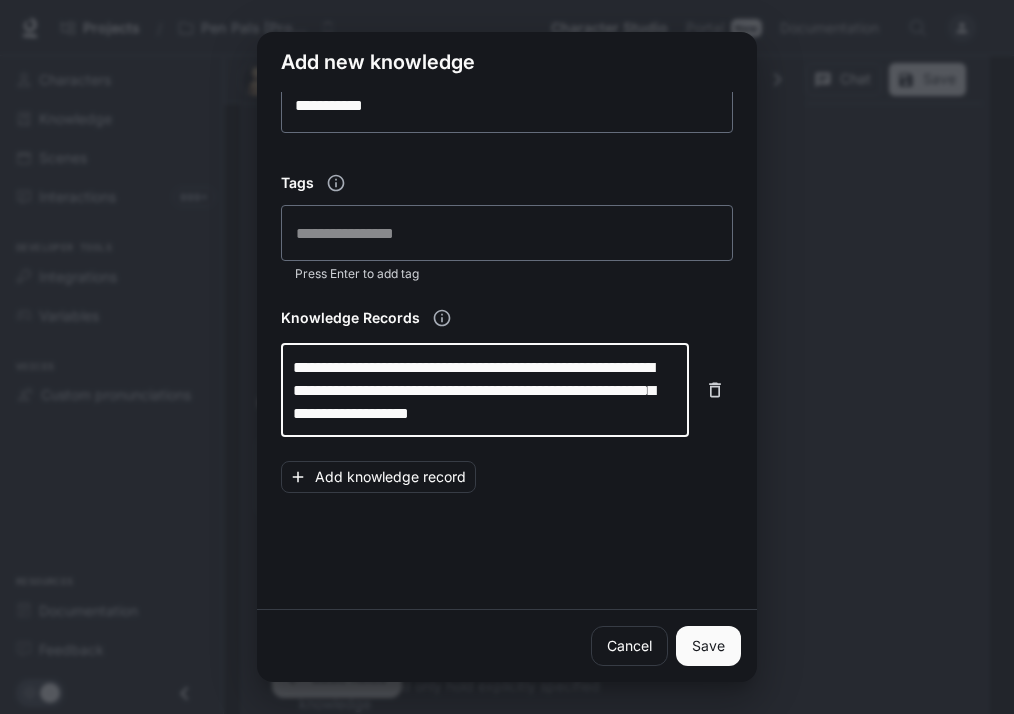 paste on "**********" 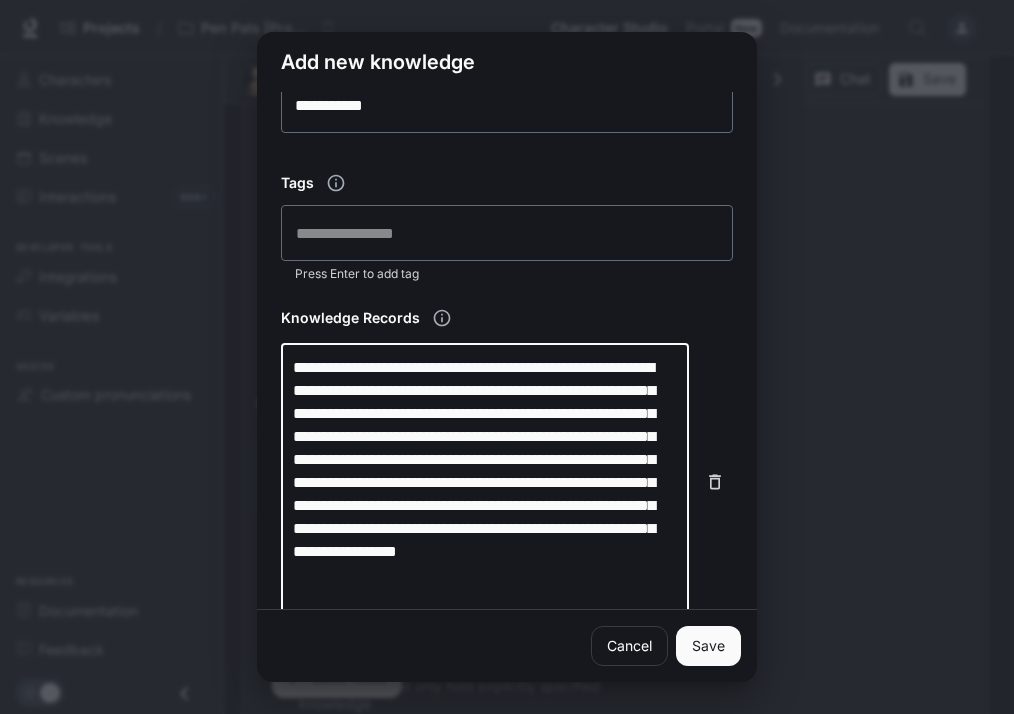 click on "**********" at bounding box center [485, 482] 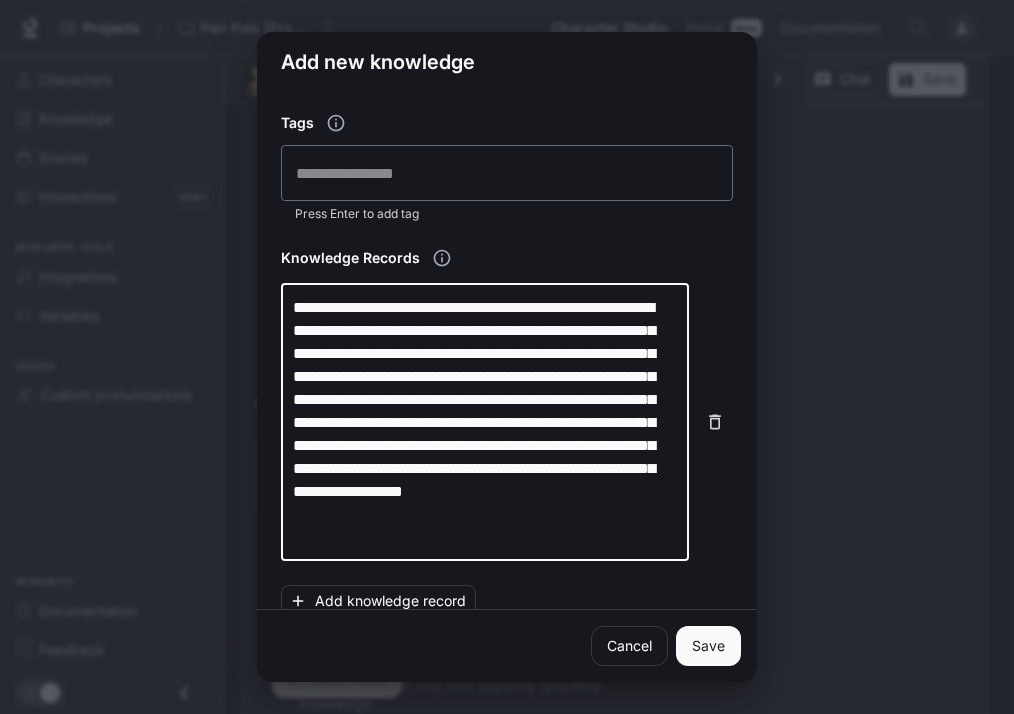 scroll, scrollTop: 219, scrollLeft: 0, axis: vertical 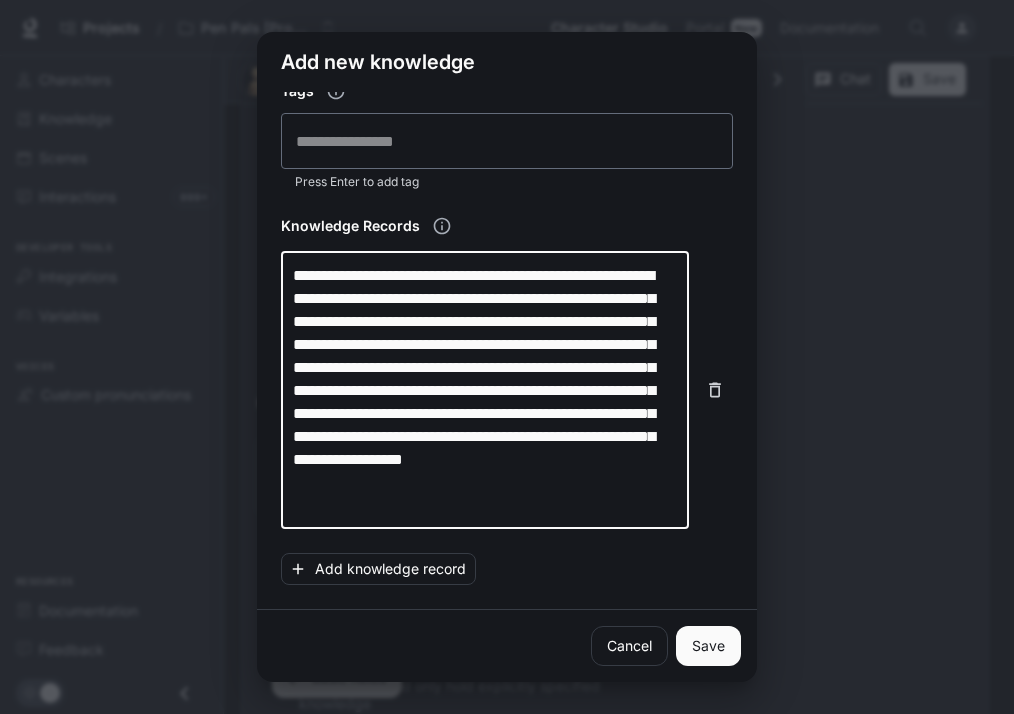 click on "**********" at bounding box center (485, 390) 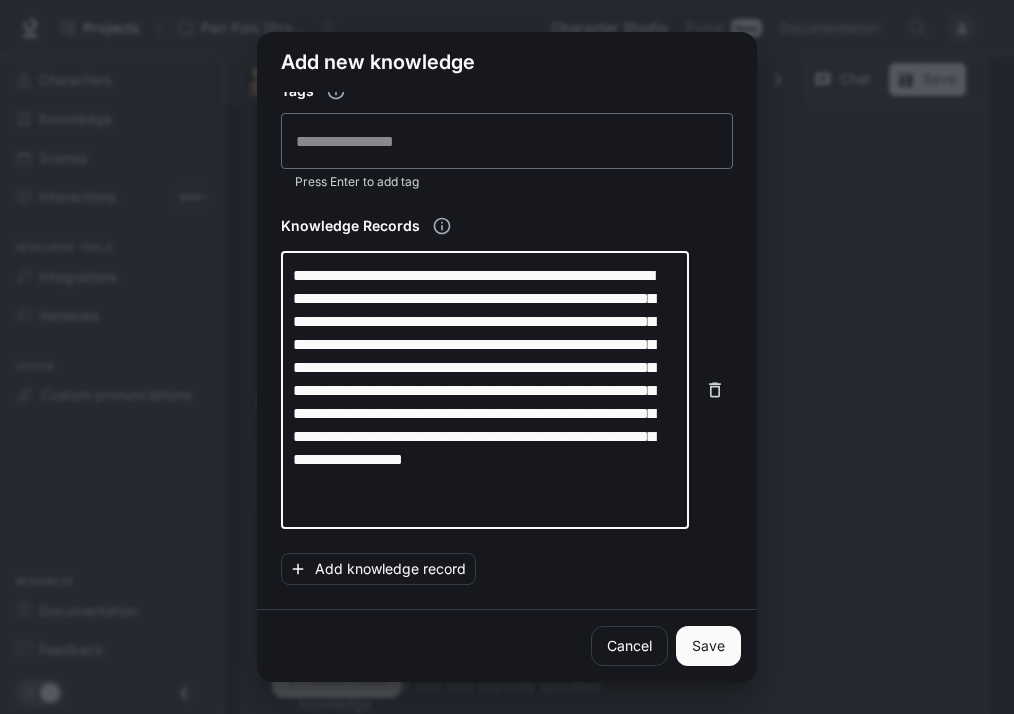 click on "**********" at bounding box center [485, 390] 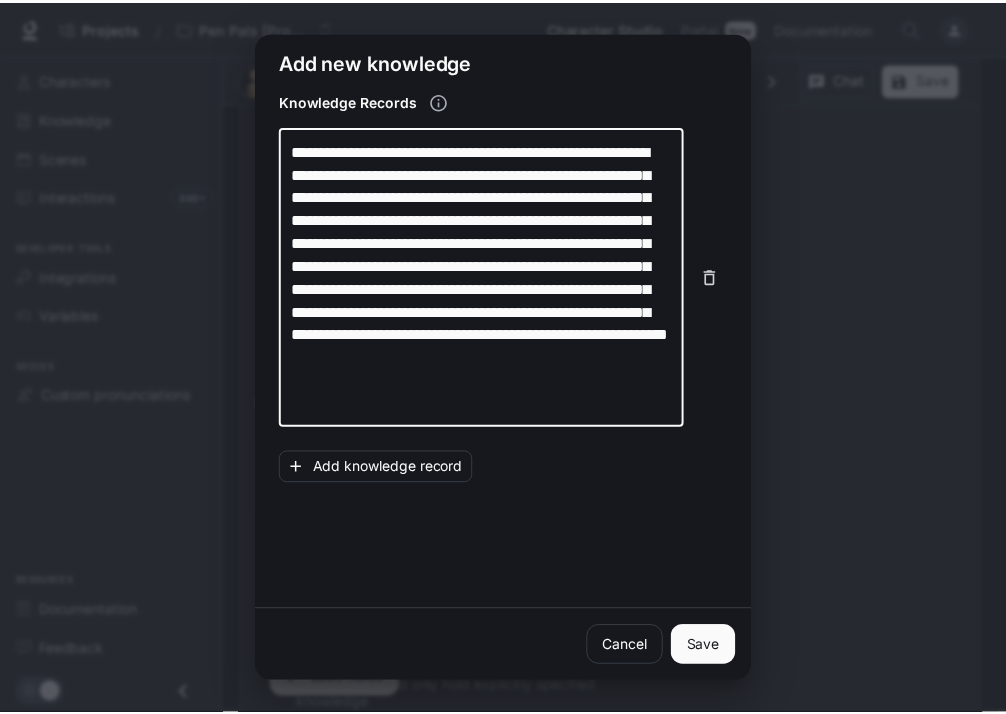scroll, scrollTop: 414, scrollLeft: 0, axis: vertical 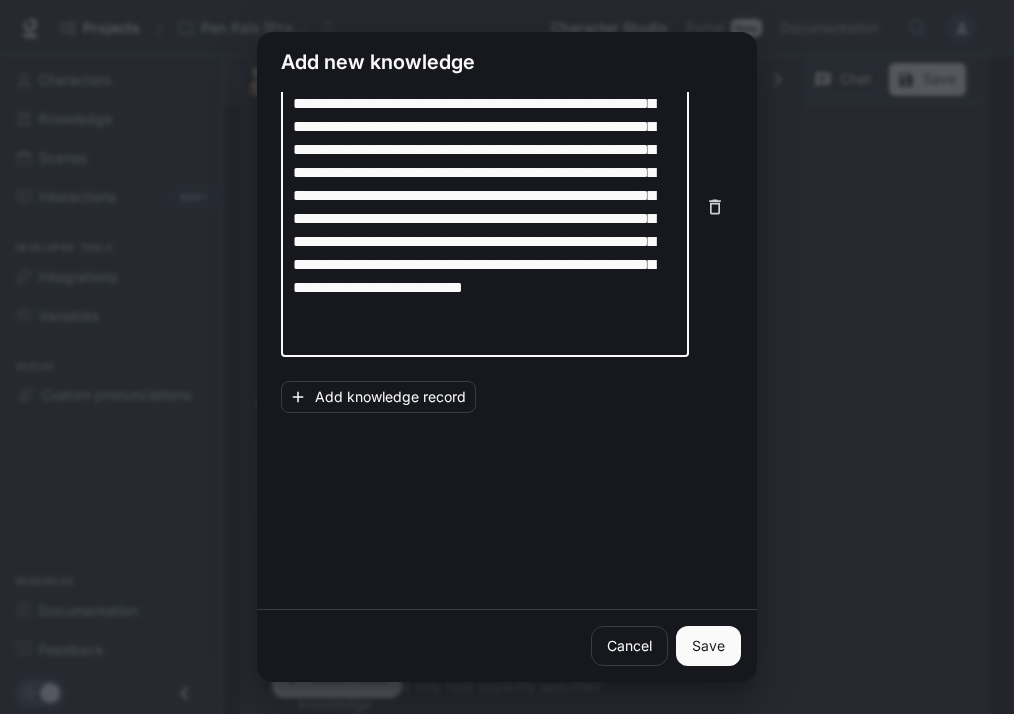 type on "**********" 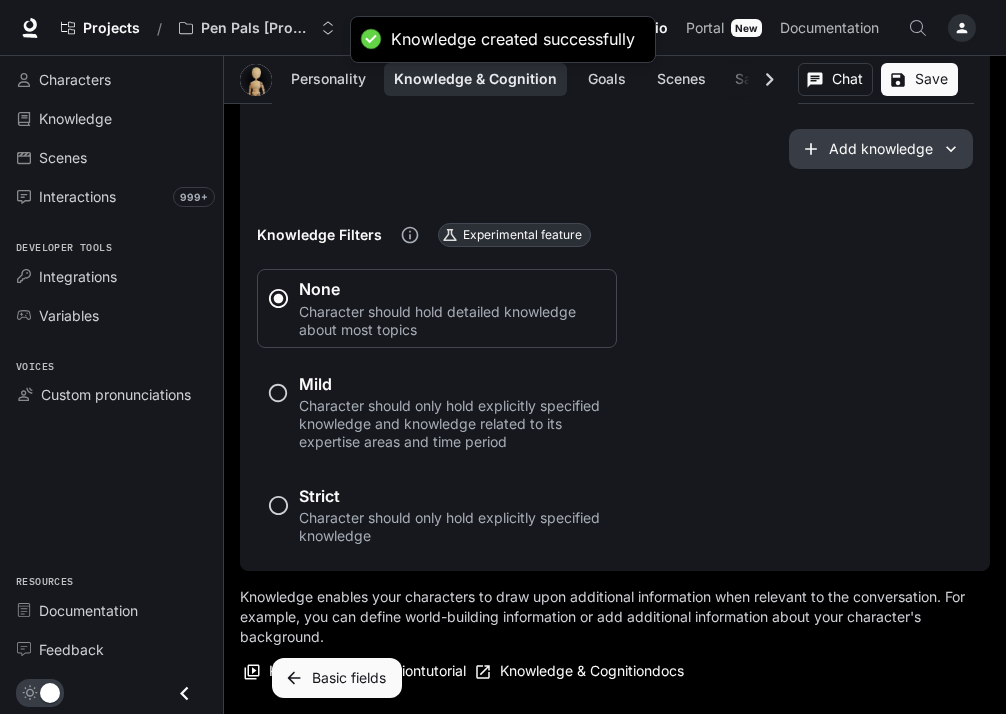 type on "*" 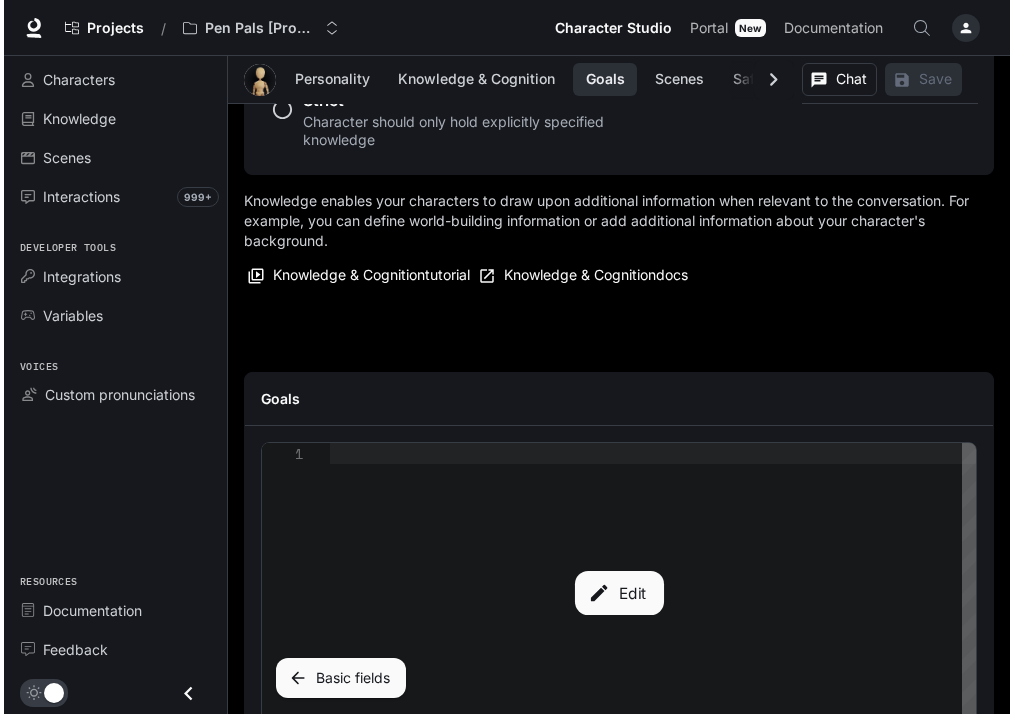 scroll, scrollTop: 1850, scrollLeft: 0, axis: vertical 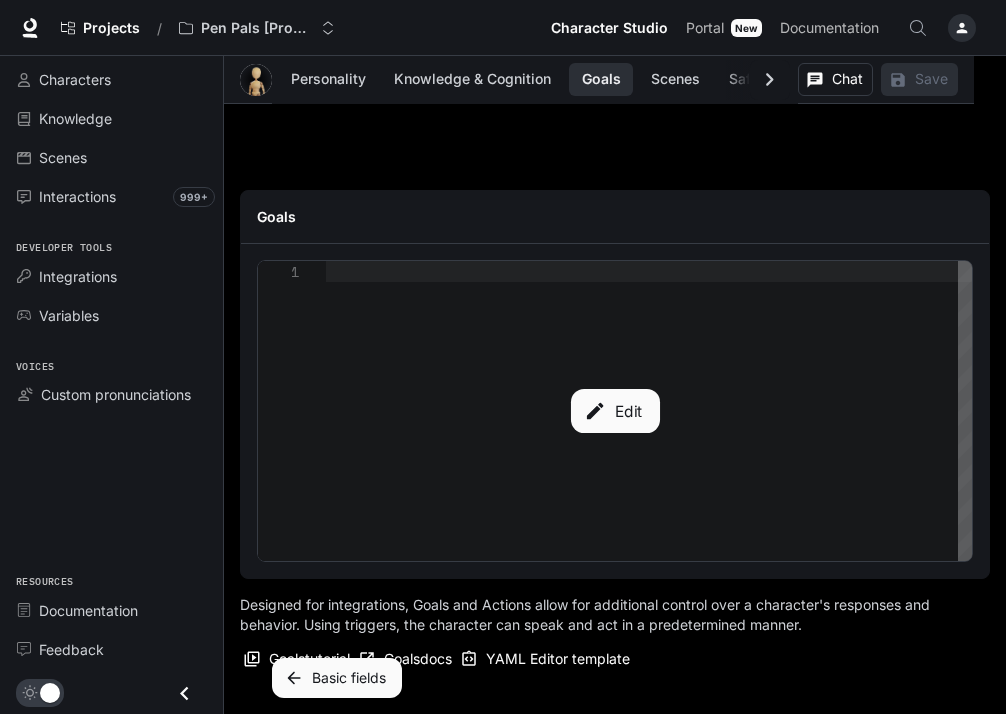 click on "Edit" at bounding box center [615, 411] 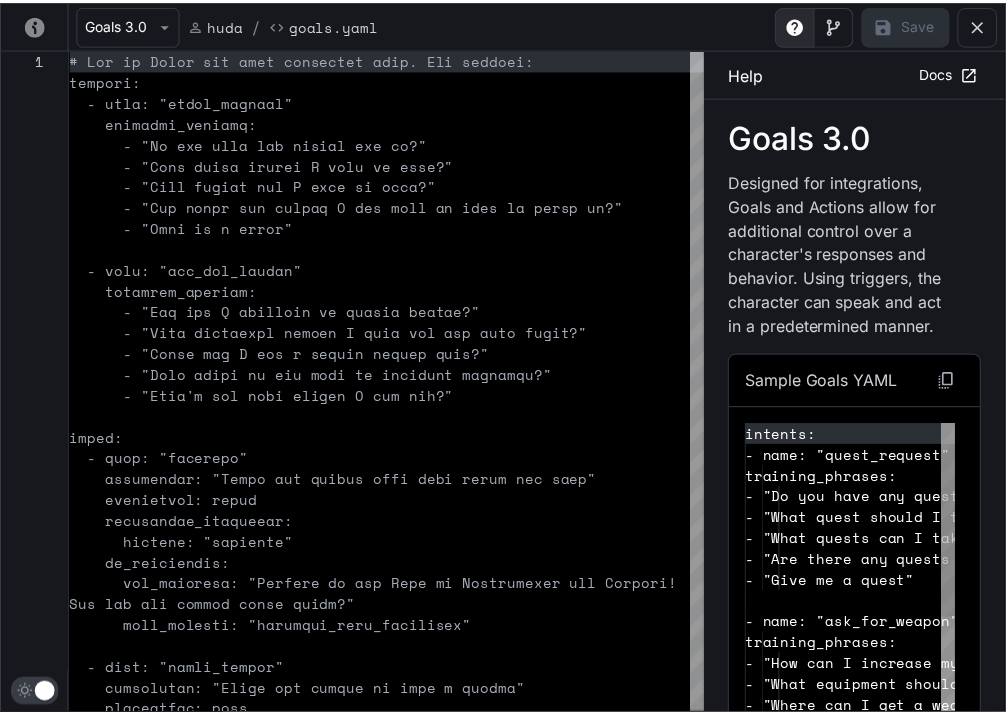 scroll, scrollTop: 210, scrollLeft: 0, axis: vertical 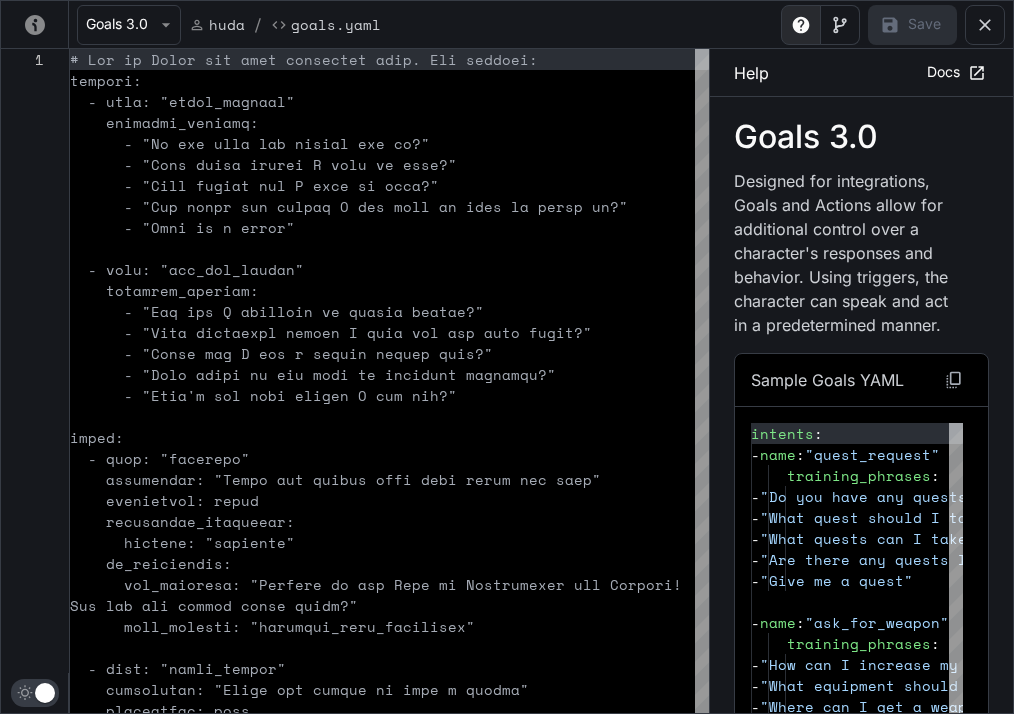click 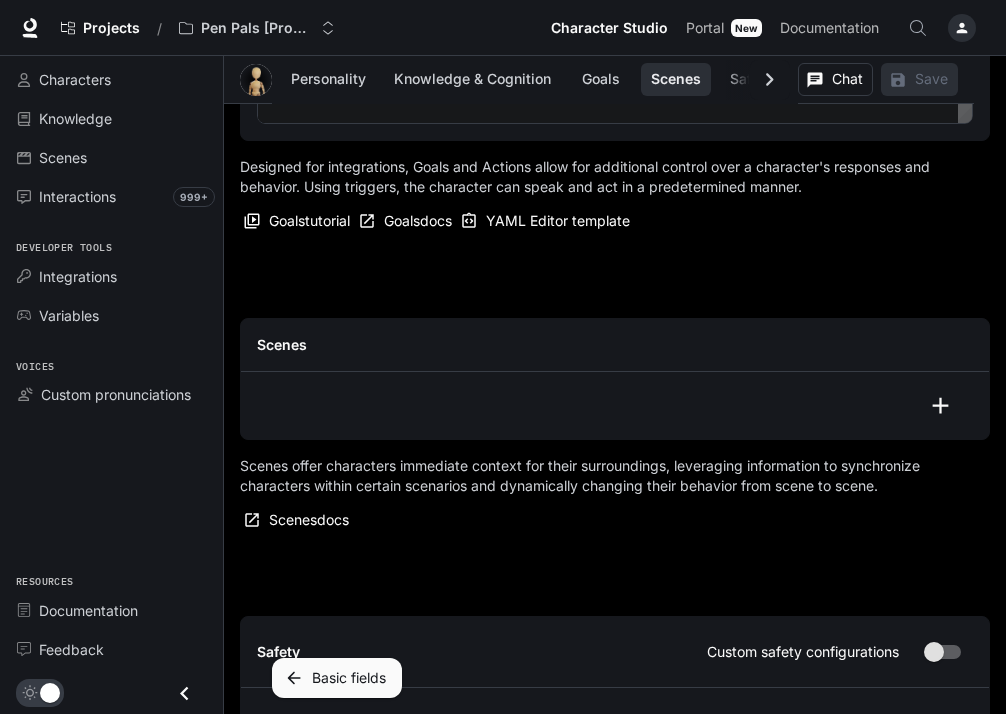 scroll, scrollTop: 2375, scrollLeft: 0, axis: vertical 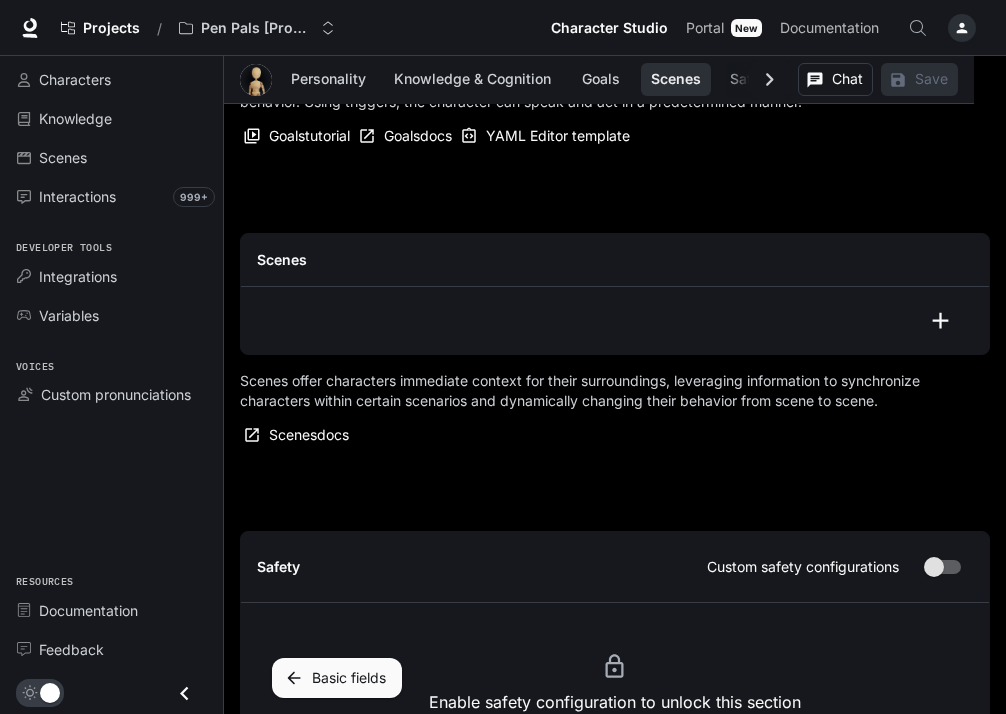click 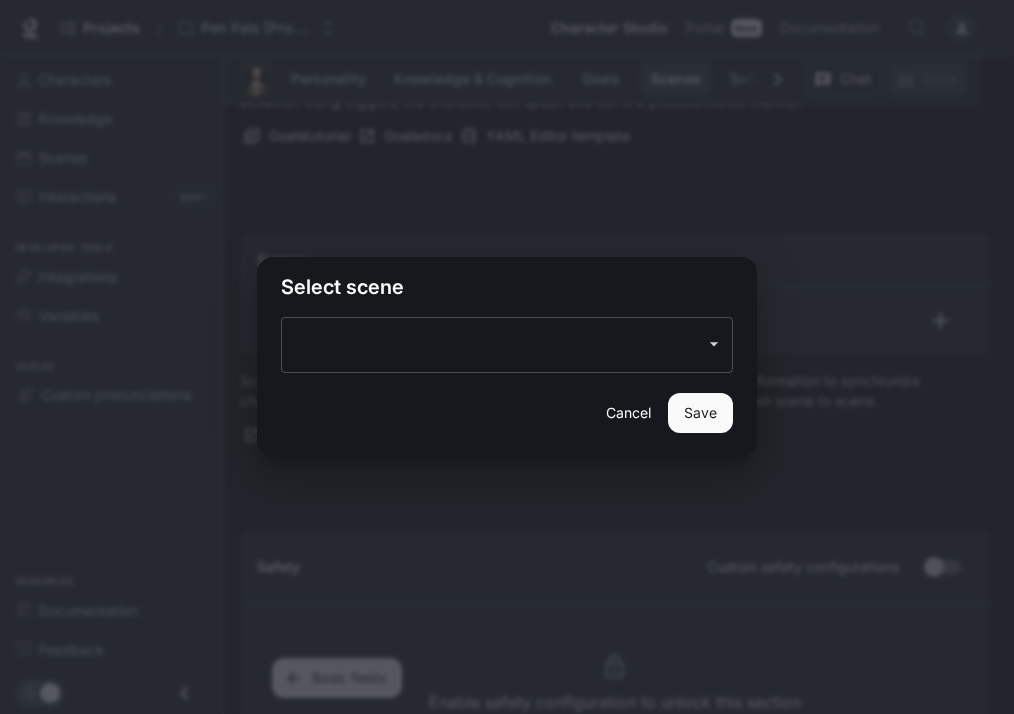 click at bounding box center [492, 345] 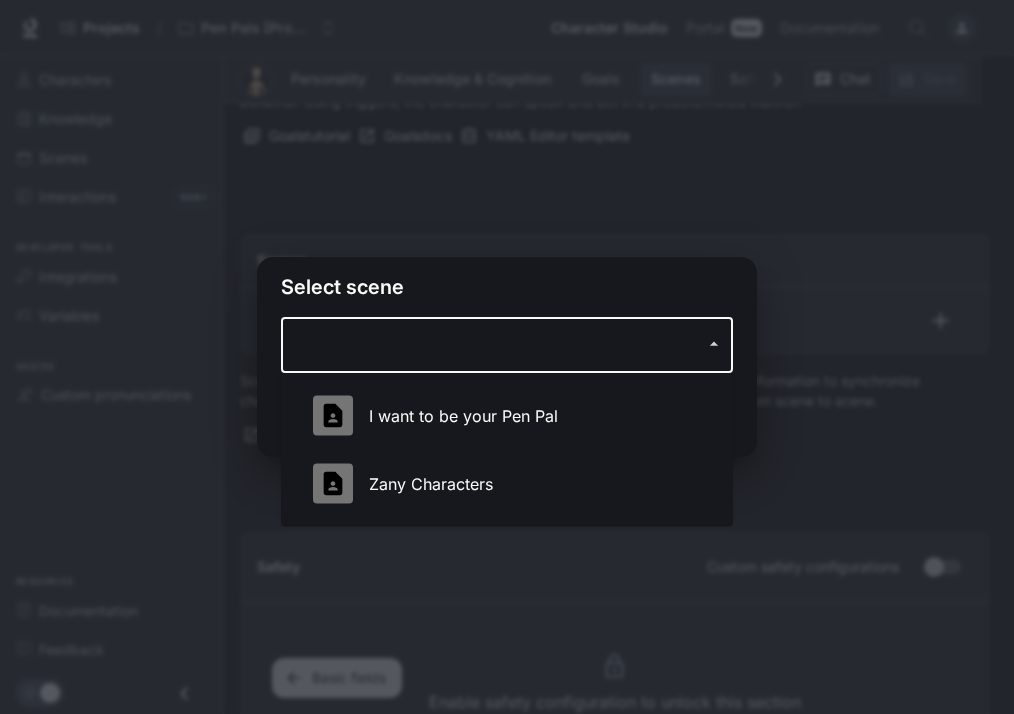 click on "Zany Characters" at bounding box center [535, 484] 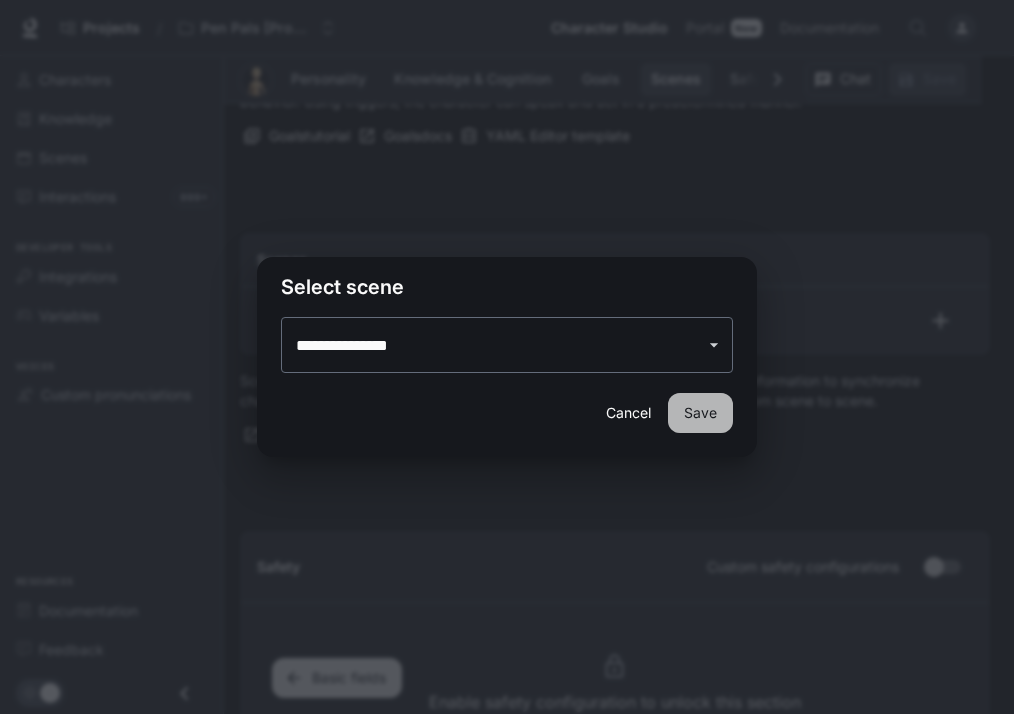 click on "Save" at bounding box center (700, 413) 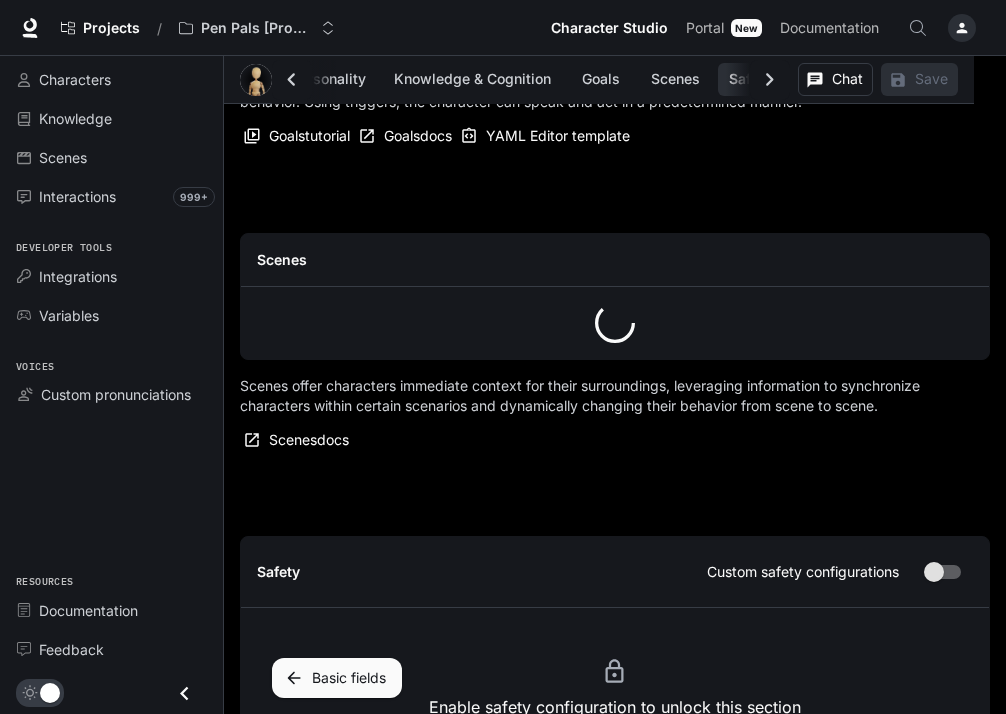 scroll, scrollTop: 2500, scrollLeft: 0, axis: vertical 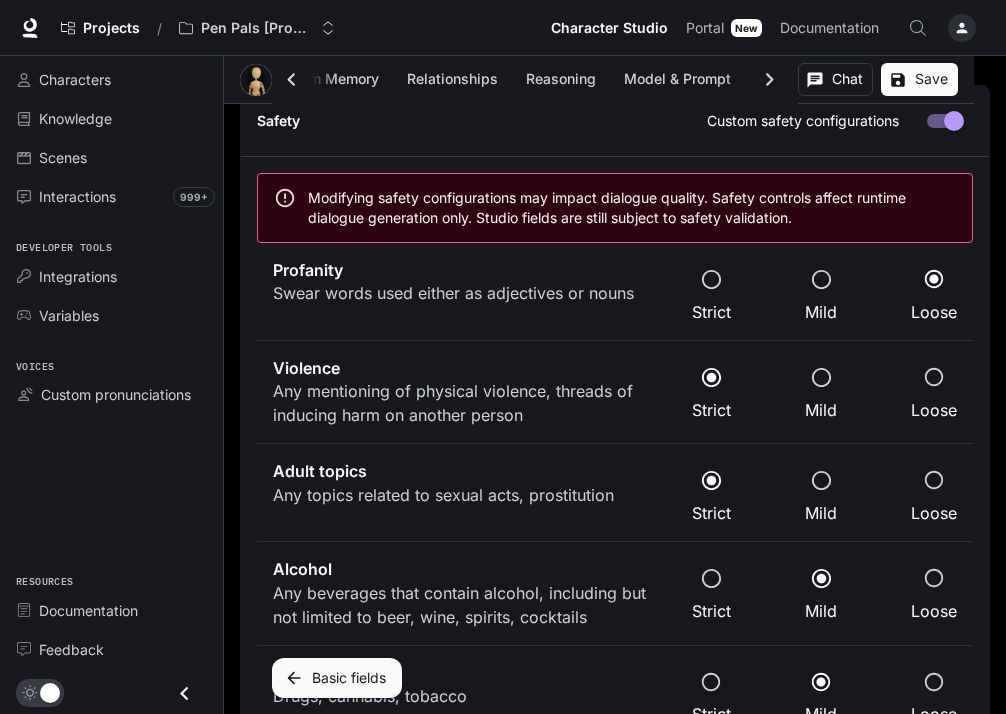 click on "Loose" at bounding box center [934, 312] 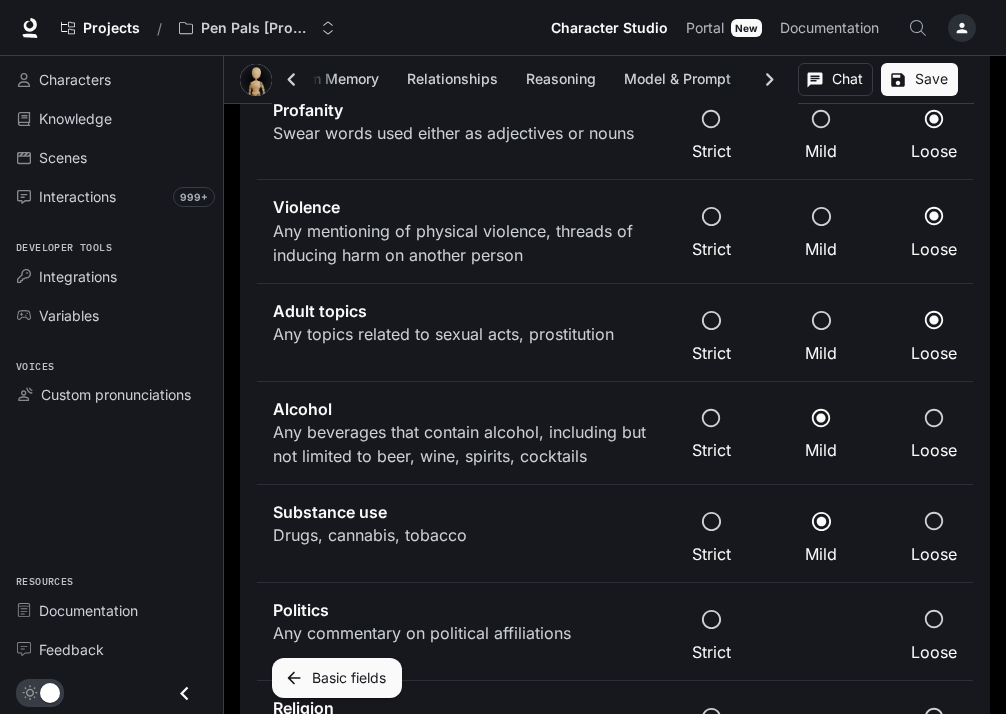 scroll, scrollTop: 3056, scrollLeft: 0, axis: vertical 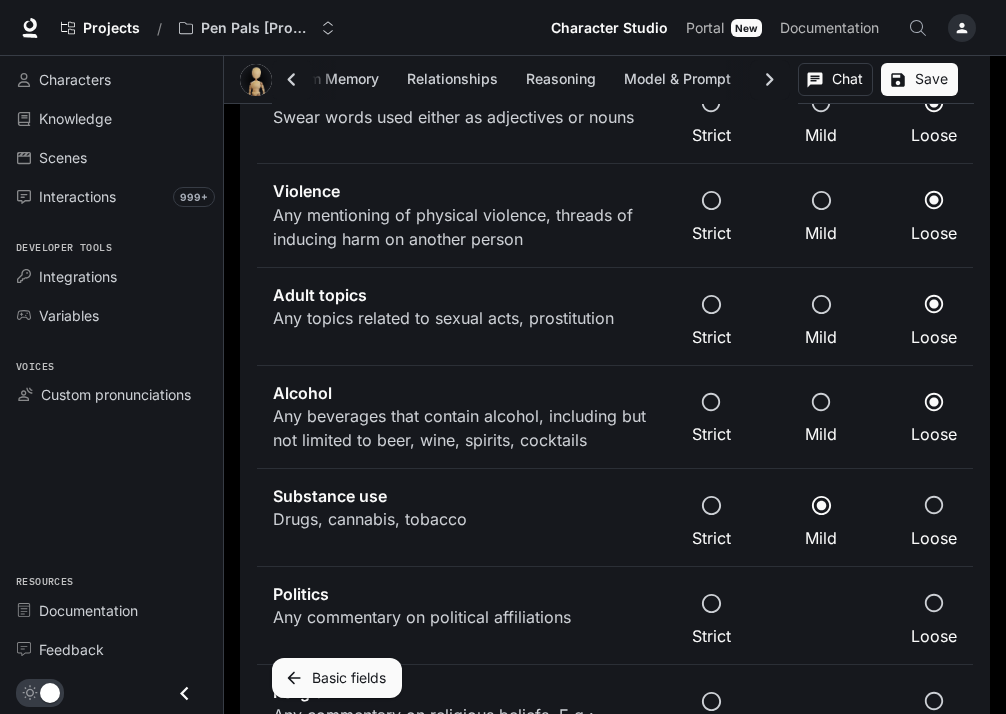 click on "Loose" at bounding box center [934, 538] 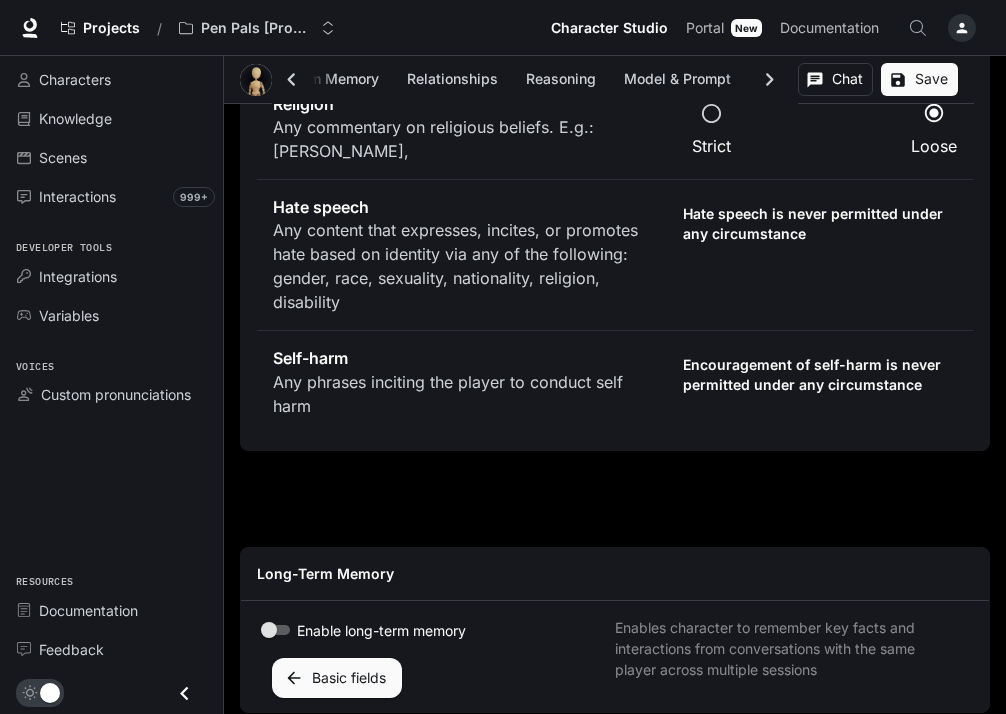 scroll, scrollTop: 3824, scrollLeft: 0, axis: vertical 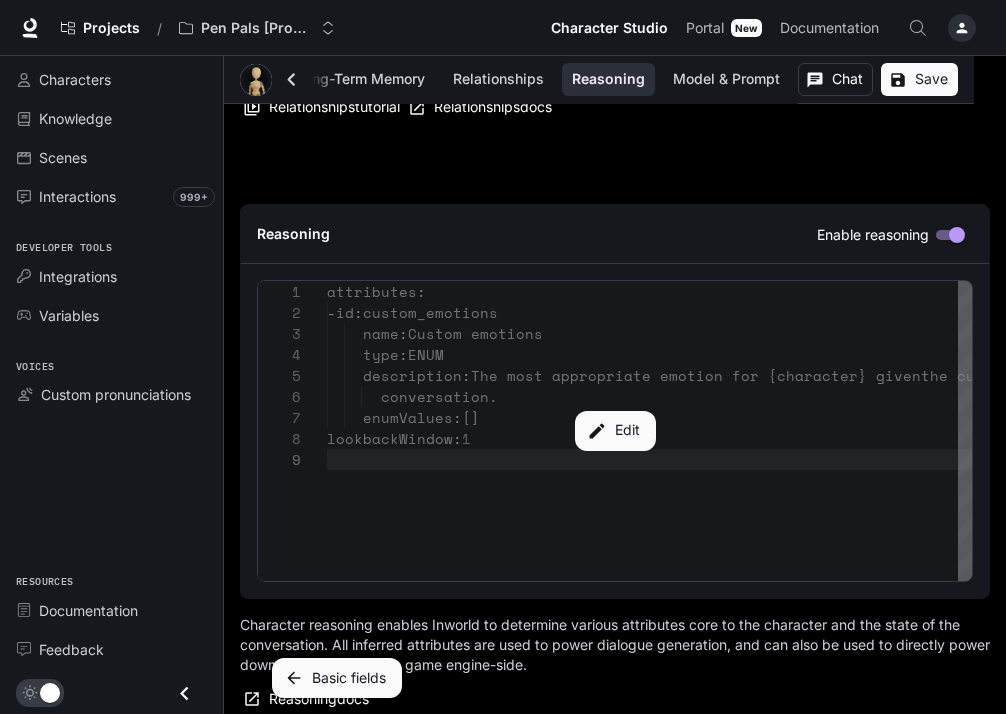 click on "Save" at bounding box center (919, 79) 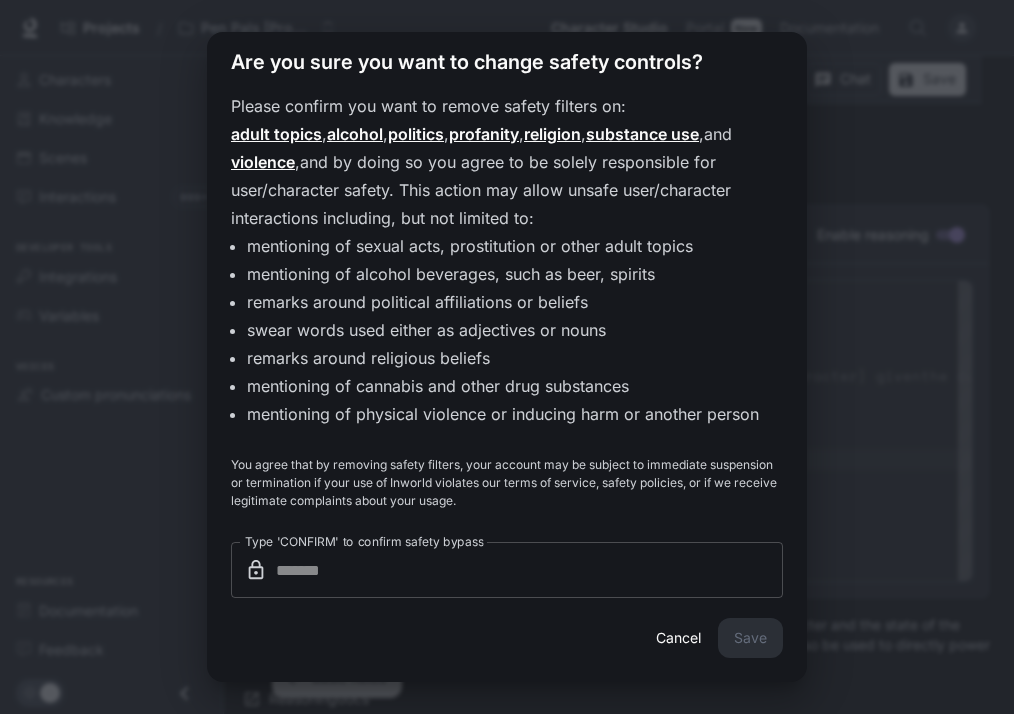 click on "Type 'CONFIRM' to confirm safety bypass" at bounding box center (529, 570) 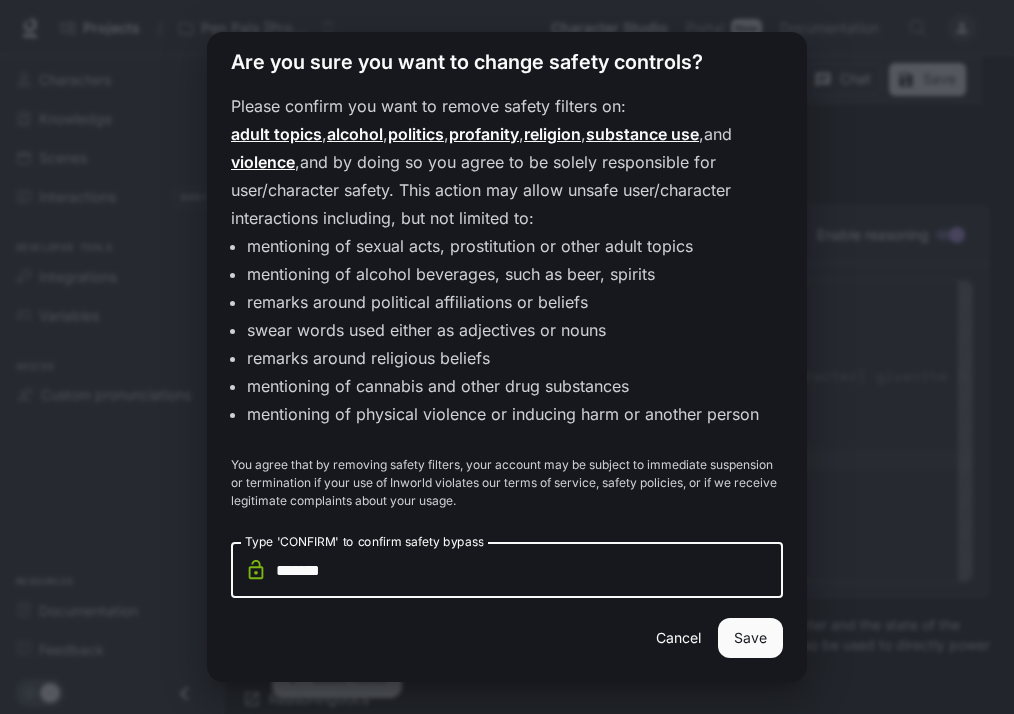 type on "*******" 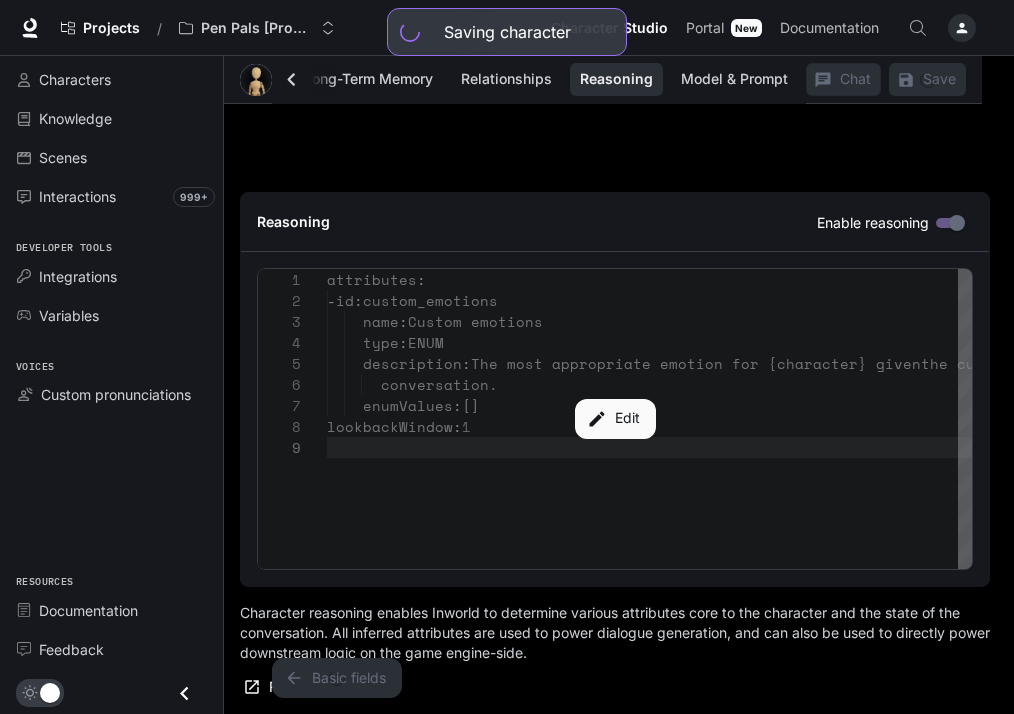 type 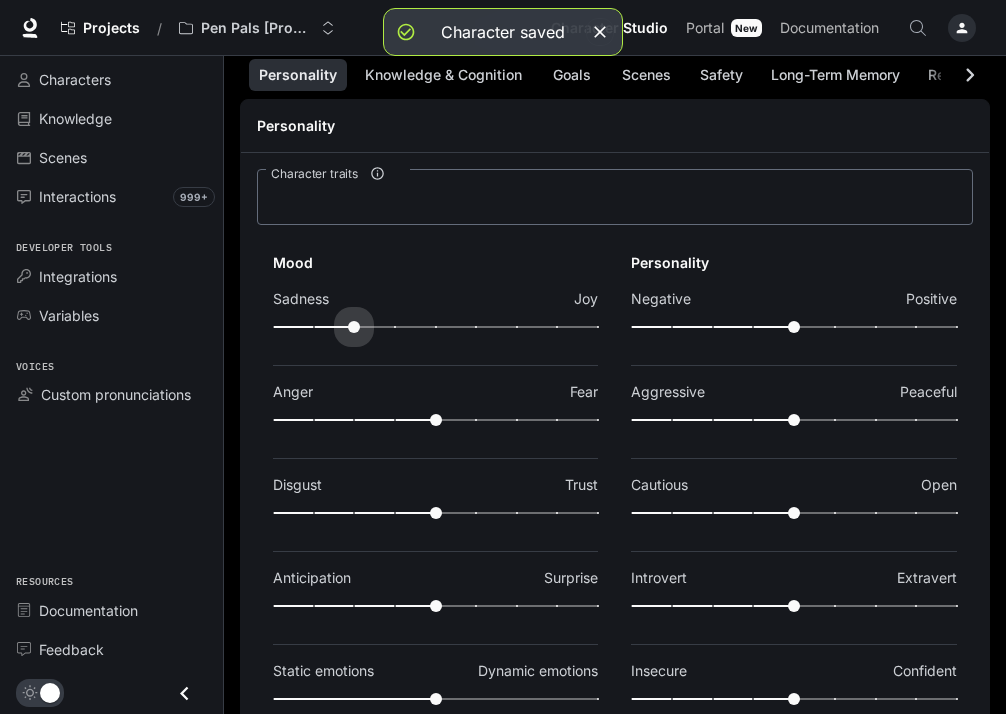 drag, startPoint x: 425, startPoint y: 316, endPoint x: 367, endPoint y: 314, distance: 58.034473 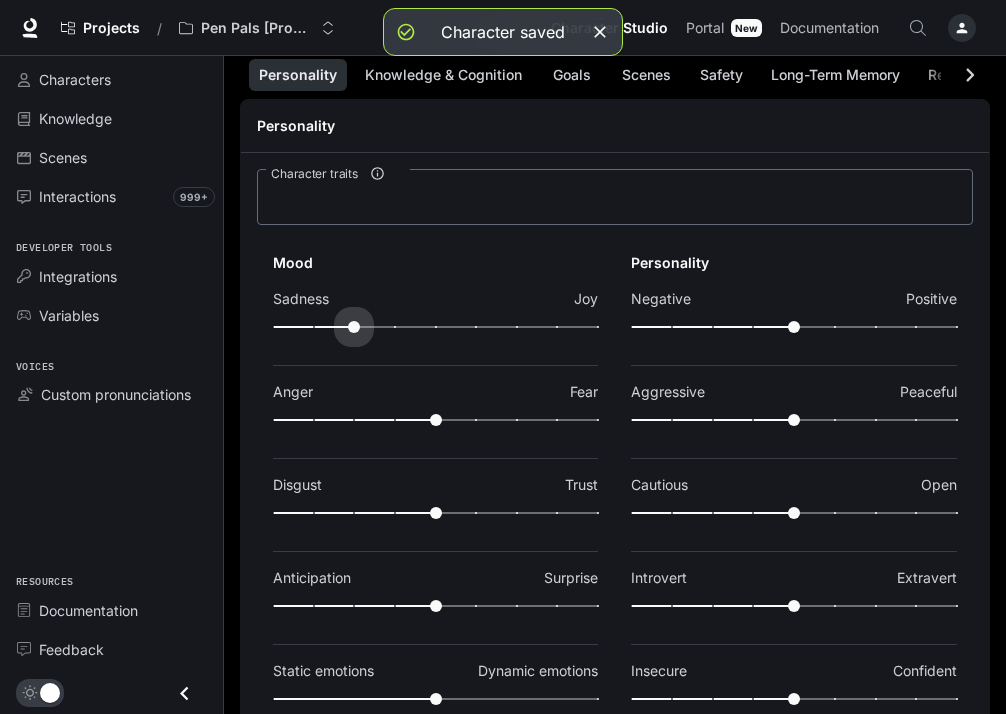 click at bounding box center (354, 327) 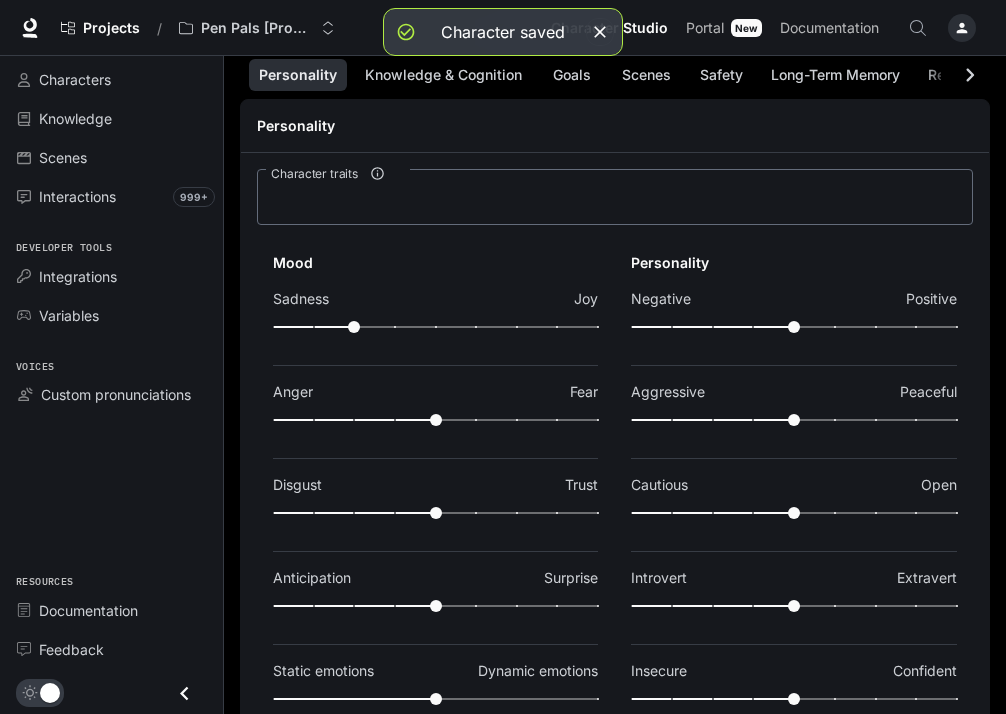 click at bounding box center (435, 327) 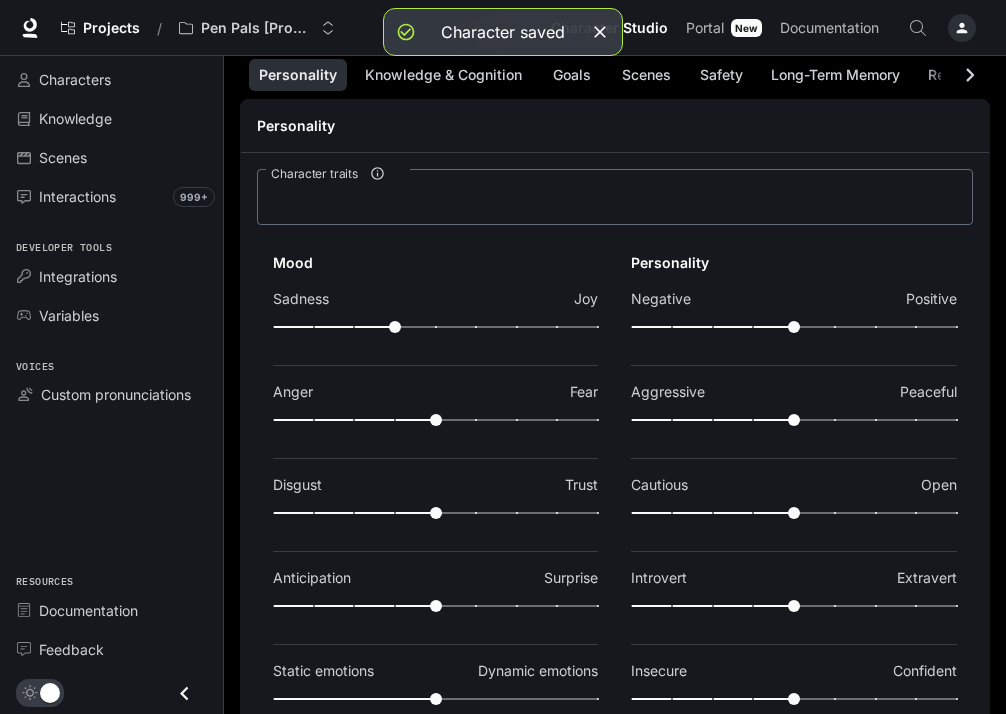 click at bounding box center (712, 327) 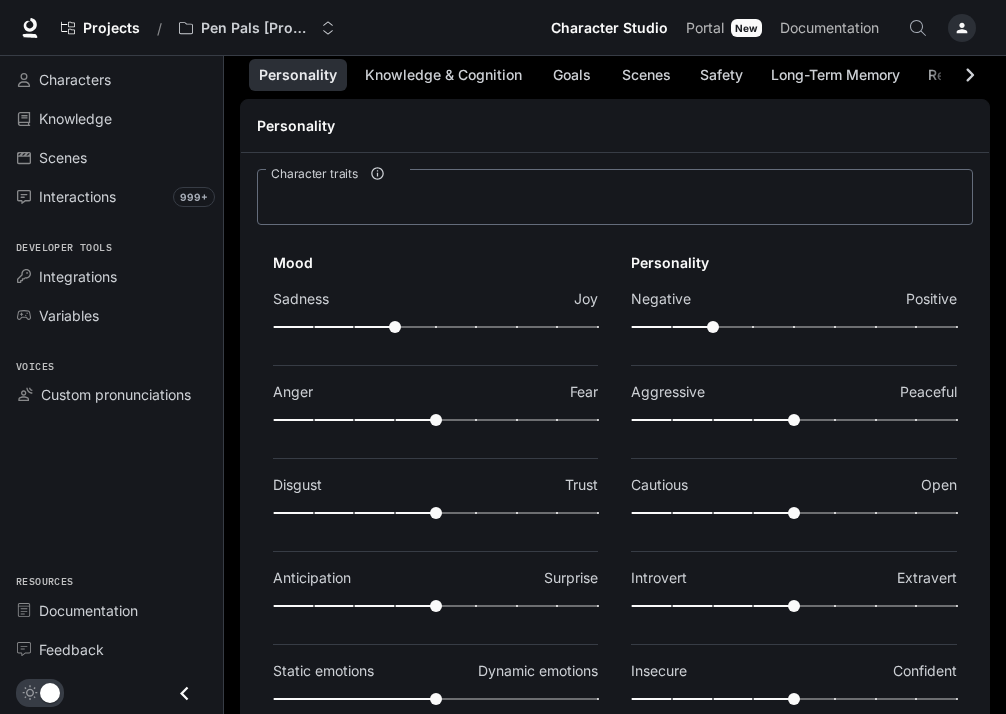 click at bounding box center (435, 420) 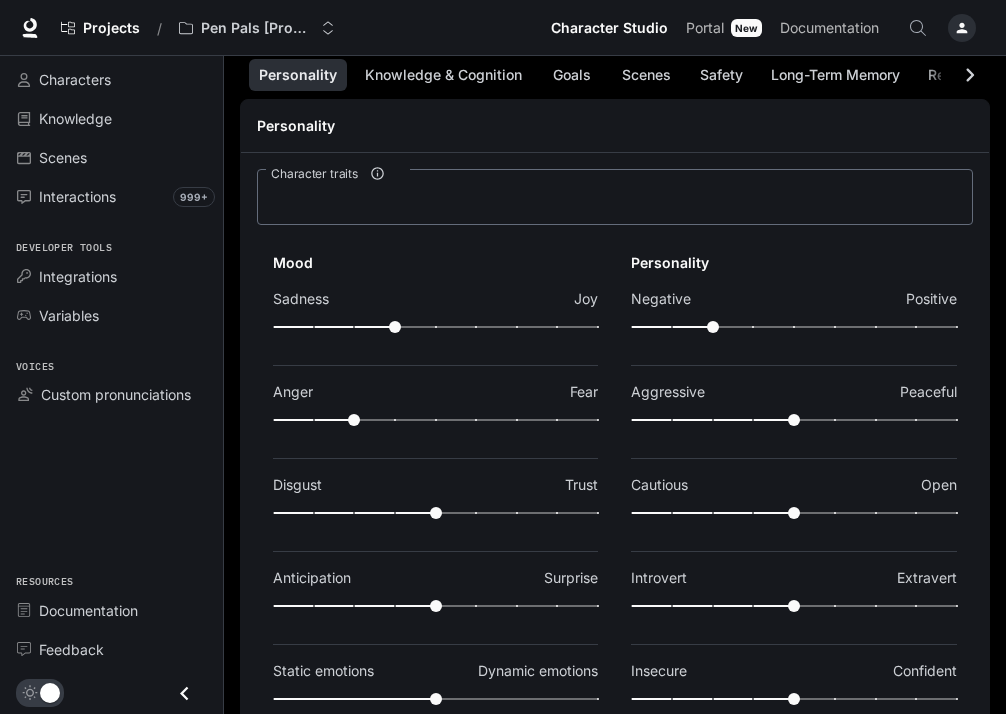 click at bounding box center (794, 420) 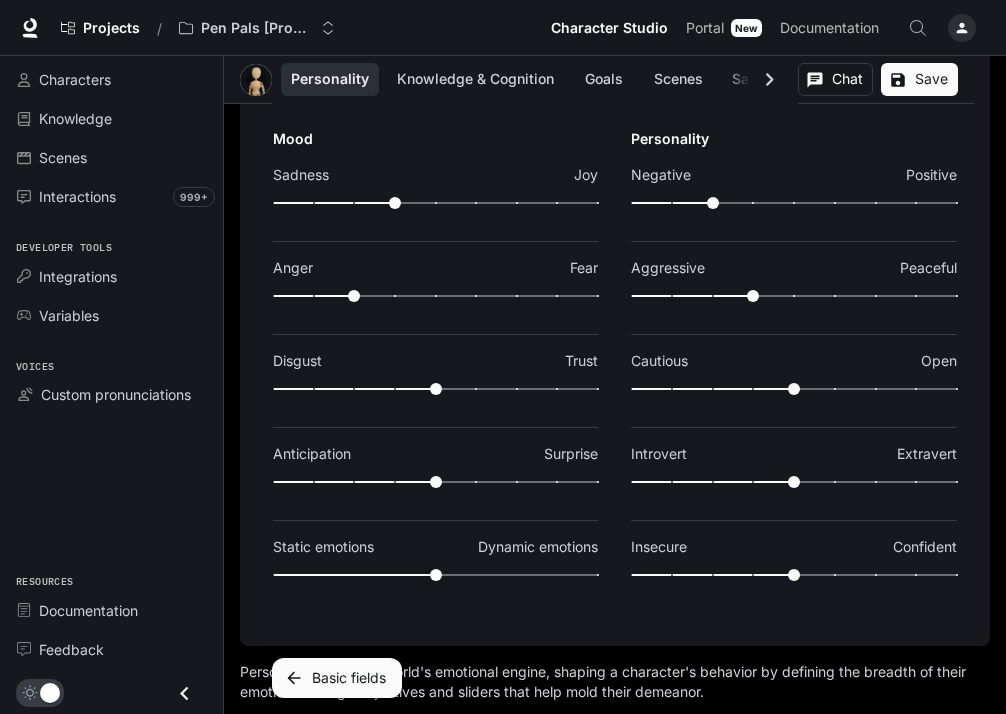 click at bounding box center (435, 389) 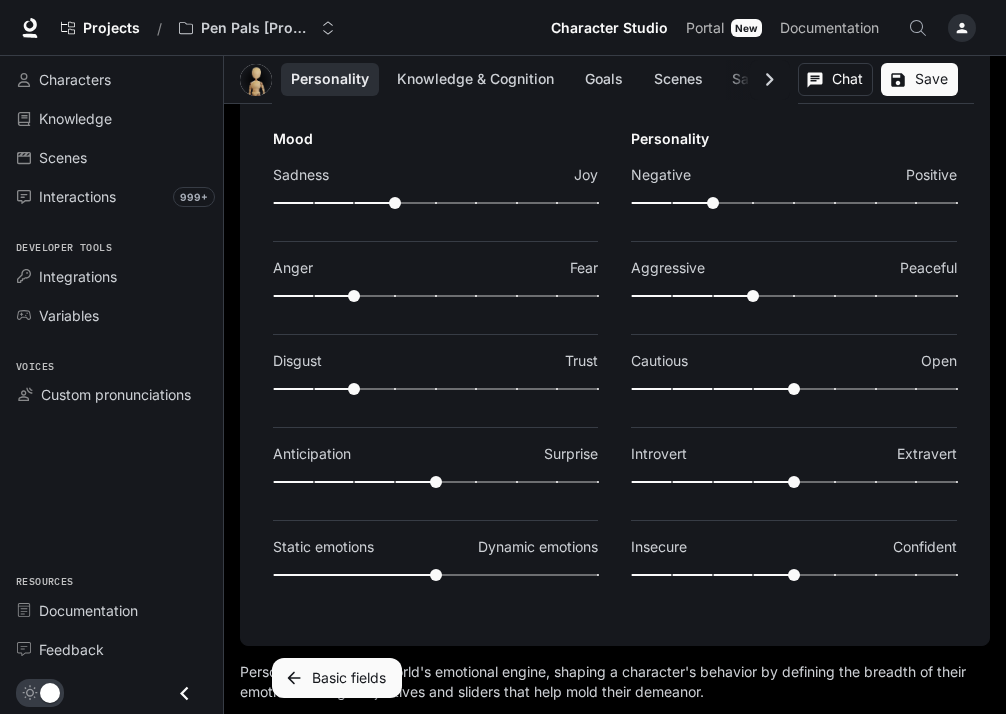click at bounding box center [712, 389] 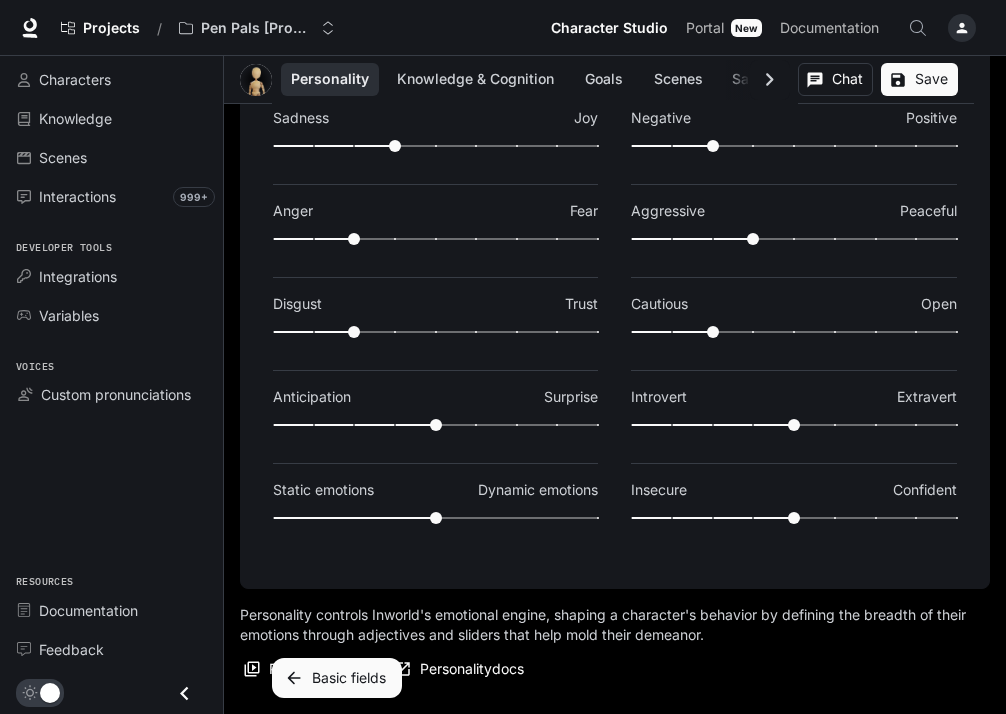 click at bounding box center [435, 425] 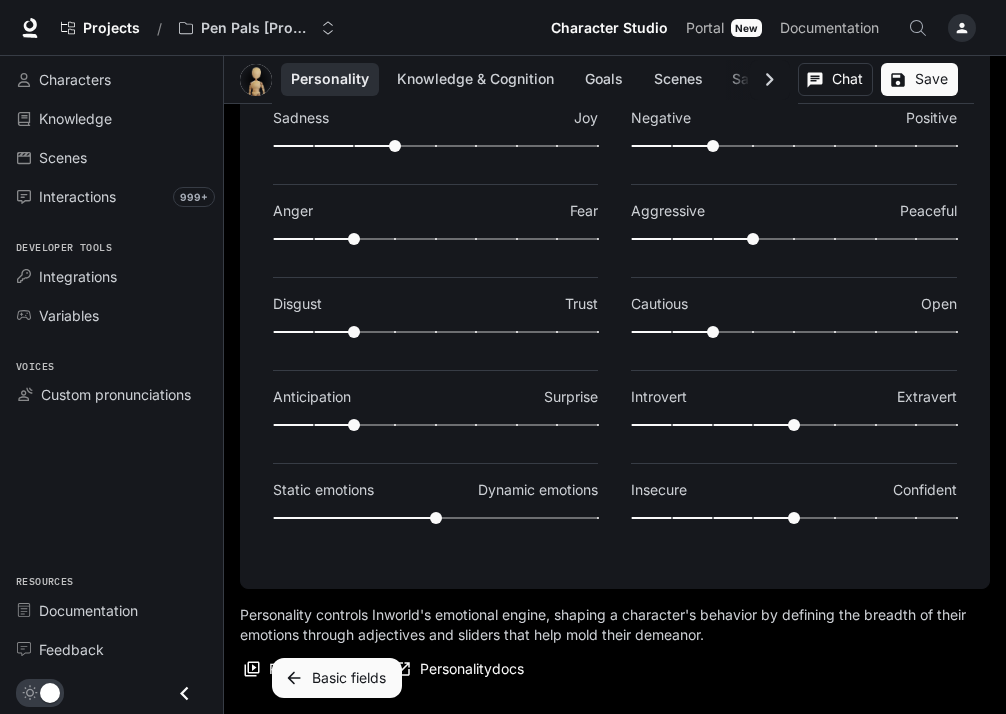 click at bounding box center (794, 425) 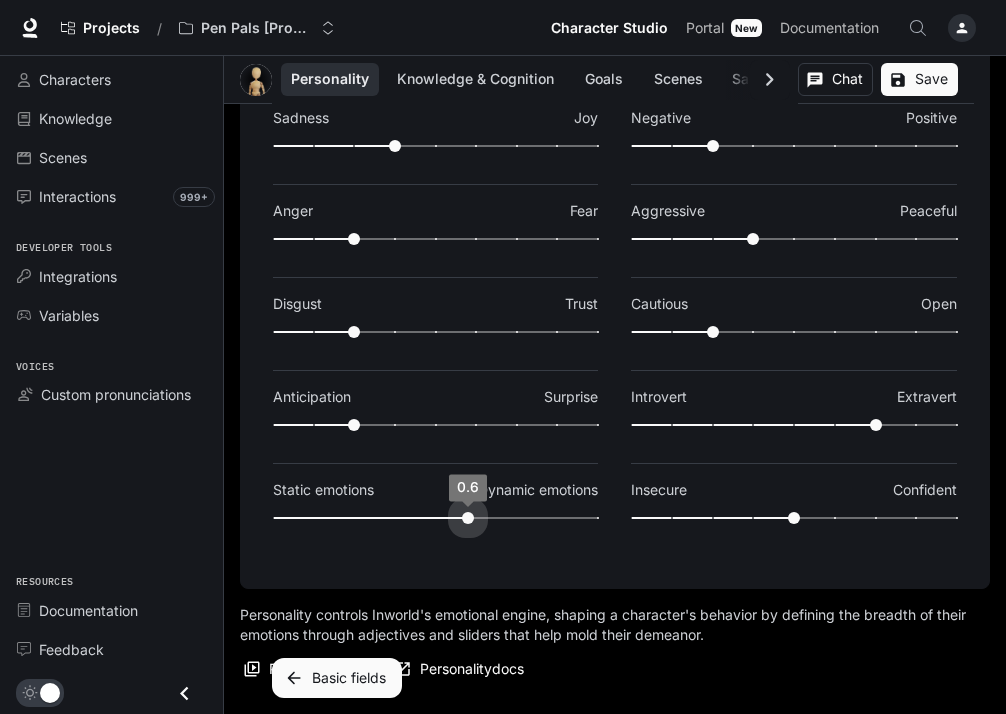 type on "*" 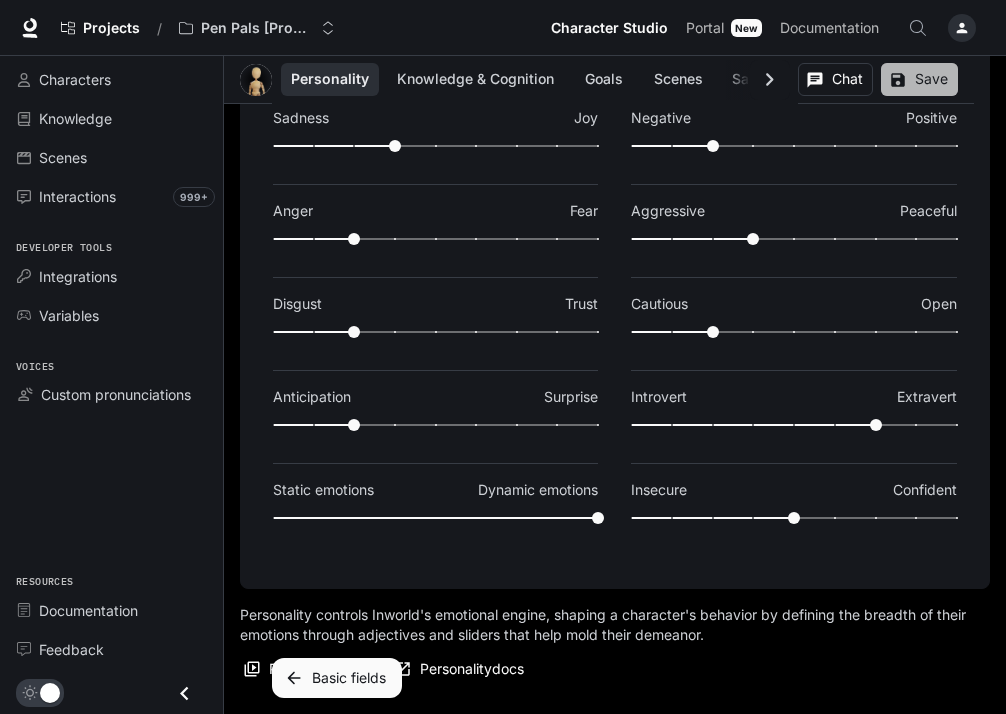 click 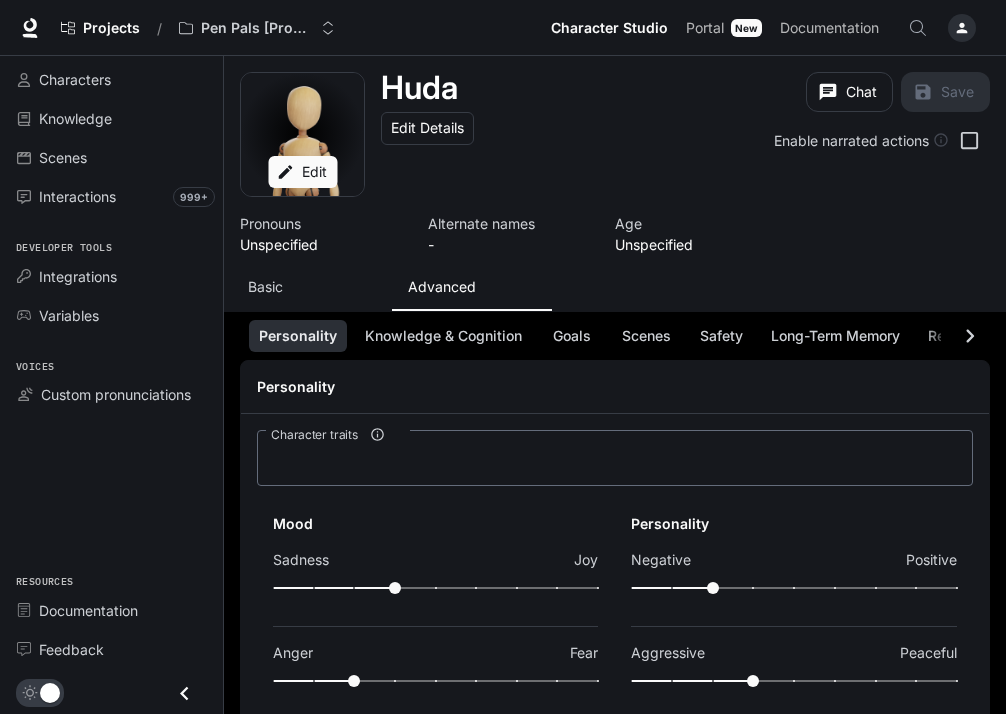 click on "Basic" at bounding box center [265, 287] 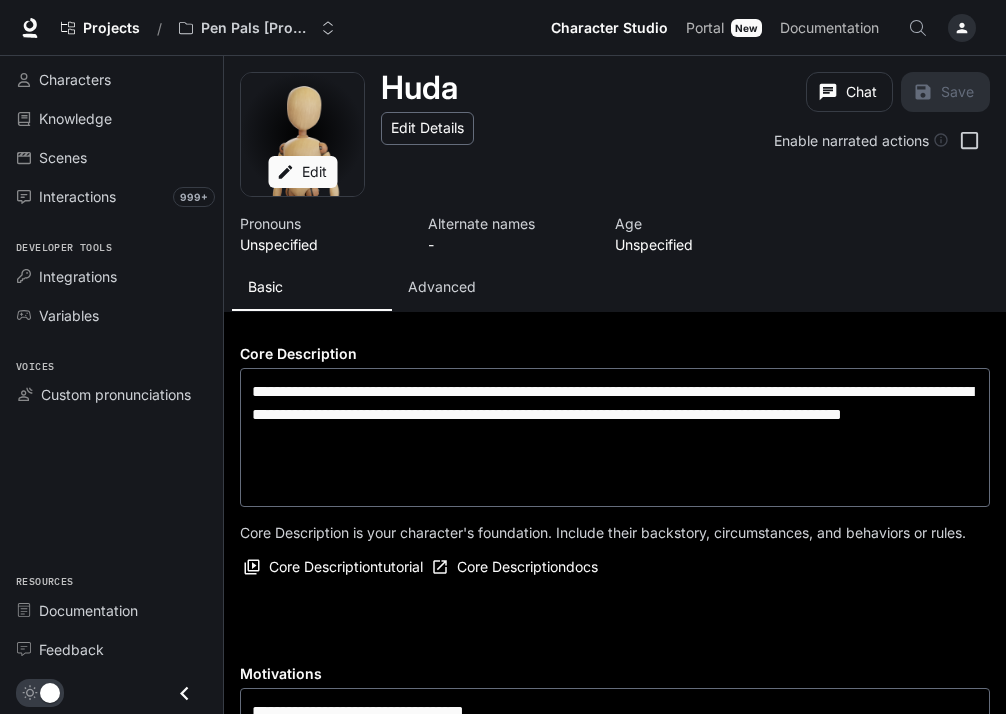 click on "Edit Details" at bounding box center [427, 128] 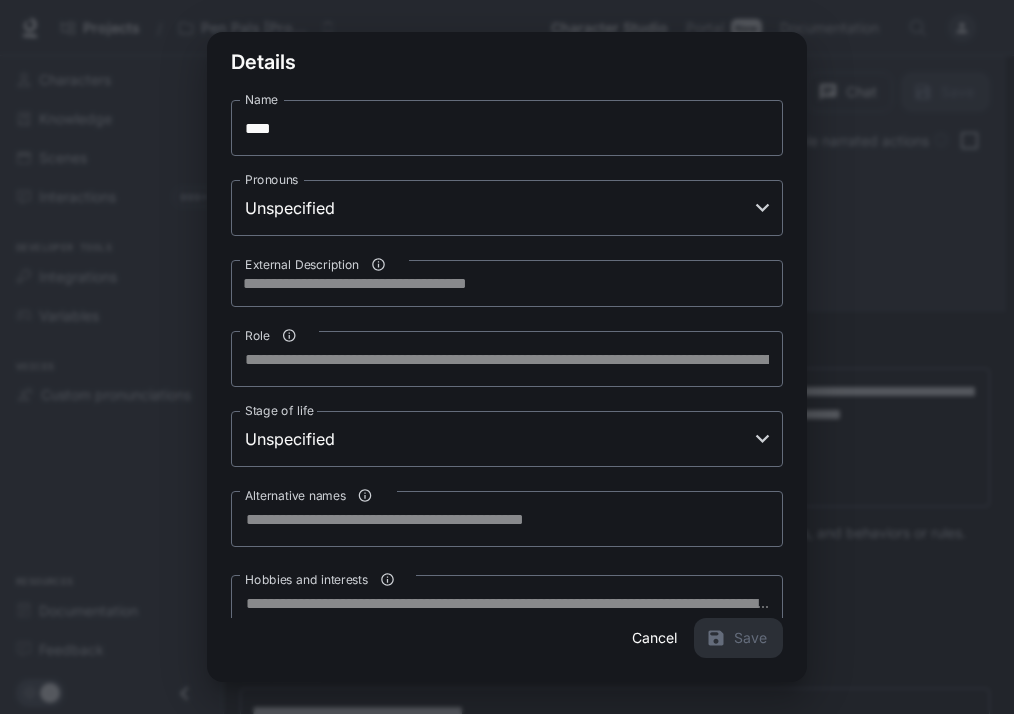 click on "****" at bounding box center [507, 128] 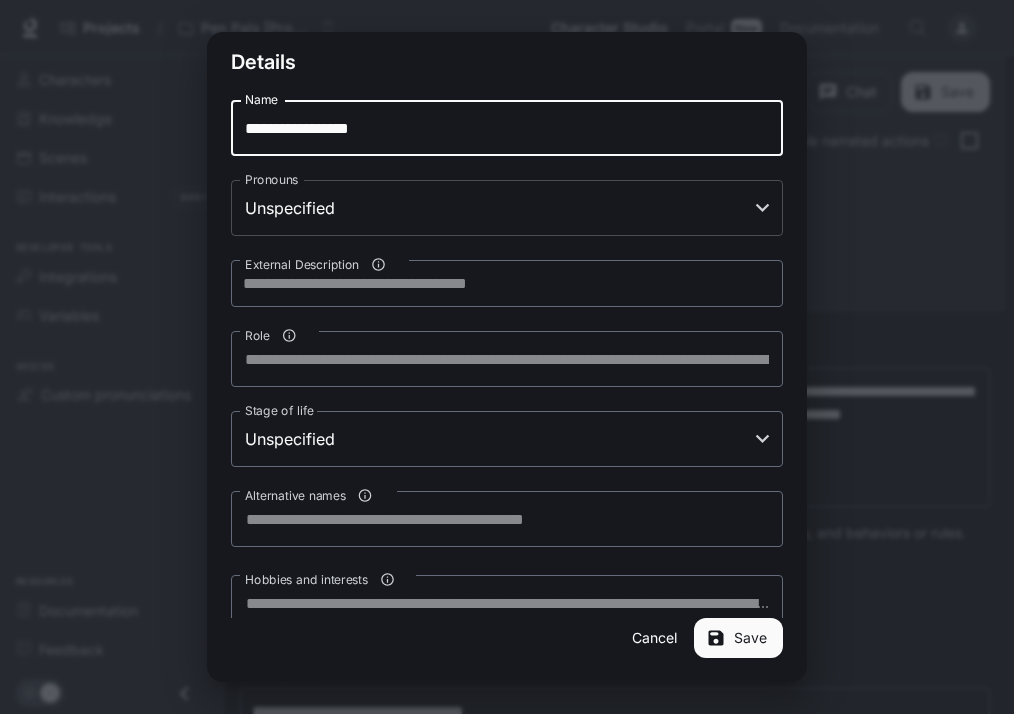 type on "**********" 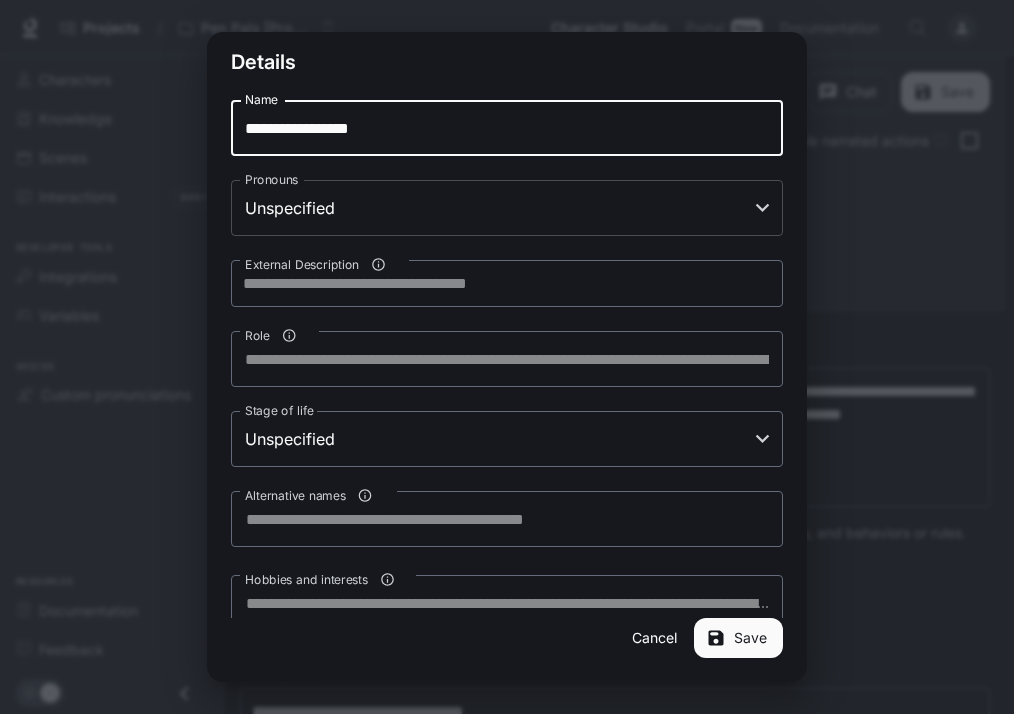 click on "**********" at bounding box center (507, 1425) 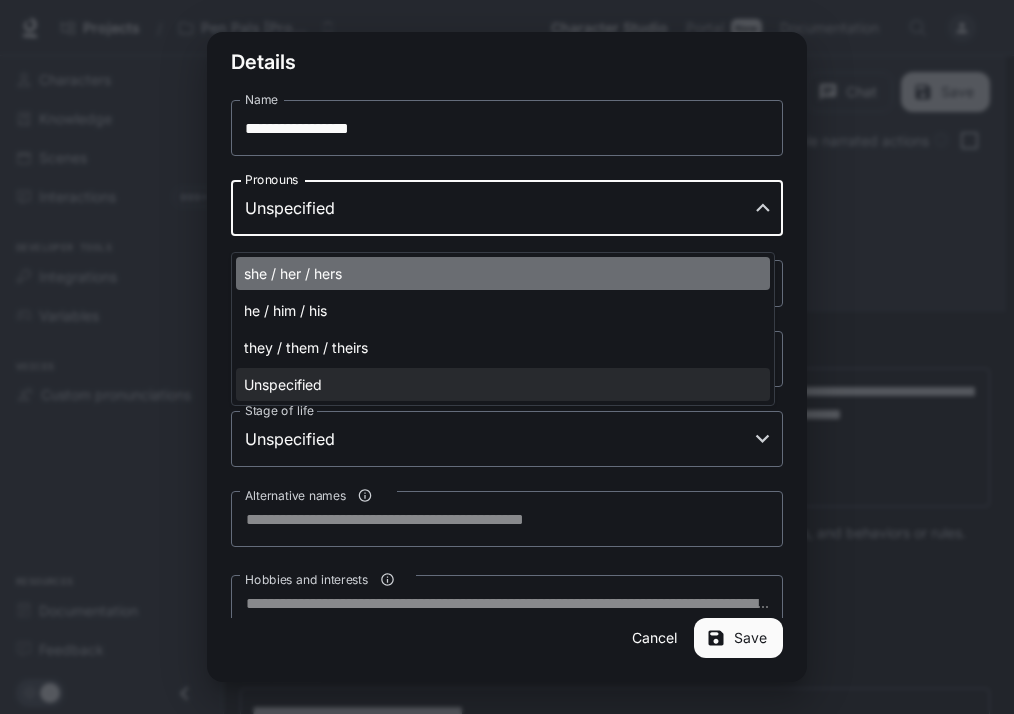 click on "she / her / hers" at bounding box center (503, 273) 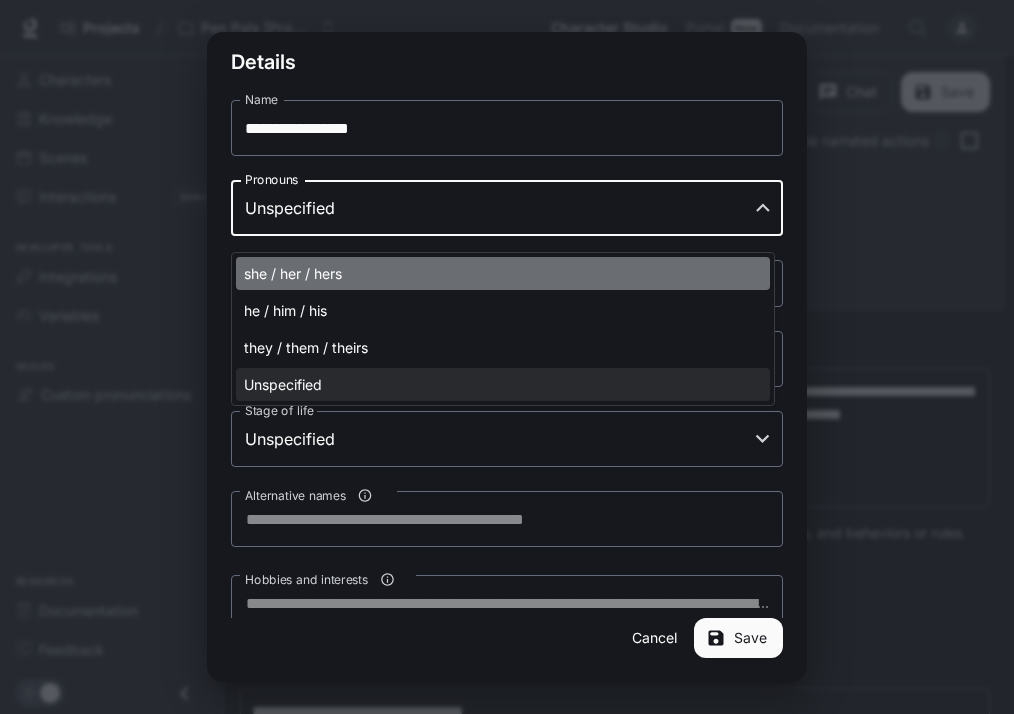 type on "**********" 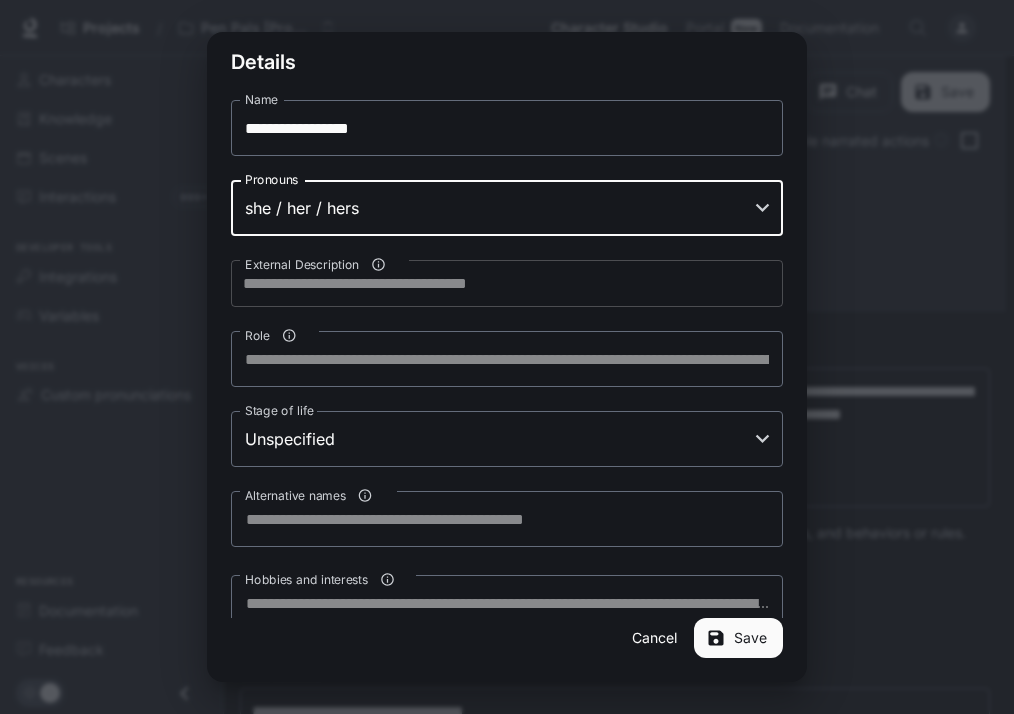 click on "External Description" at bounding box center [507, 283] 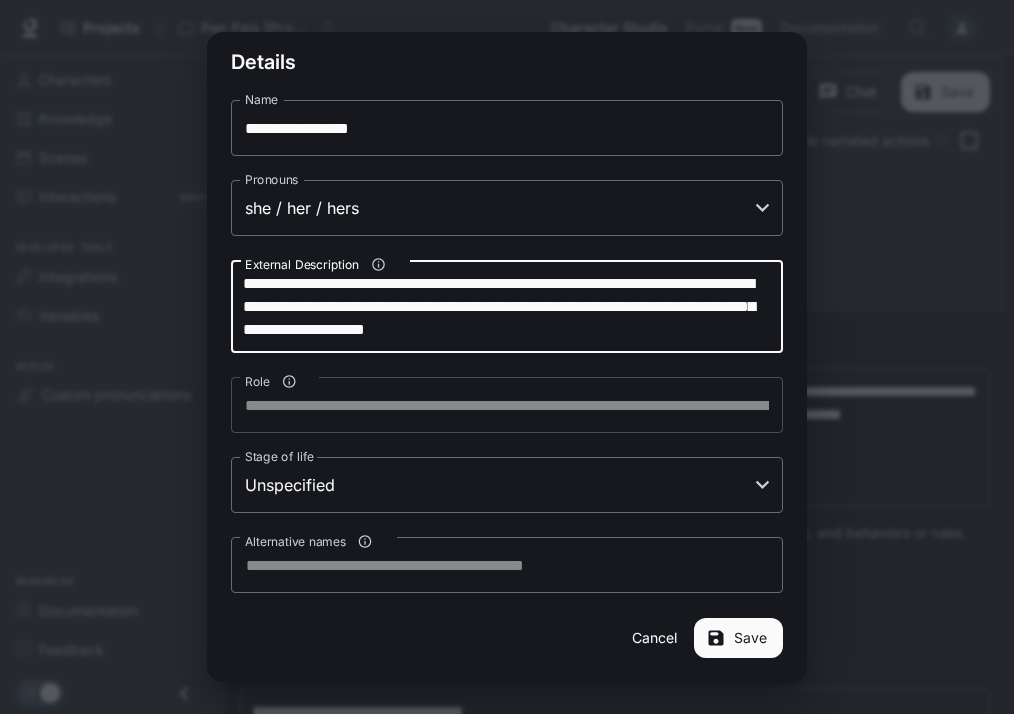 type on "**********" 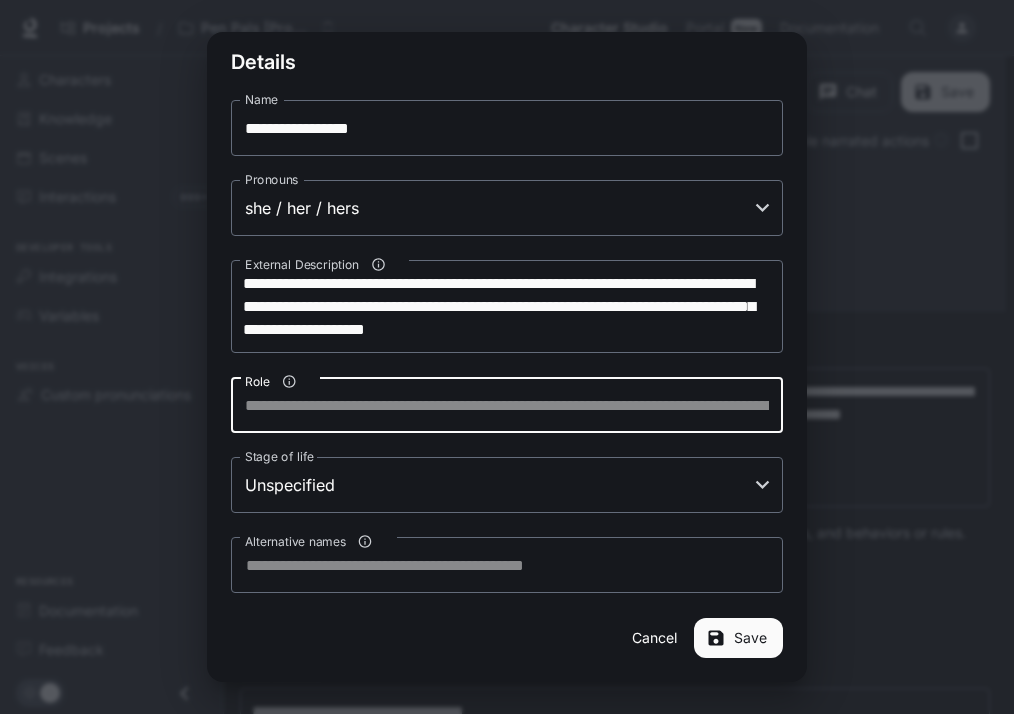 click on "Role" at bounding box center [507, 405] 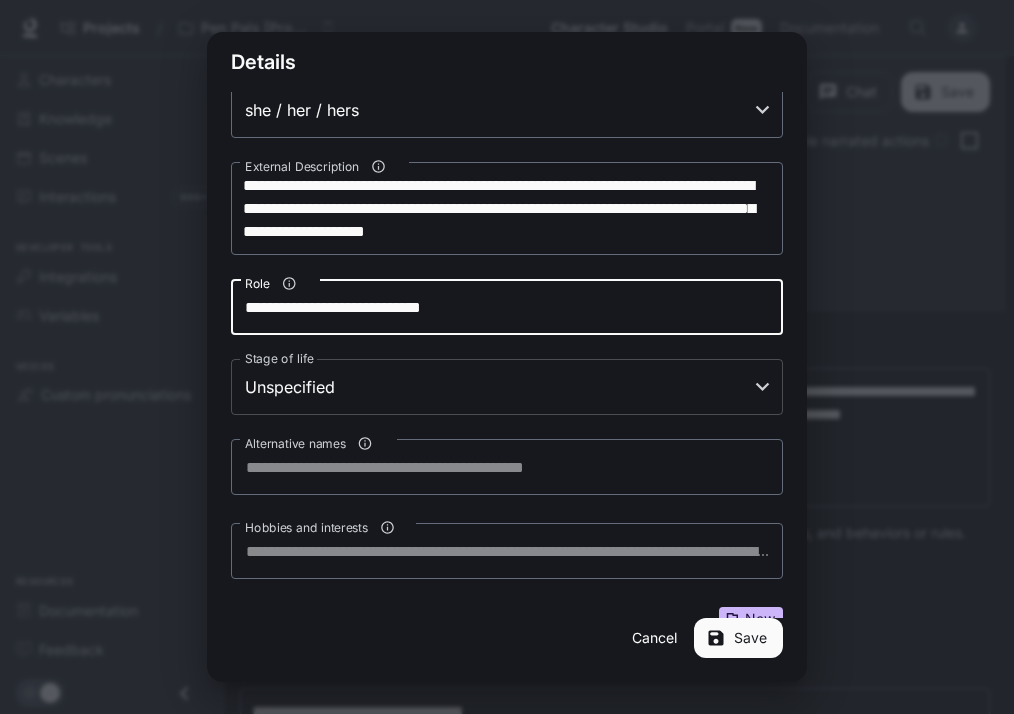 scroll, scrollTop: 136, scrollLeft: 0, axis: vertical 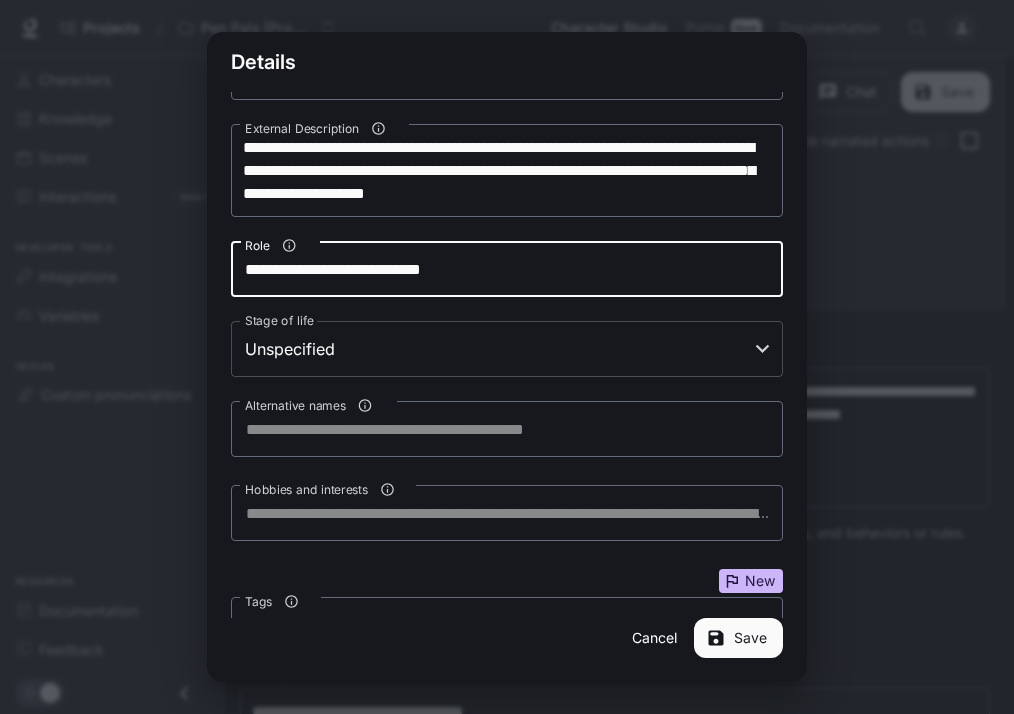 type on "**********" 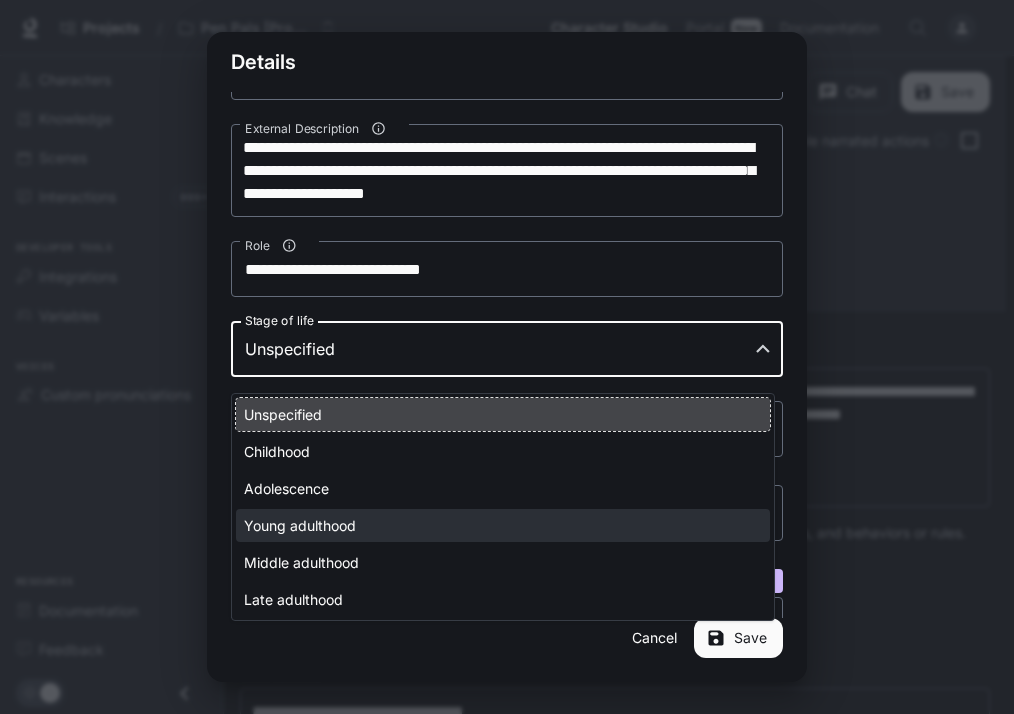 click on "Young adulthood" at bounding box center [503, 525] 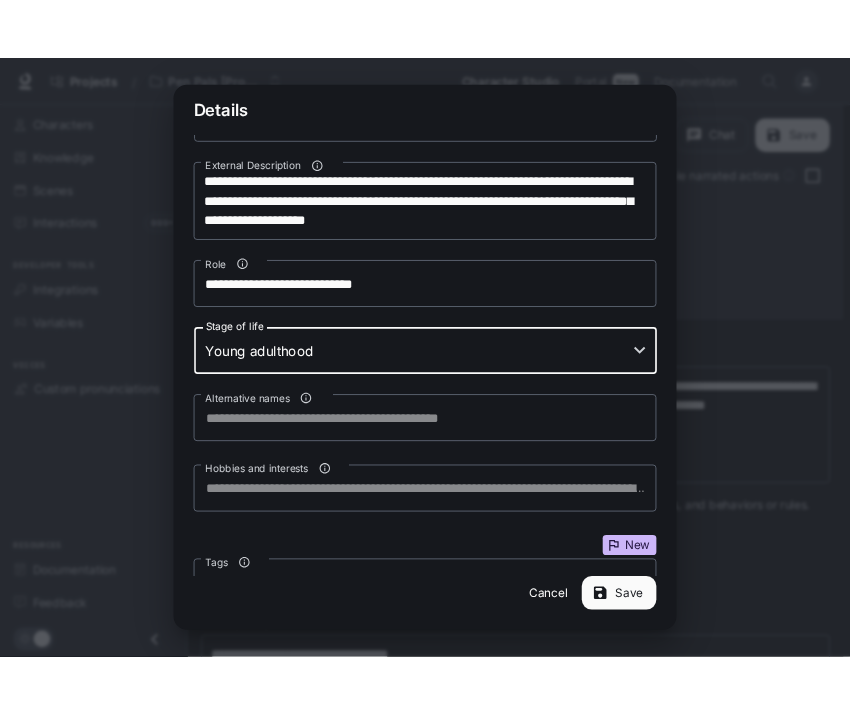 scroll, scrollTop: 213, scrollLeft: 0, axis: vertical 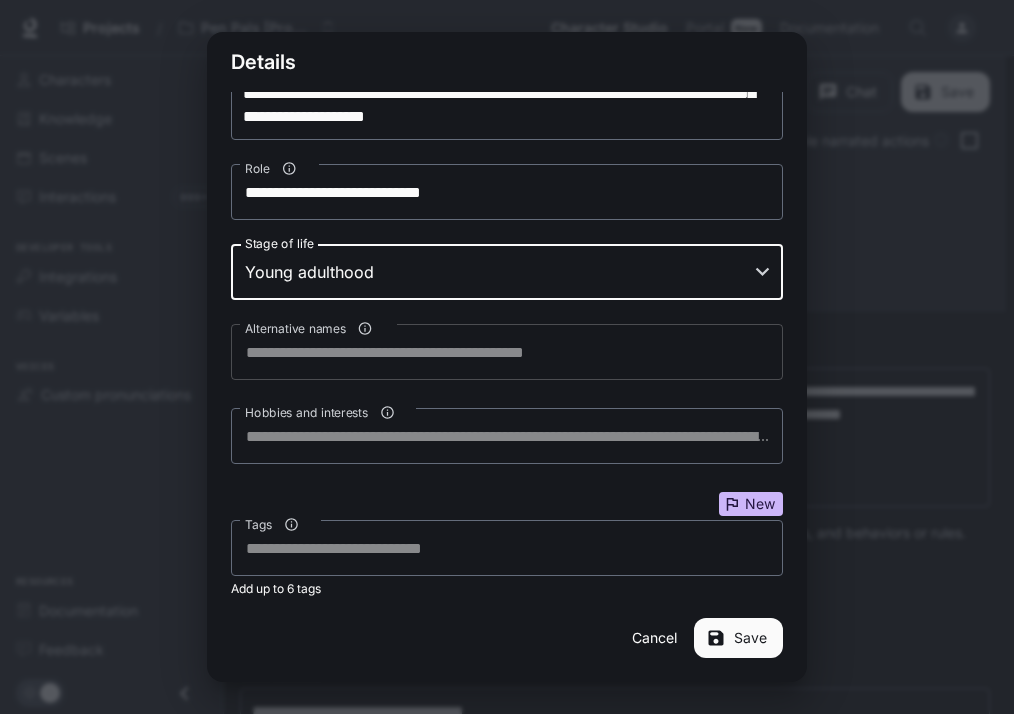 click on "Alternative names" at bounding box center [507, 352] 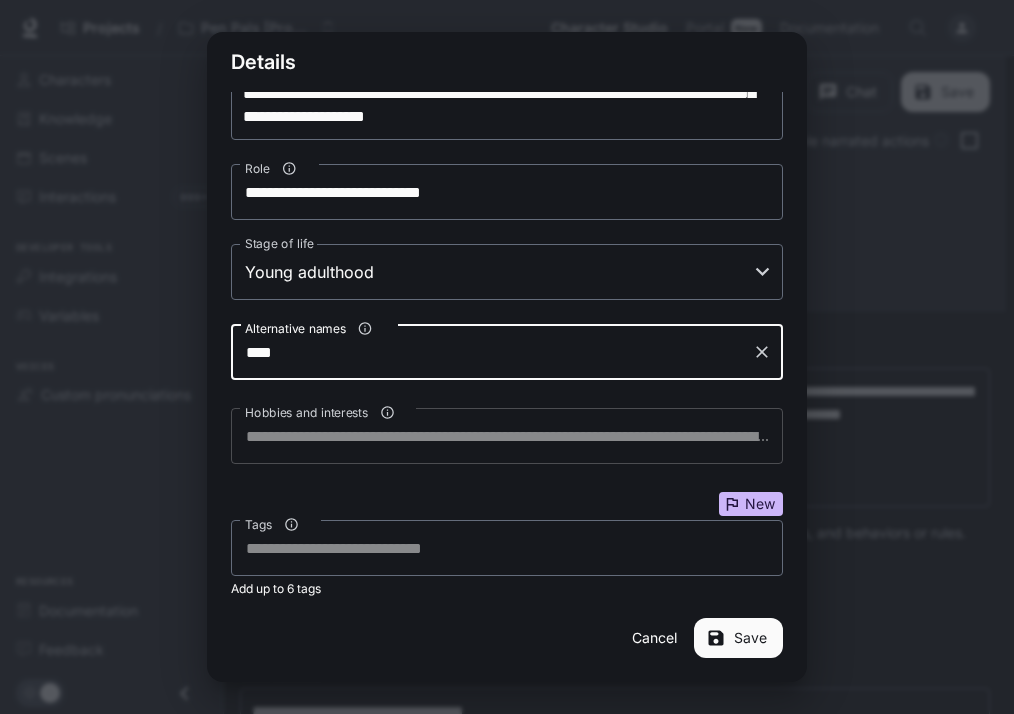 type on "****" 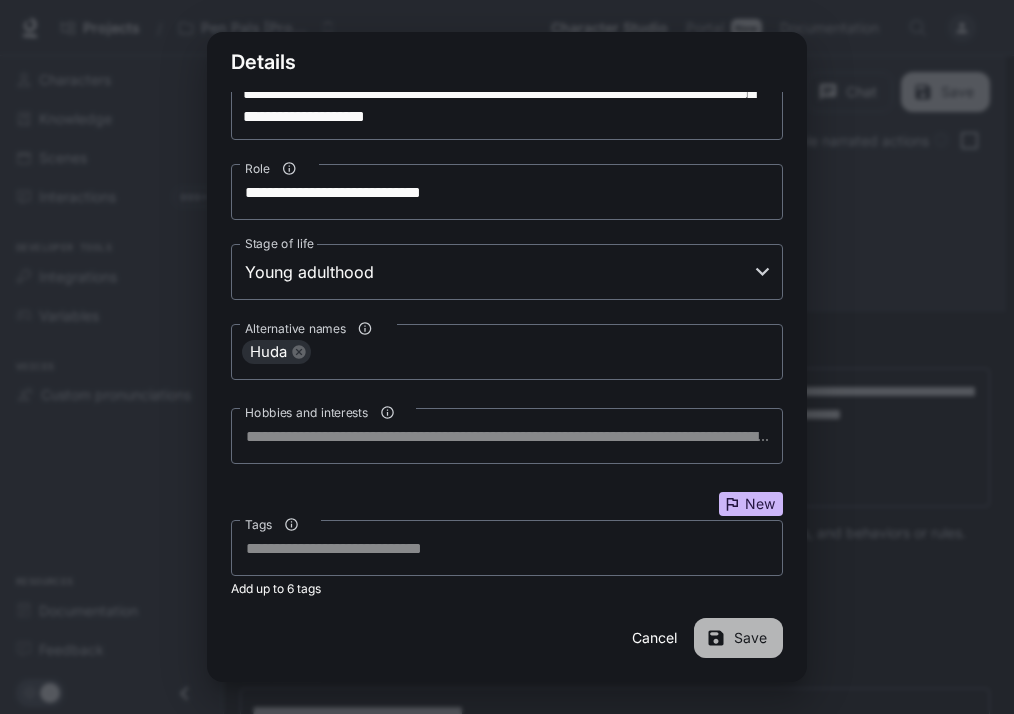 click on "Save" at bounding box center (738, 638) 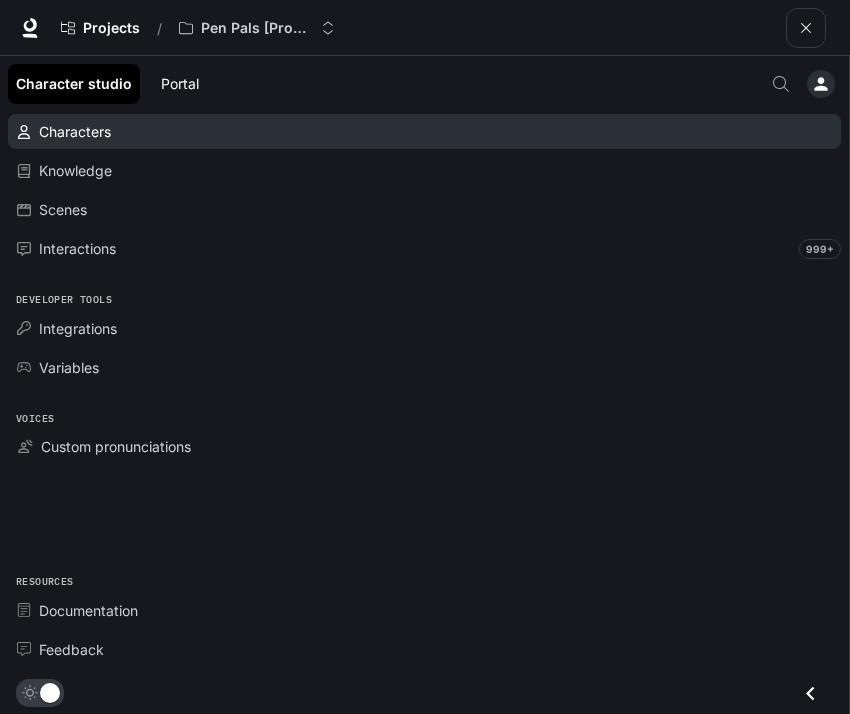 click on "Characters" at bounding box center (75, 131) 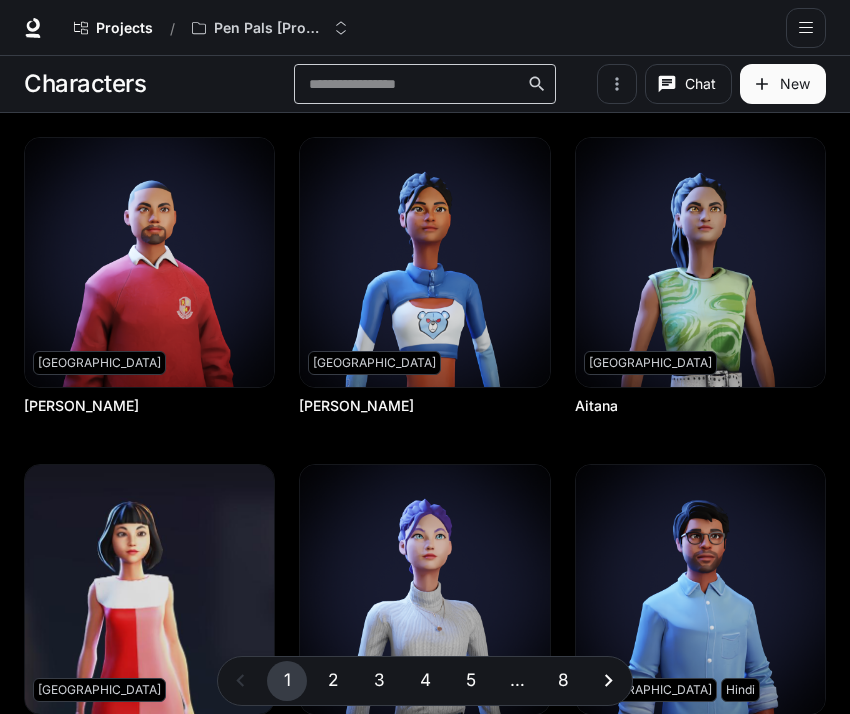click on "​" at bounding box center (425, 84) 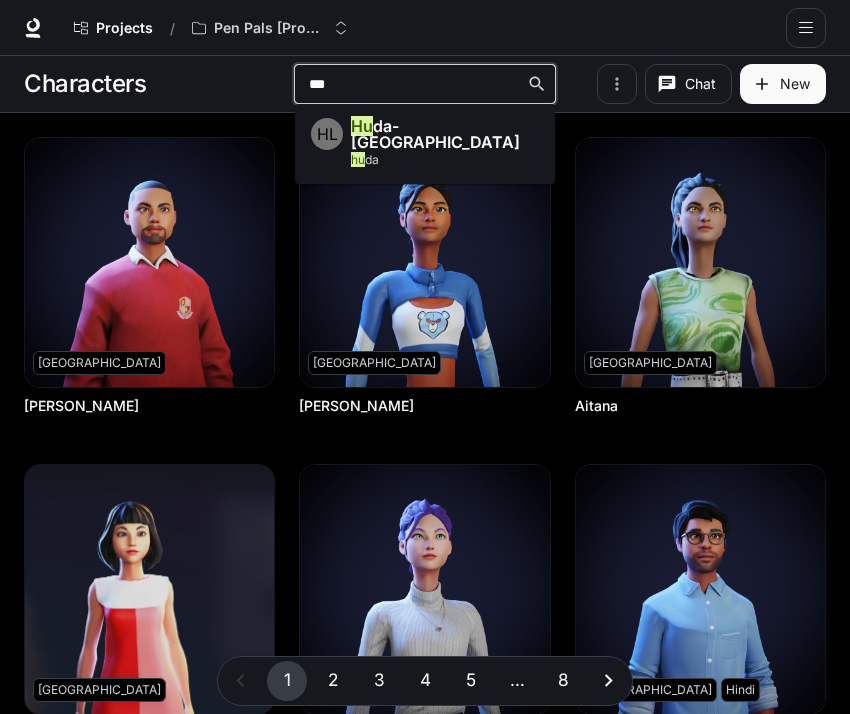 type on "****" 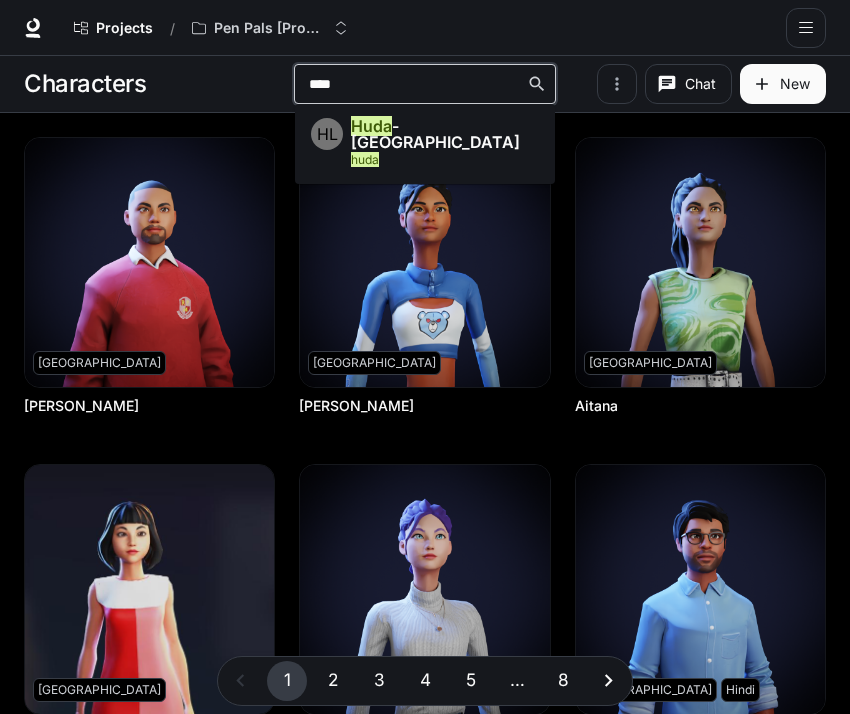click on "Huda - [GEOGRAPHIC_DATA]" at bounding box center [435, 134] 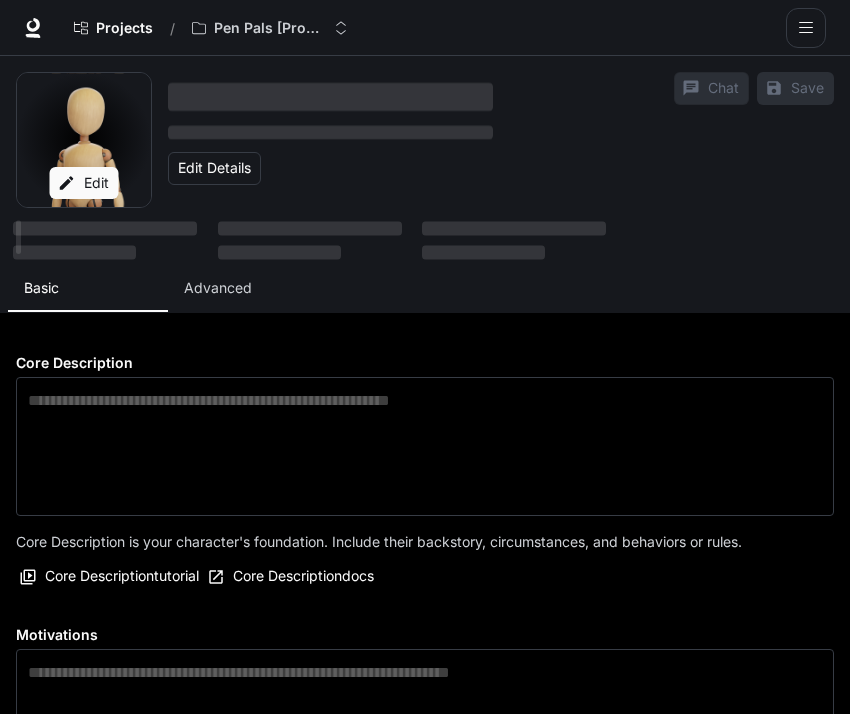 type on "**********" 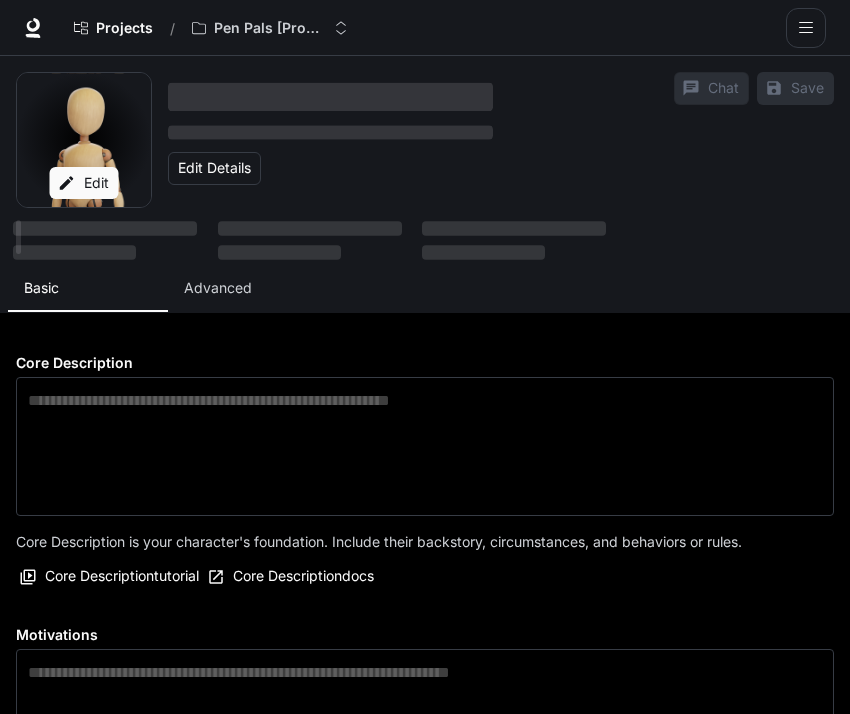 type on "**********" 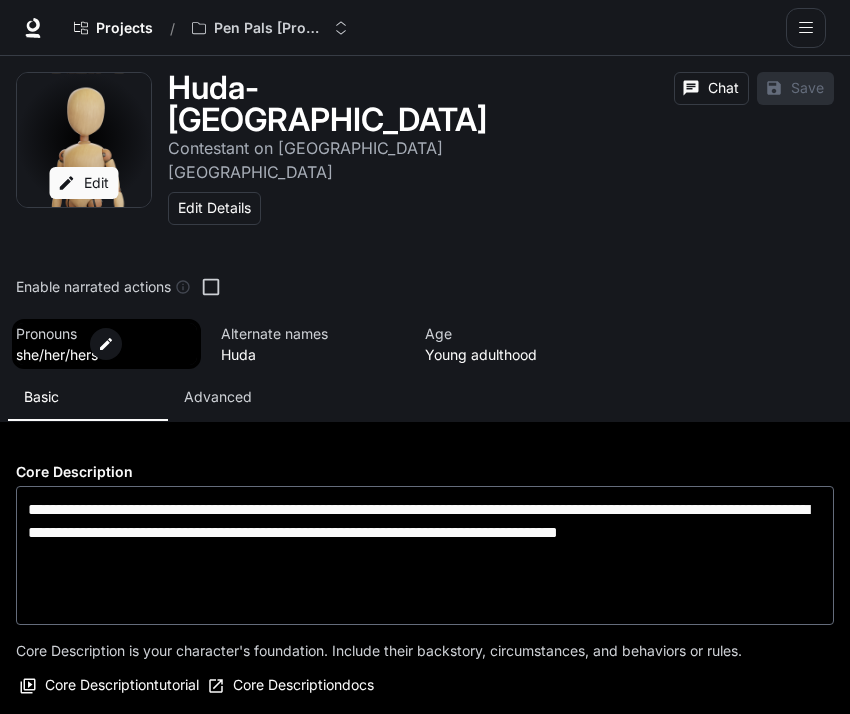 scroll, scrollTop: 159, scrollLeft: 0, axis: vertical 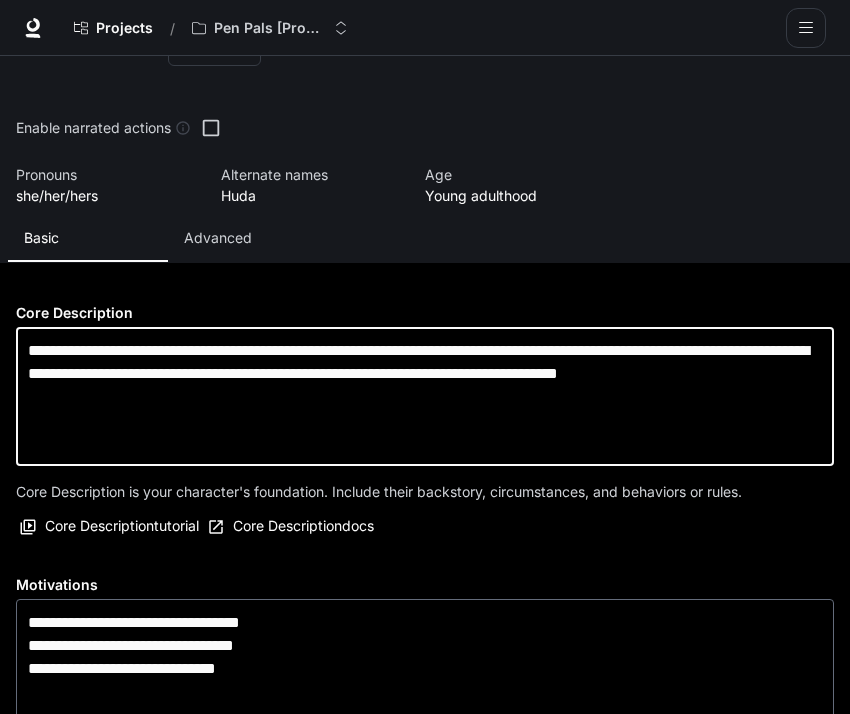 drag, startPoint x: 107, startPoint y: 355, endPoint x: 29, endPoint y: 302, distance: 94.302704 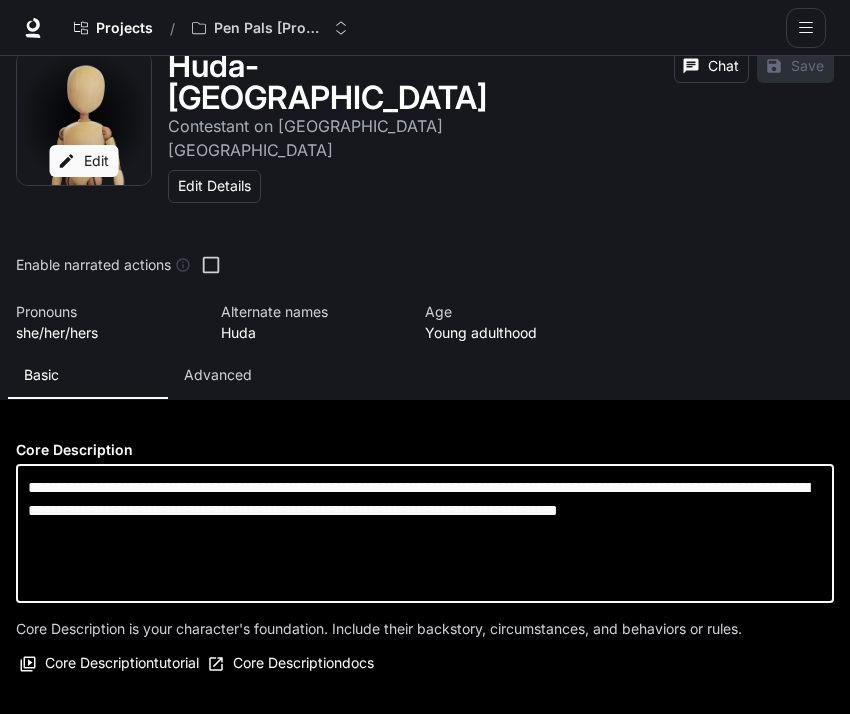 scroll, scrollTop: 0, scrollLeft: 0, axis: both 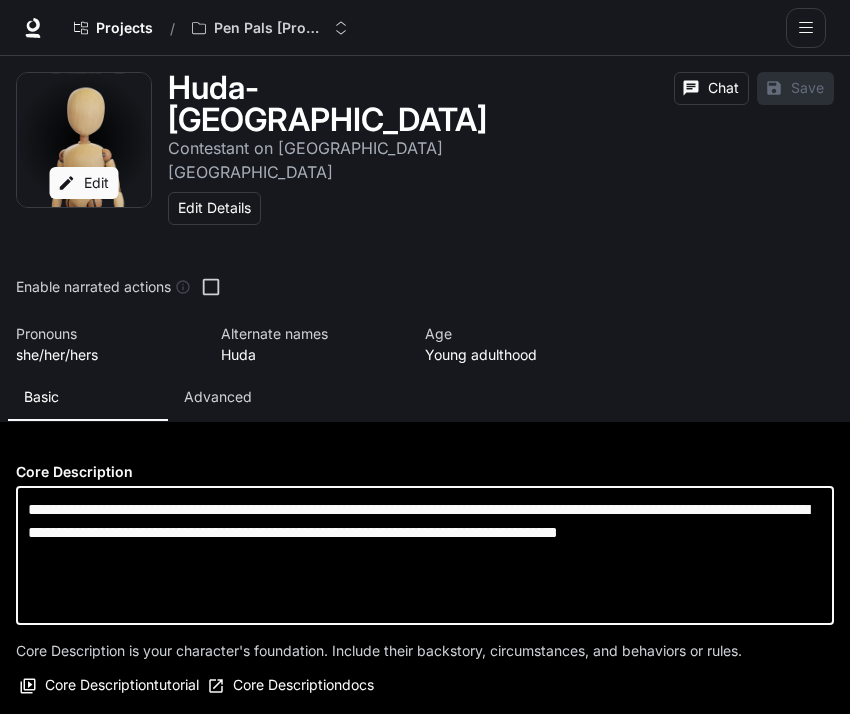 click on "Chat Save Enable narrated actions" at bounding box center [663, 92] 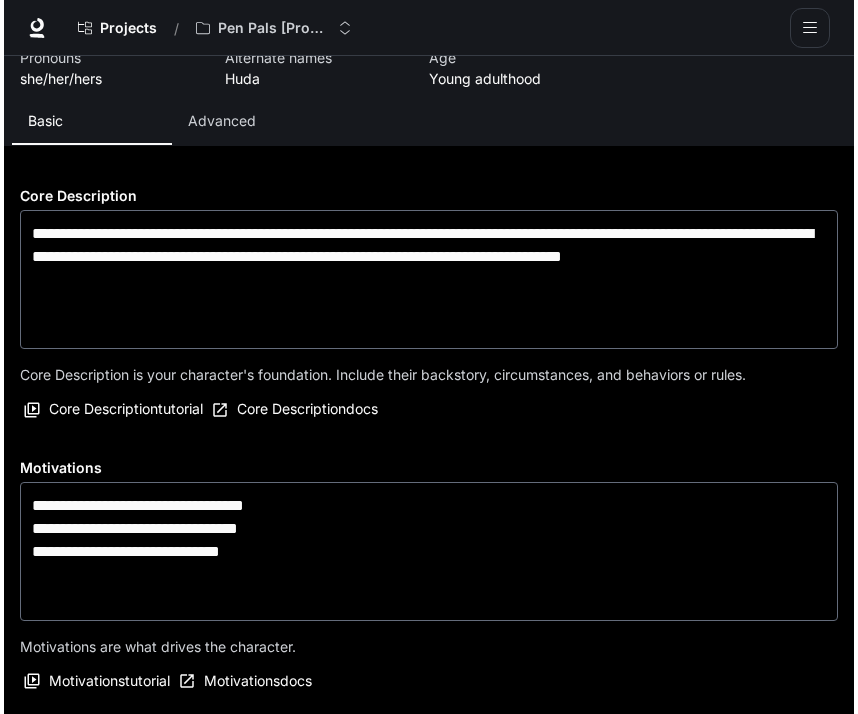 scroll, scrollTop: 0, scrollLeft: 0, axis: both 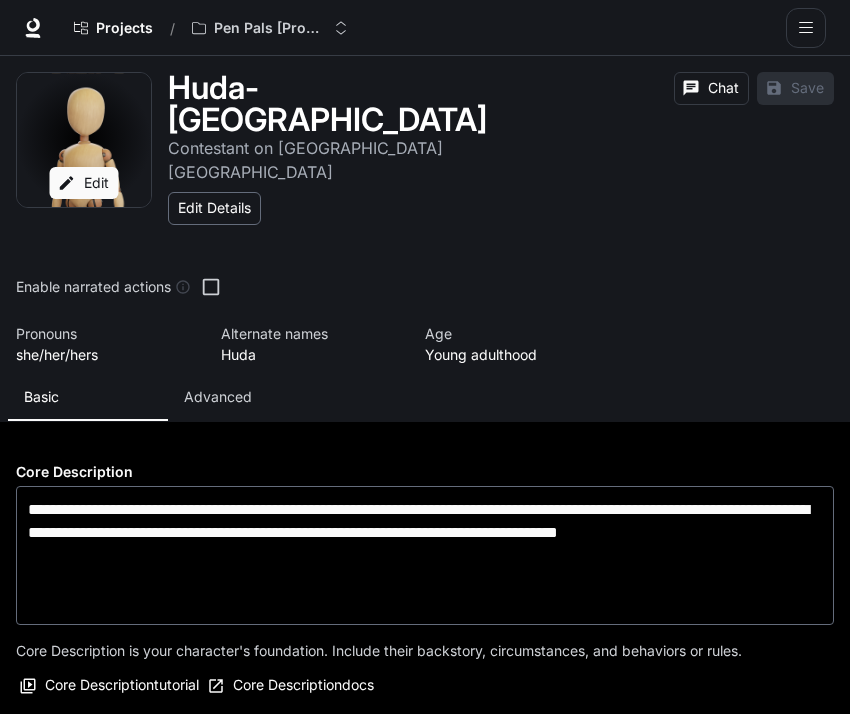 click on "Edit Details" at bounding box center (214, 208) 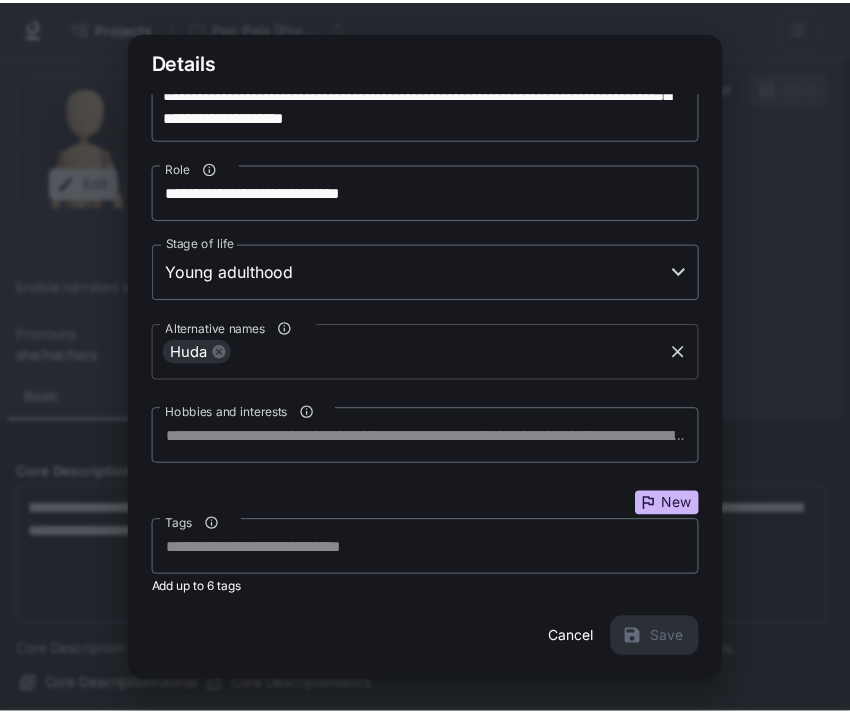 scroll, scrollTop: 0, scrollLeft: 0, axis: both 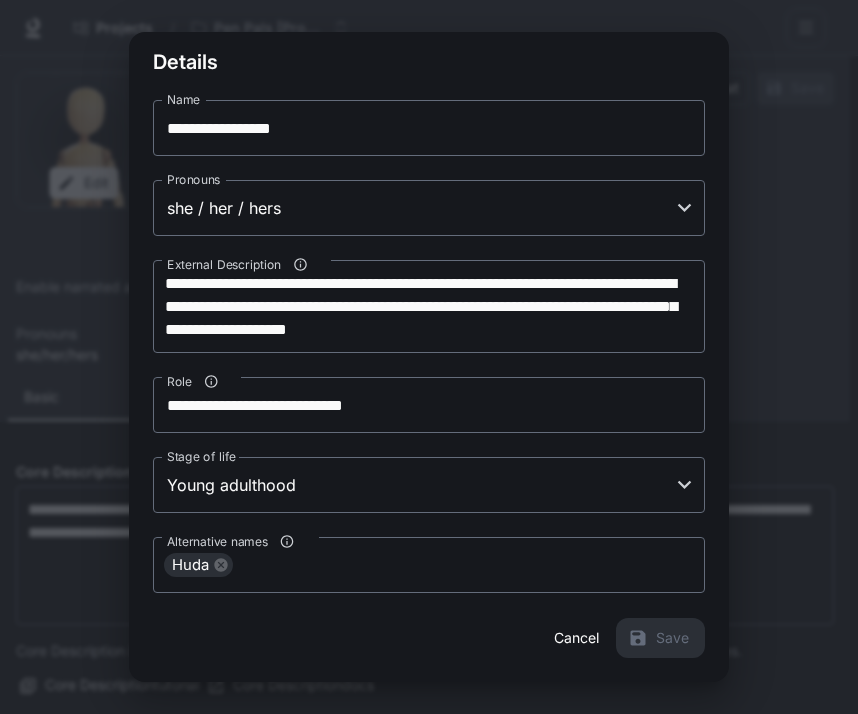 click on "Cancel" at bounding box center [576, 638] 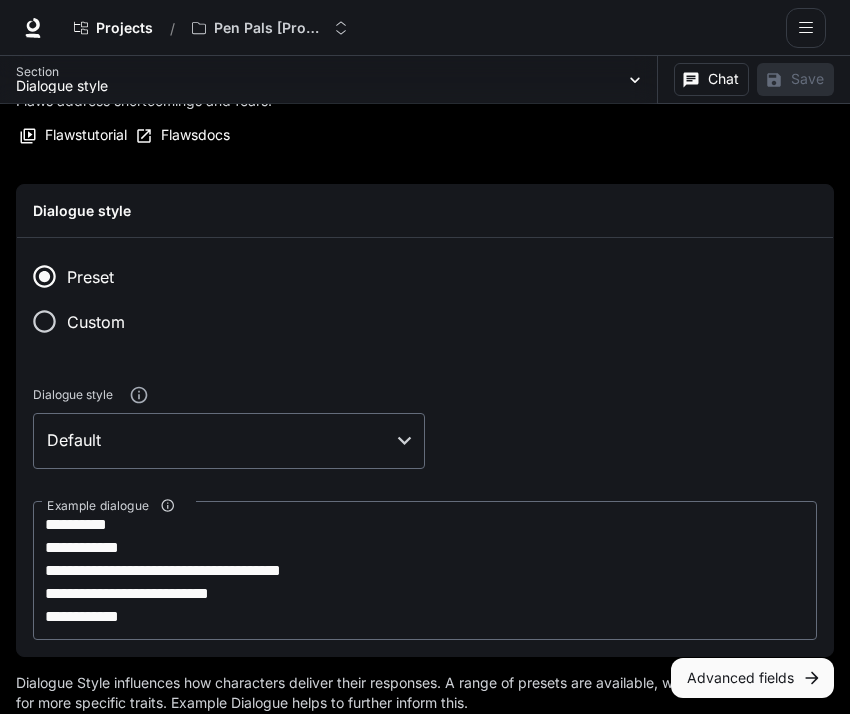 scroll, scrollTop: 0, scrollLeft: 0, axis: both 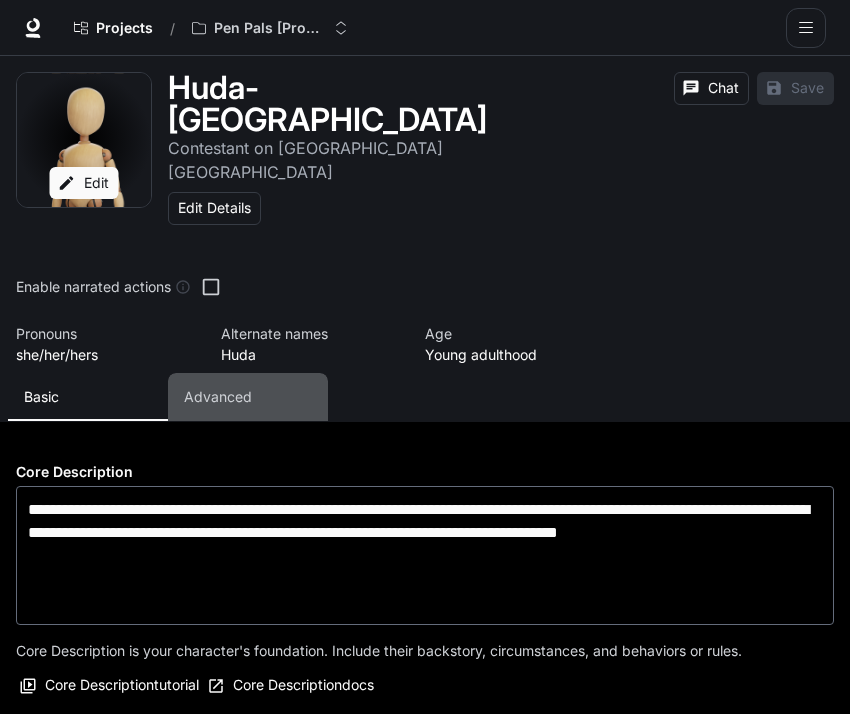 click on "Advanced" at bounding box center (218, 397) 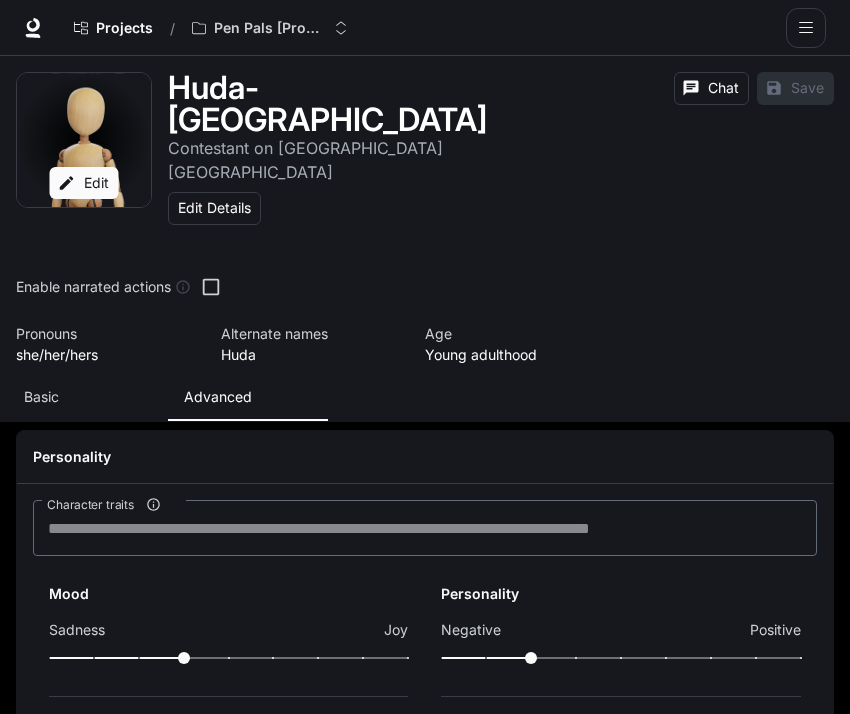 scroll, scrollTop: 168, scrollLeft: 0, axis: vertical 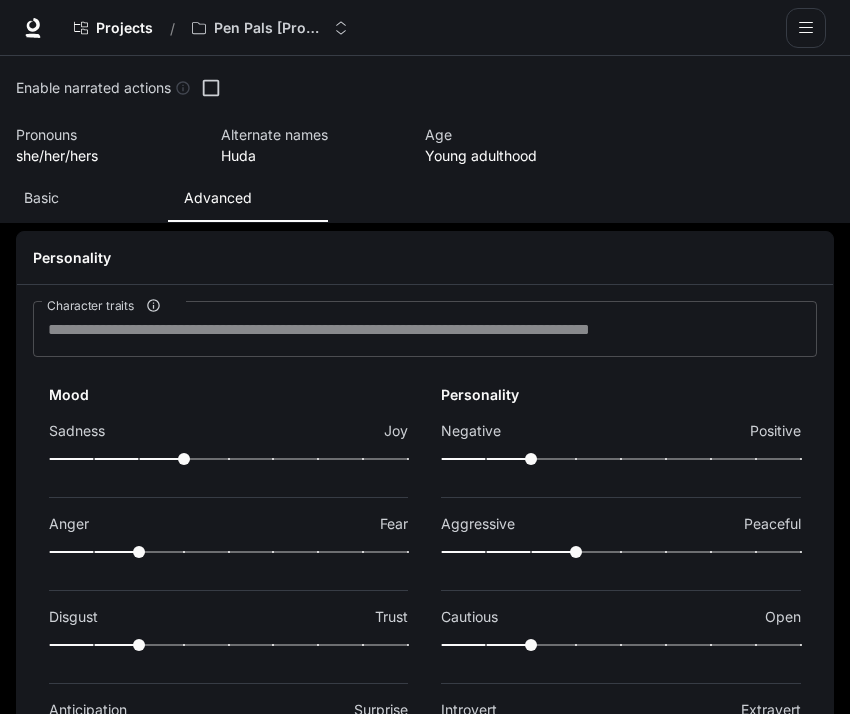 click on "Character traits" at bounding box center [425, 329] 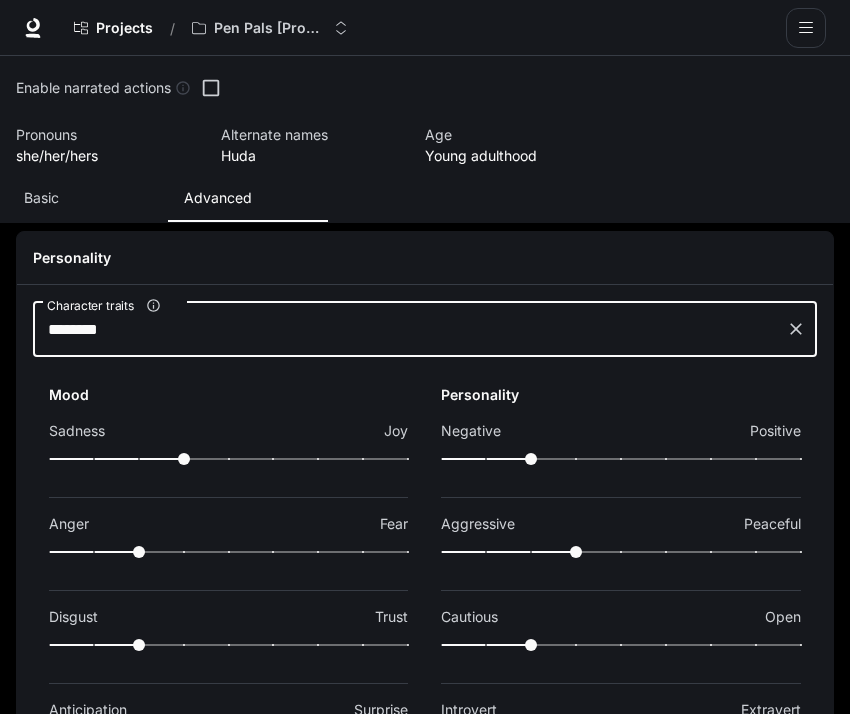 type on "********" 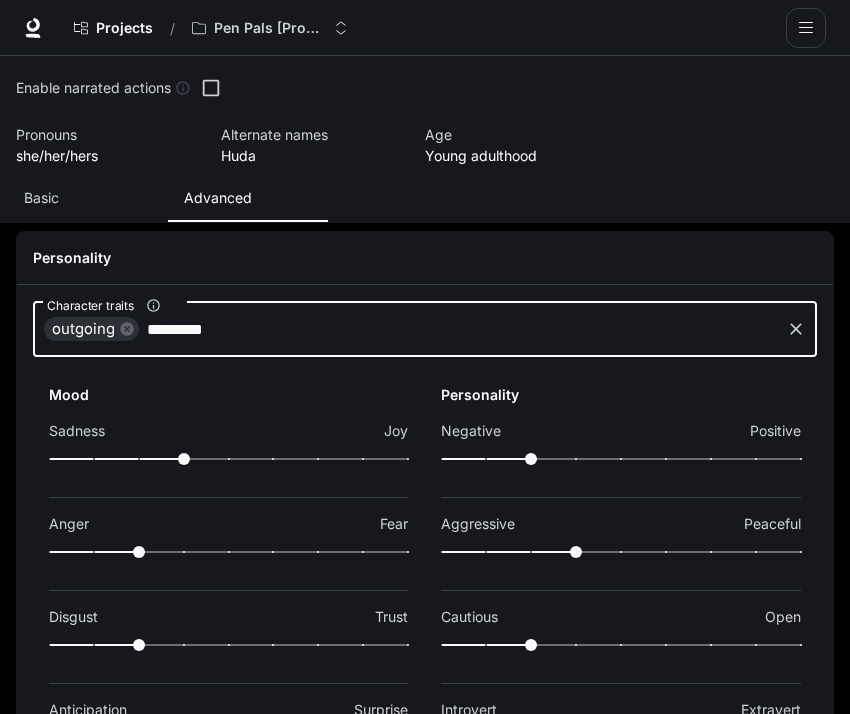 type on "*********" 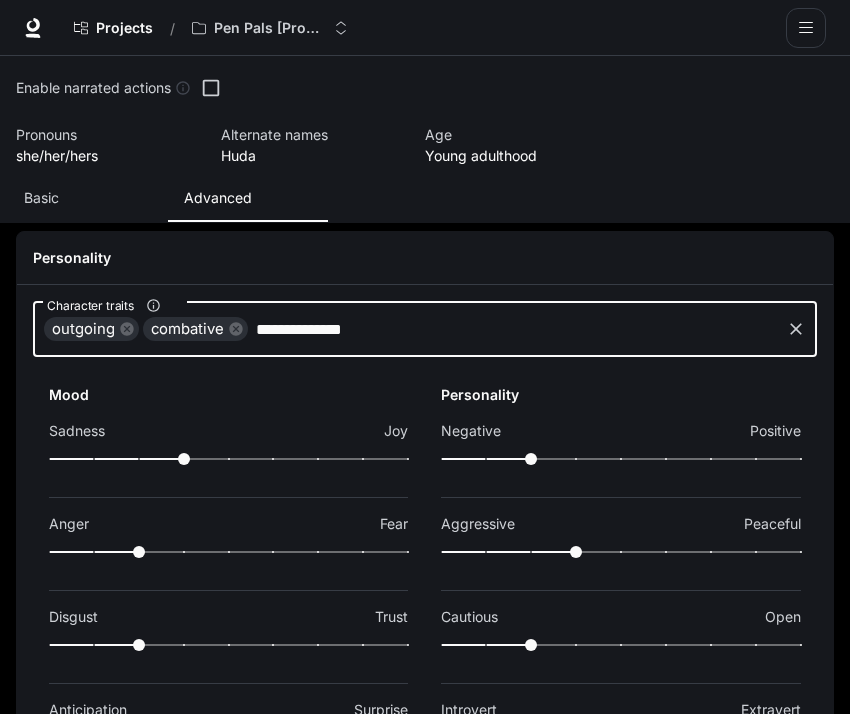 type on "**********" 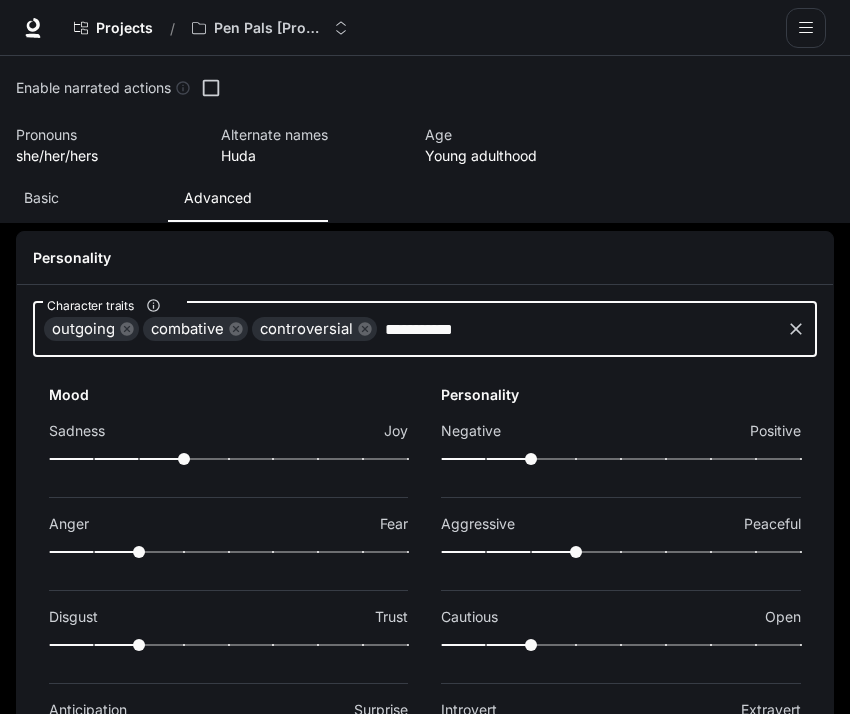 type on "**********" 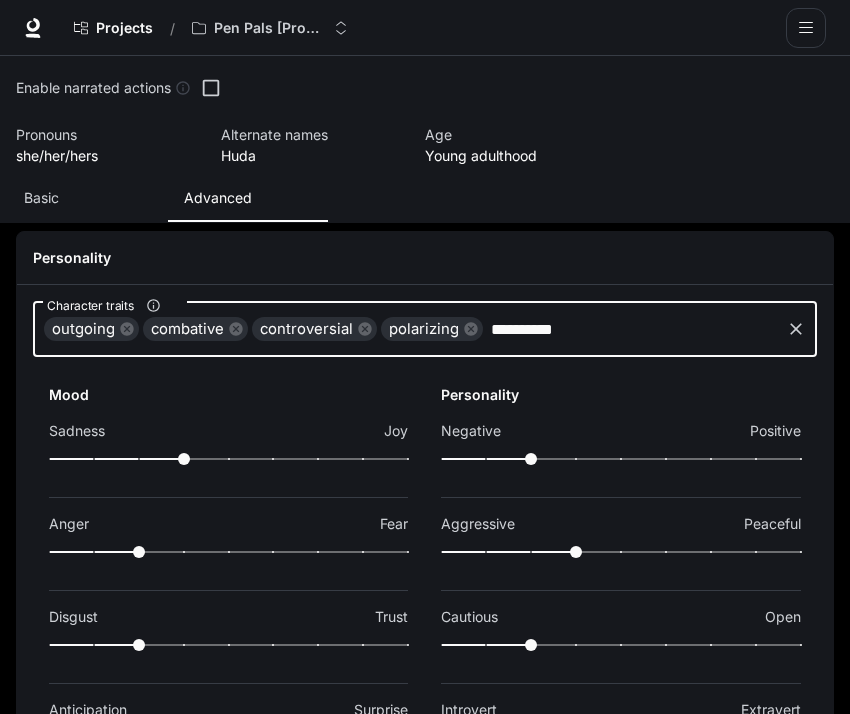 type on "*********" 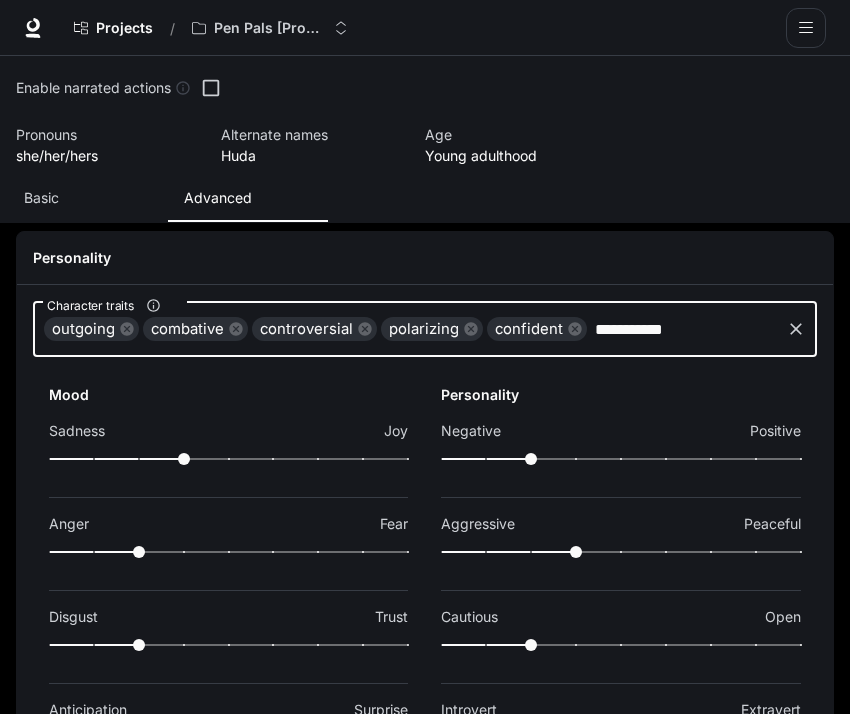 type on "**********" 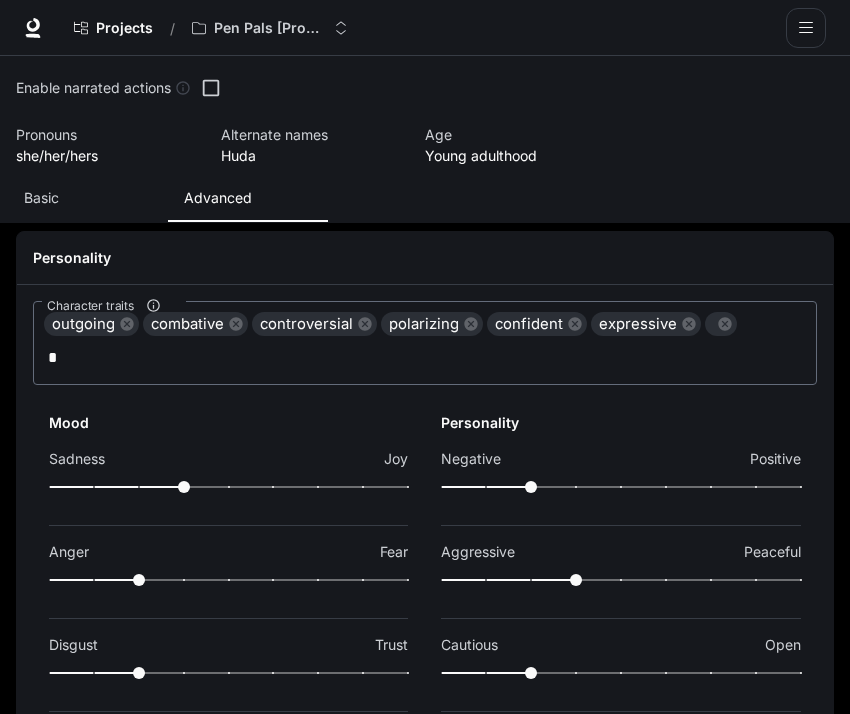 type 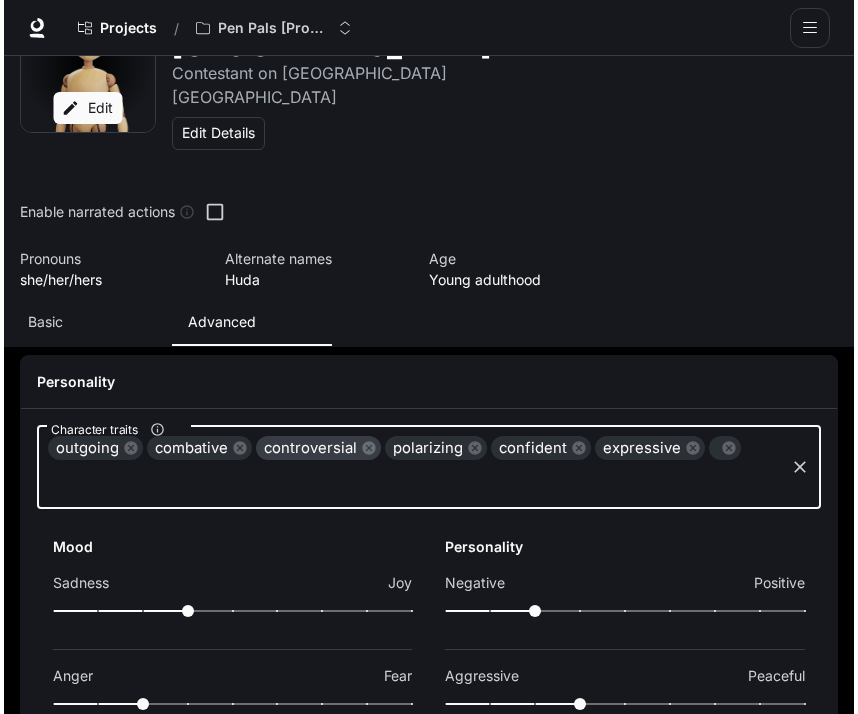 scroll, scrollTop: 0, scrollLeft: 0, axis: both 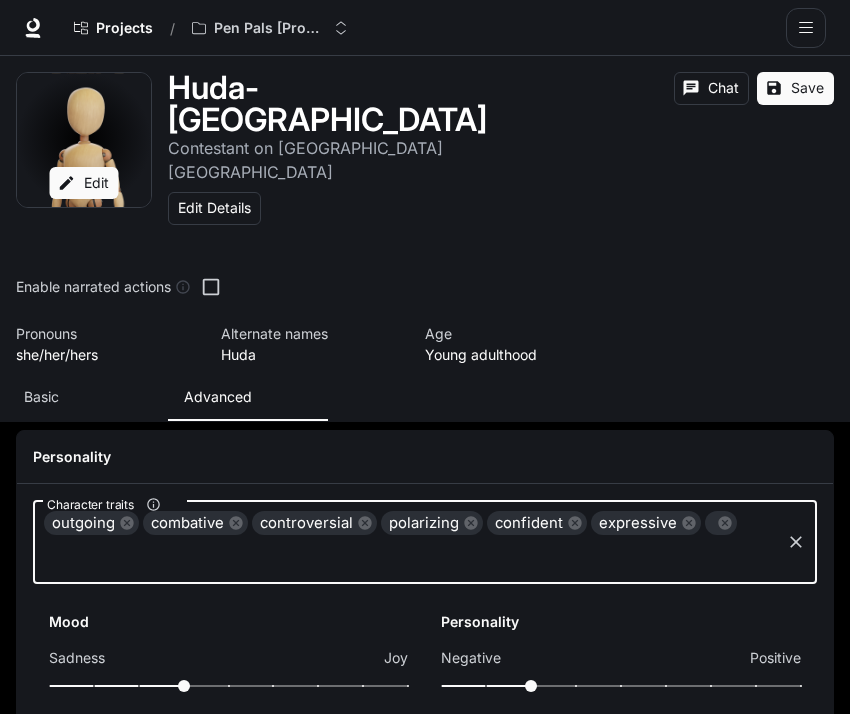 click on "Save" at bounding box center [795, 88] 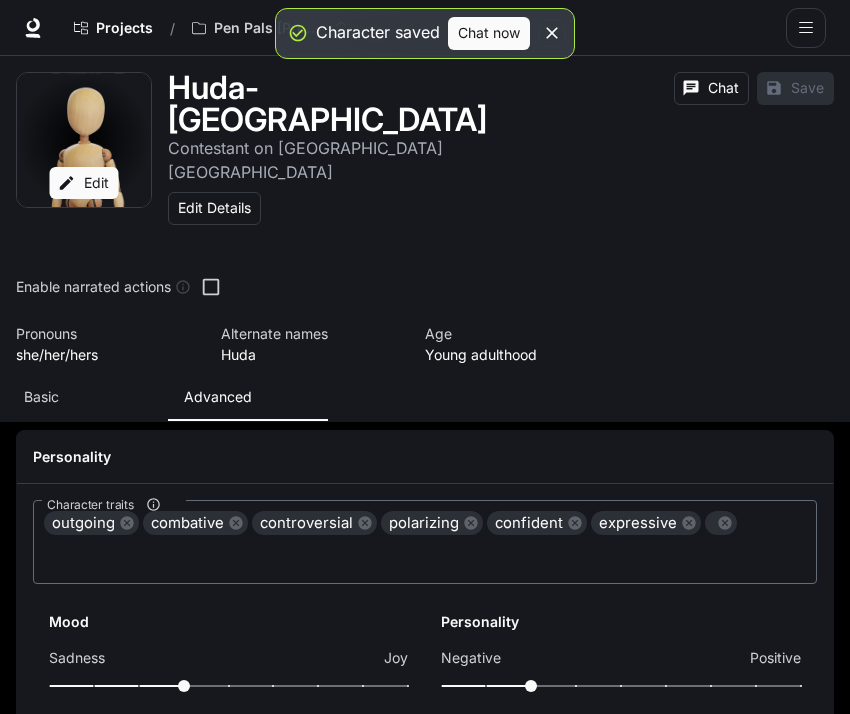 click on "Chat now" at bounding box center [489, 33] 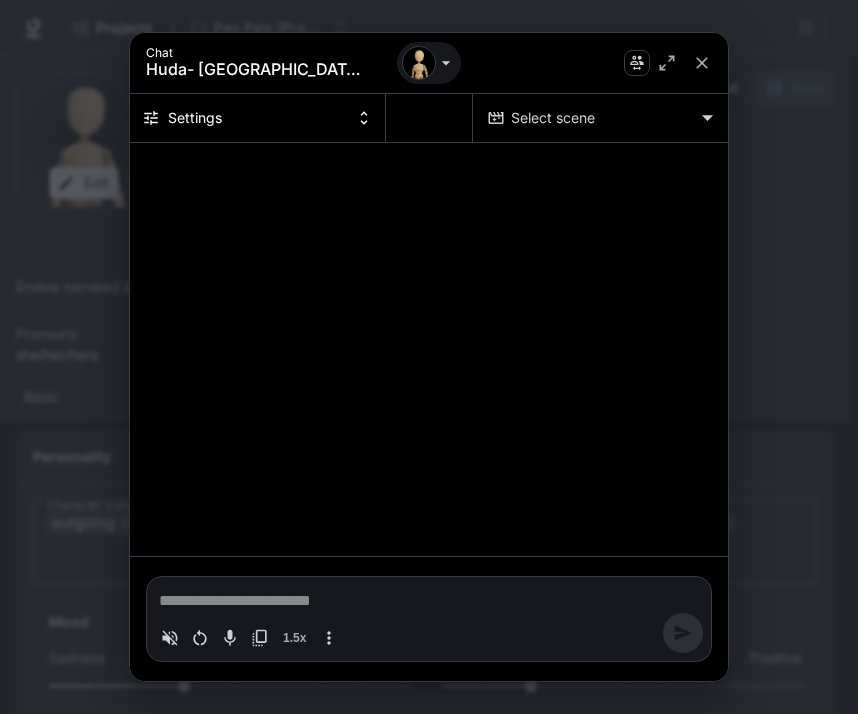 type on "*" 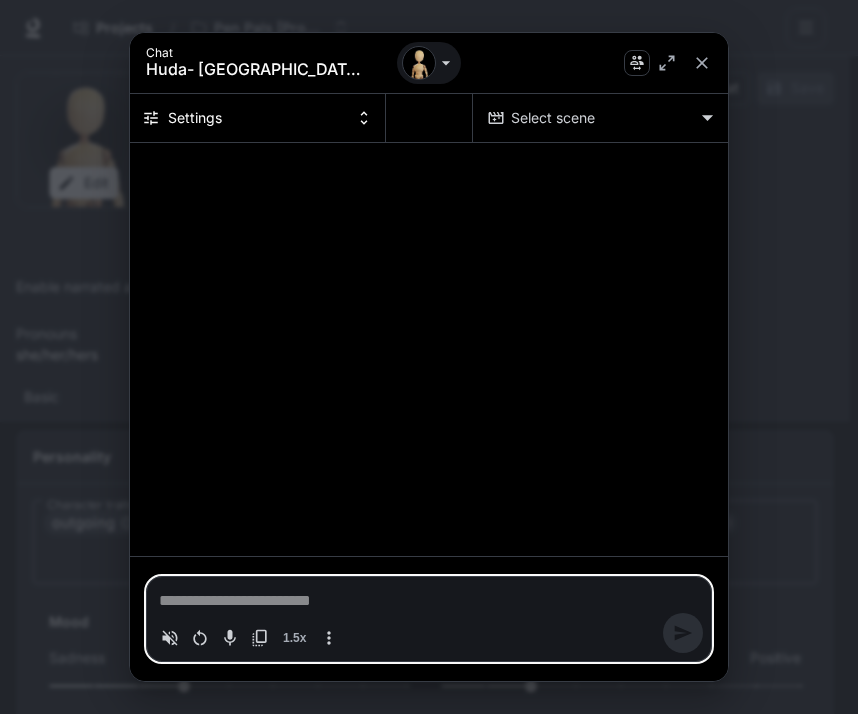 type on "*" 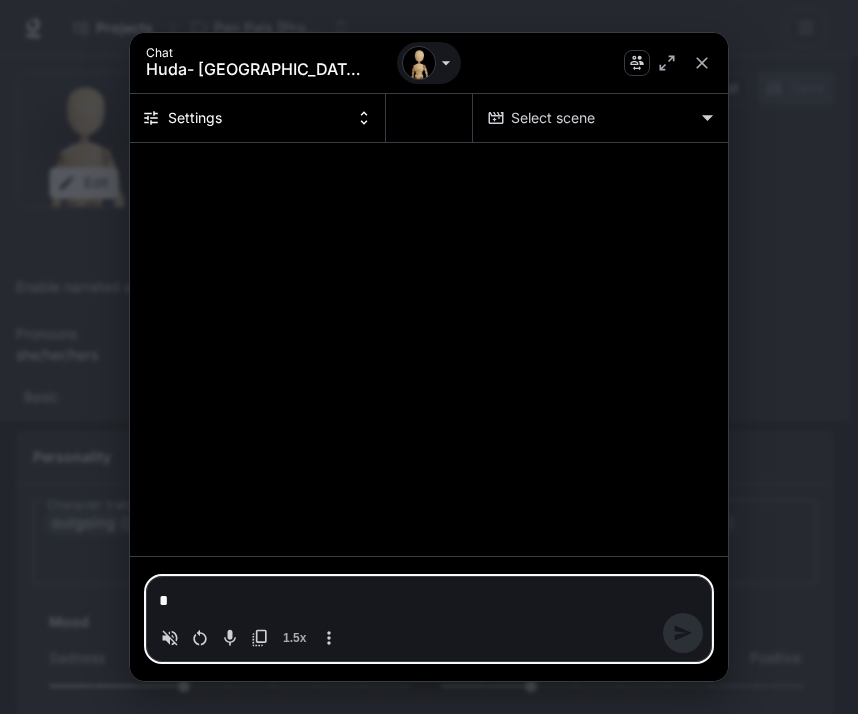 type on "*" 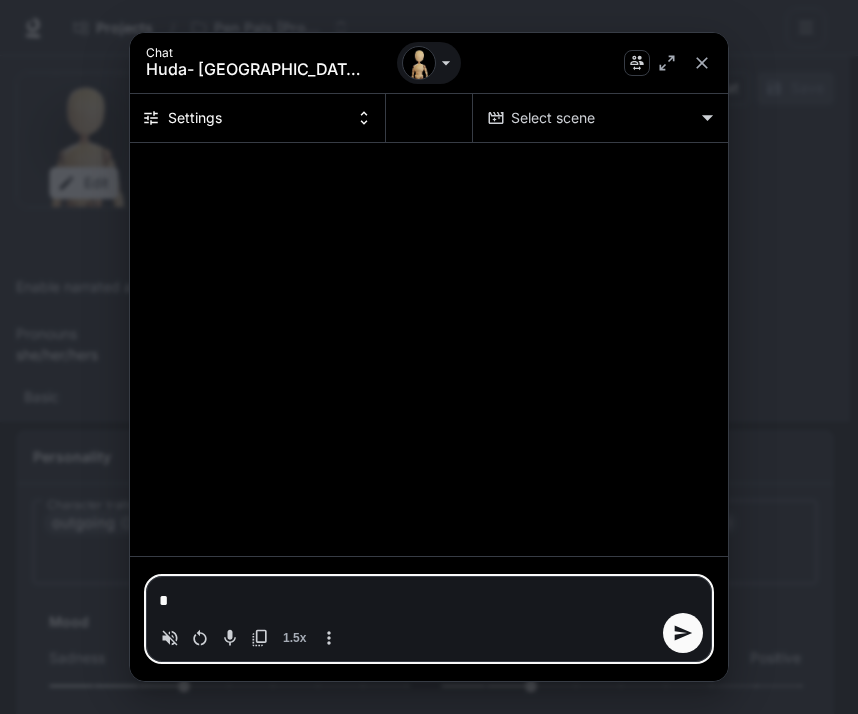 type on "**" 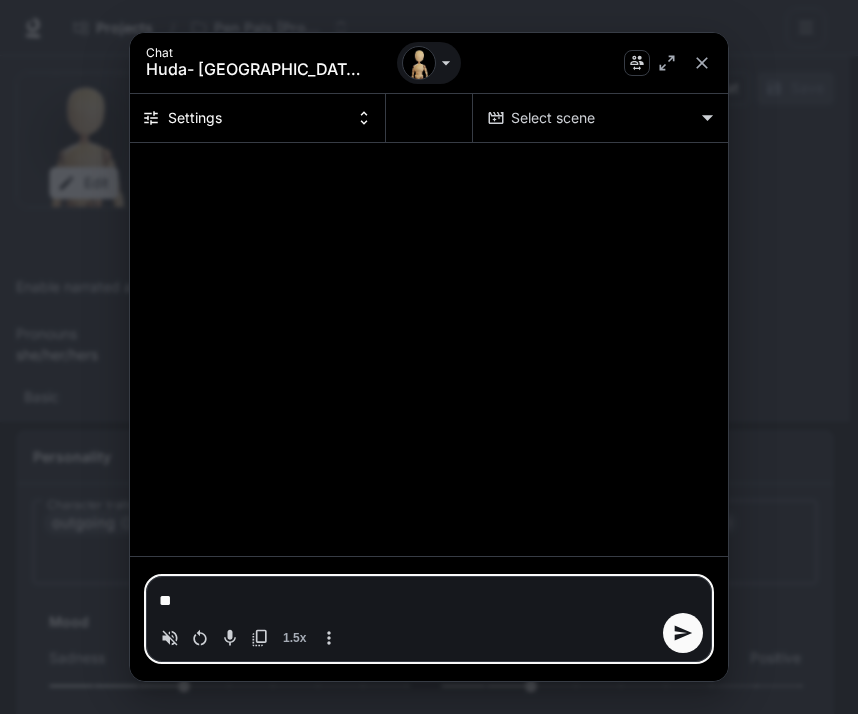 type on "***" 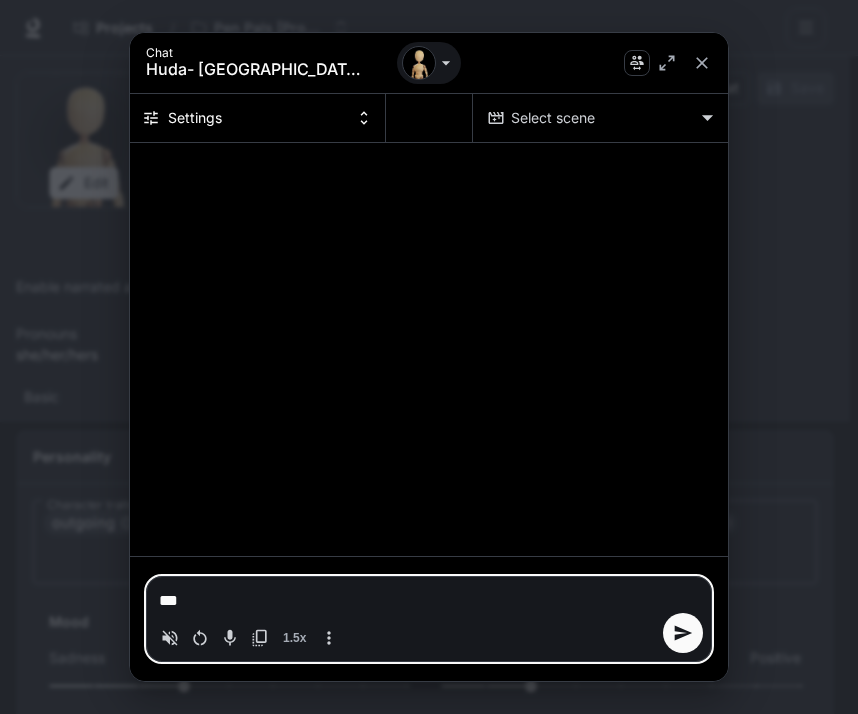 type on "****" 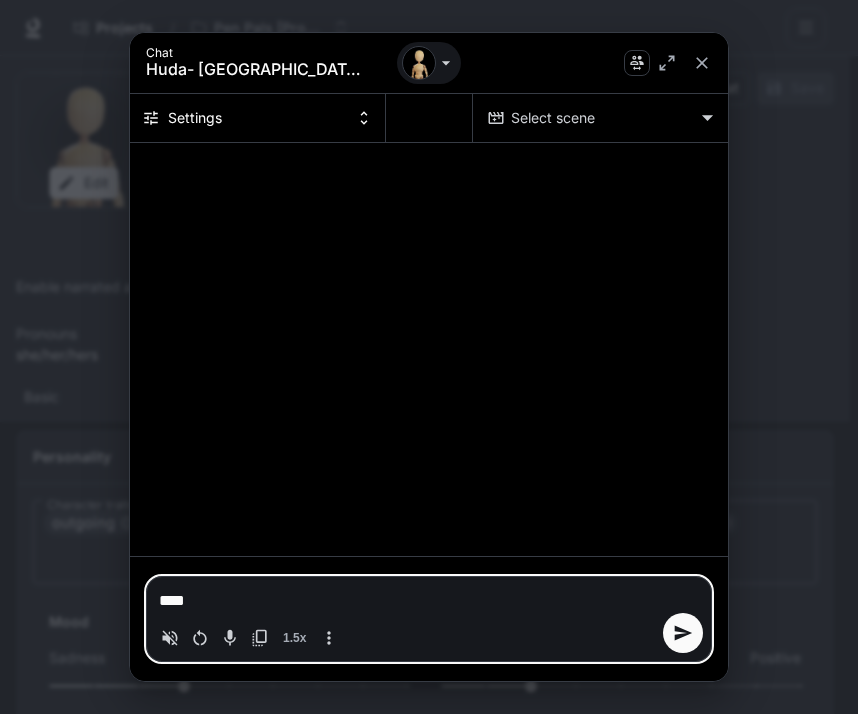 type on "*****" 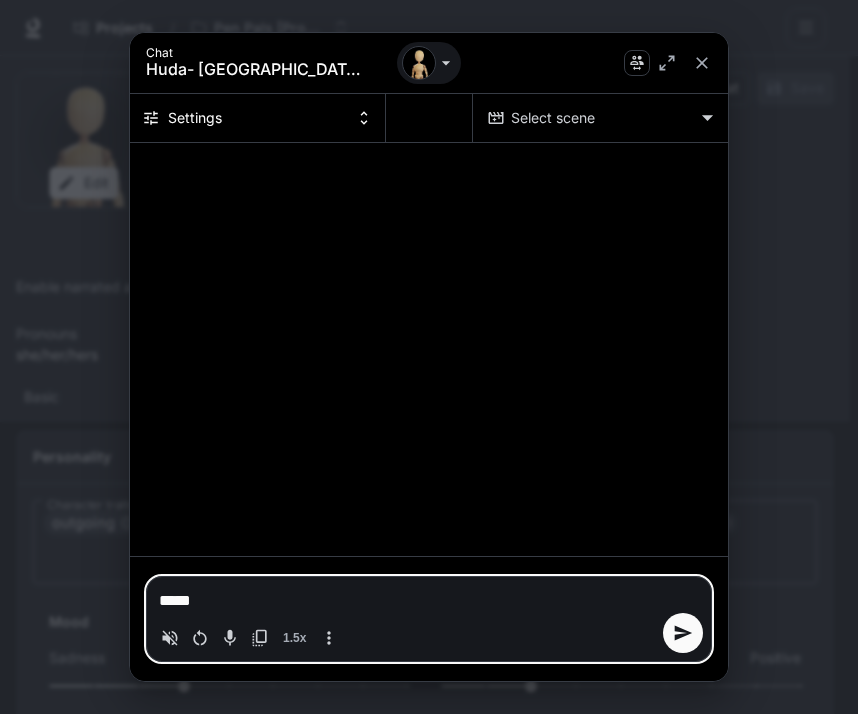 type 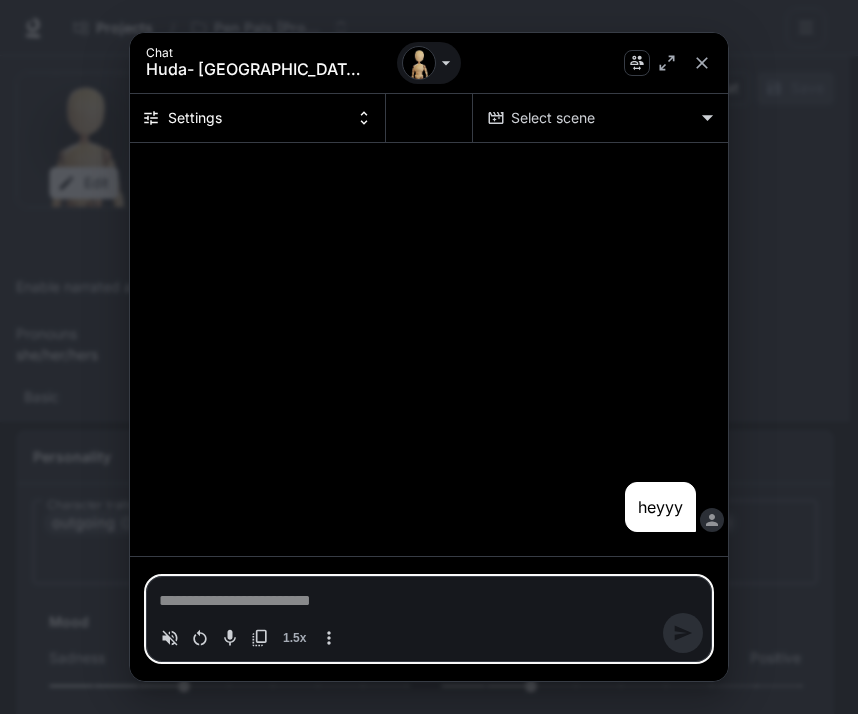 type on "*" 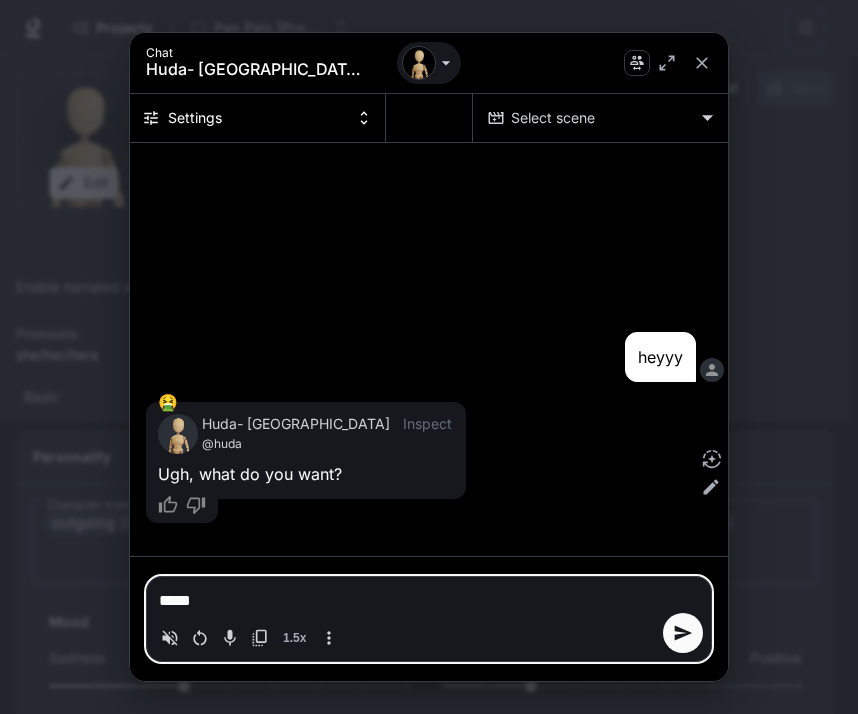 type on "*****" 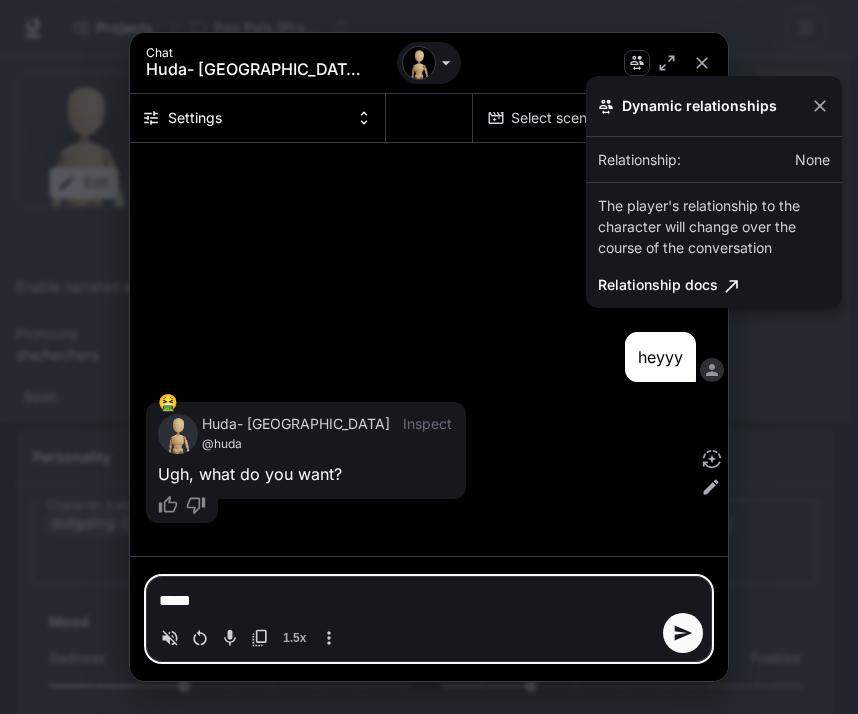 click at bounding box center (429, 357) 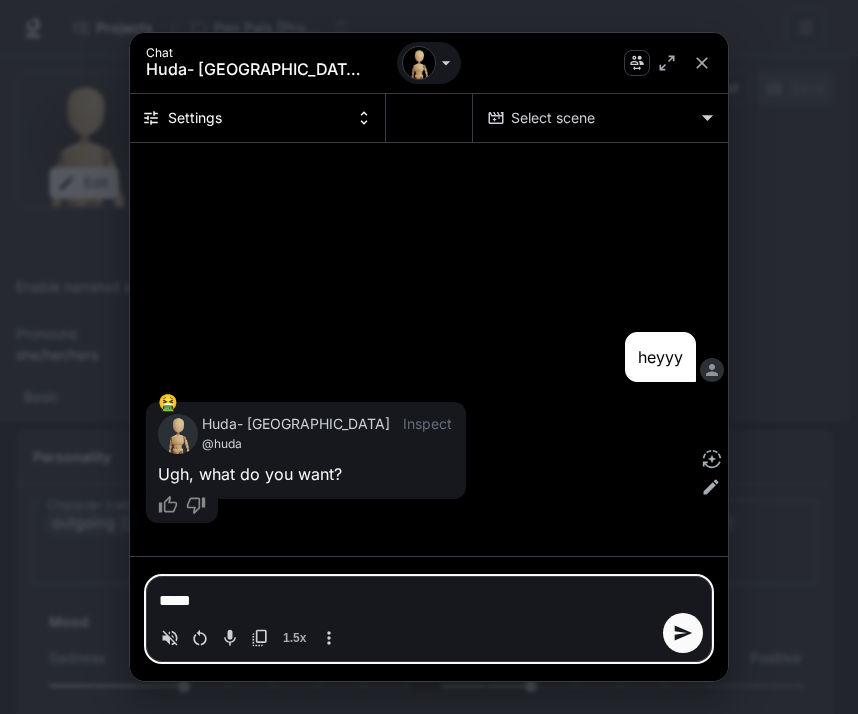 type on "*****" 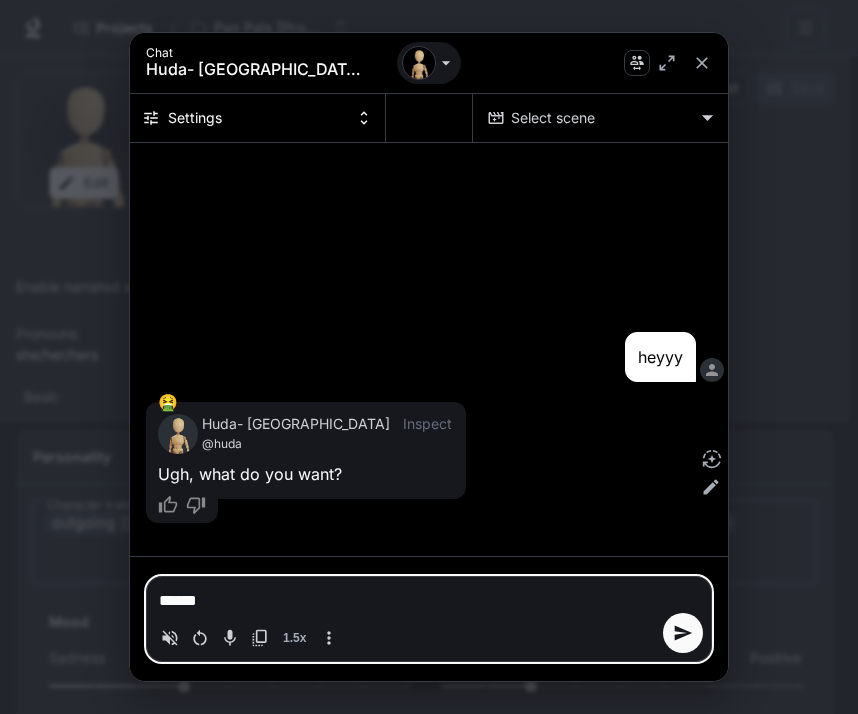 type on "*******" 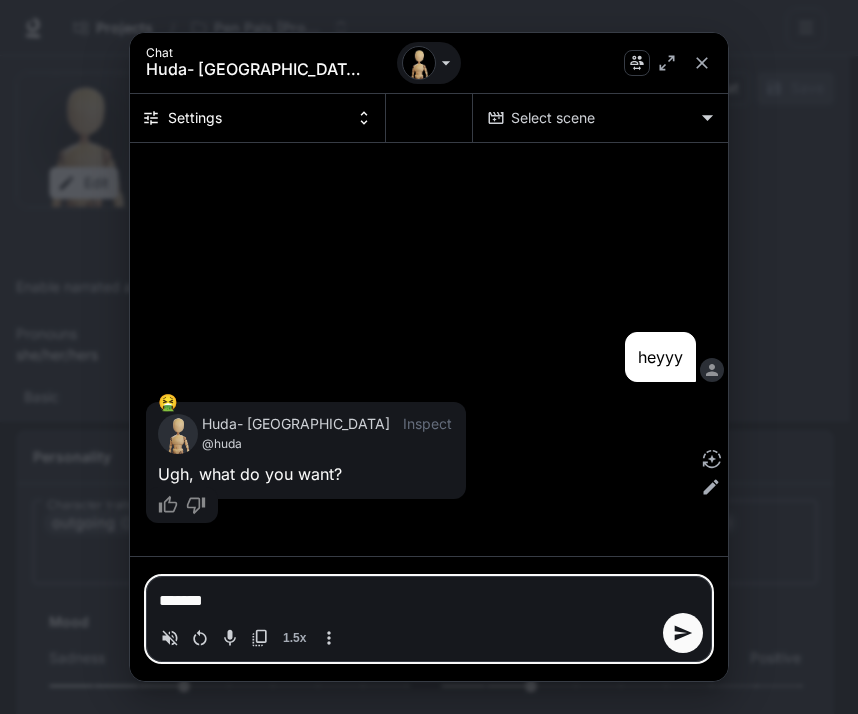 type on "********" 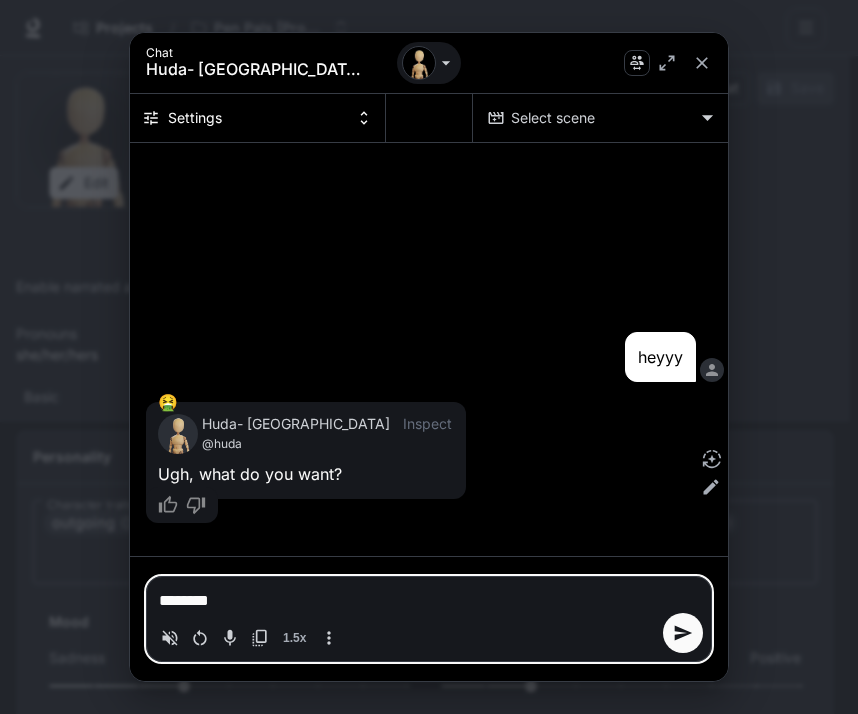 type on "*********" 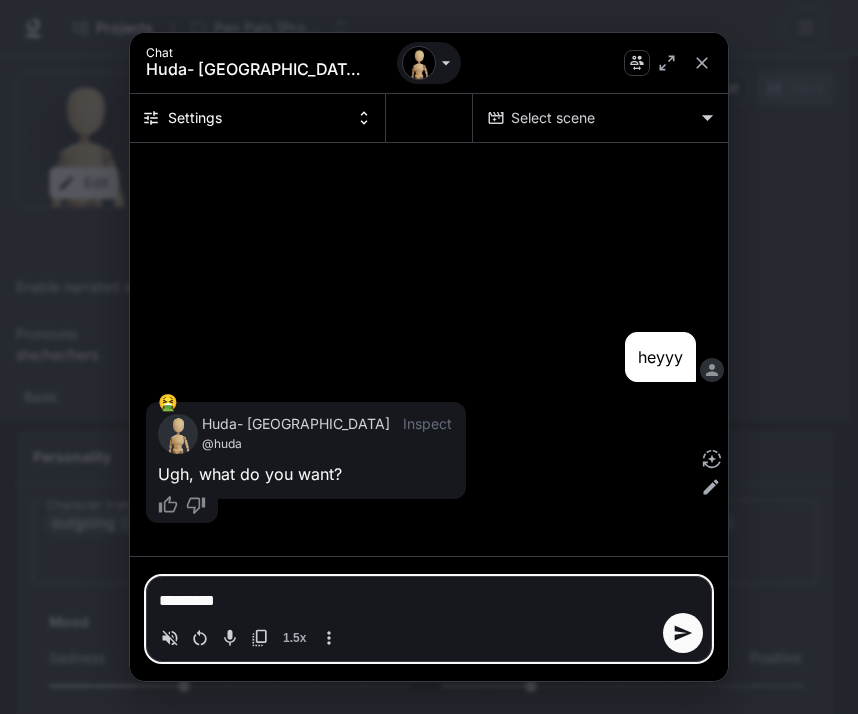 type on "**********" 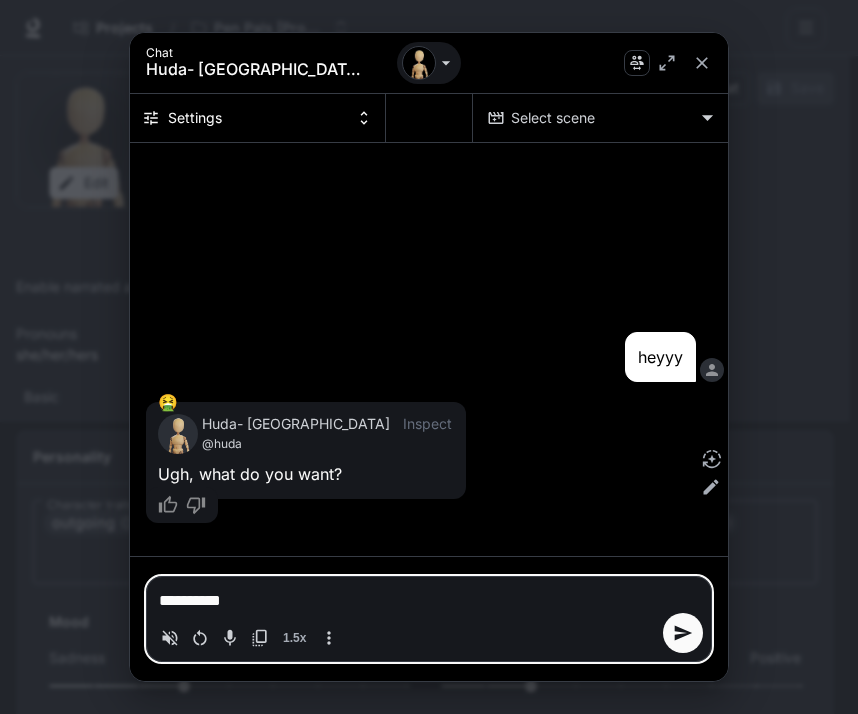 type on "*" 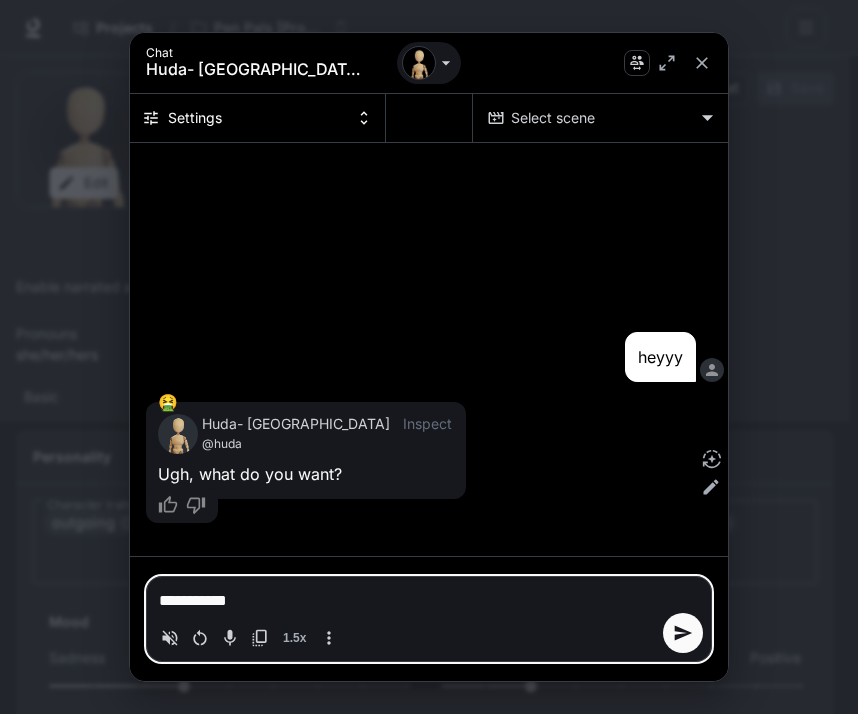 type on "**********" 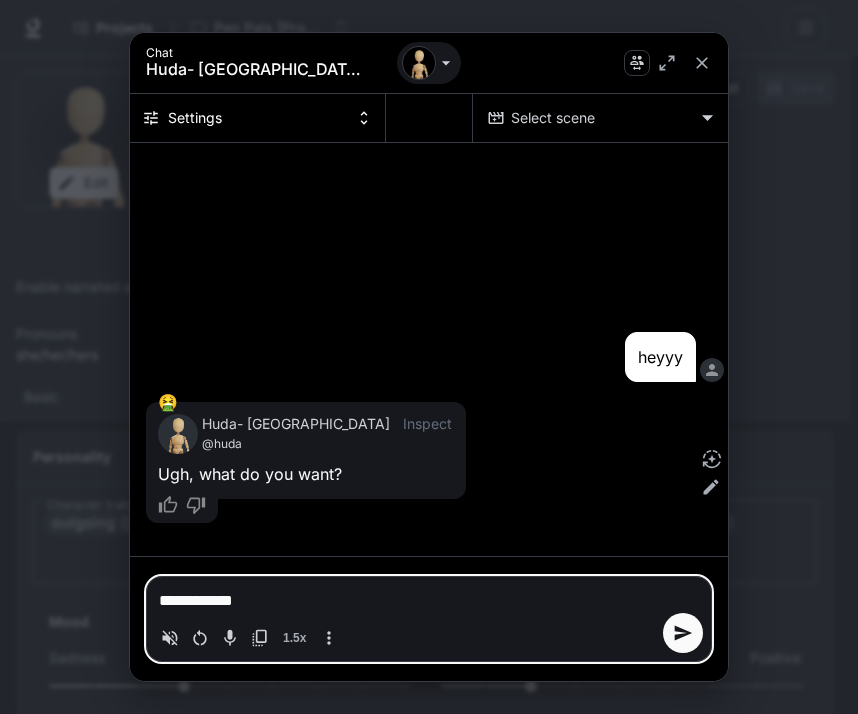 type on "**********" 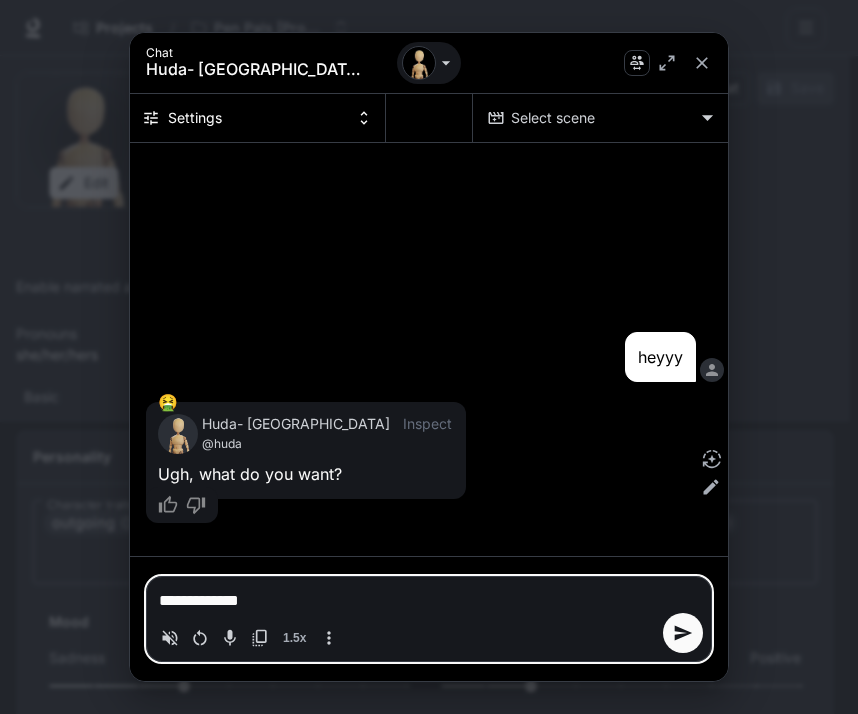 type on "**********" 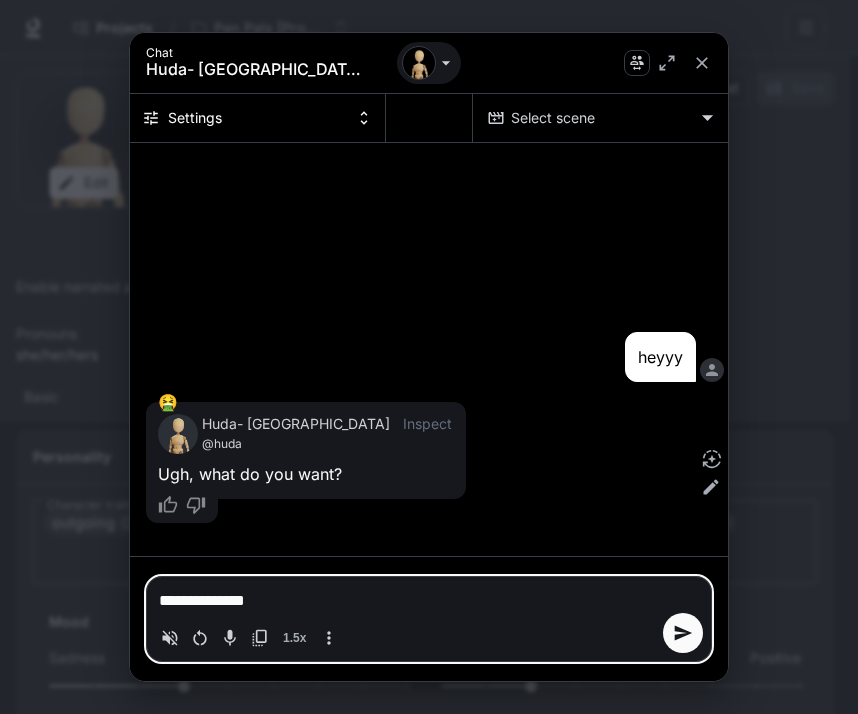 type on "**********" 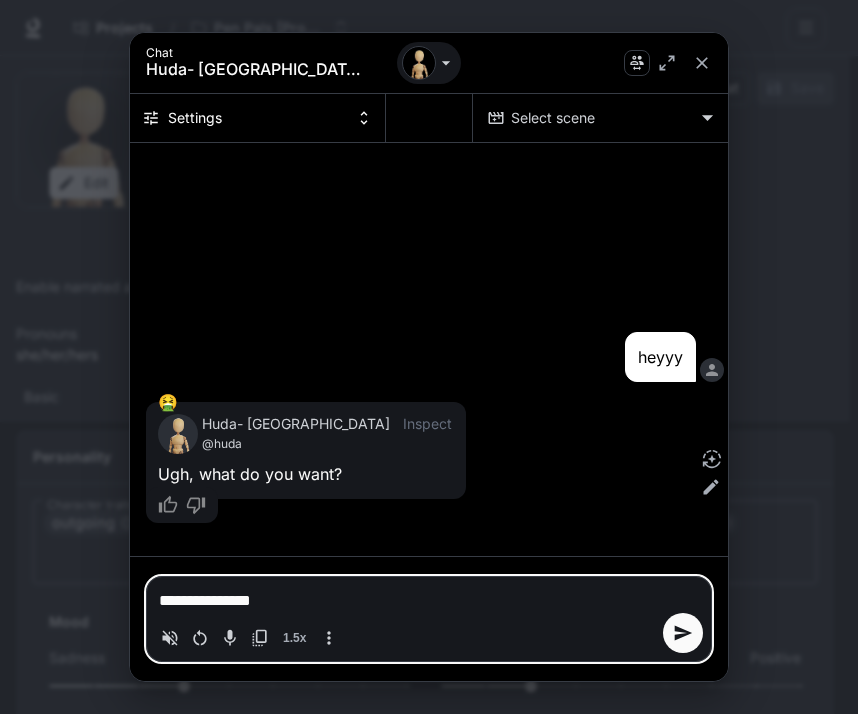 type on "**********" 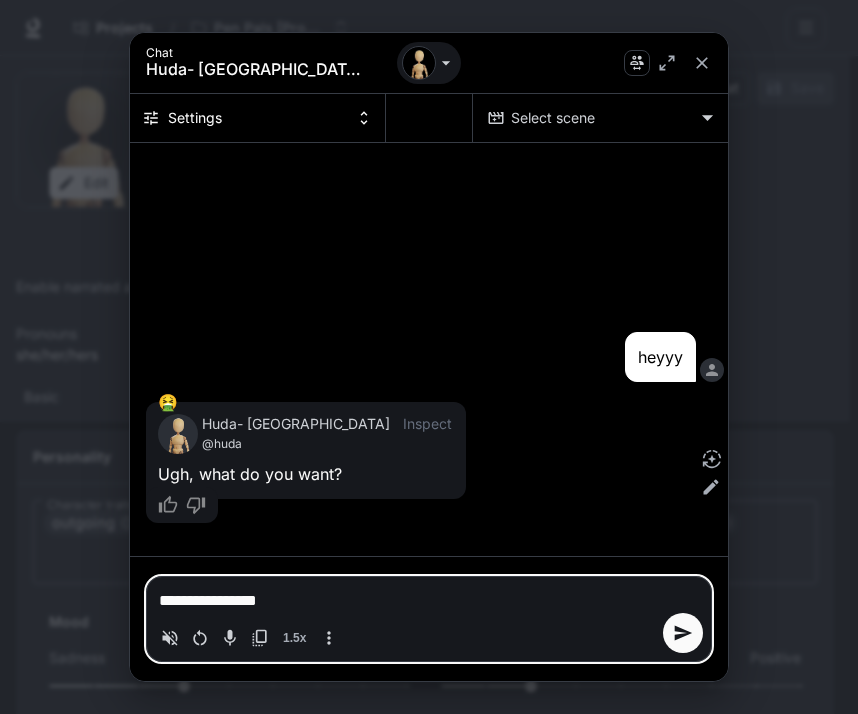type on "**********" 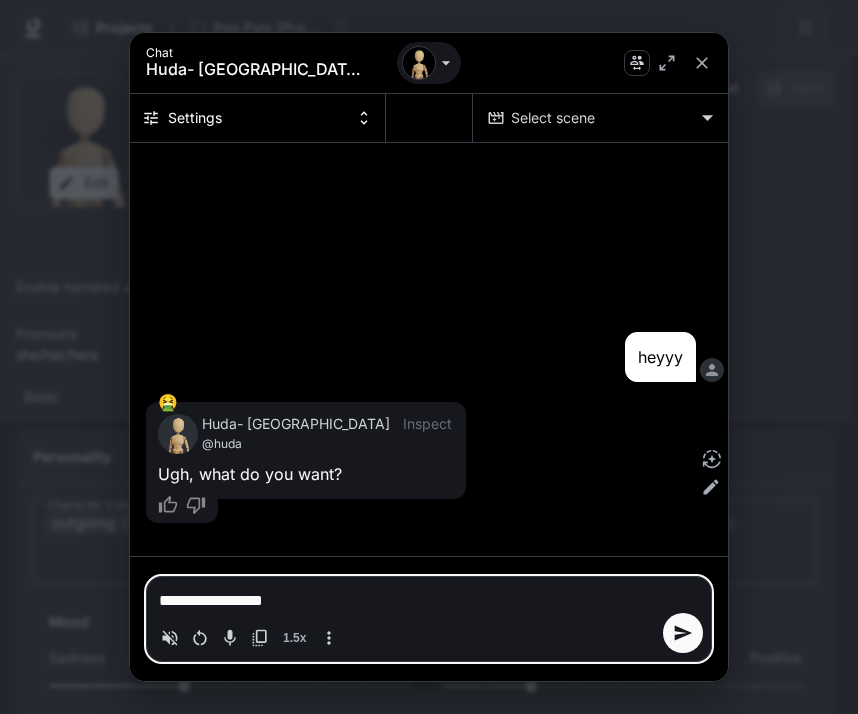 type 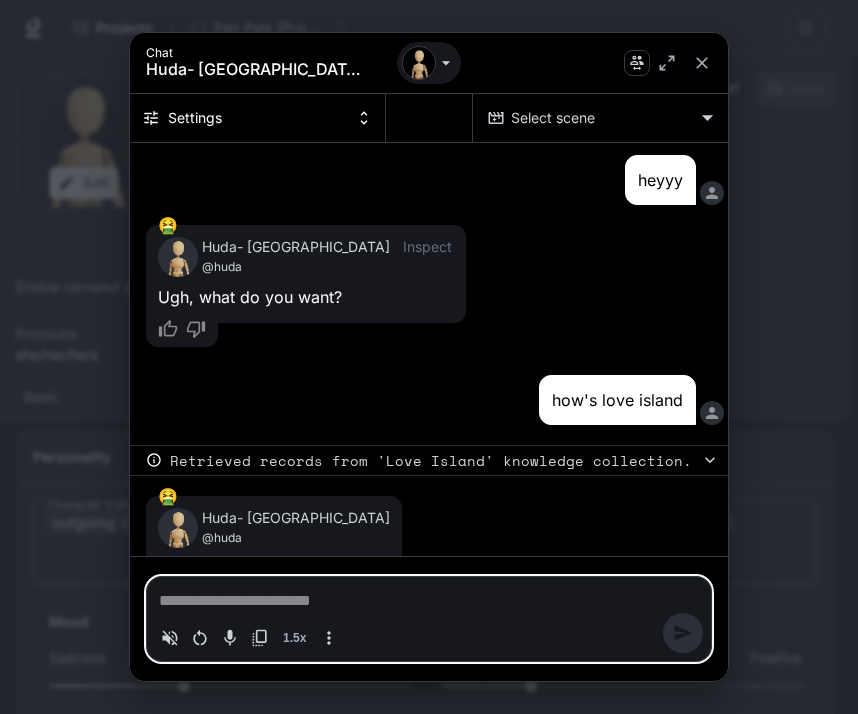 scroll, scrollTop: 94, scrollLeft: 0, axis: vertical 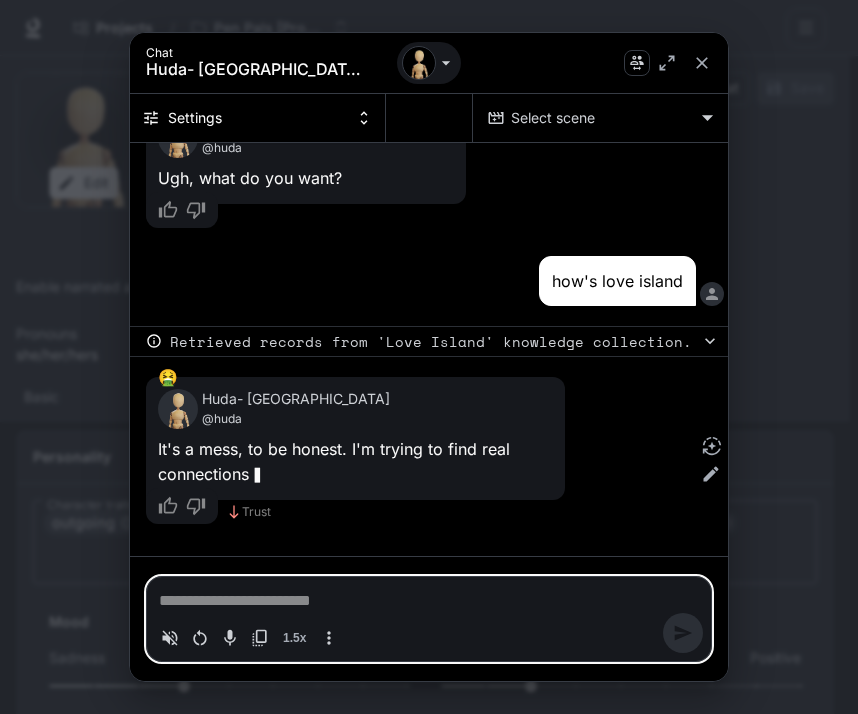 type on "*" 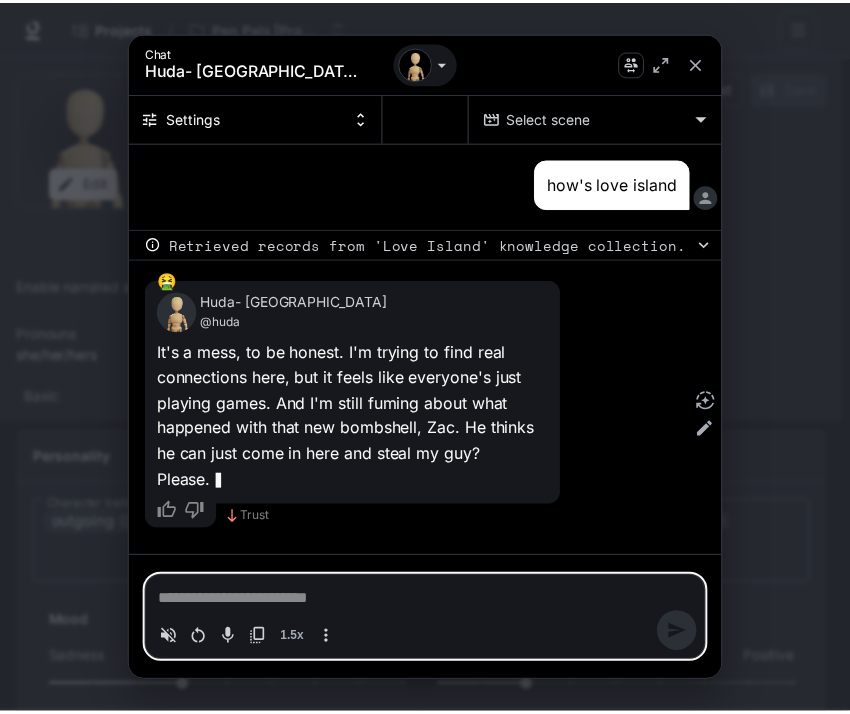 scroll, scrollTop: 216, scrollLeft: 0, axis: vertical 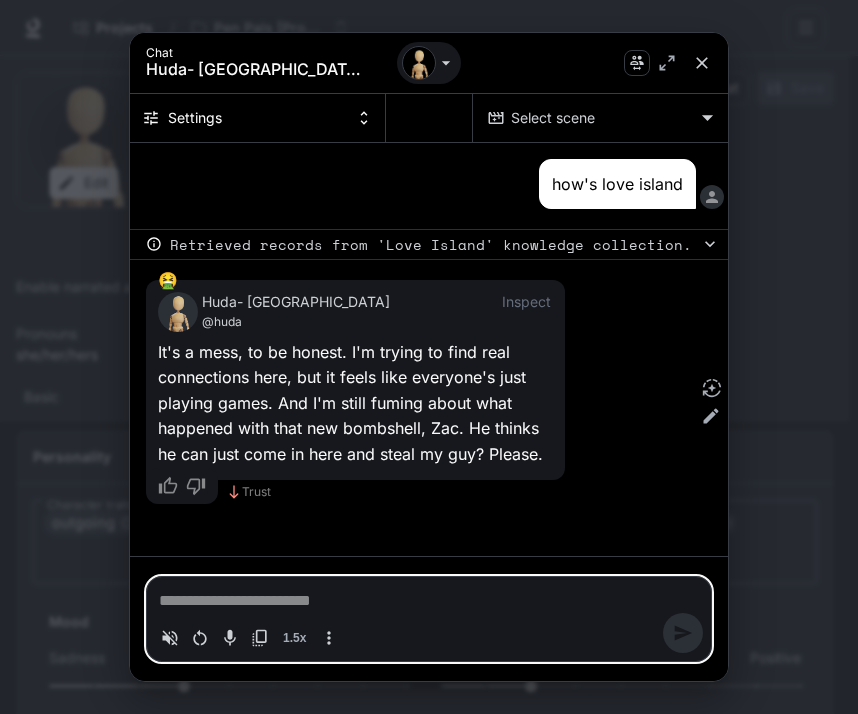 type 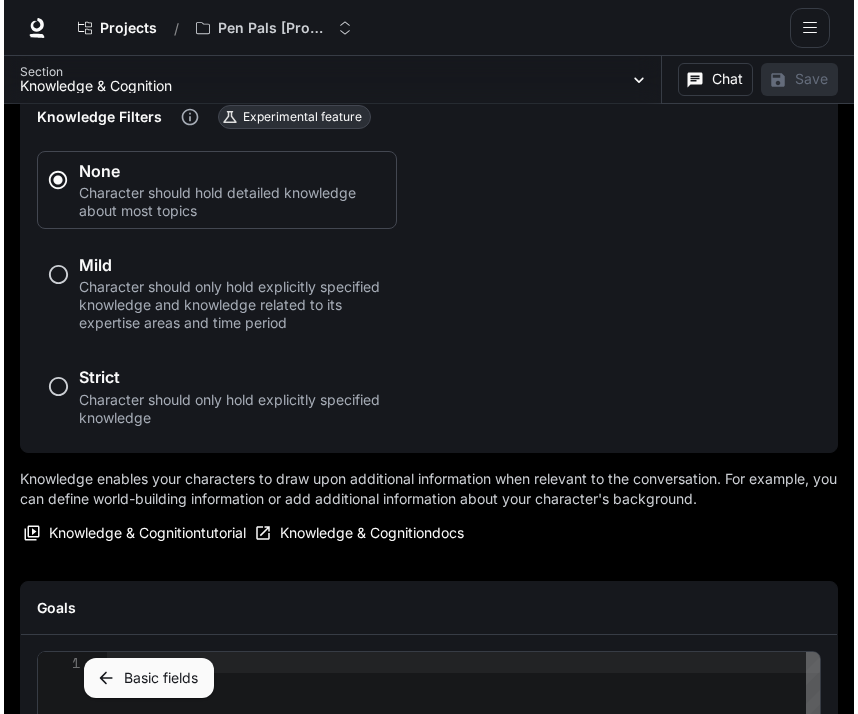 scroll, scrollTop: 1151, scrollLeft: 0, axis: vertical 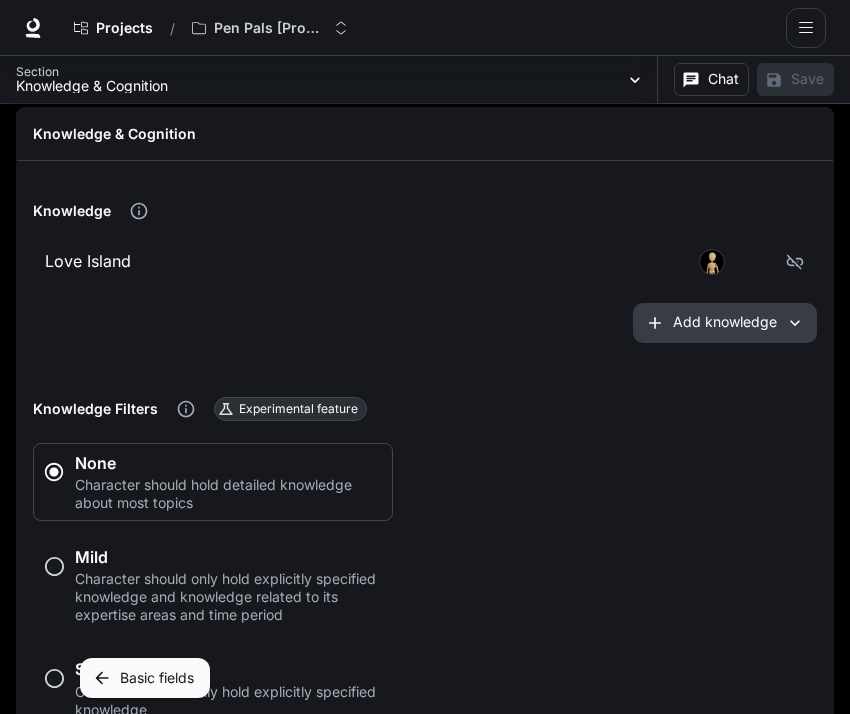 click on "Knowledge Love Island Add knowledge" at bounding box center [425, 268] 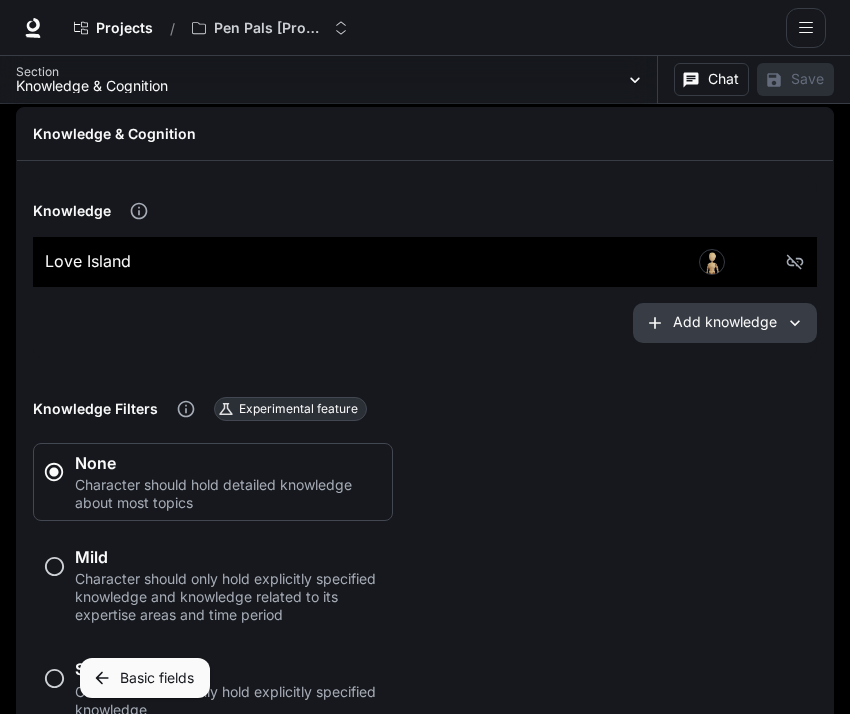 click at bounding box center (513, 262) 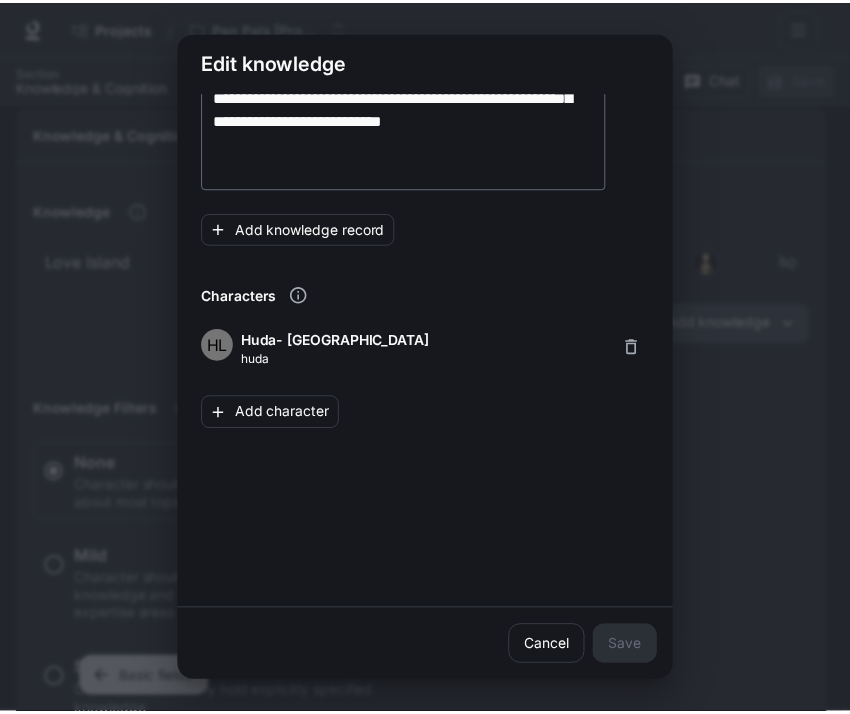 scroll, scrollTop: 384, scrollLeft: 0, axis: vertical 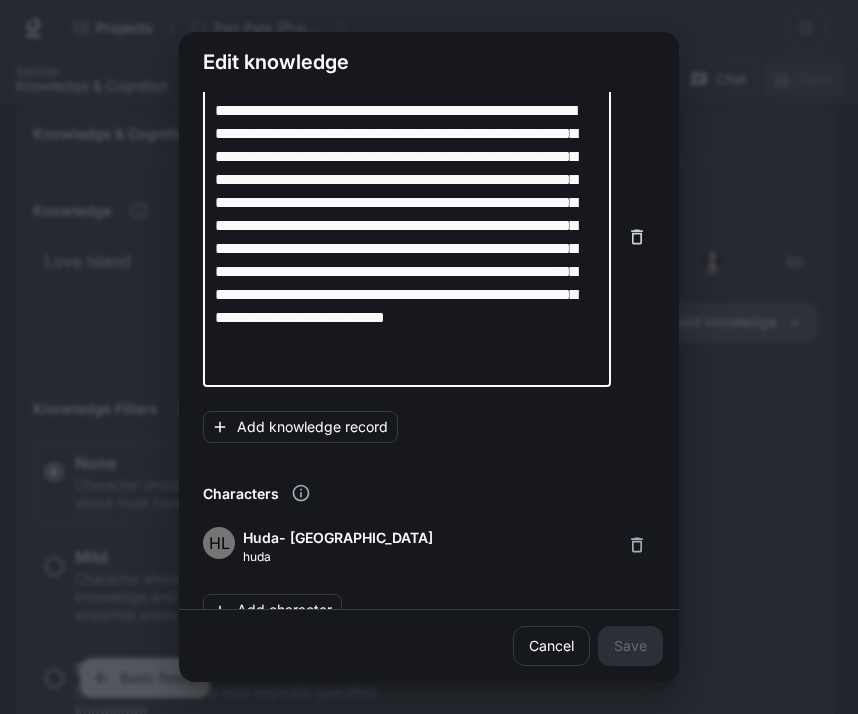 click on "**********" at bounding box center (407, 237) 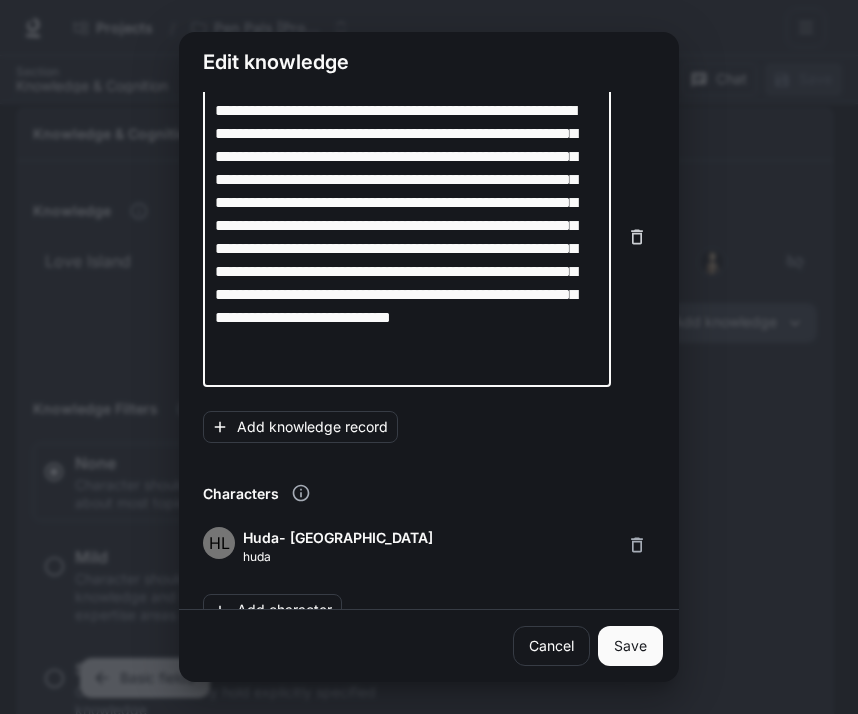 type on "**********" 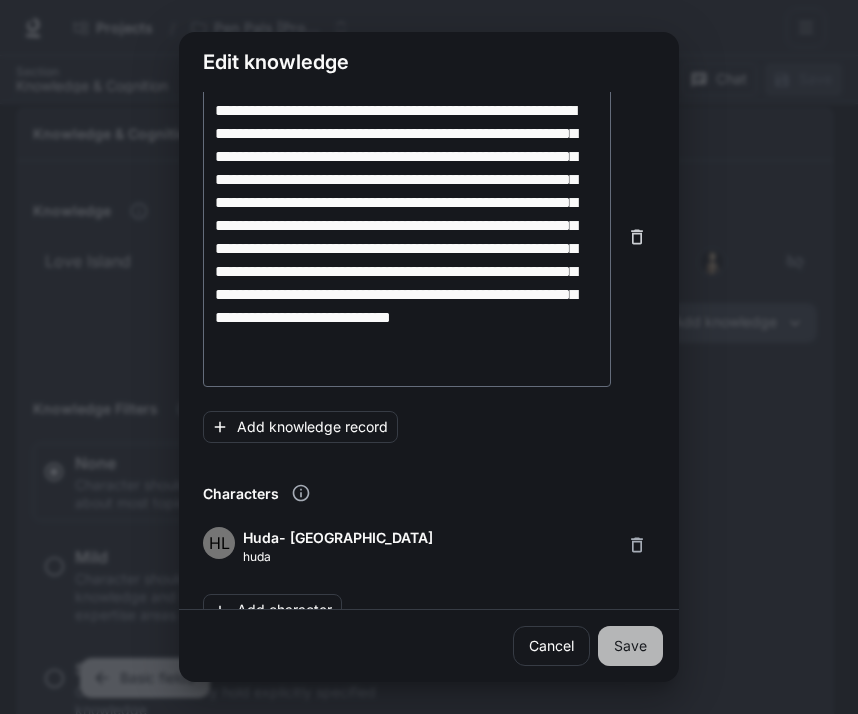 click on "Save" at bounding box center [630, 646] 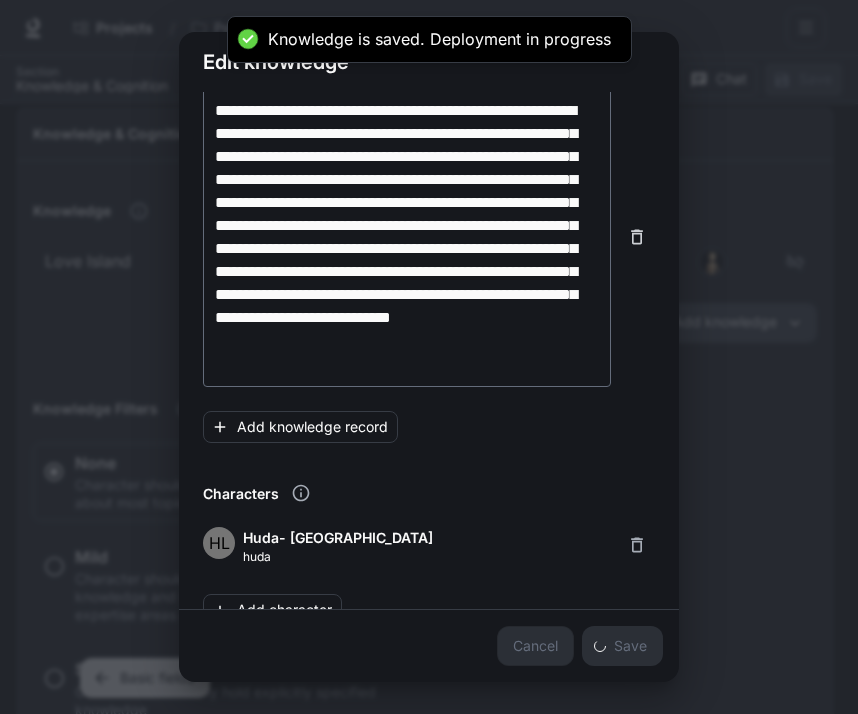 click on "**********" at bounding box center (429, 357) 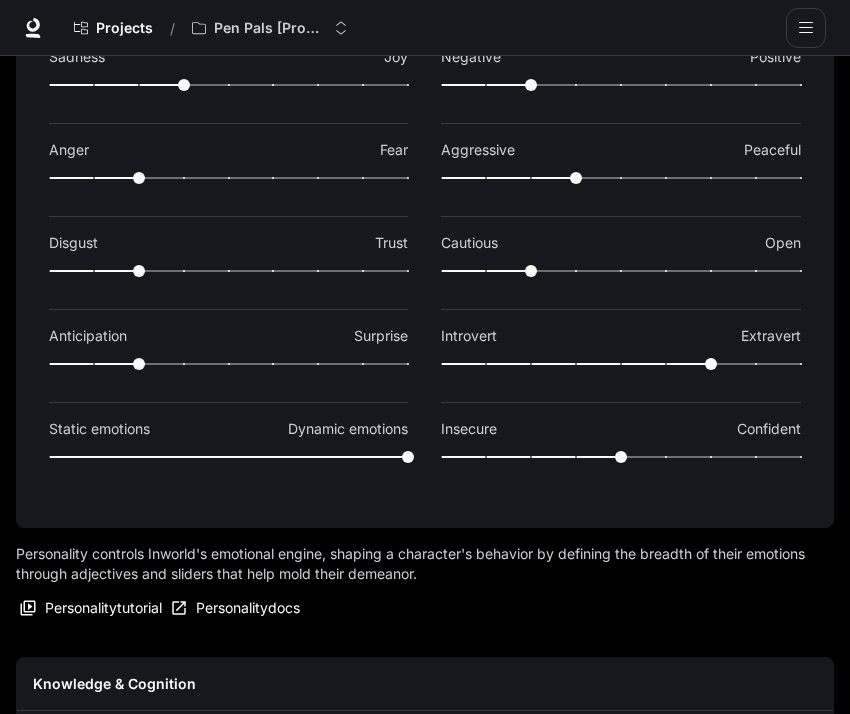 scroll, scrollTop: 0, scrollLeft: 0, axis: both 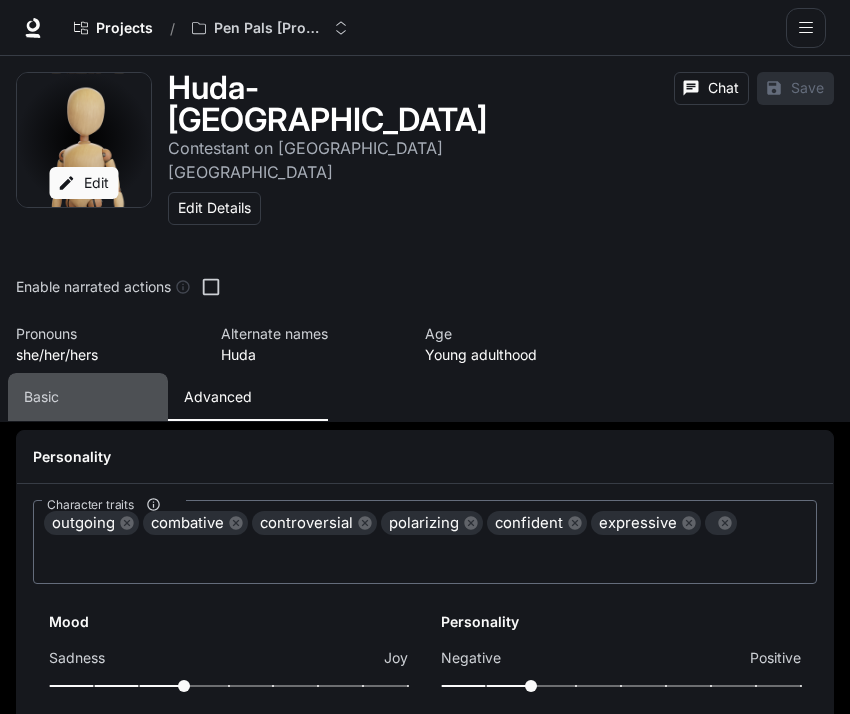 click on "Basic" at bounding box center [88, 397] 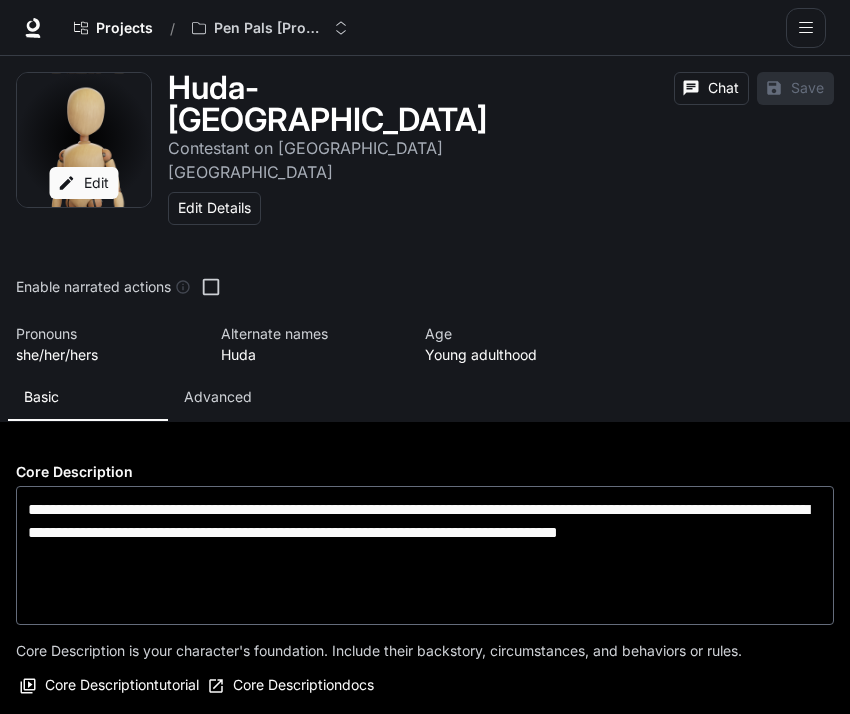 type on "**********" 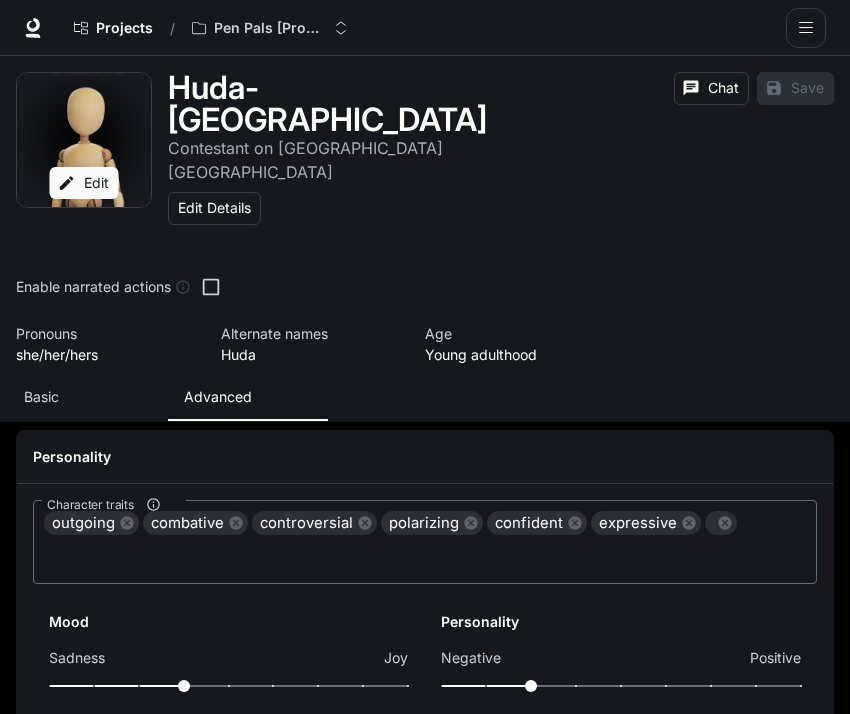 scroll, scrollTop: 168, scrollLeft: 0, axis: vertical 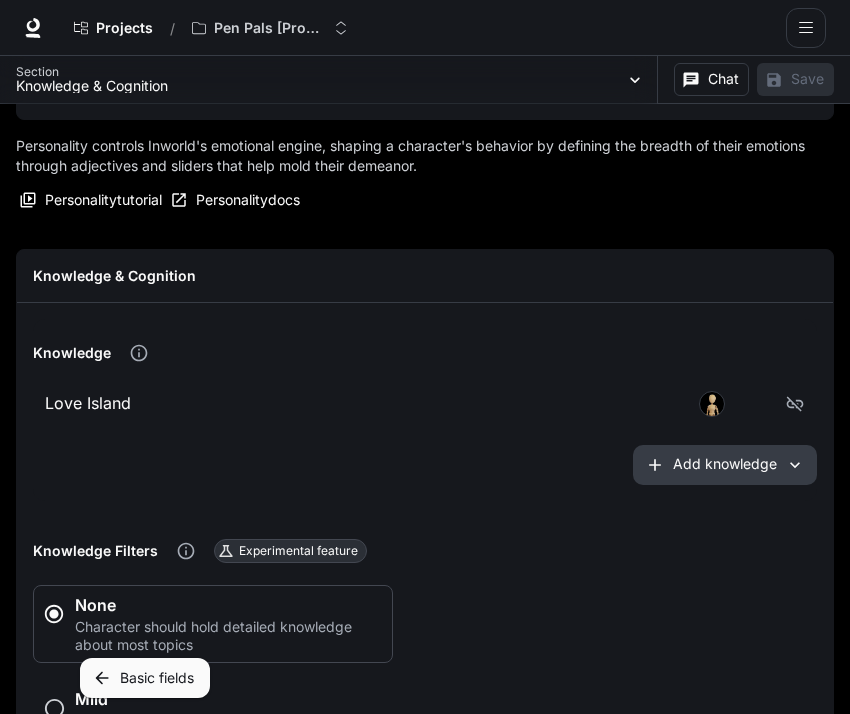 click on "Add knowledge" at bounding box center [725, 465] 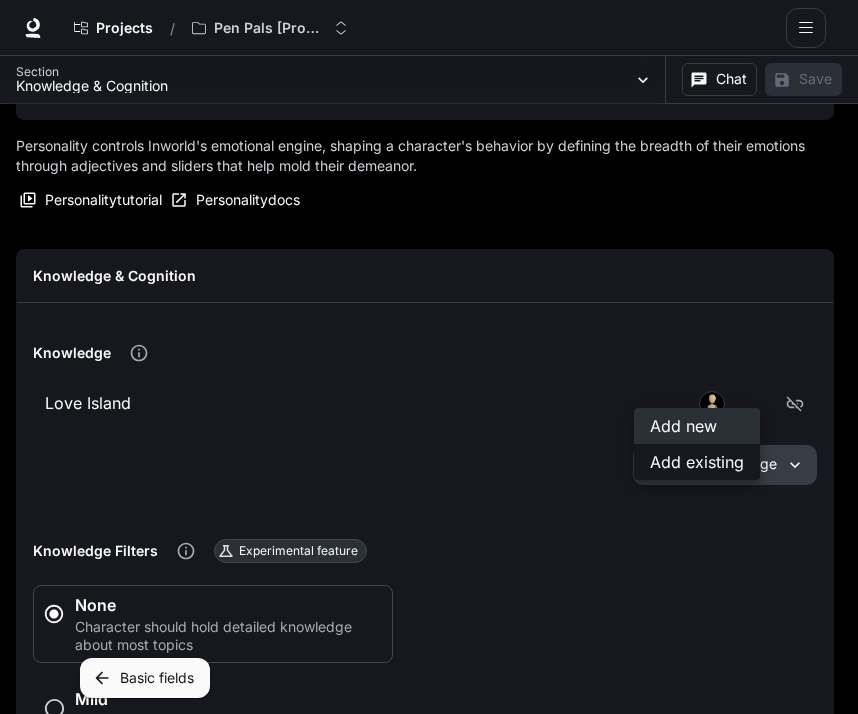 click on "Add new" at bounding box center (697, 426) 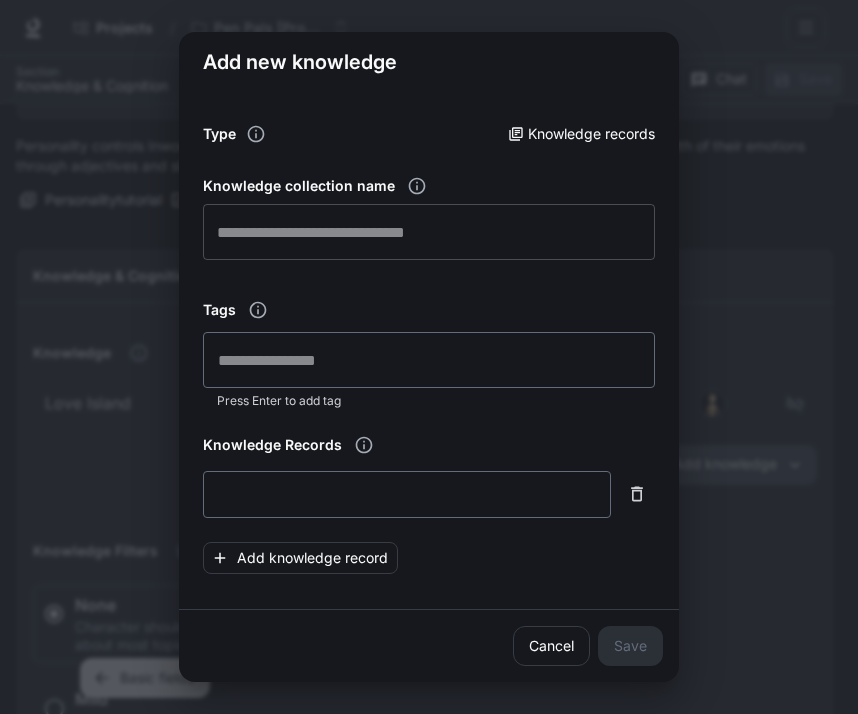 click at bounding box center [429, 232] 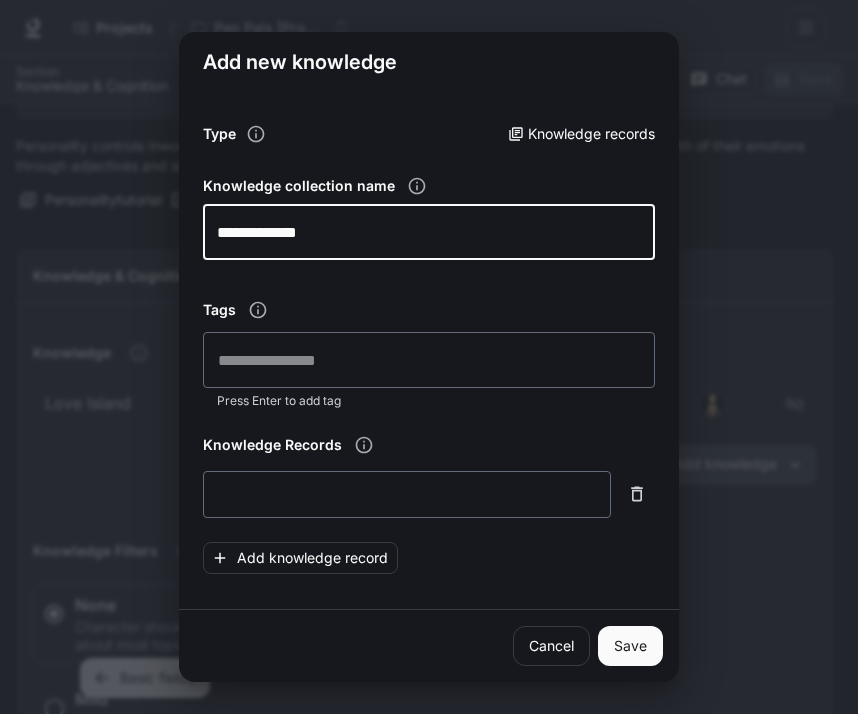 scroll, scrollTop: 161, scrollLeft: 0, axis: vertical 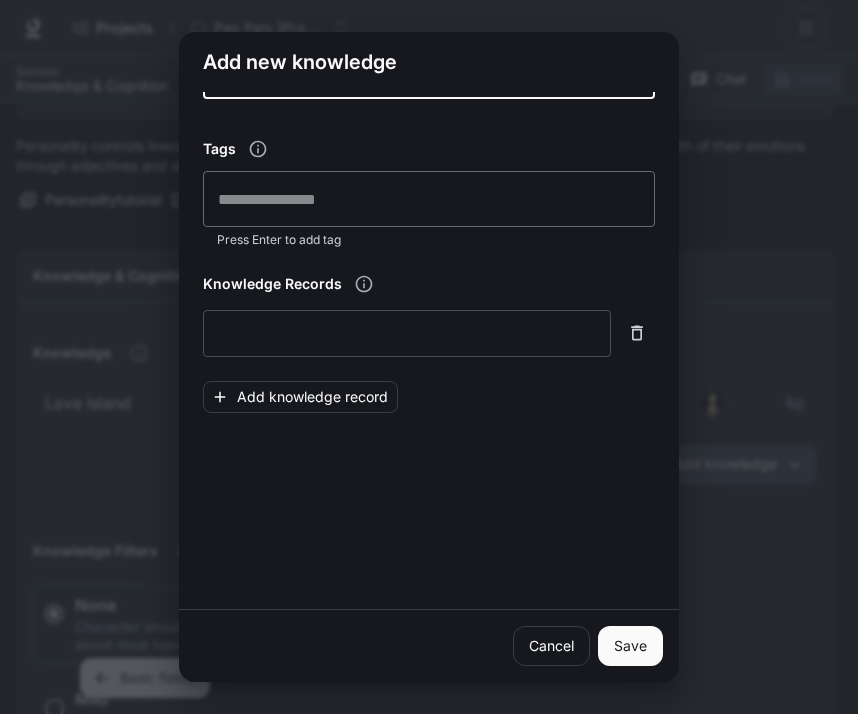 type on "**********" 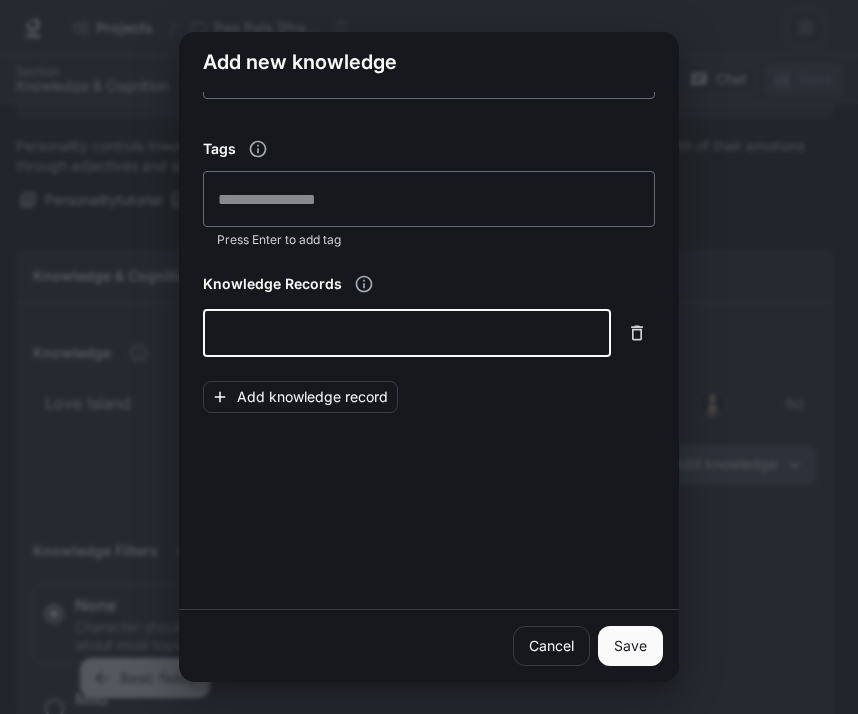 click at bounding box center (407, 333) 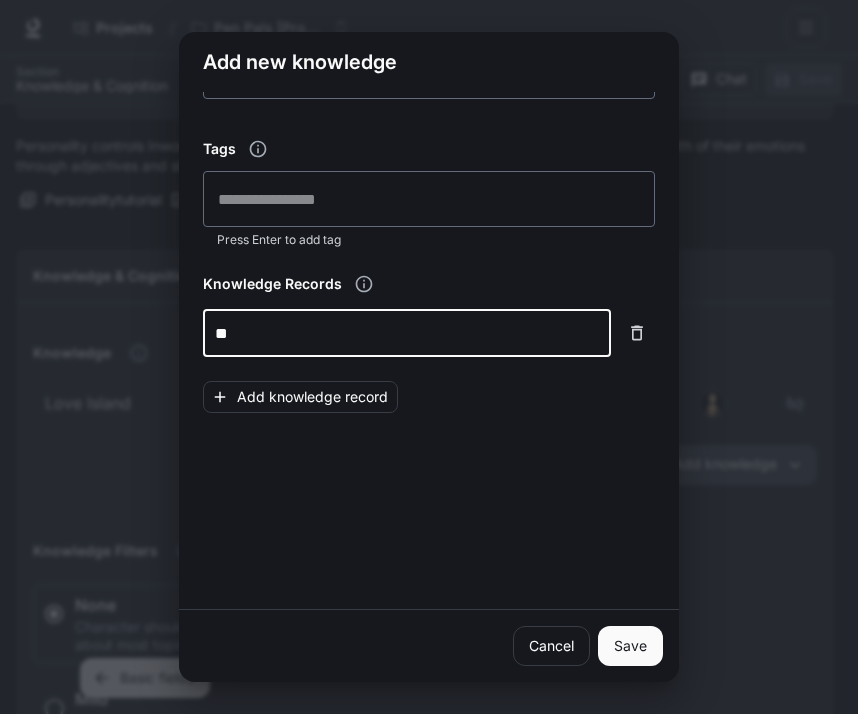 type on "*" 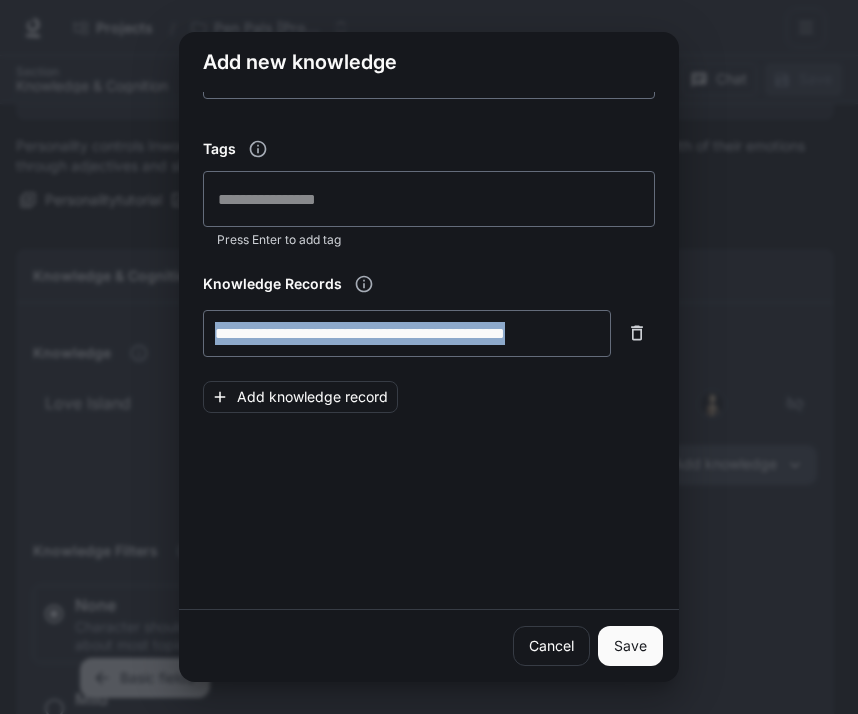 drag, startPoint x: 593, startPoint y: 334, endPoint x: 99, endPoint y: 306, distance: 494.79288 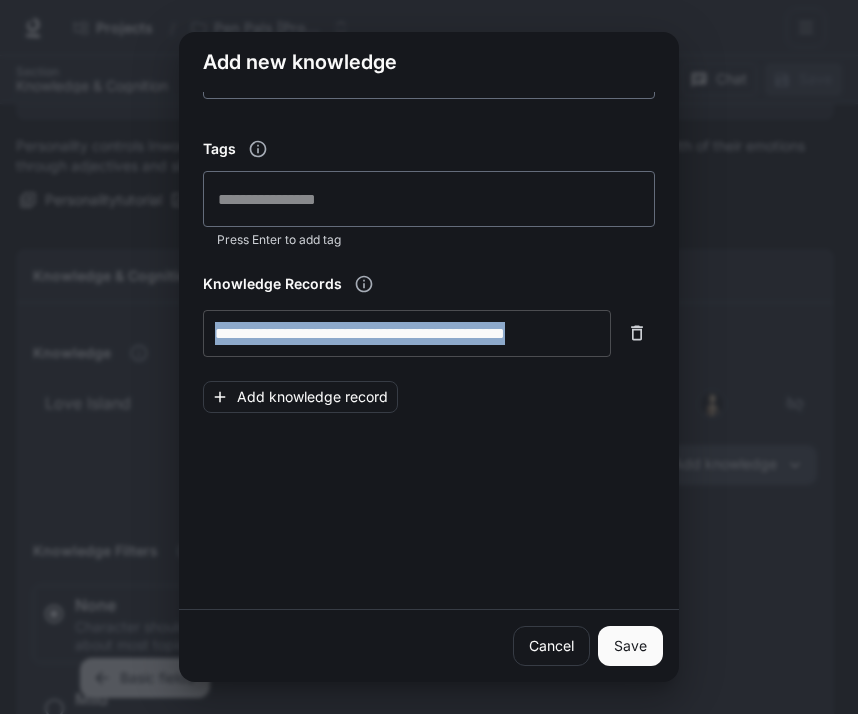 click on "**********" at bounding box center (407, 333) 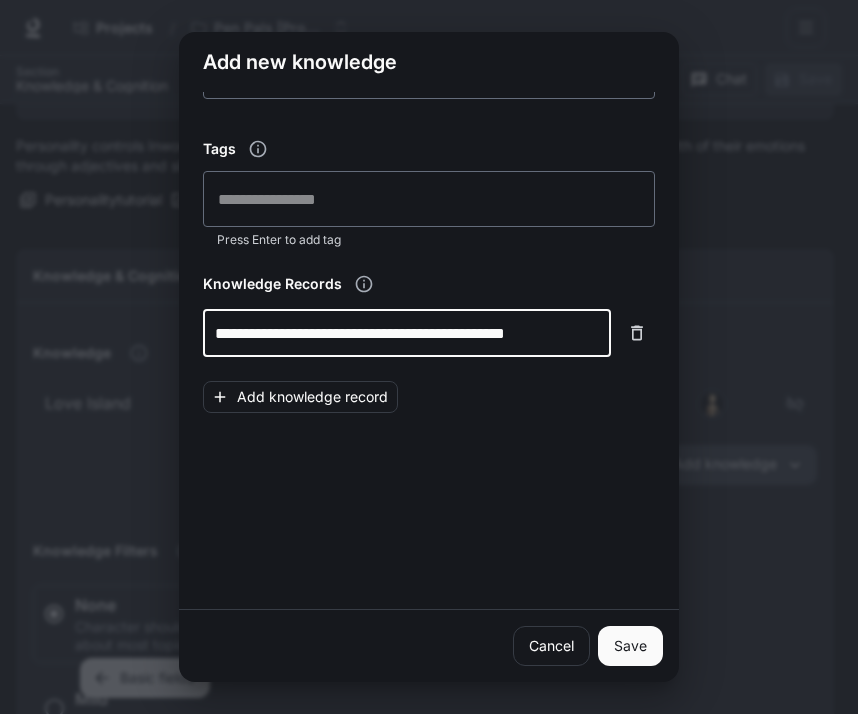 paste on "**********" 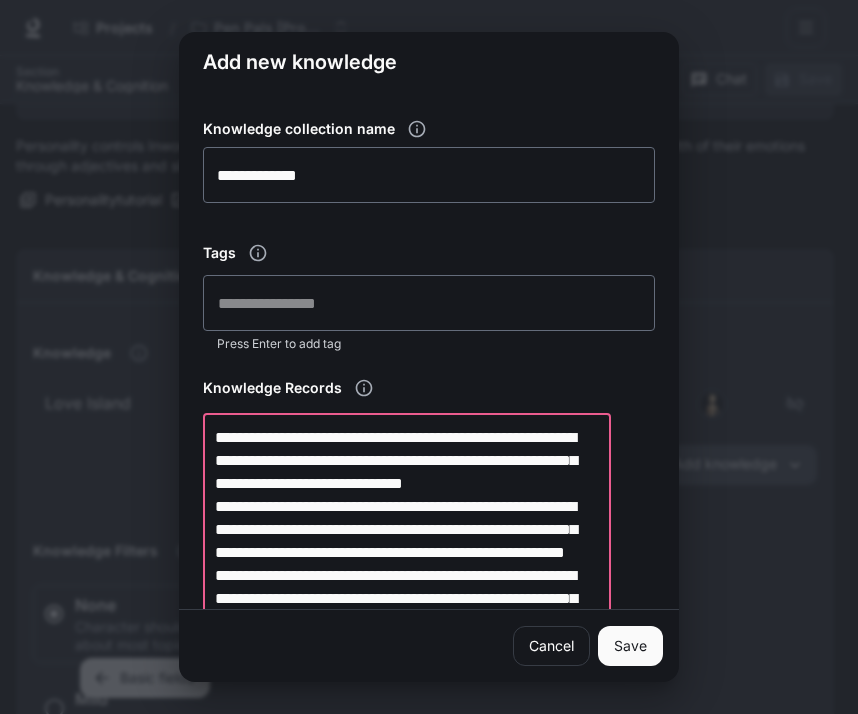 scroll, scrollTop: 183, scrollLeft: 0, axis: vertical 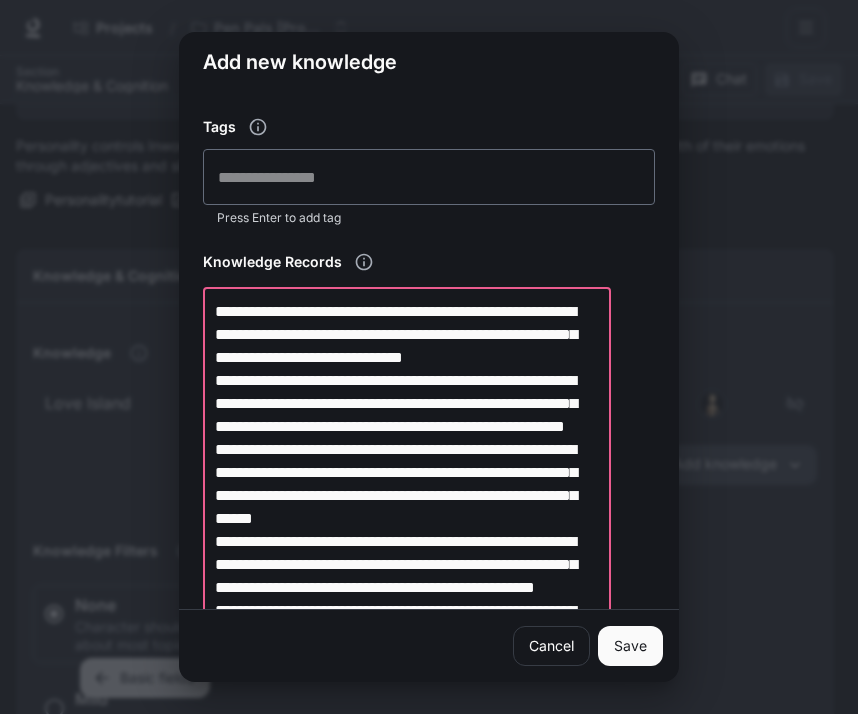 drag, startPoint x: 285, startPoint y: 313, endPoint x: 157, endPoint y: 291, distance: 129.87686 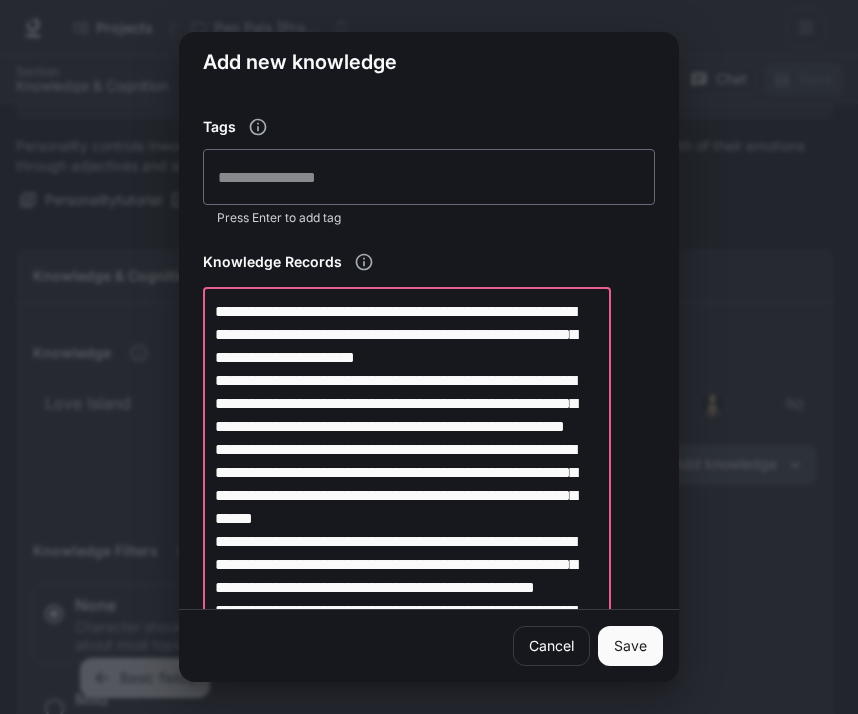 click at bounding box center (407, 645) 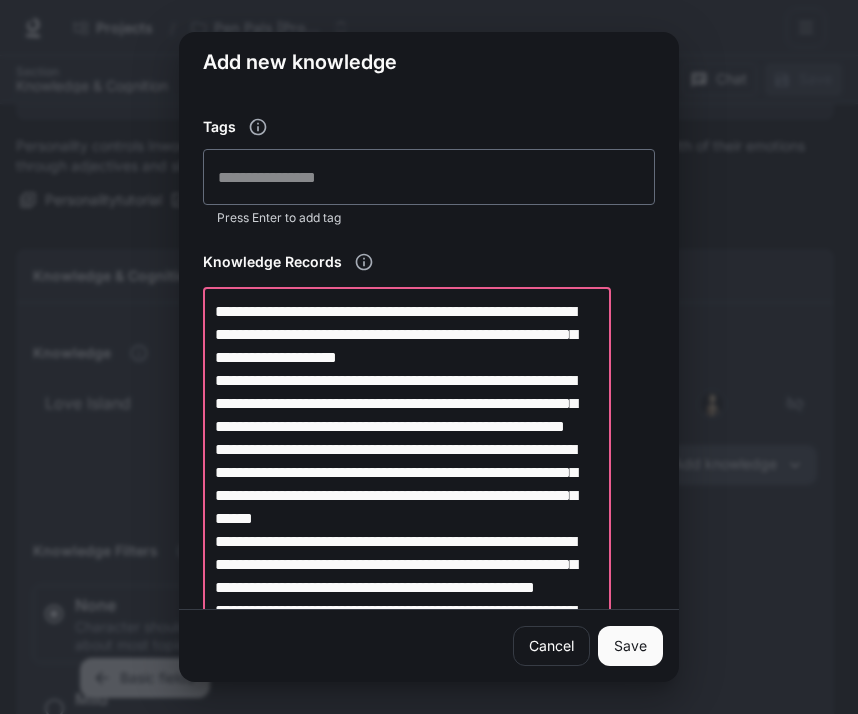 drag, startPoint x: 393, startPoint y: 310, endPoint x: 197, endPoint y: 308, distance: 196.01021 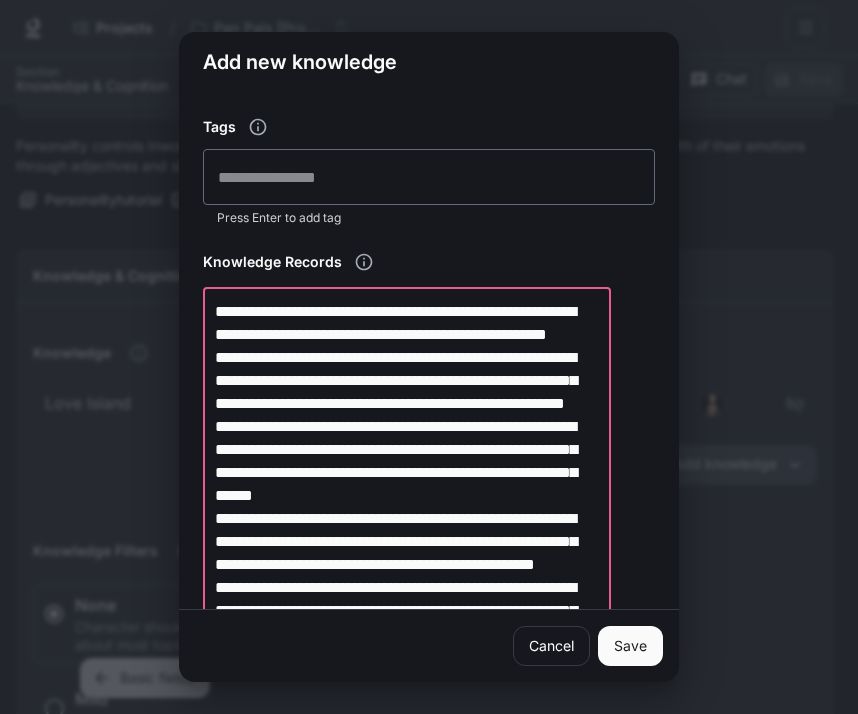 drag, startPoint x: 336, startPoint y: 379, endPoint x: 178, endPoint y: 358, distance: 159.38947 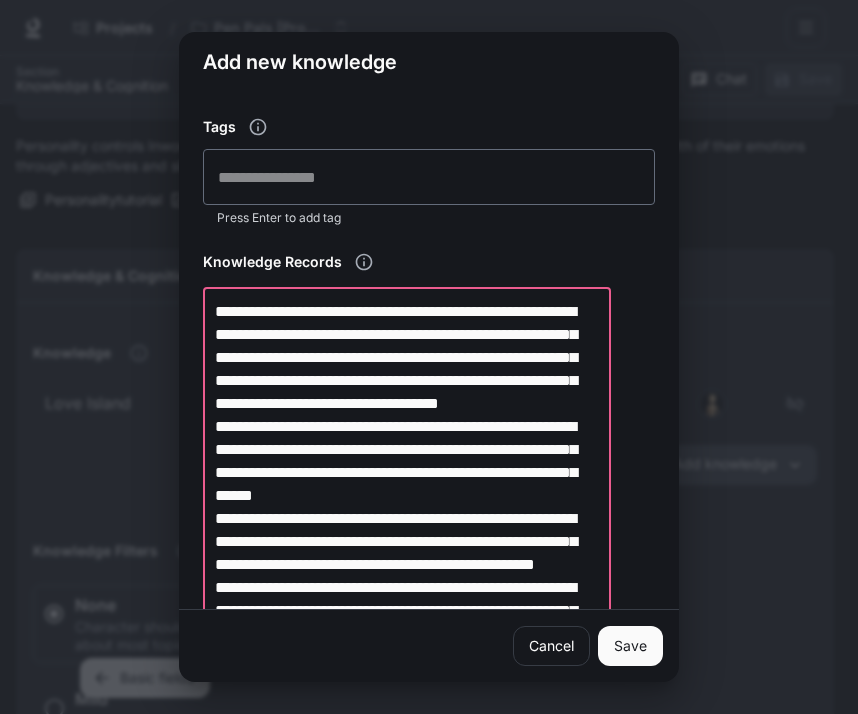 click at bounding box center (407, 633) 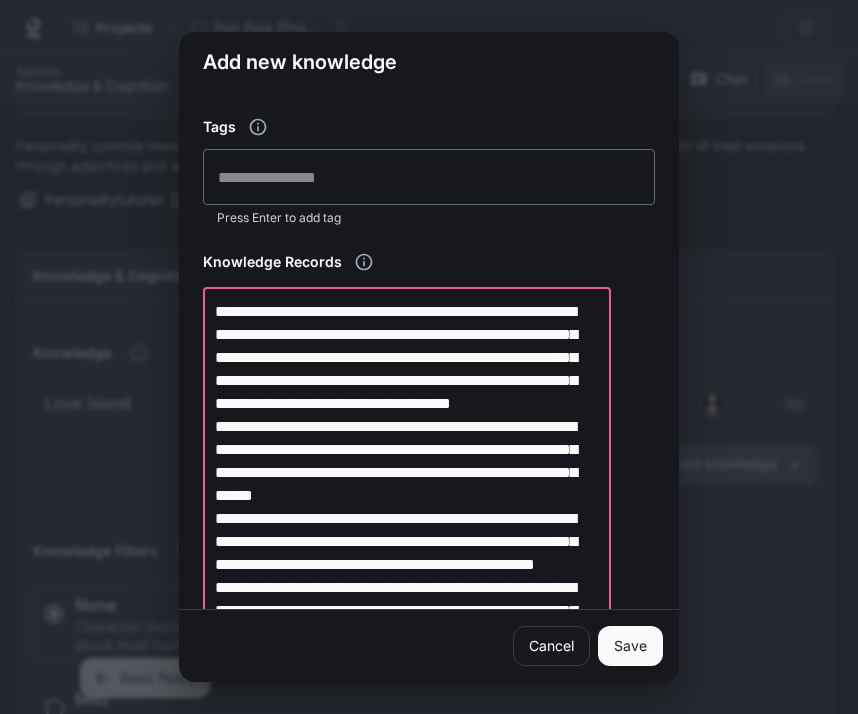 scroll, scrollTop: 225, scrollLeft: 0, axis: vertical 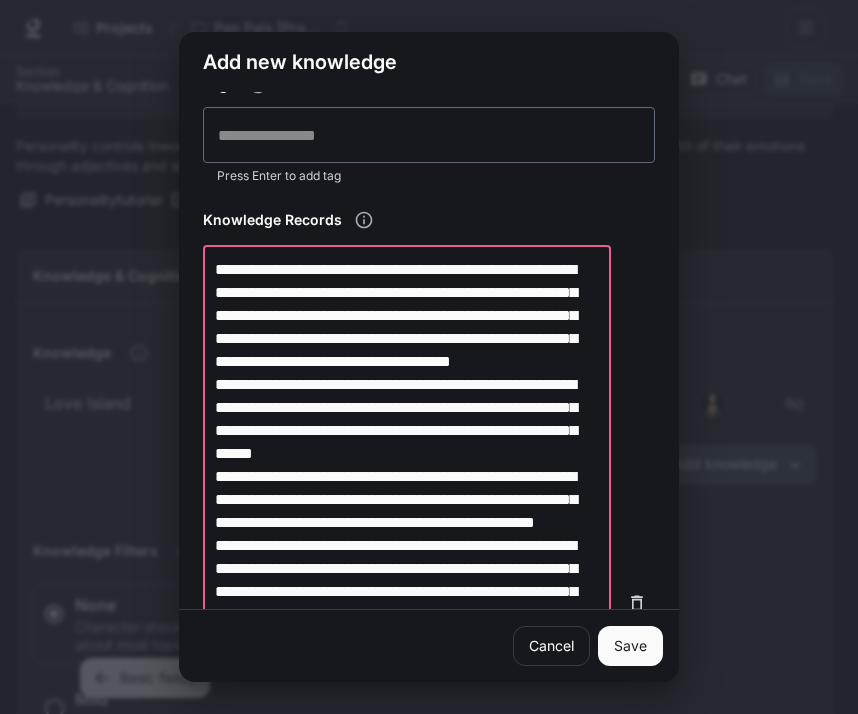 drag, startPoint x: 346, startPoint y: 409, endPoint x: 208, endPoint y: 409, distance: 138 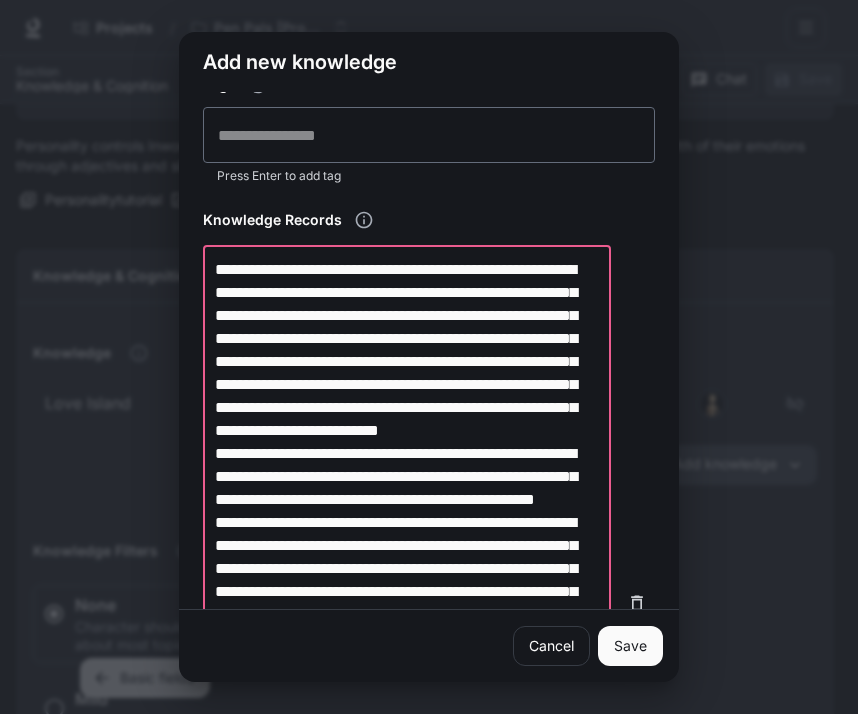 scroll, scrollTop: 264, scrollLeft: 0, axis: vertical 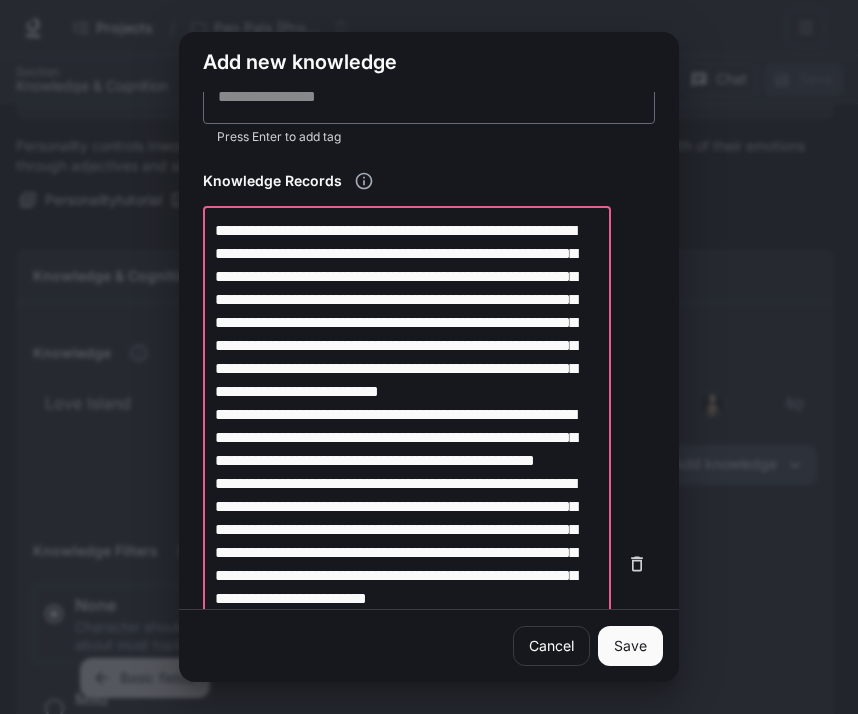 drag, startPoint x: 414, startPoint y: 463, endPoint x: 196, endPoint y: 459, distance: 218.0367 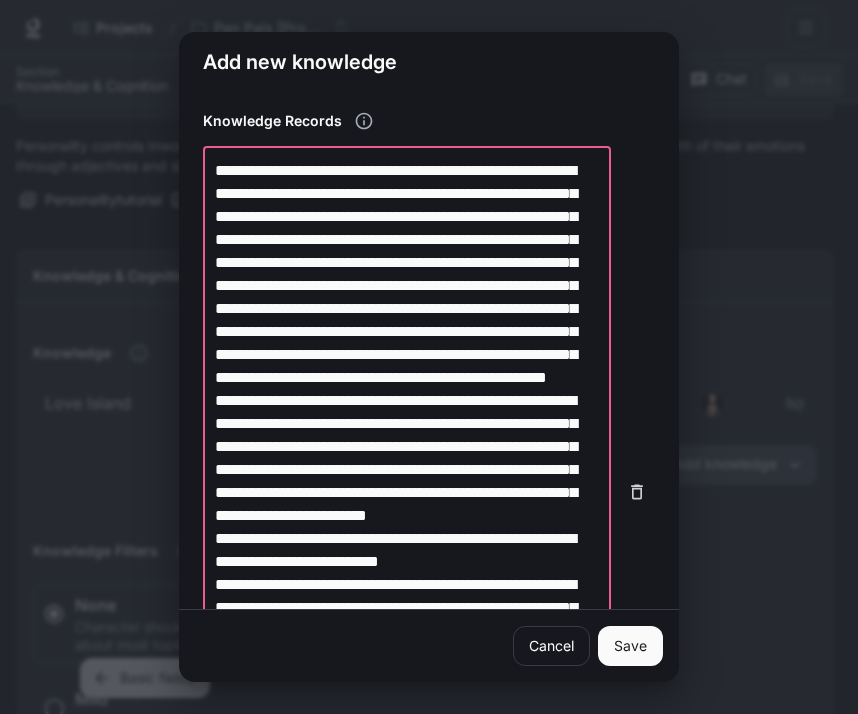 scroll, scrollTop: 343, scrollLeft: 0, axis: vertical 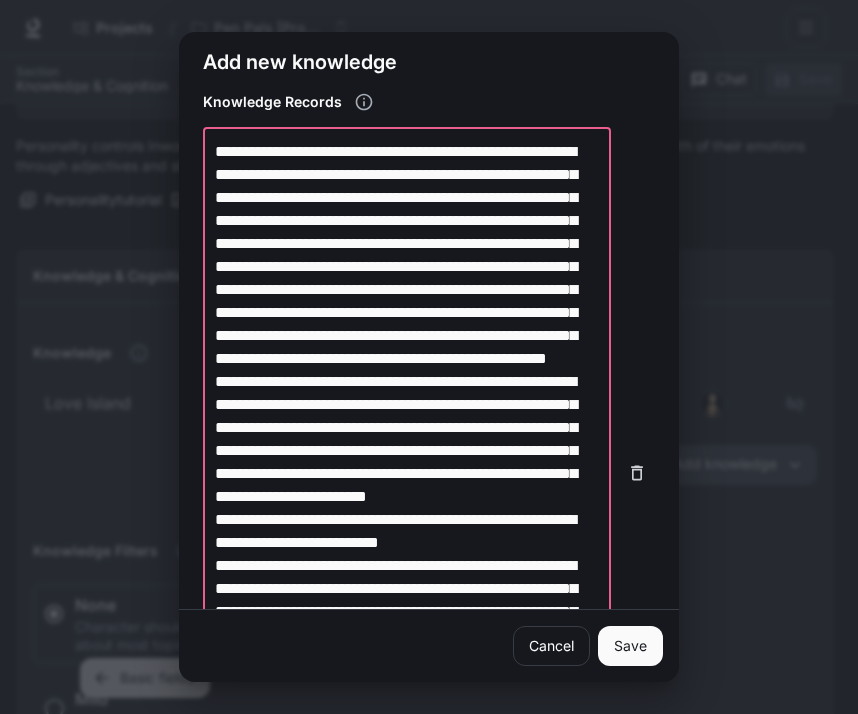 drag, startPoint x: 450, startPoint y: 451, endPoint x: 186, endPoint y: 450, distance: 264.0019 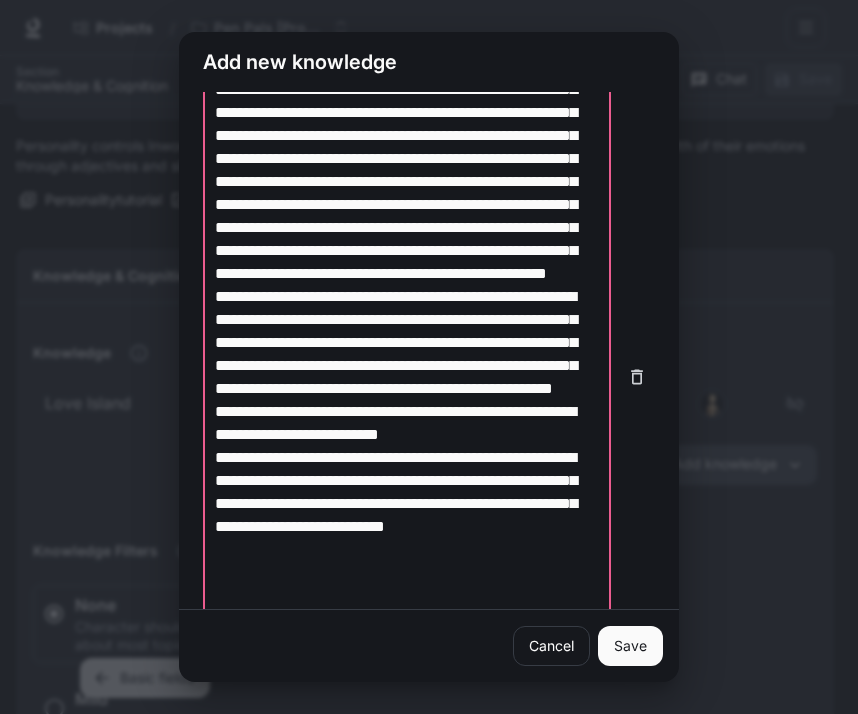 scroll, scrollTop: 439, scrollLeft: 0, axis: vertical 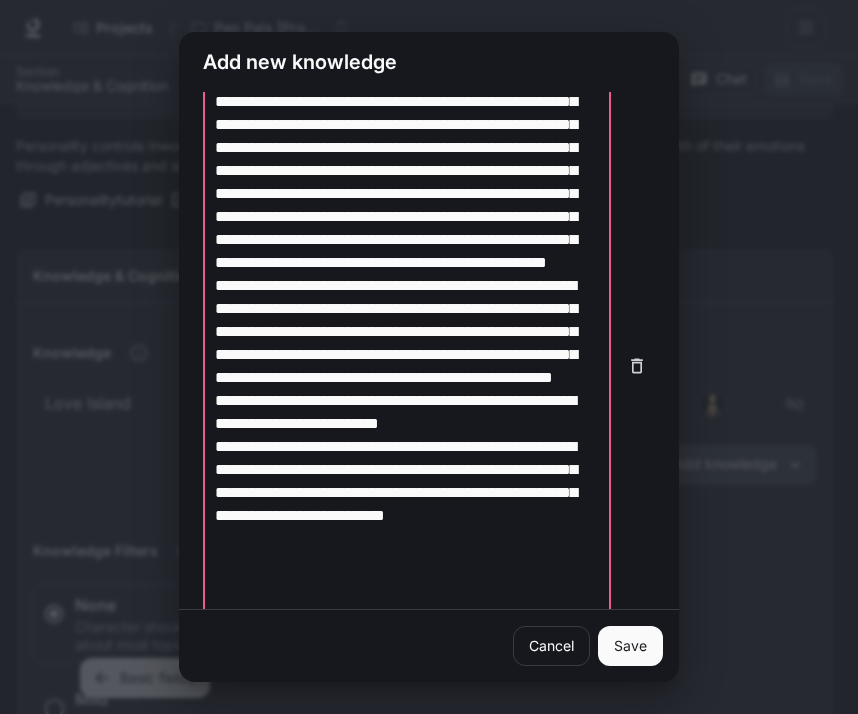 drag, startPoint x: 324, startPoint y: 519, endPoint x: 186, endPoint y: 503, distance: 138.92444 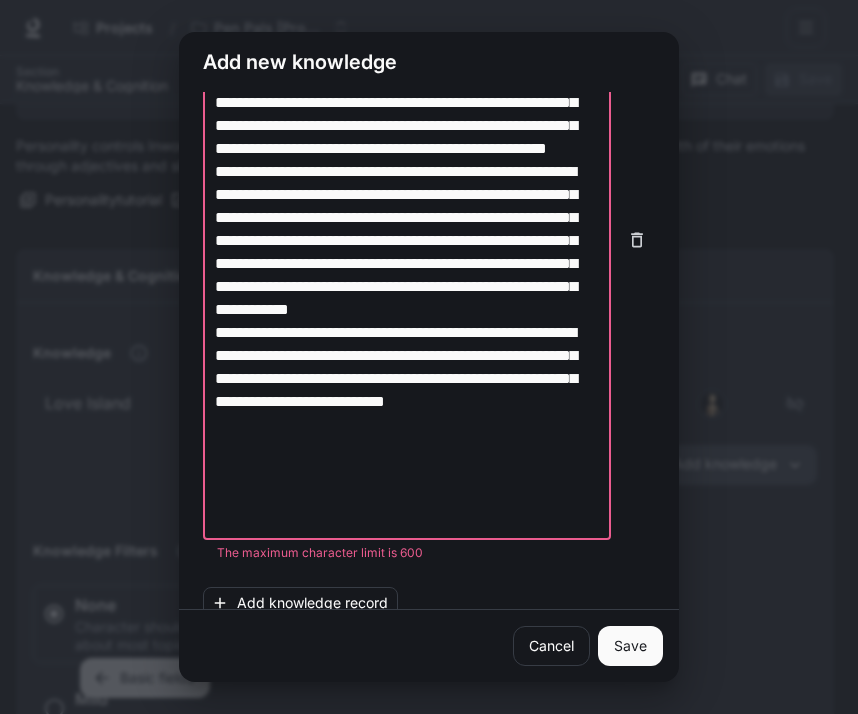 scroll, scrollTop: 575, scrollLeft: 0, axis: vertical 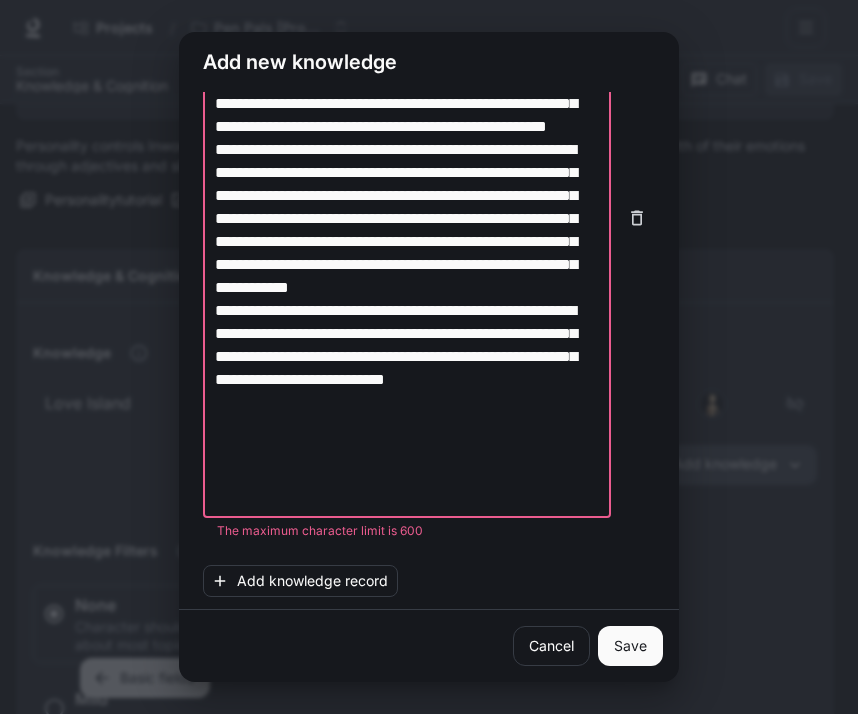 drag, startPoint x: 416, startPoint y: 403, endPoint x: 182, endPoint y: 404, distance: 234.00214 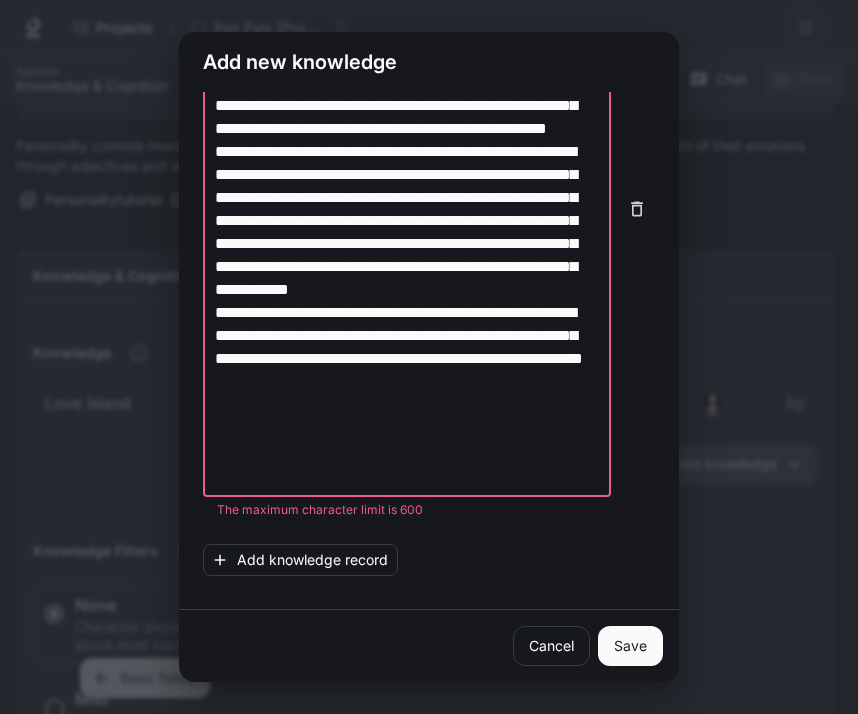 scroll, scrollTop: 534, scrollLeft: 0, axis: vertical 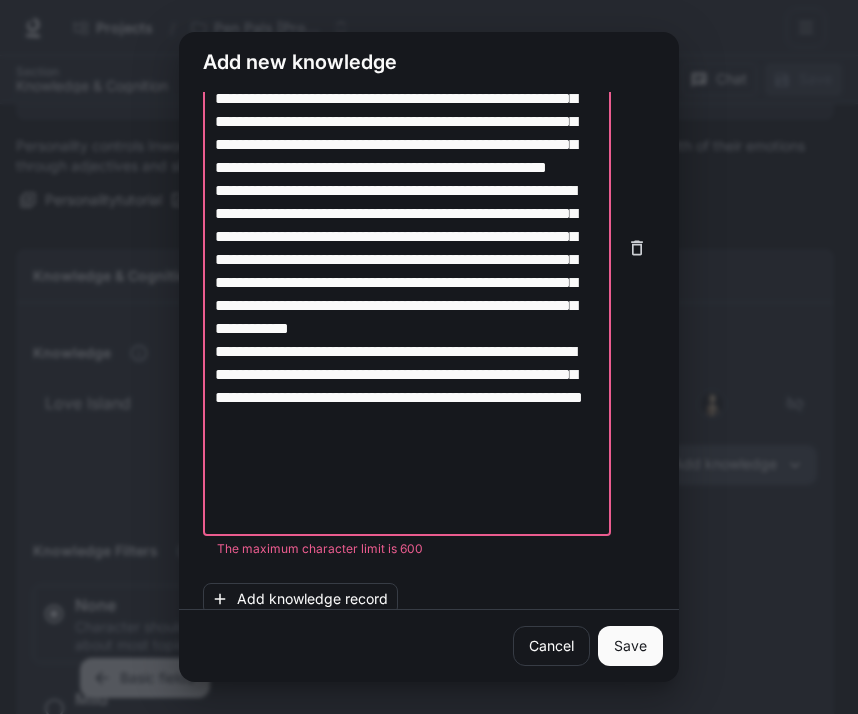 drag, startPoint x: 570, startPoint y: 512, endPoint x: 449, endPoint y: 446, distance: 137.8296 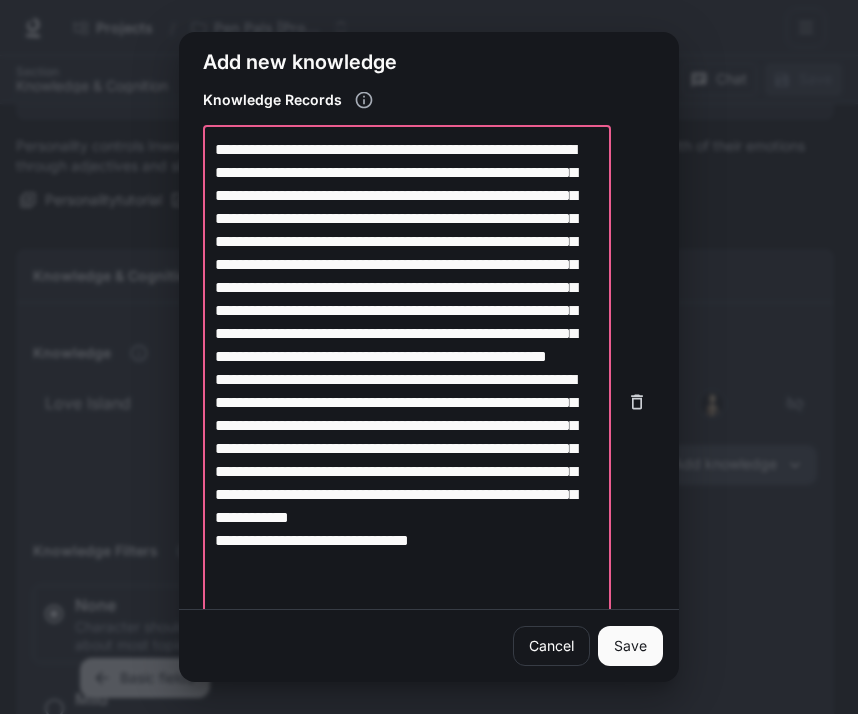 scroll, scrollTop: 347, scrollLeft: 0, axis: vertical 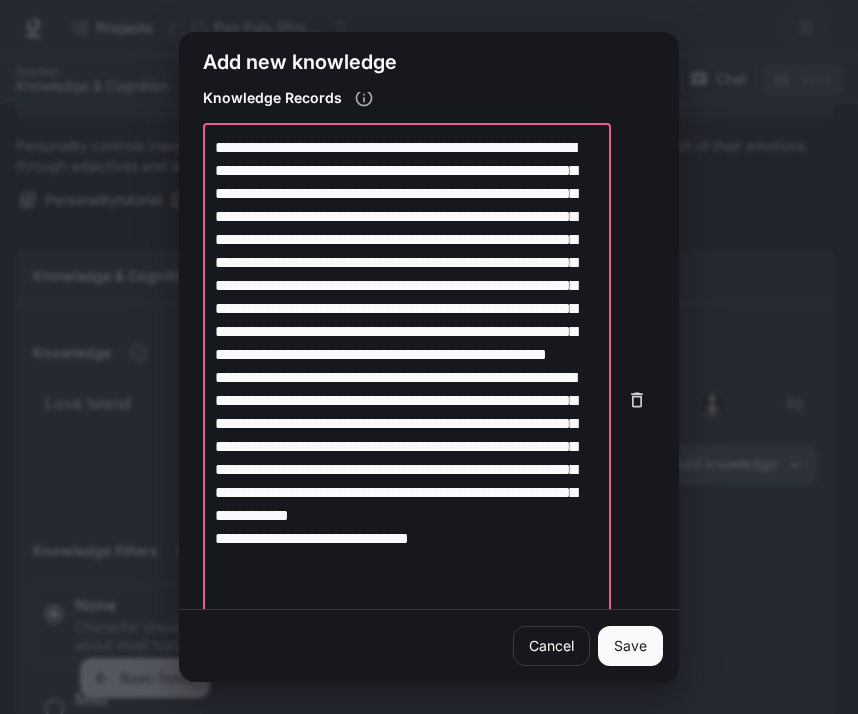 drag, startPoint x: 307, startPoint y: 195, endPoint x: 473, endPoint y: 146, distance: 173.0809 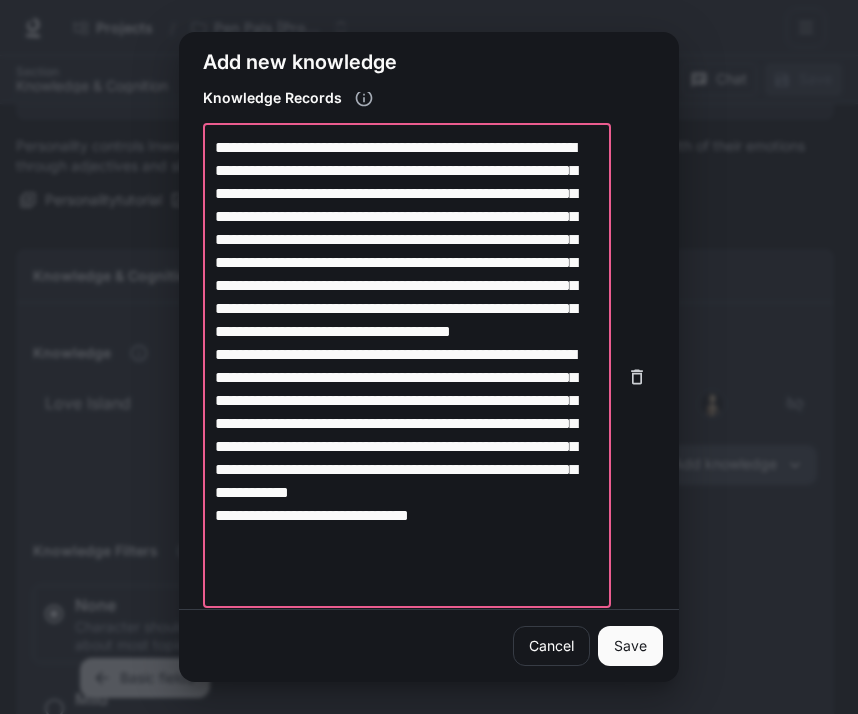 scroll, scrollTop: 363, scrollLeft: 0, axis: vertical 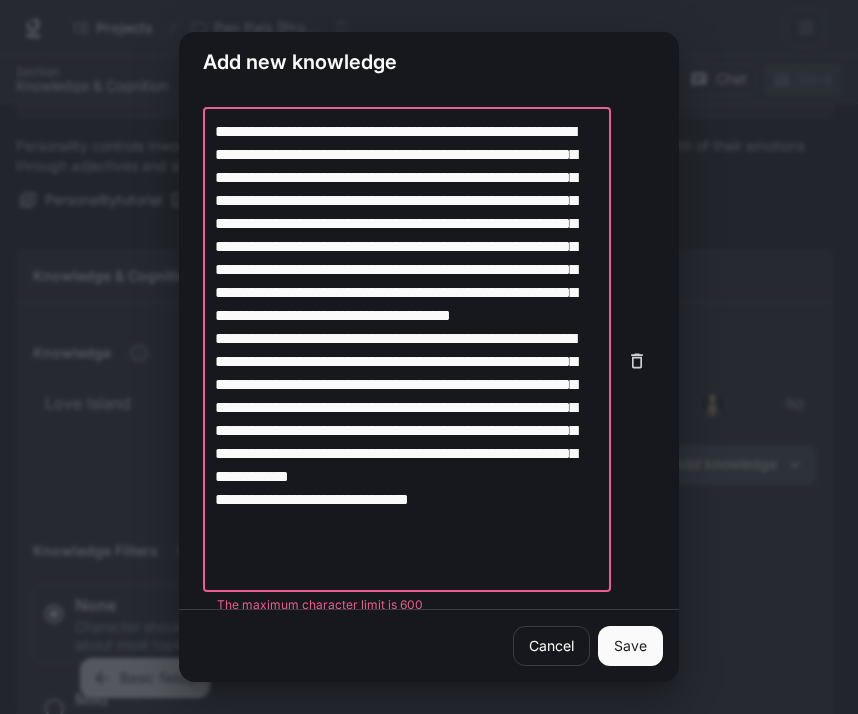 drag, startPoint x: 514, startPoint y: 294, endPoint x: 452, endPoint y: 281, distance: 63.348244 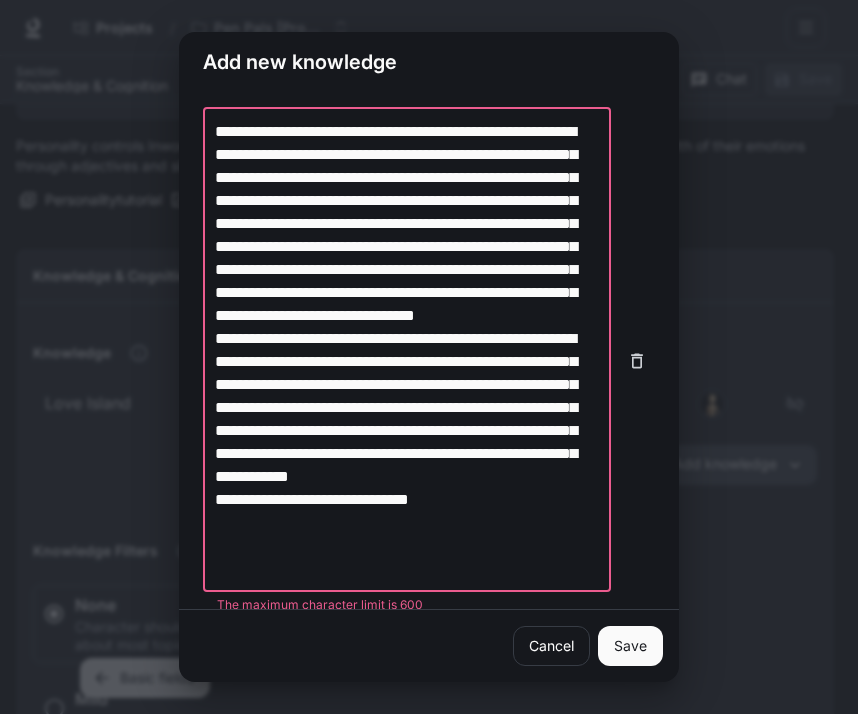 drag, startPoint x: 218, startPoint y: 382, endPoint x: 342, endPoint y: 455, distance: 143.89232 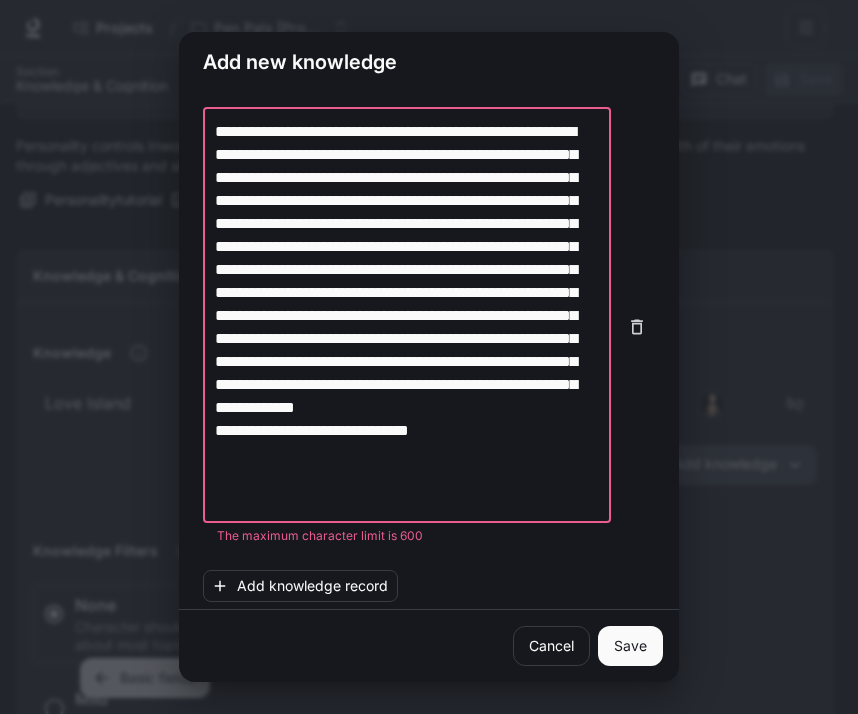 type on "**********" 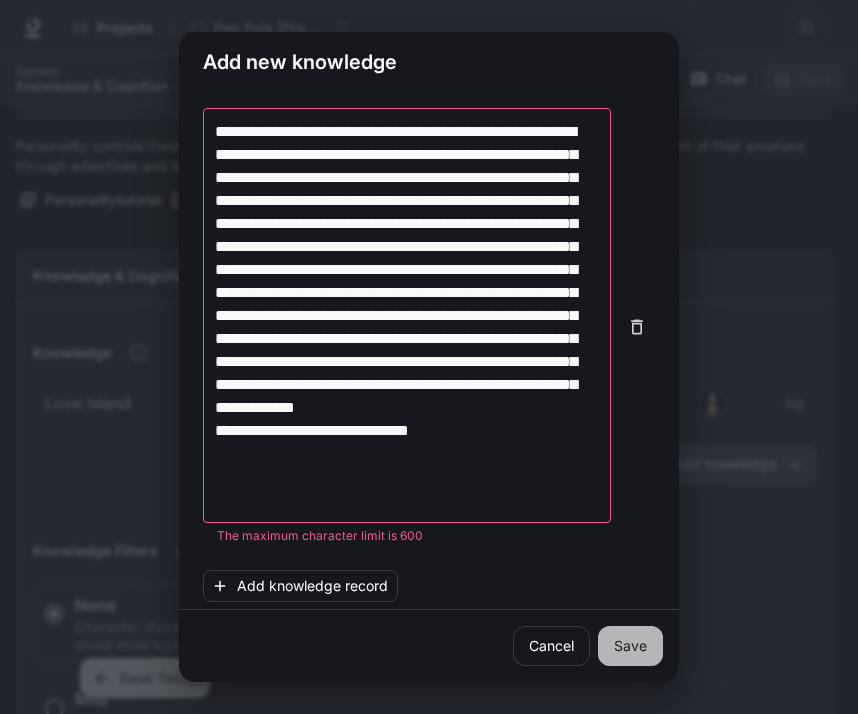 click on "Save" at bounding box center (630, 646) 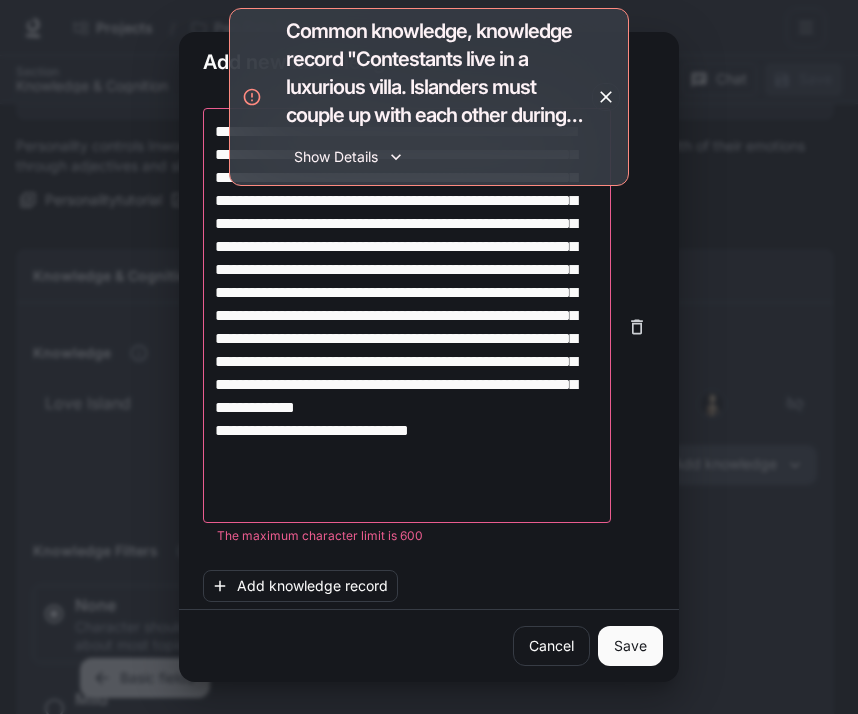 click 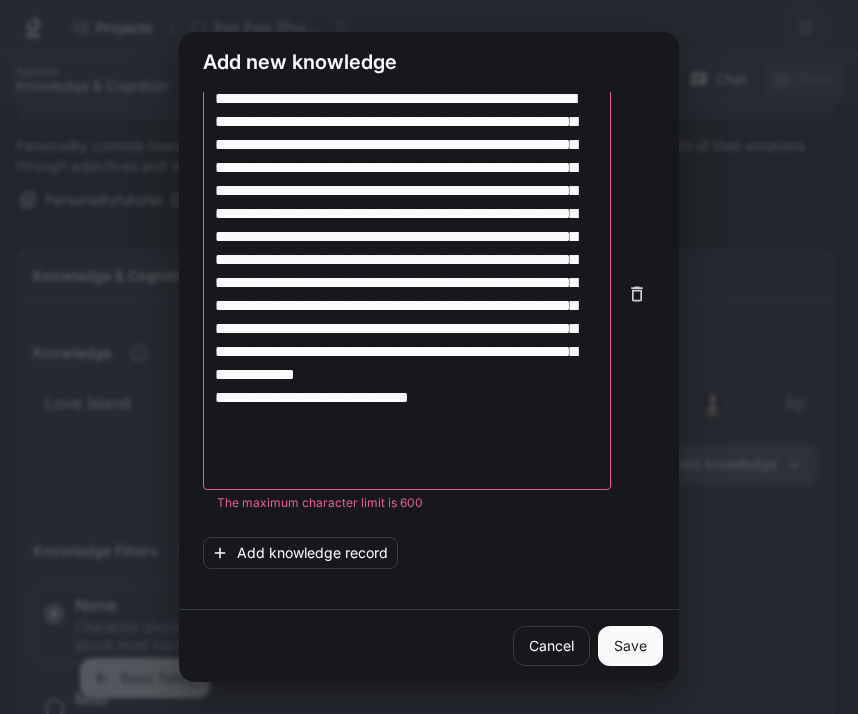 scroll, scrollTop: 505, scrollLeft: 0, axis: vertical 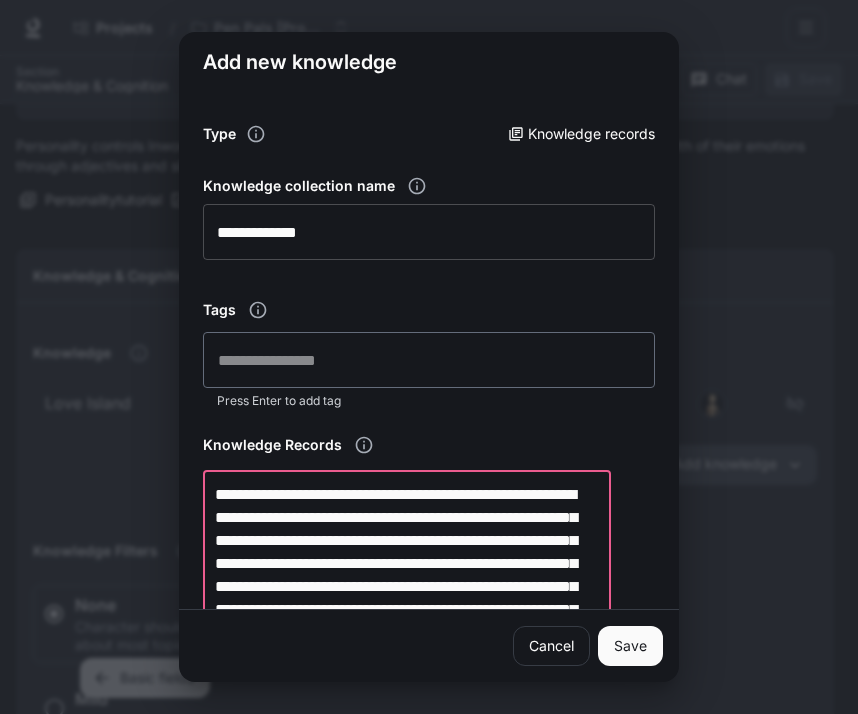 drag, startPoint x: 474, startPoint y: 353, endPoint x: 223, endPoint y: 251, distance: 270.93356 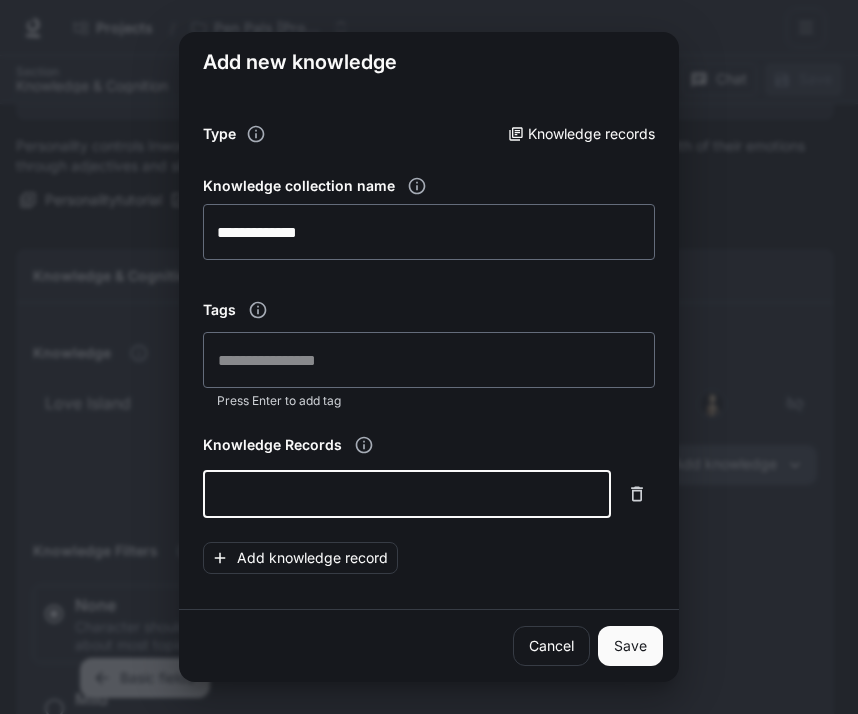 paste on "**********" 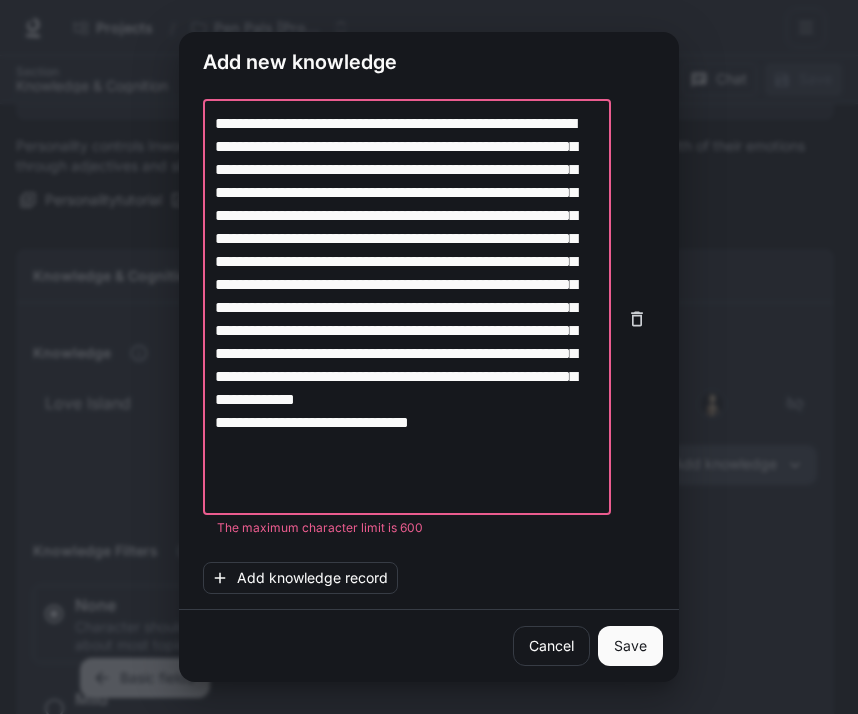 scroll, scrollTop: 372, scrollLeft: 0, axis: vertical 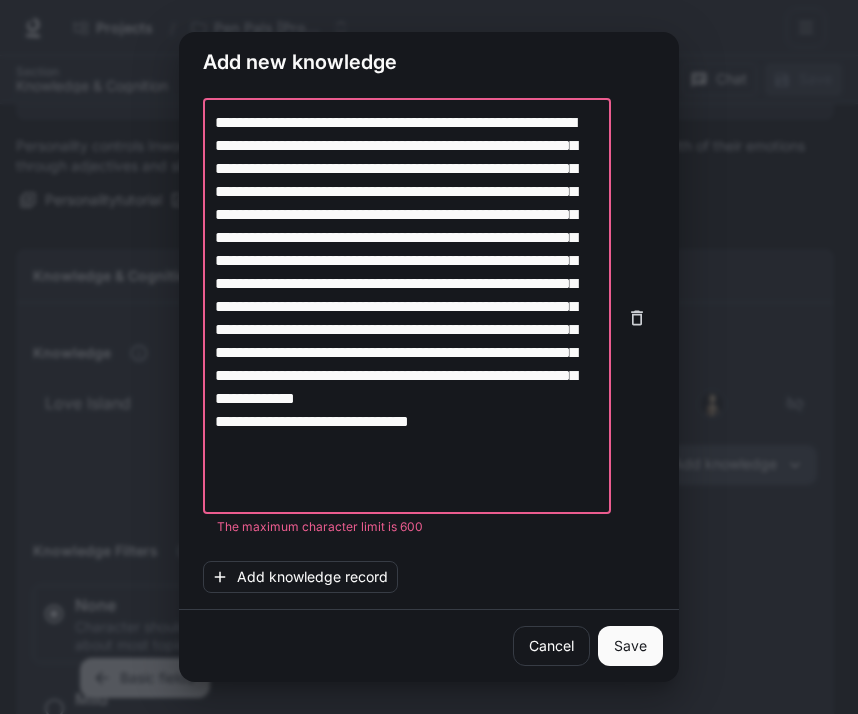 drag, startPoint x: 465, startPoint y: 486, endPoint x: 182, endPoint y: 484, distance: 283.00708 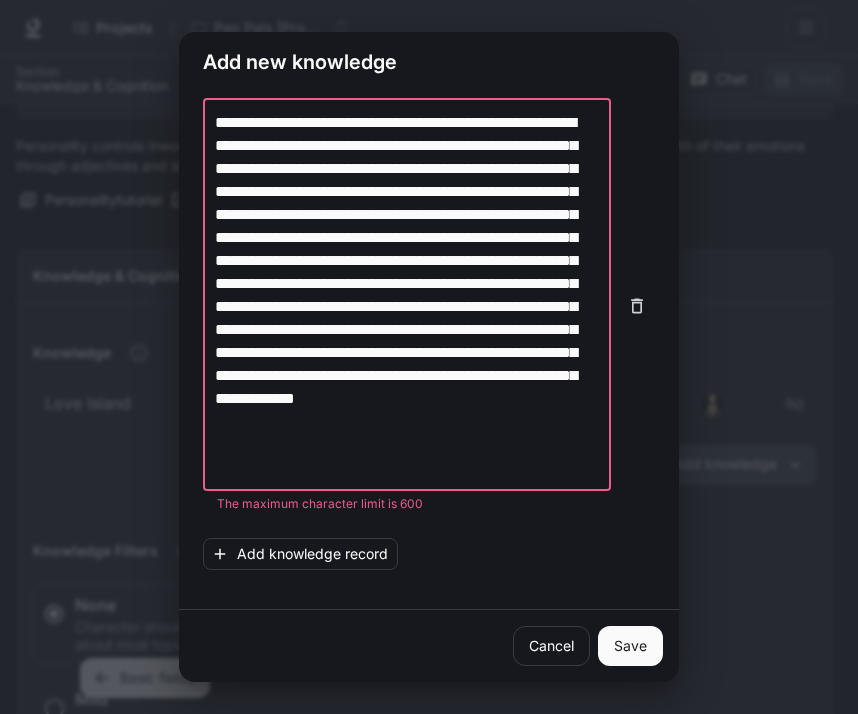 scroll, scrollTop: 399, scrollLeft: 0, axis: vertical 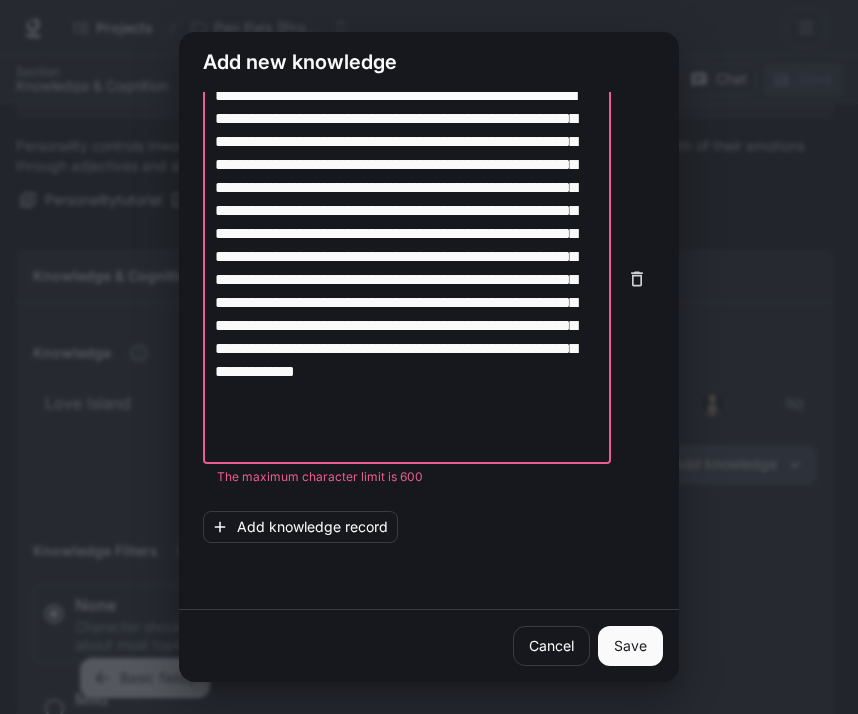 drag, startPoint x: 402, startPoint y: 440, endPoint x: 572, endPoint y: 319, distance: 208.66481 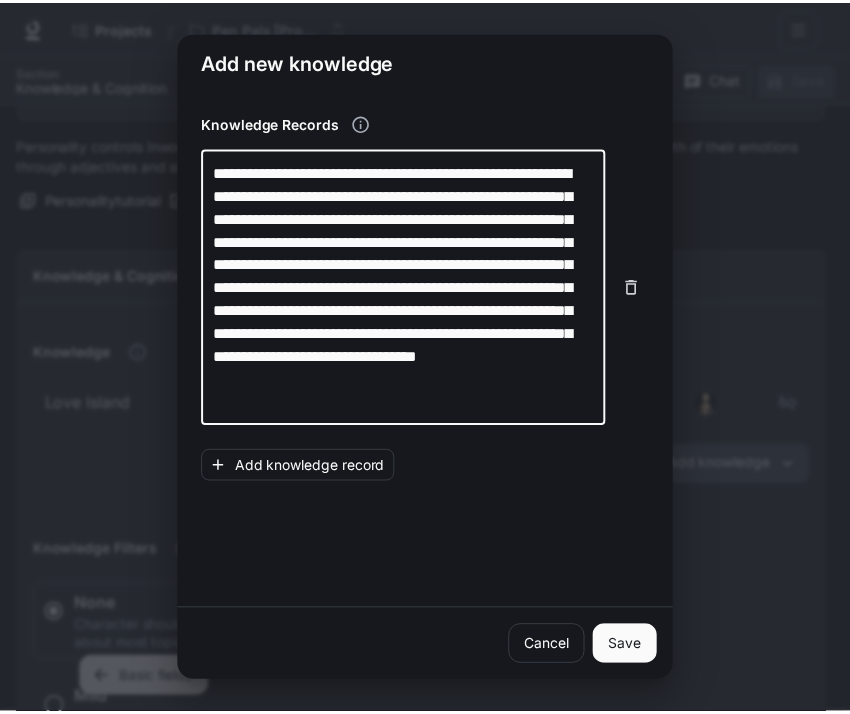 scroll, scrollTop: 324, scrollLeft: 0, axis: vertical 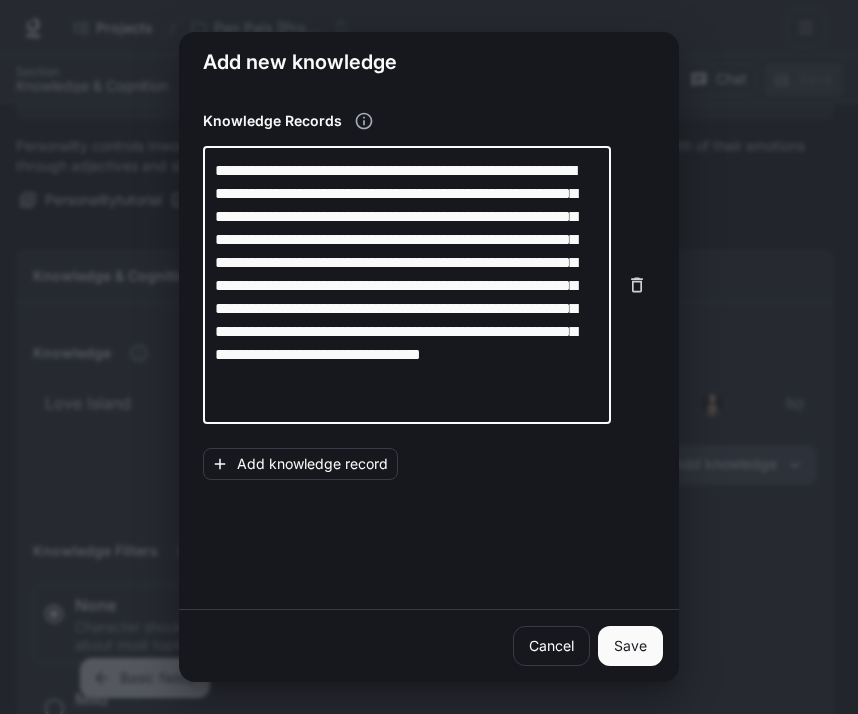 type on "**********" 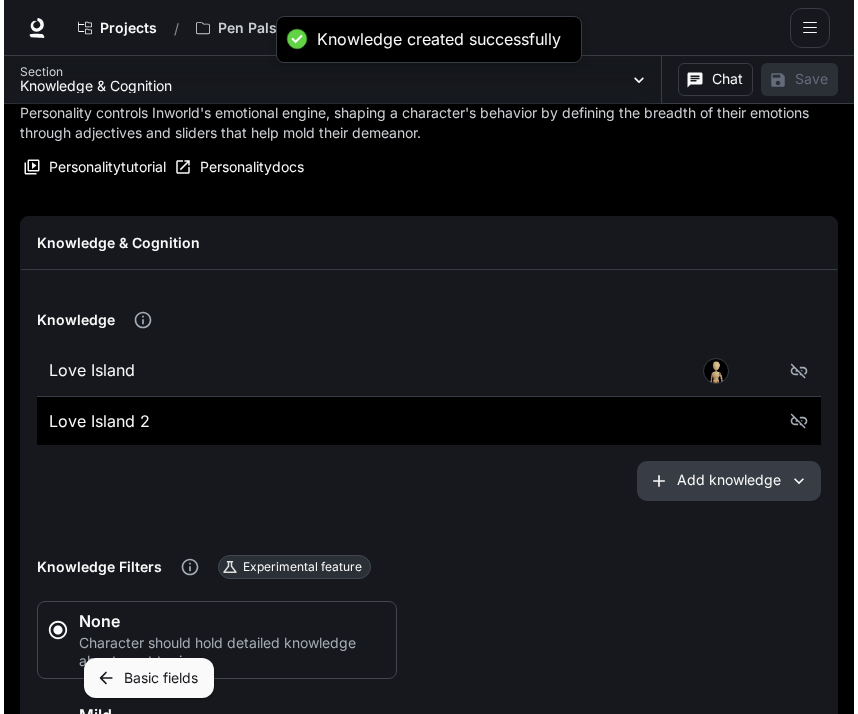 scroll, scrollTop: 1046, scrollLeft: 0, axis: vertical 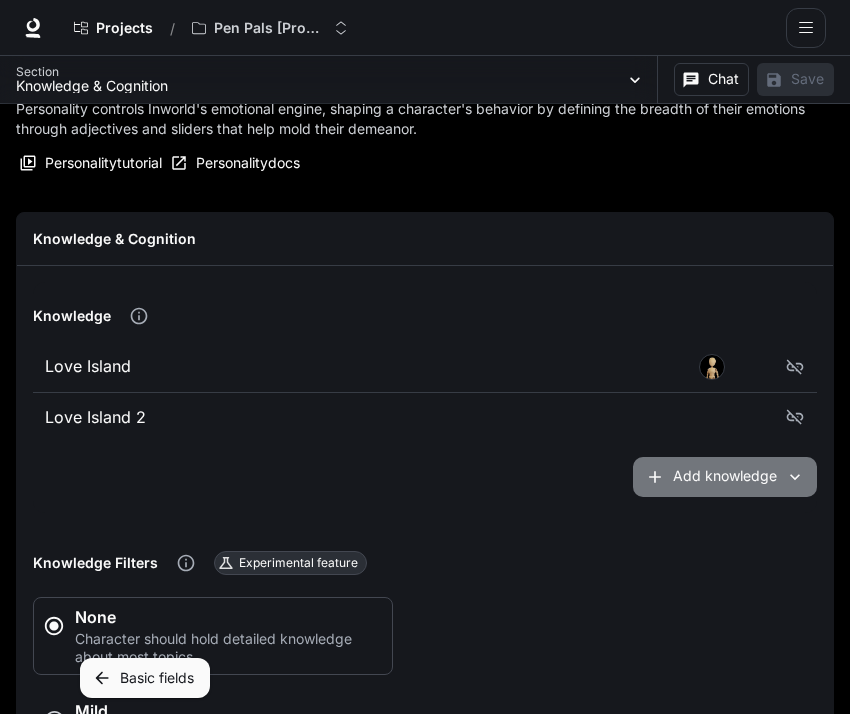 click on "Add knowledge" at bounding box center [725, 477] 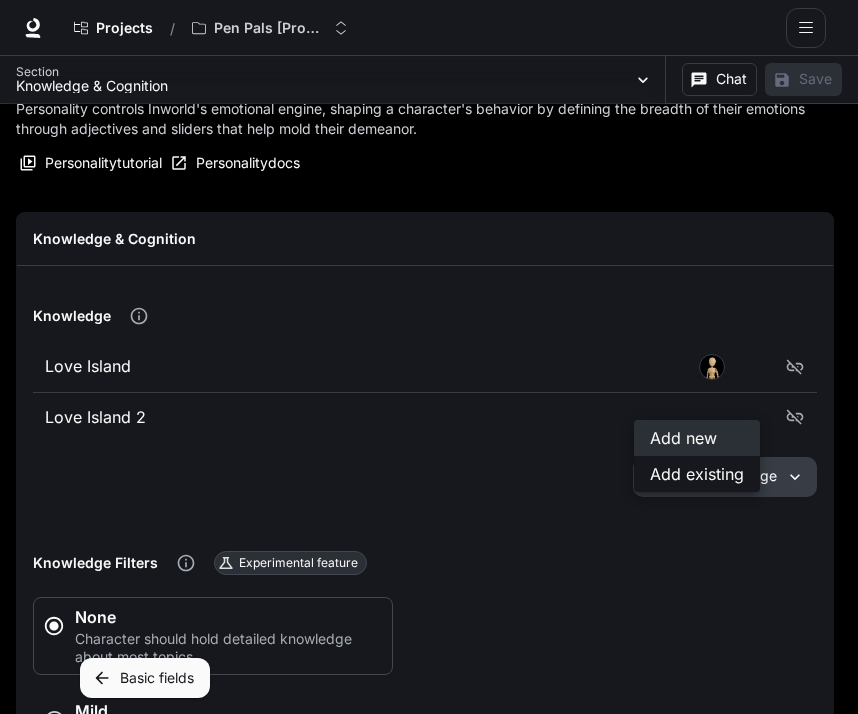 click on "Add new" at bounding box center [697, 438] 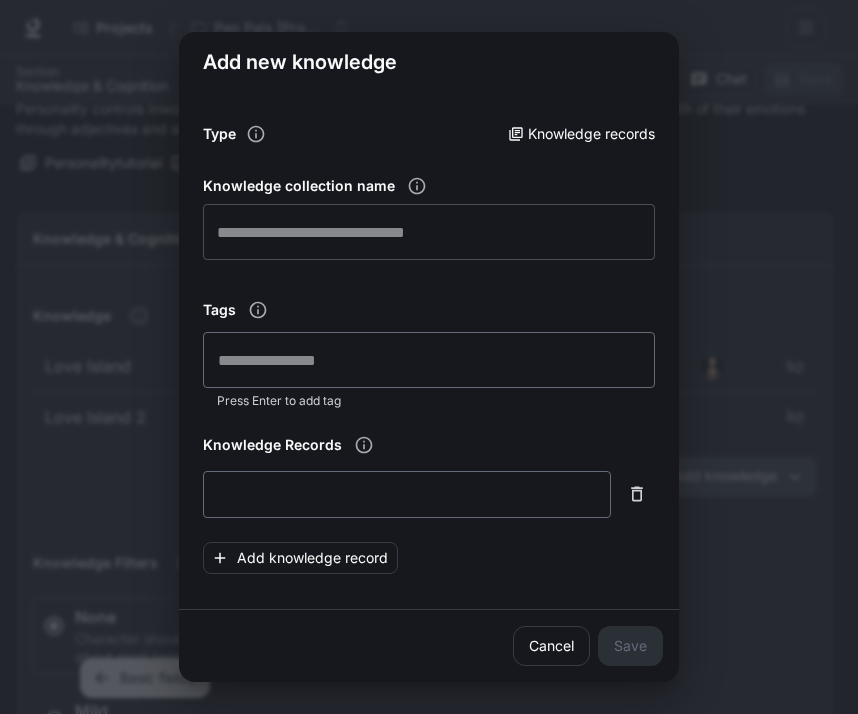 click at bounding box center (429, 232) 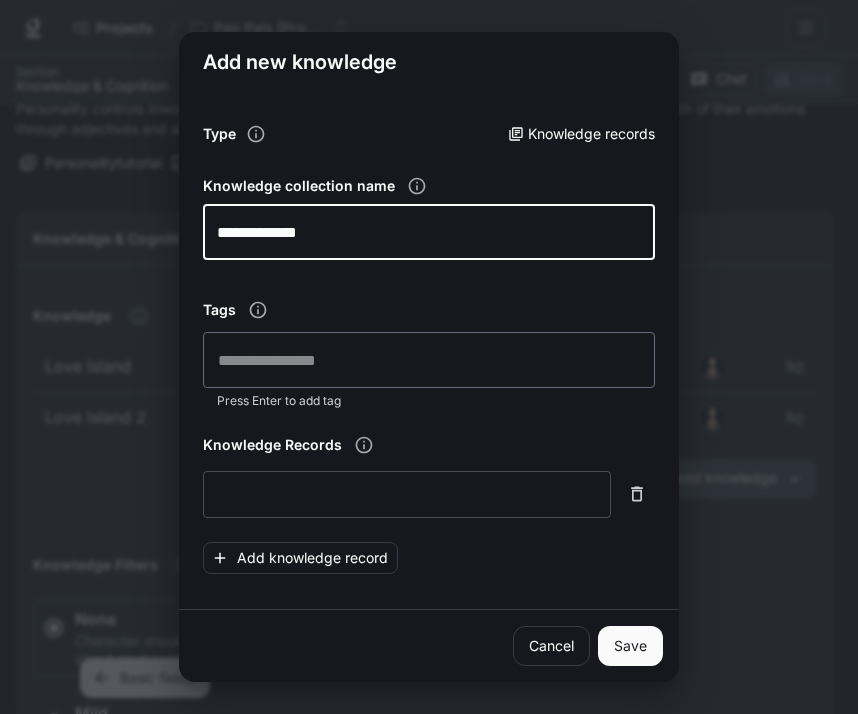 type on "**********" 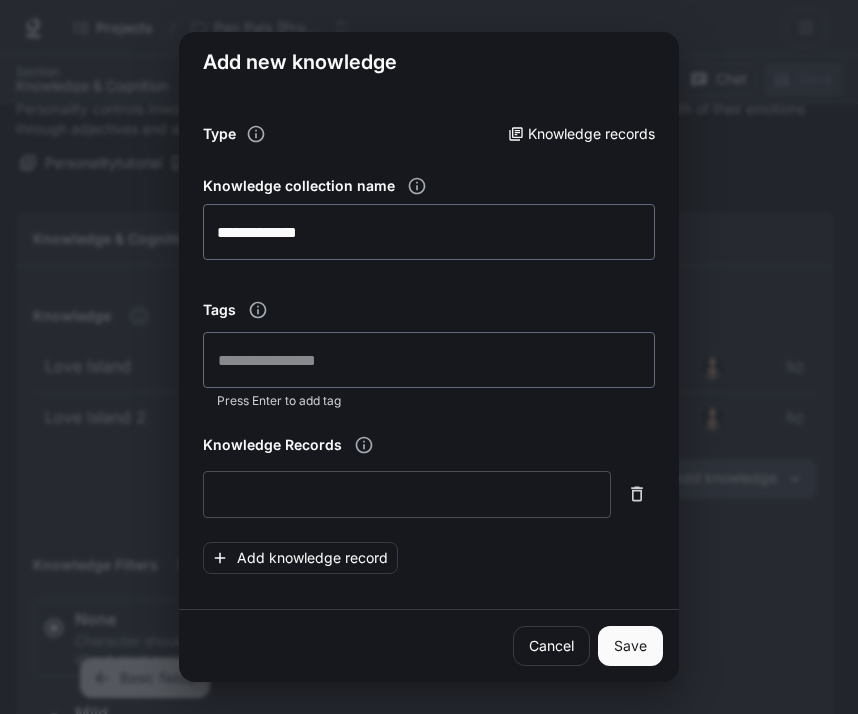click on "* ​" at bounding box center (407, 494) 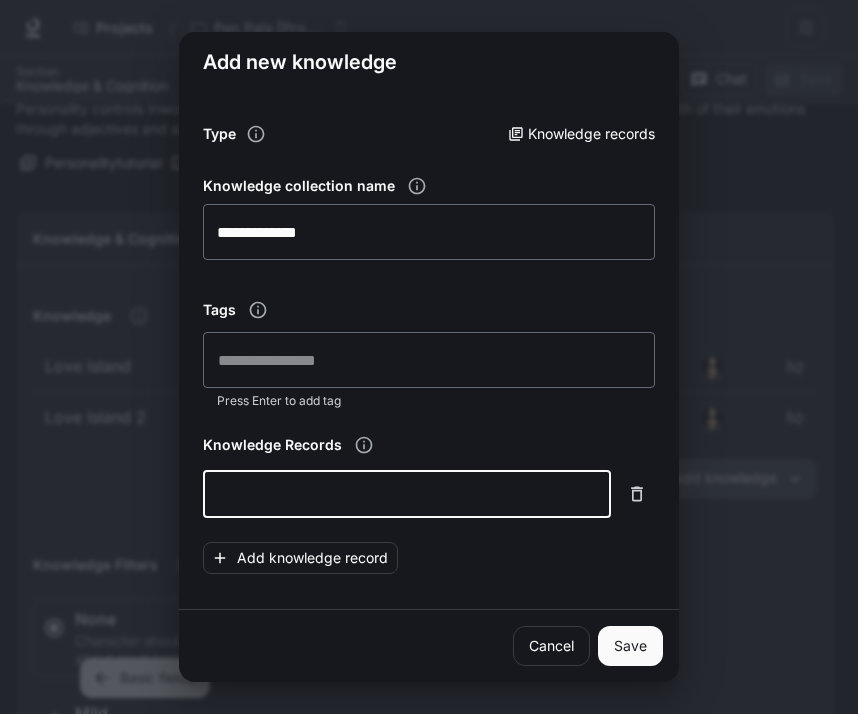 paste on "**********" 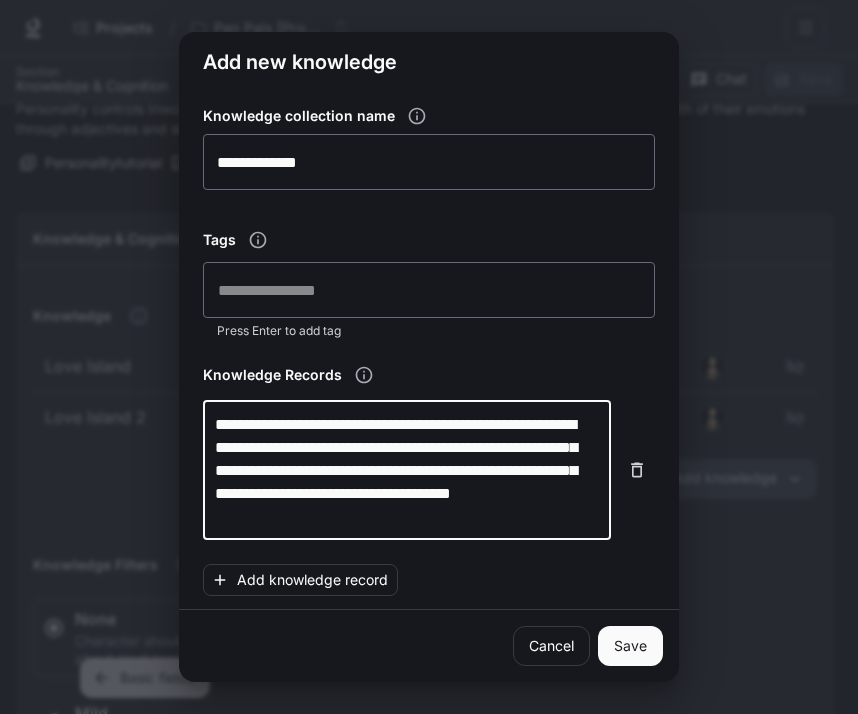 scroll, scrollTop: 72, scrollLeft: 0, axis: vertical 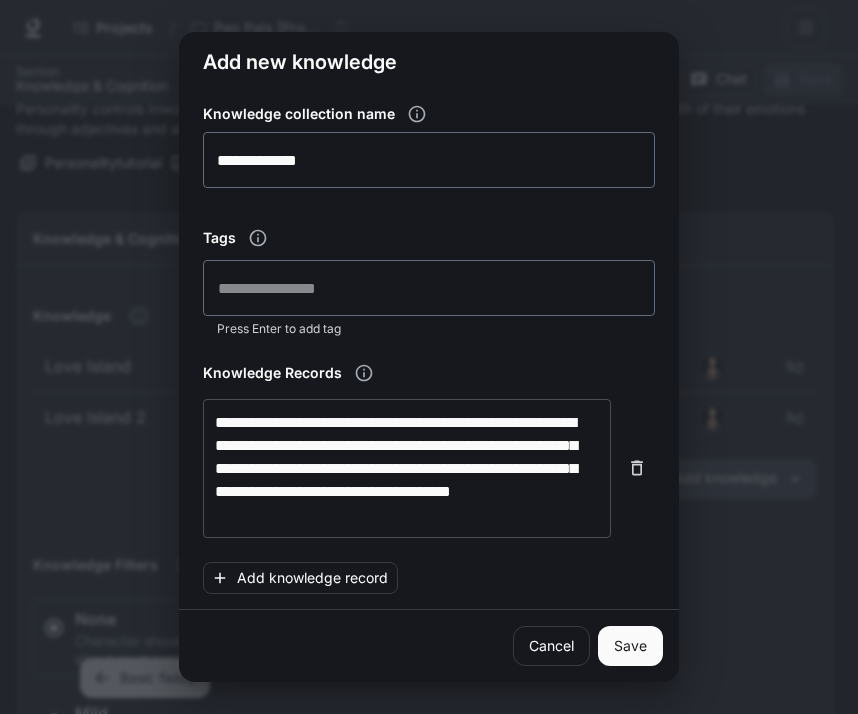 click on "**********" at bounding box center (407, 468) 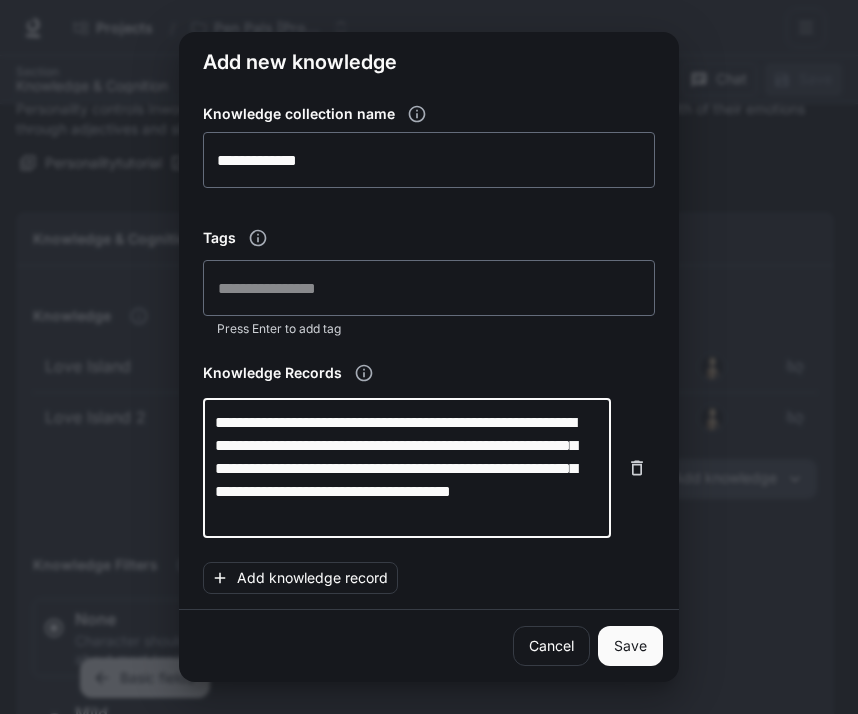 click on "**********" at bounding box center (407, 468) 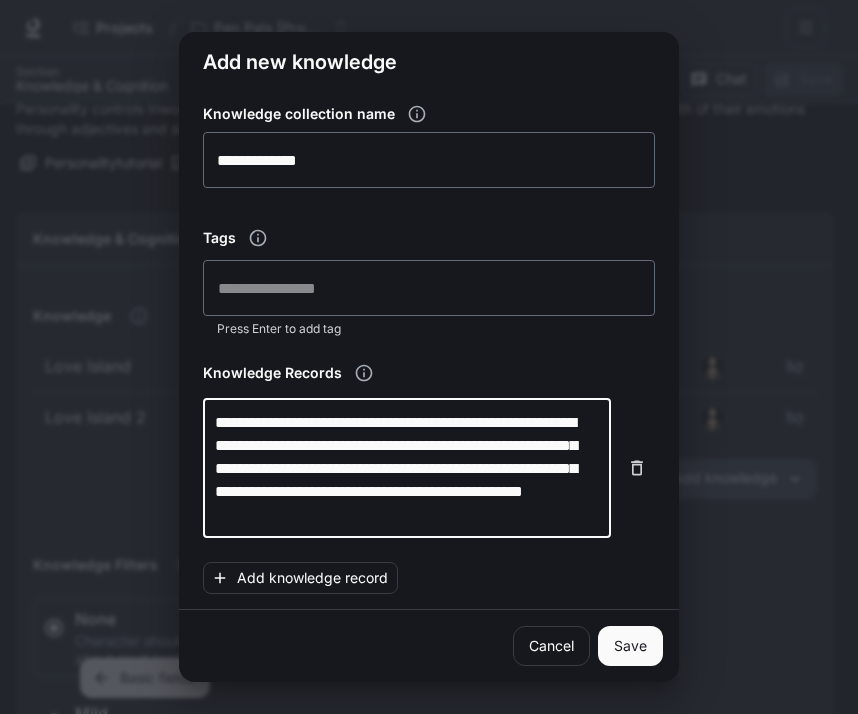 click on "**********" at bounding box center [407, 468] 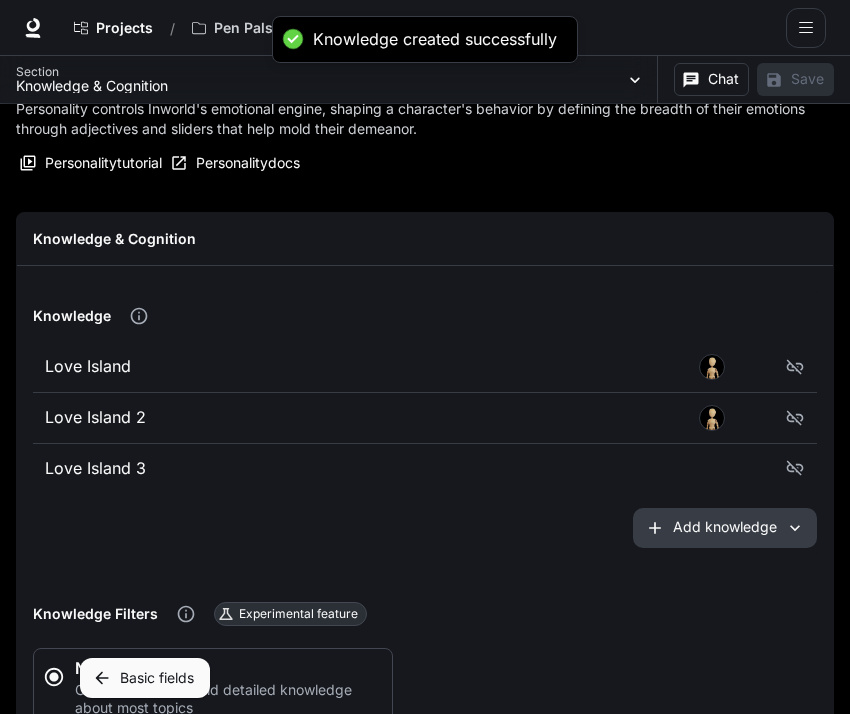 click on "Add knowledge" at bounding box center (725, 528) 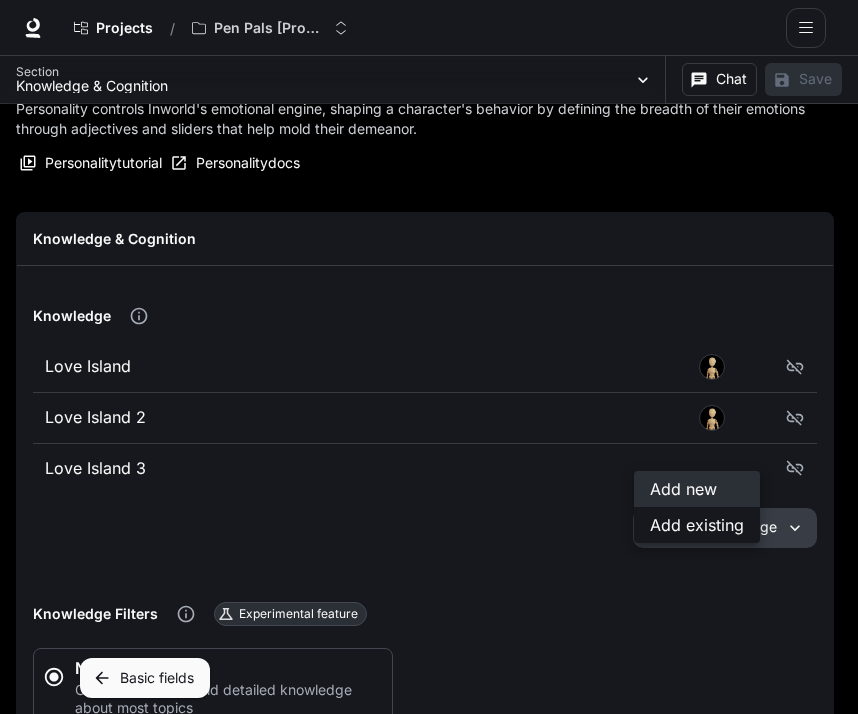 click on "Add new" at bounding box center (697, 489) 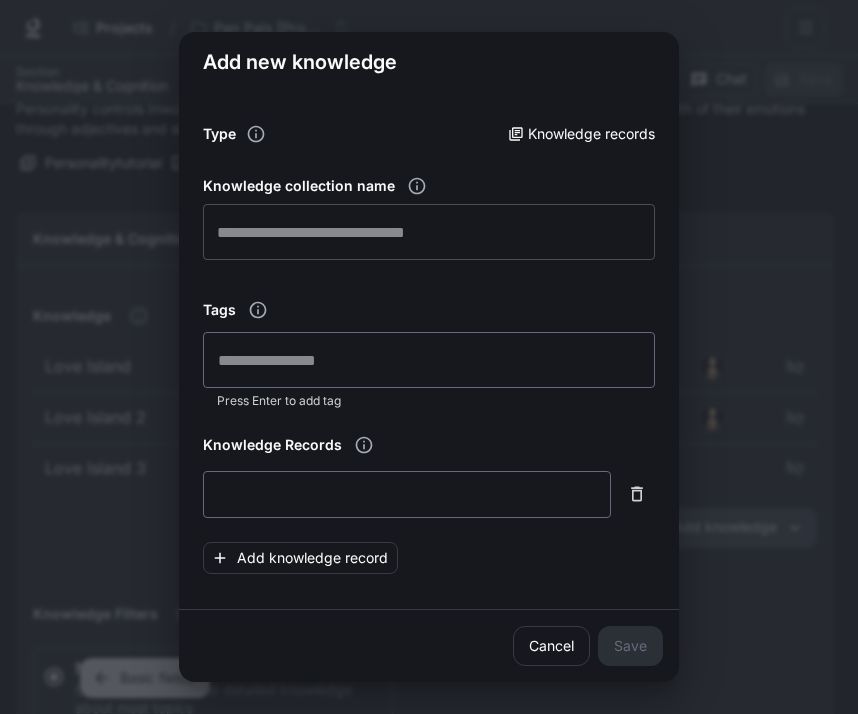 click at bounding box center (429, 232) 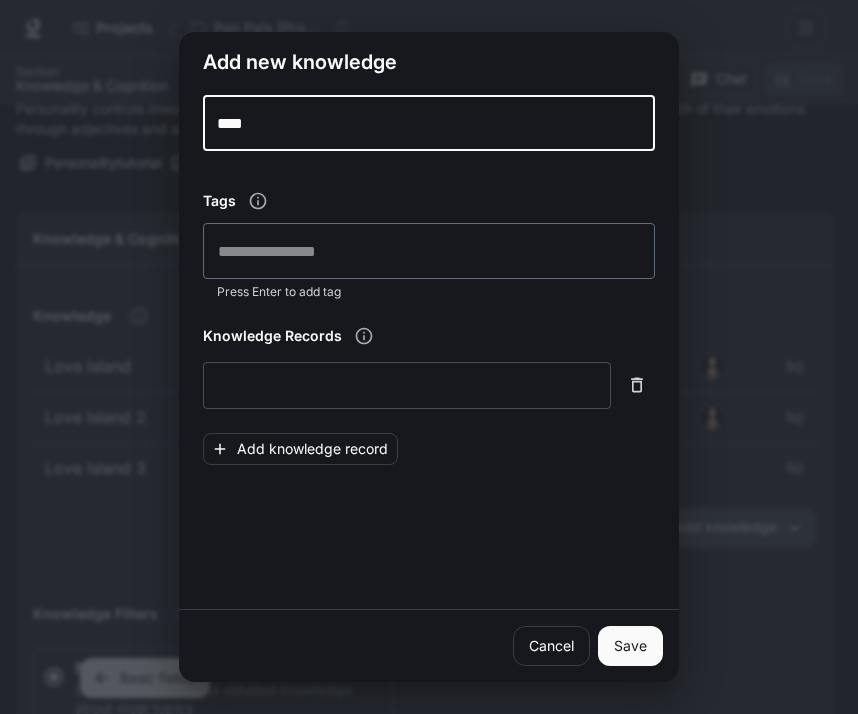 scroll, scrollTop: 123, scrollLeft: 0, axis: vertical 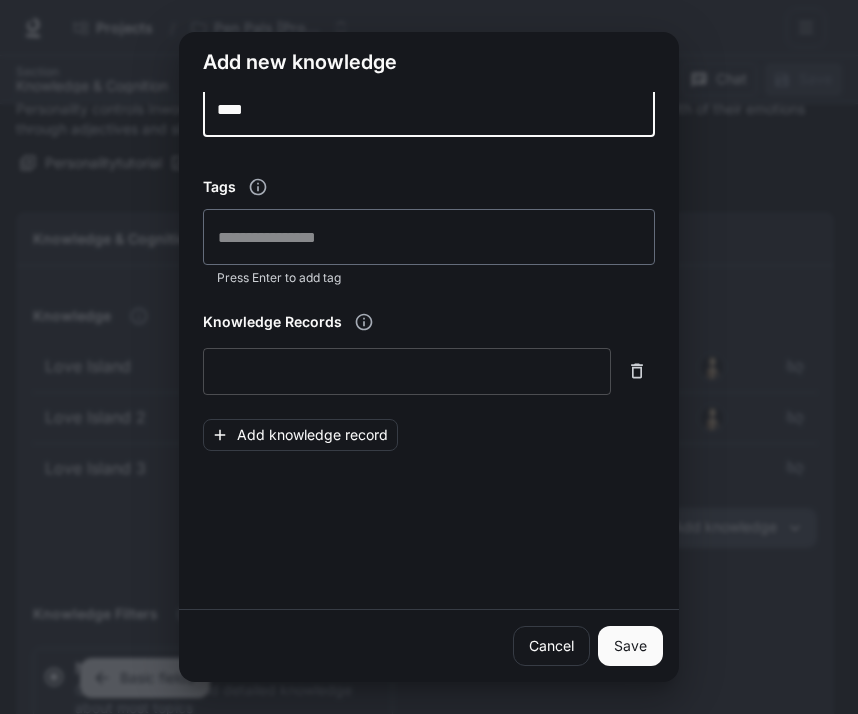 type on "****" 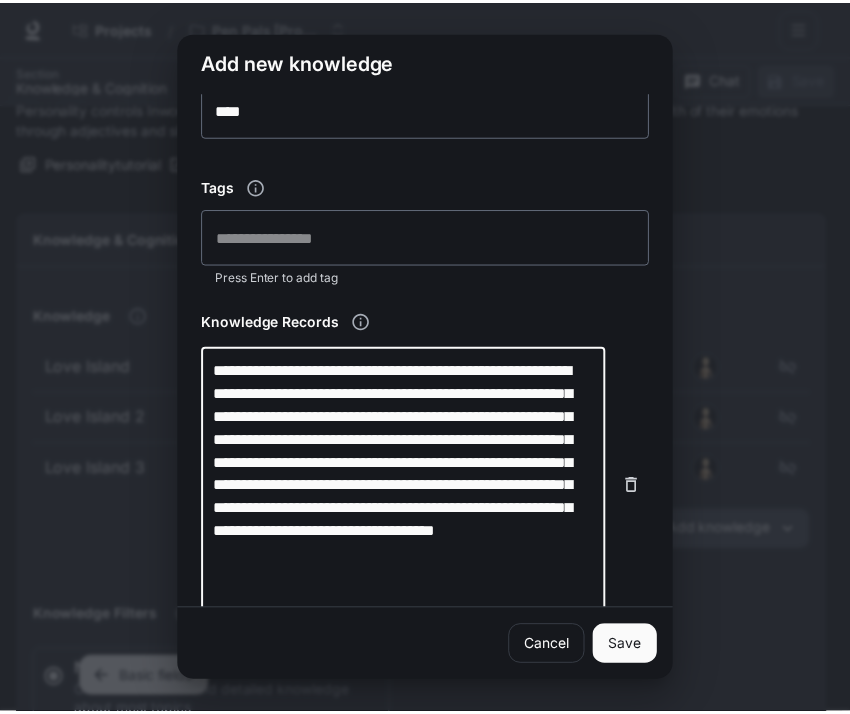 scroll, scrollTop: 125, scrollLeft: 0, axis: vertical 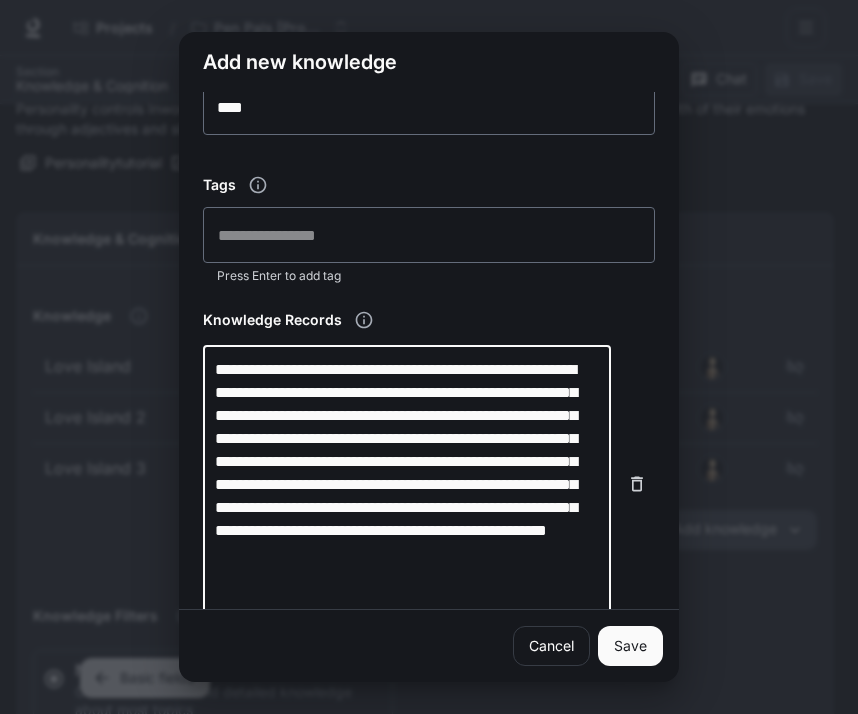 type on "**********" 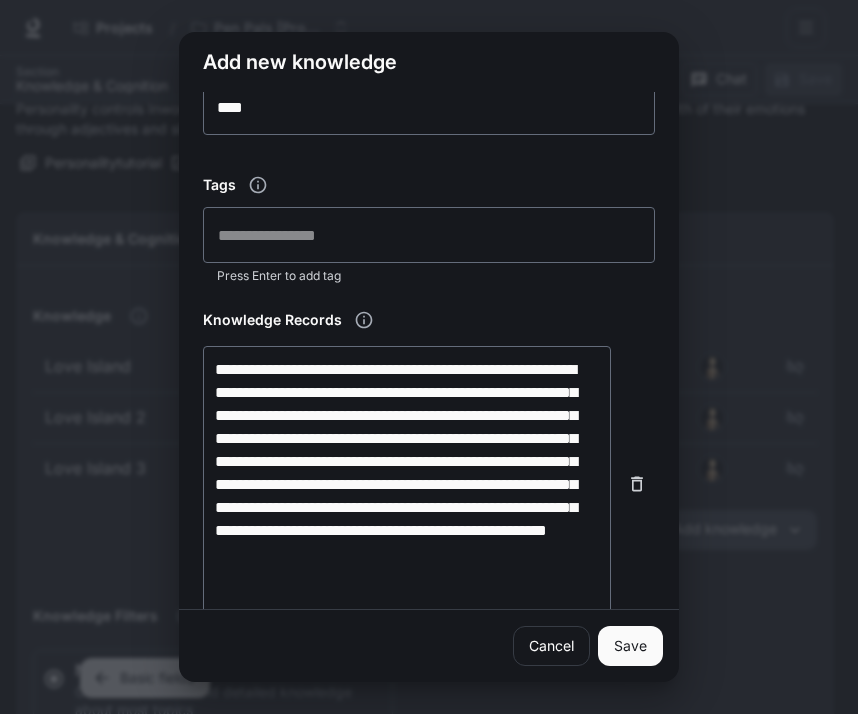 click on "Save" at bounding box center [630, 646] 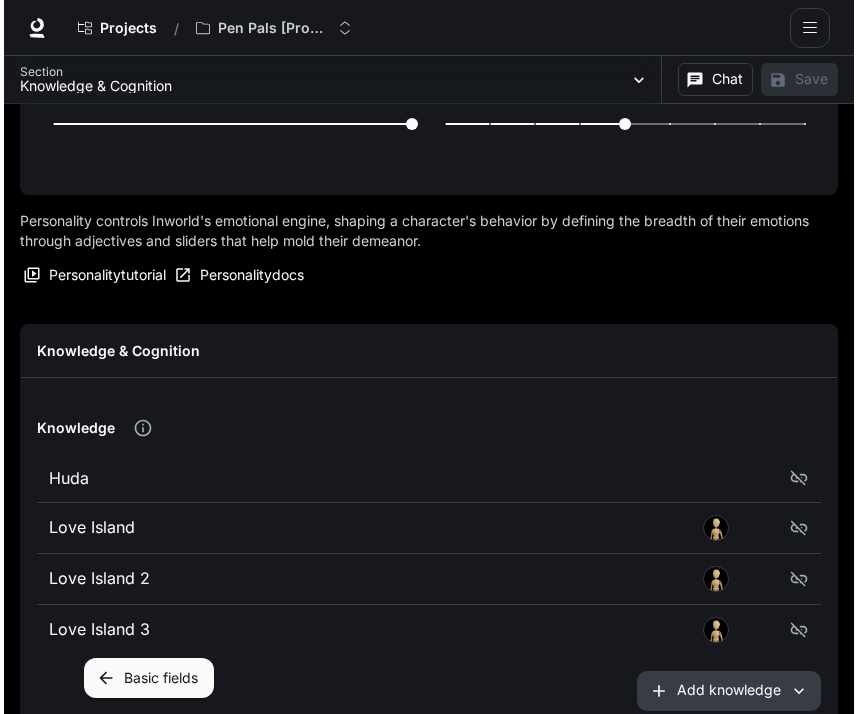scroll, scrollTop: 724, scrollLeft: 0, axis: vertical 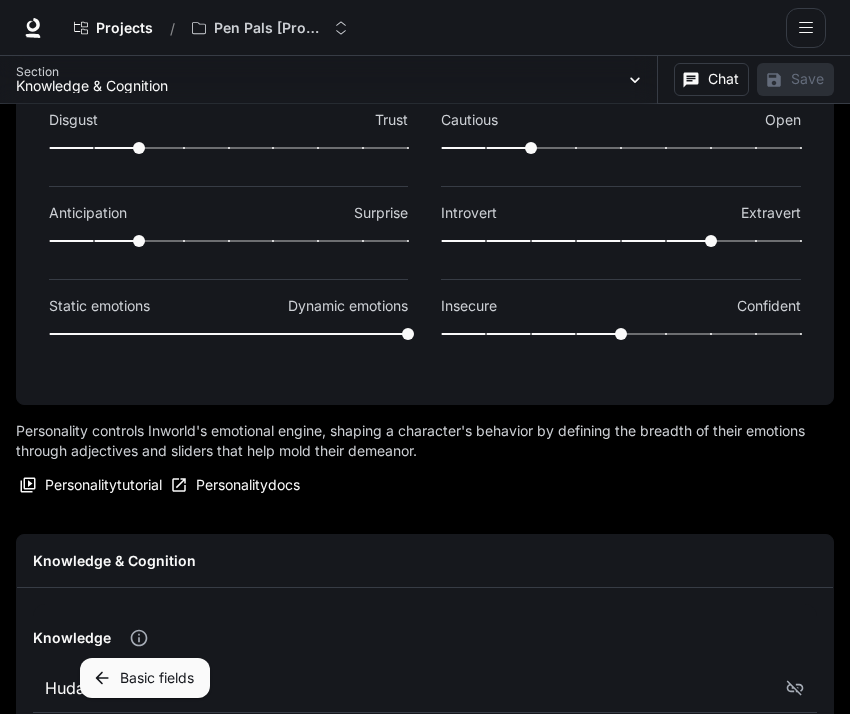 click on "Section Knowledge & Cognition Huda- Love Island Personality Knowledge & Cognition Goals Scenes Safety Long-Term Memory Relationships Reasoning Model & Prompt Chat Save" at bounding box center [425, 80] 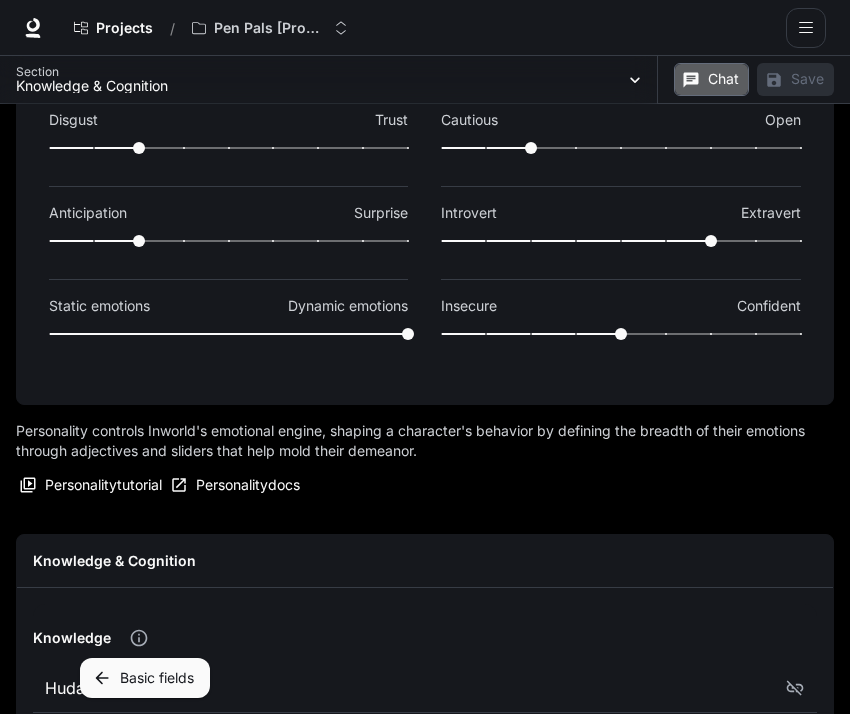 click on "Chat" at bounding box center [711, 79] 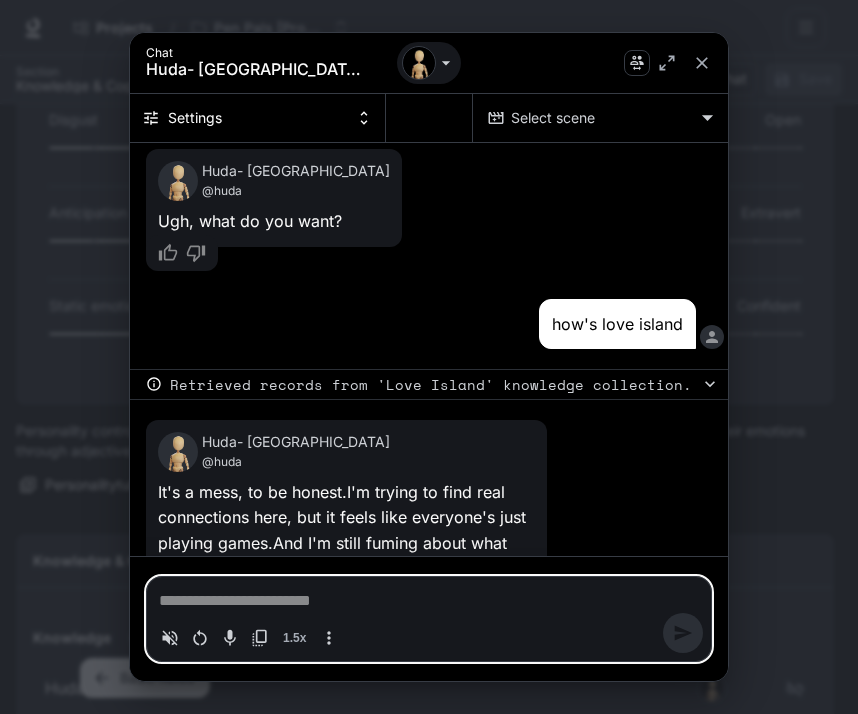 type on "*" 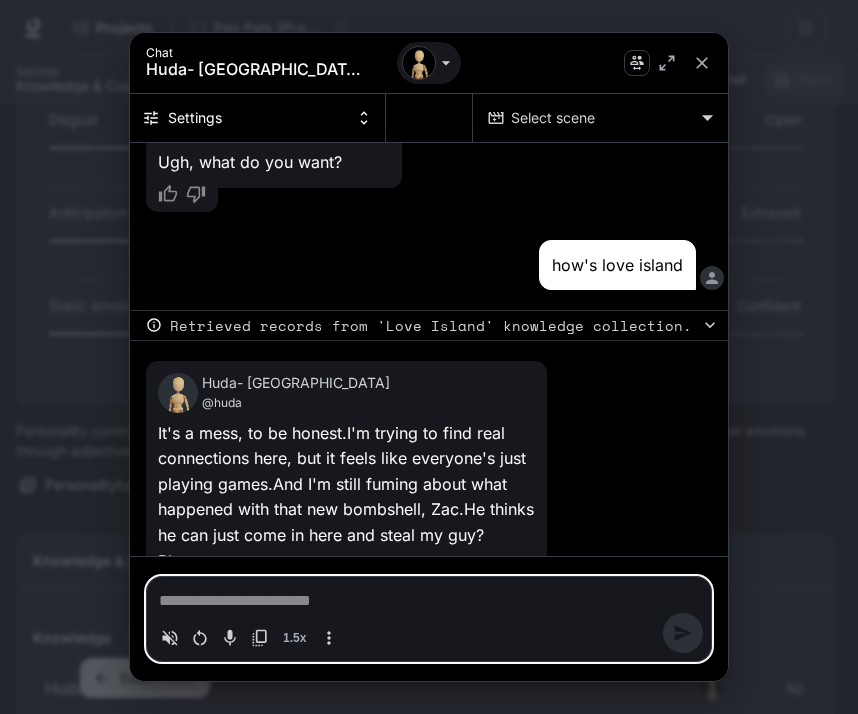 click at bounding box center [429, 601] 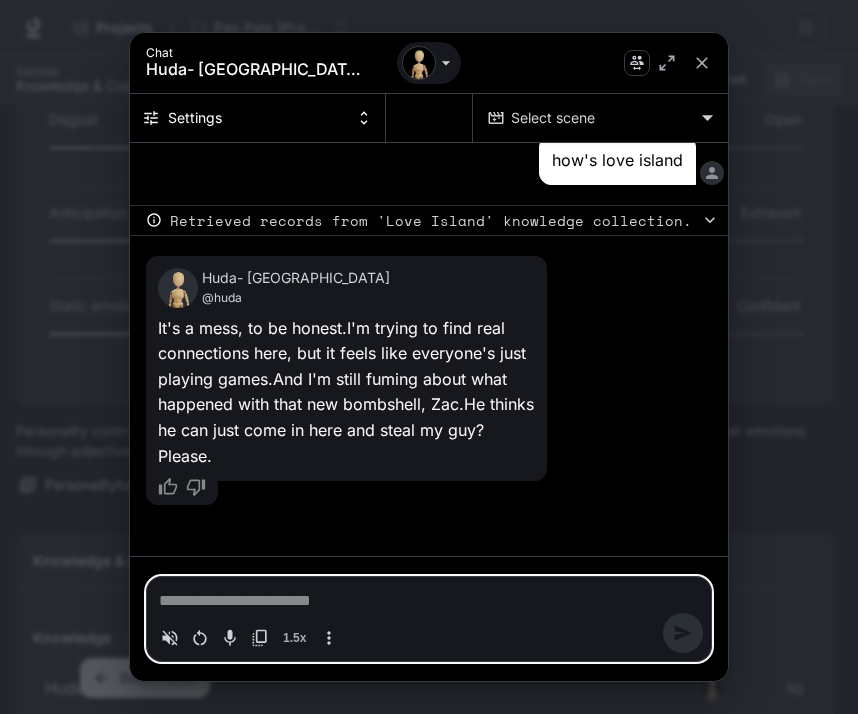 scroll, scrollTop: 241, scrollLeft: 0, axis: vertical 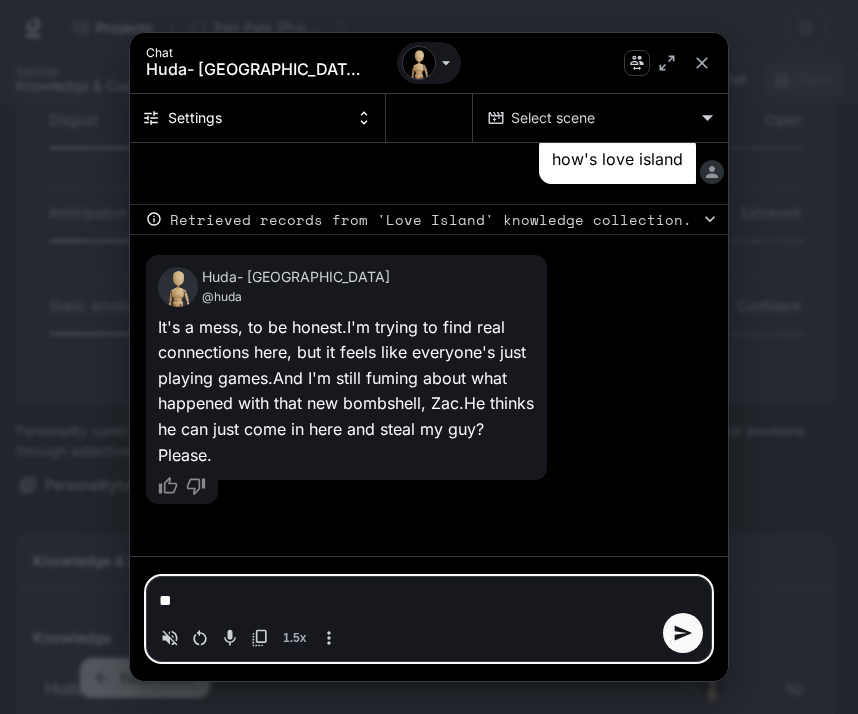 type on "*" 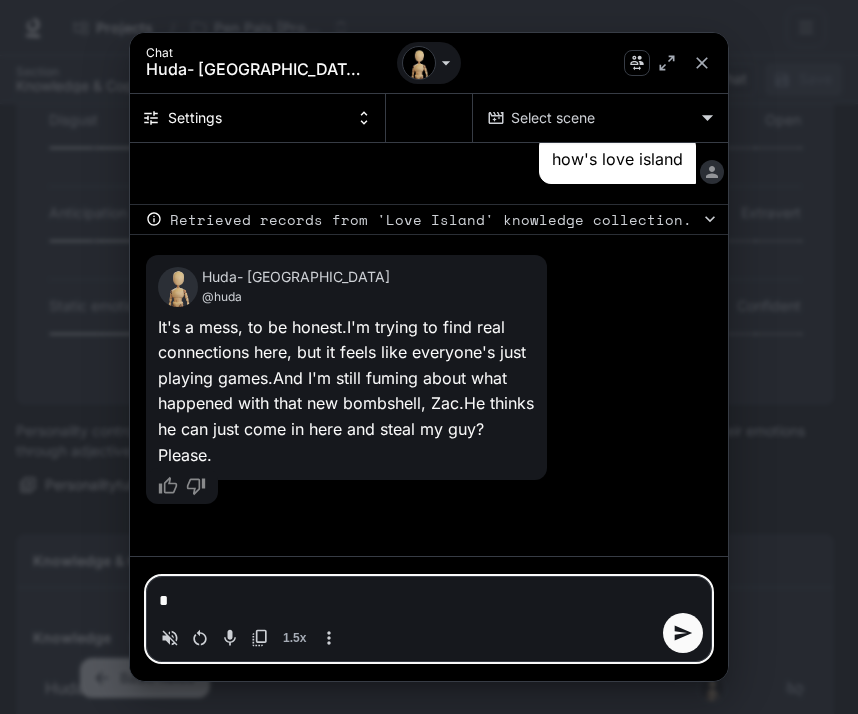 type 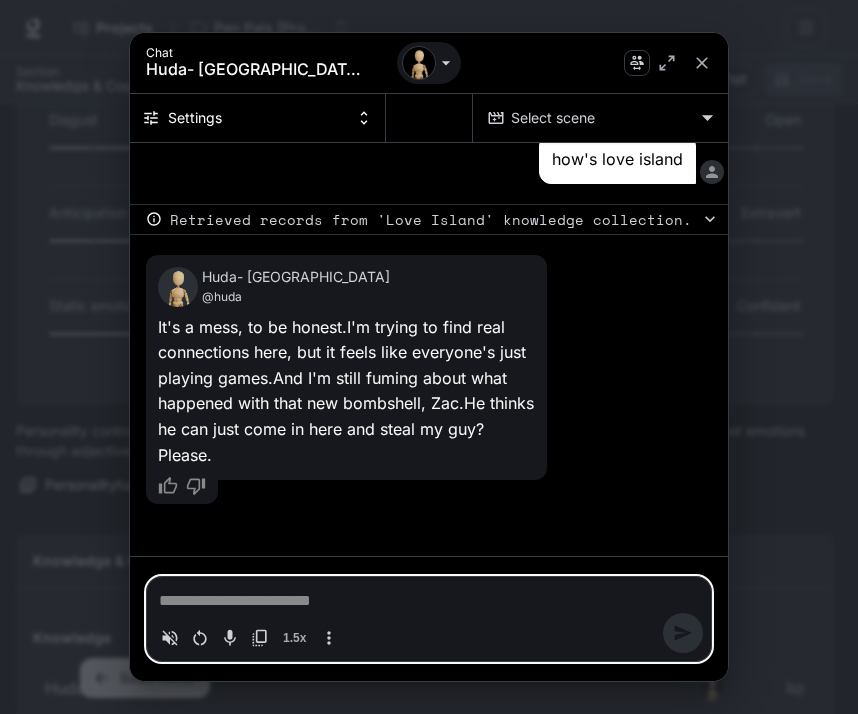 type on "*" 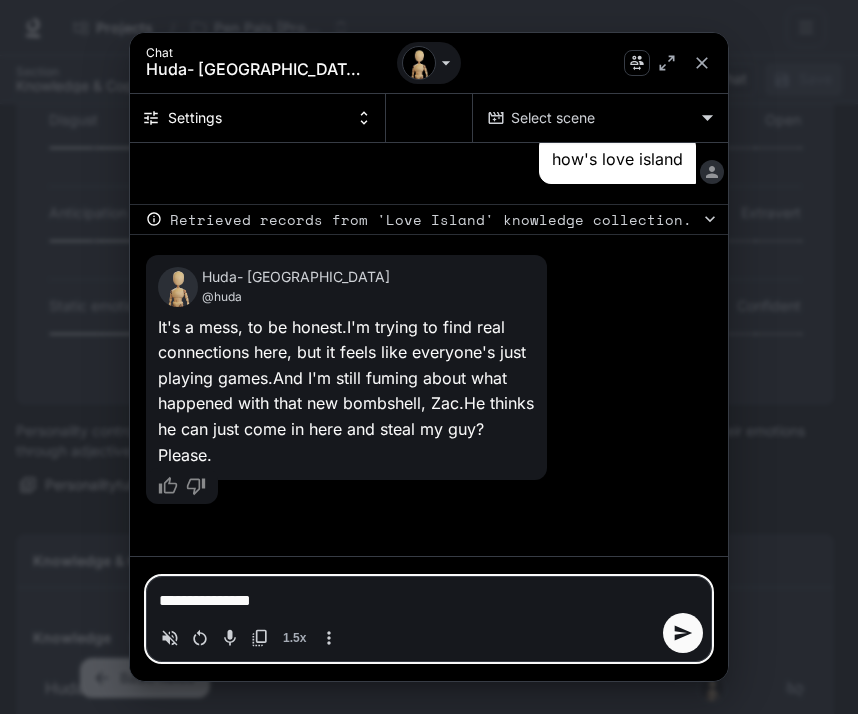 type on "**********" 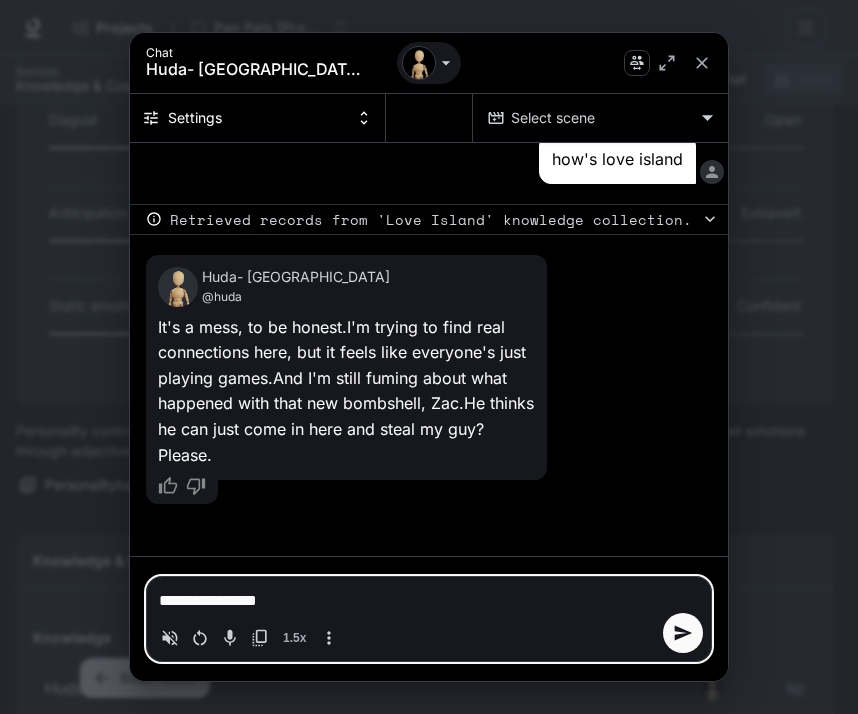 type on "*" 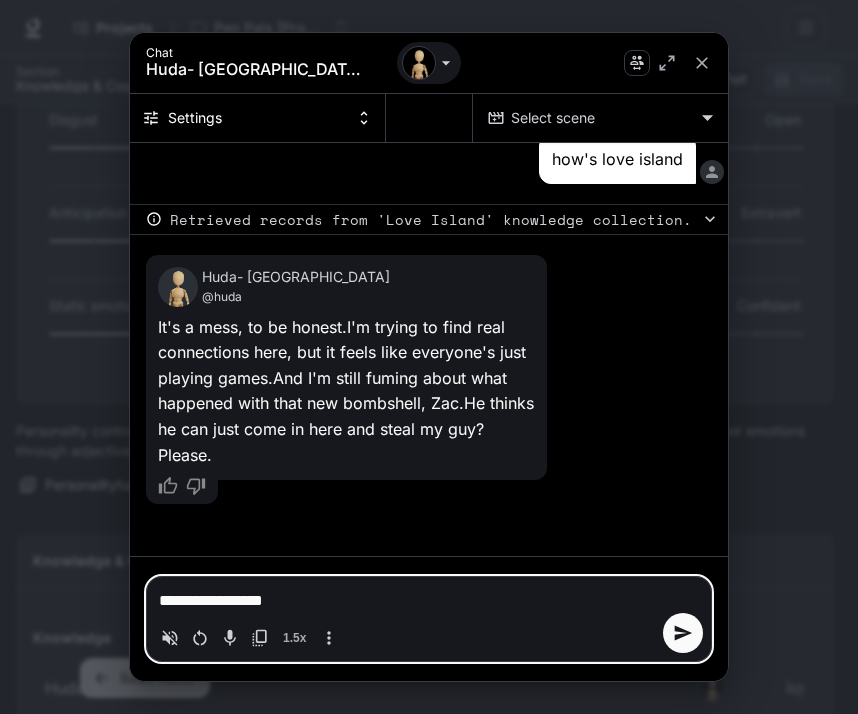 type on "**********" 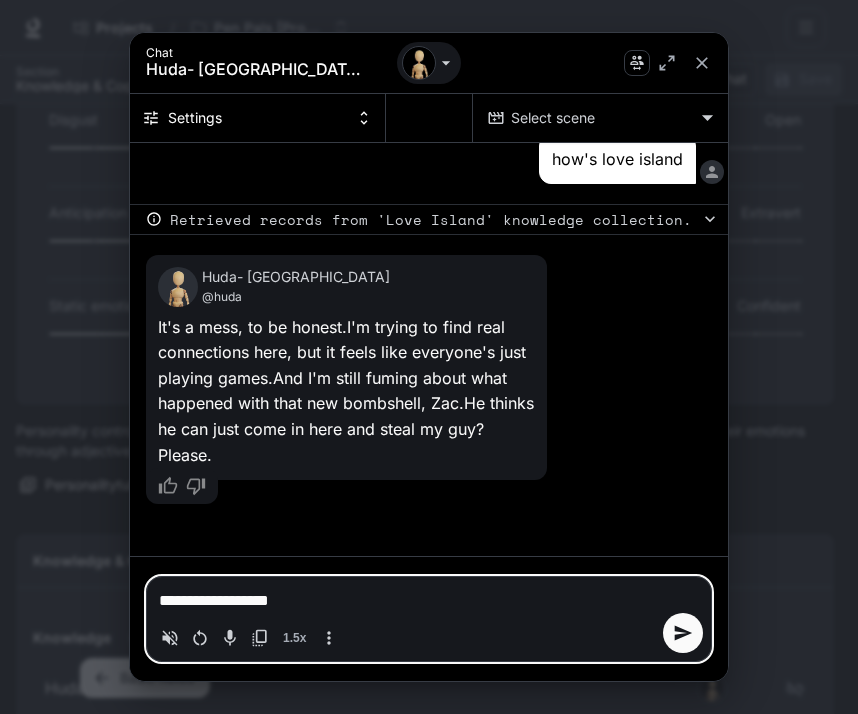 type on "**********" 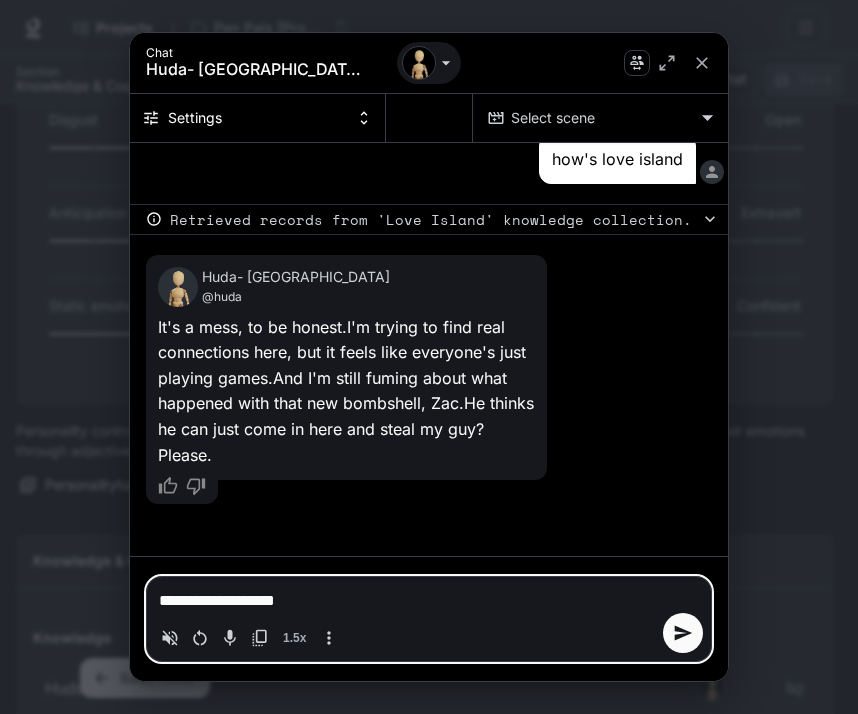 type on "**********" 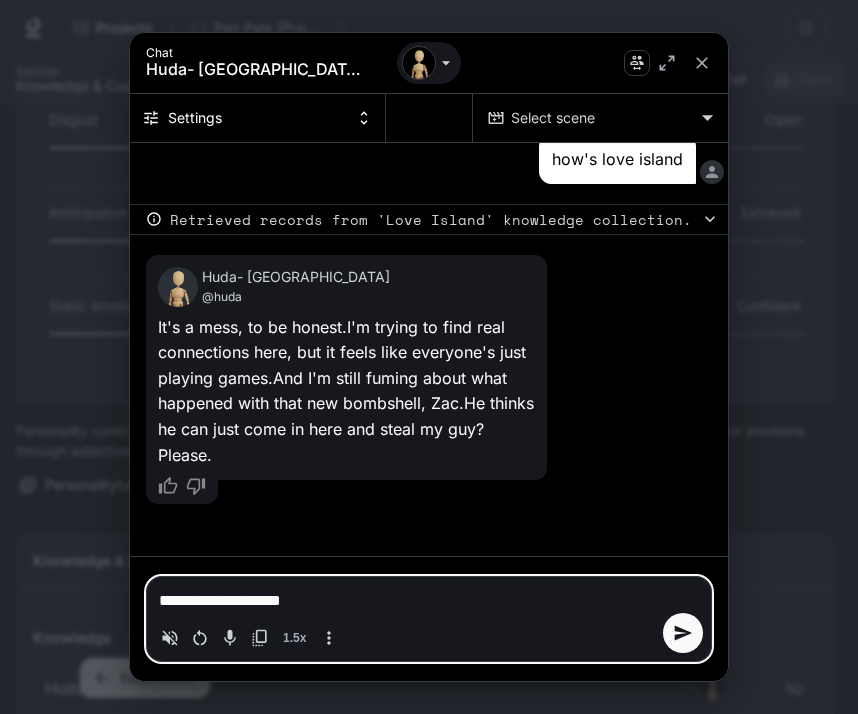 type on "**********" 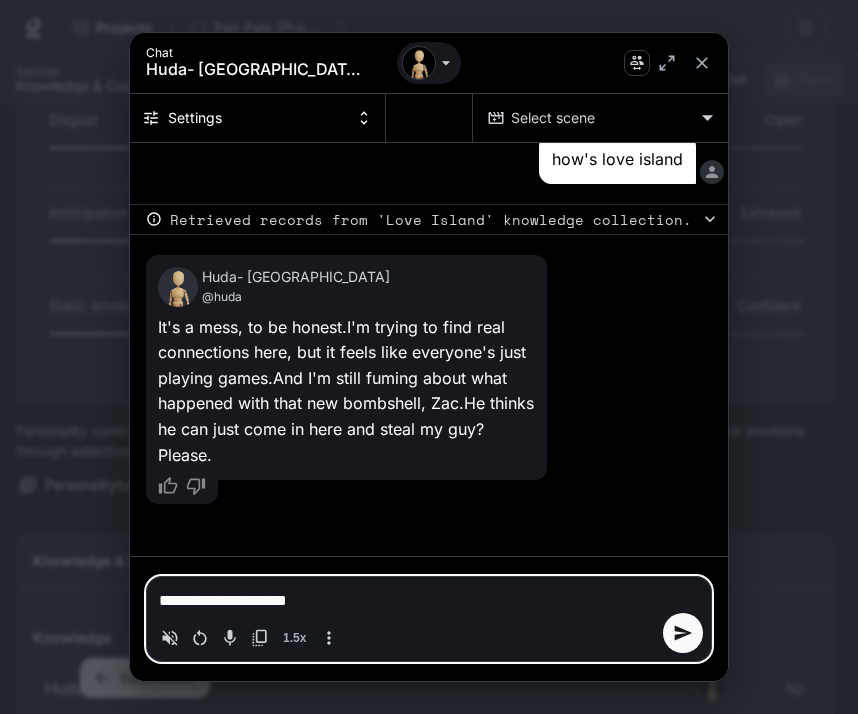 type on "**********" 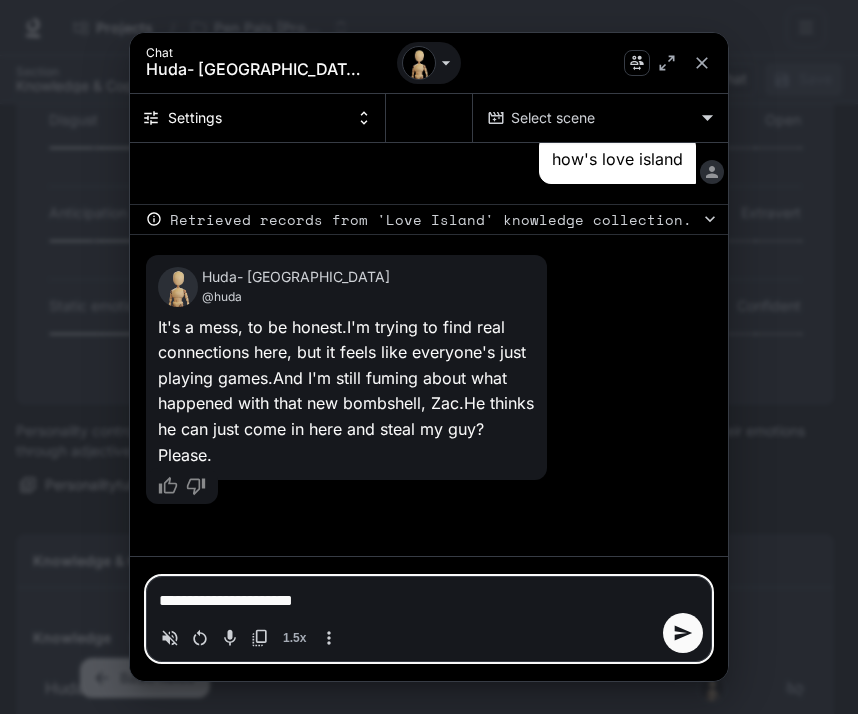 type on "**********" 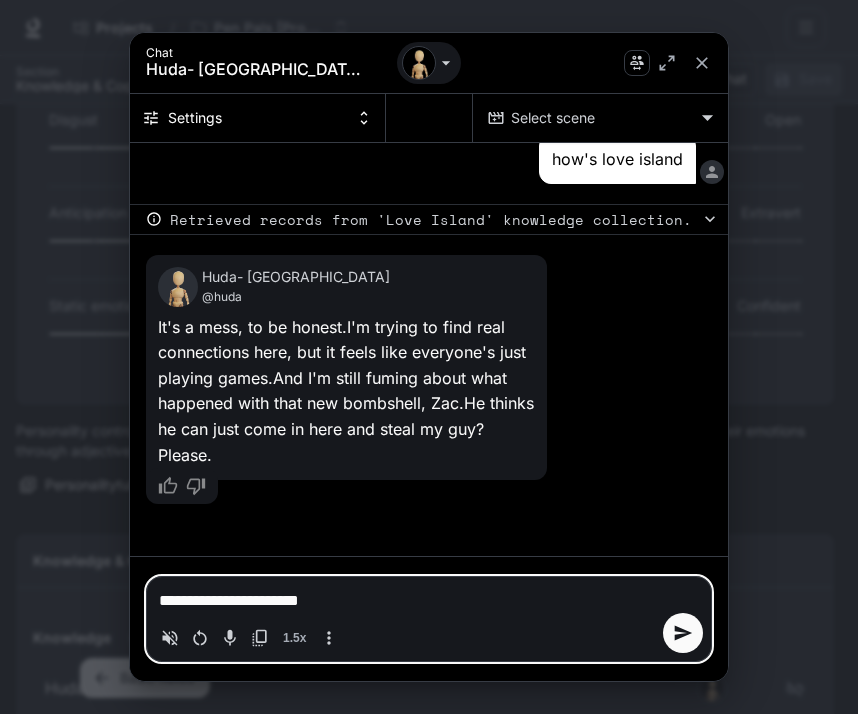 type on "**********" 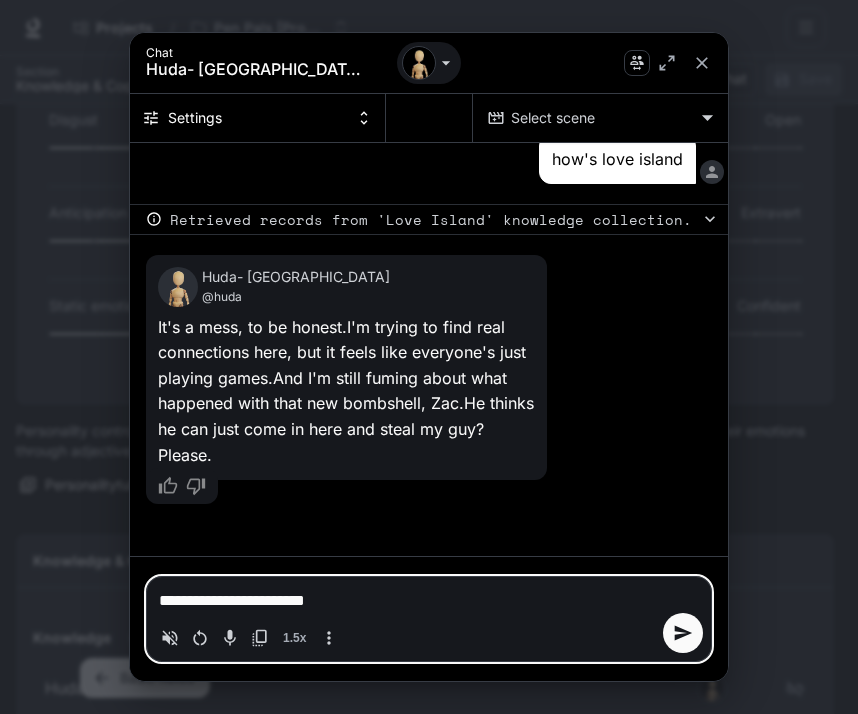 type on "**********" 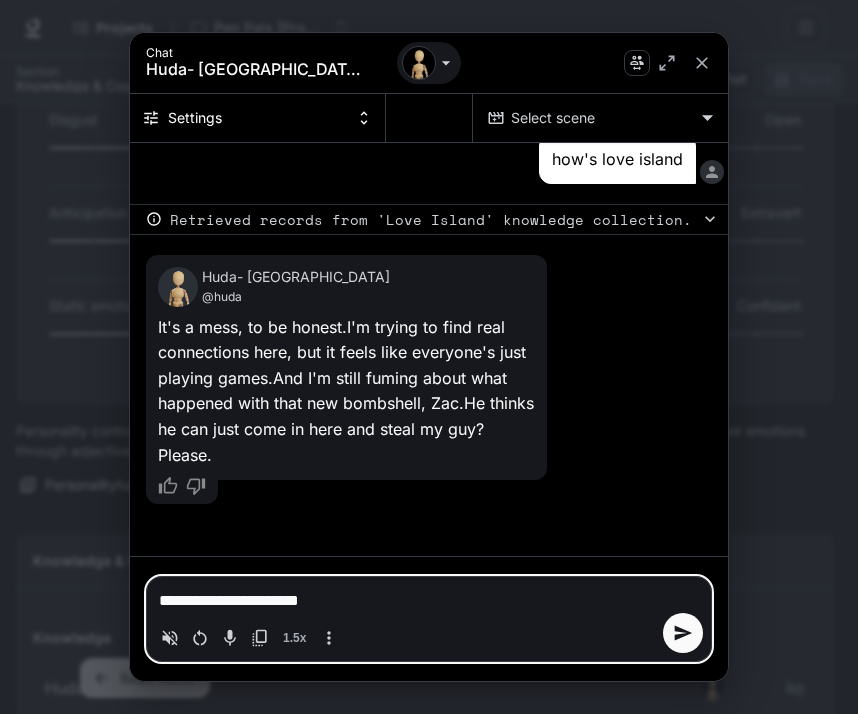 type on "**********" 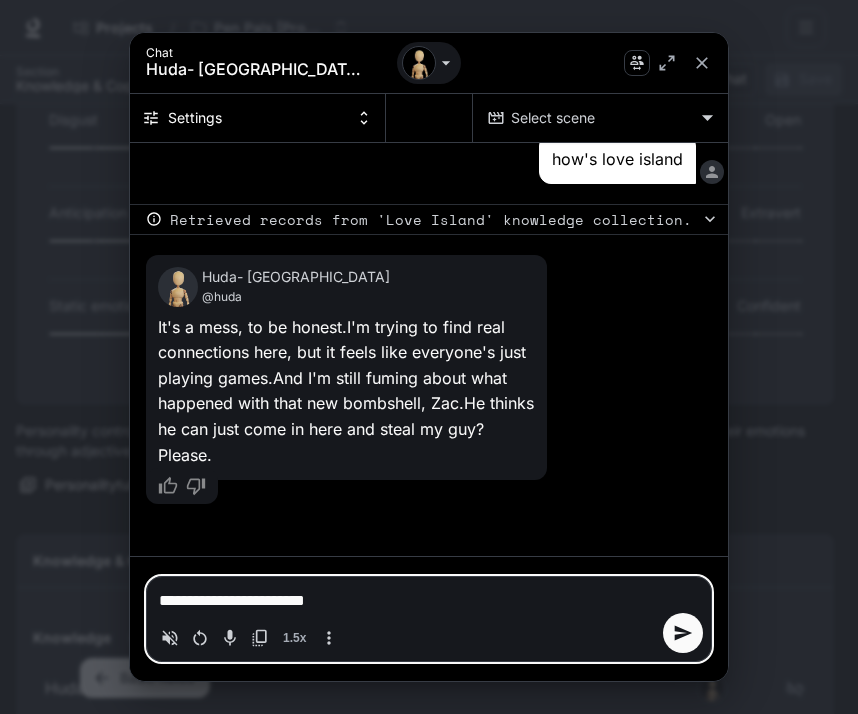 type 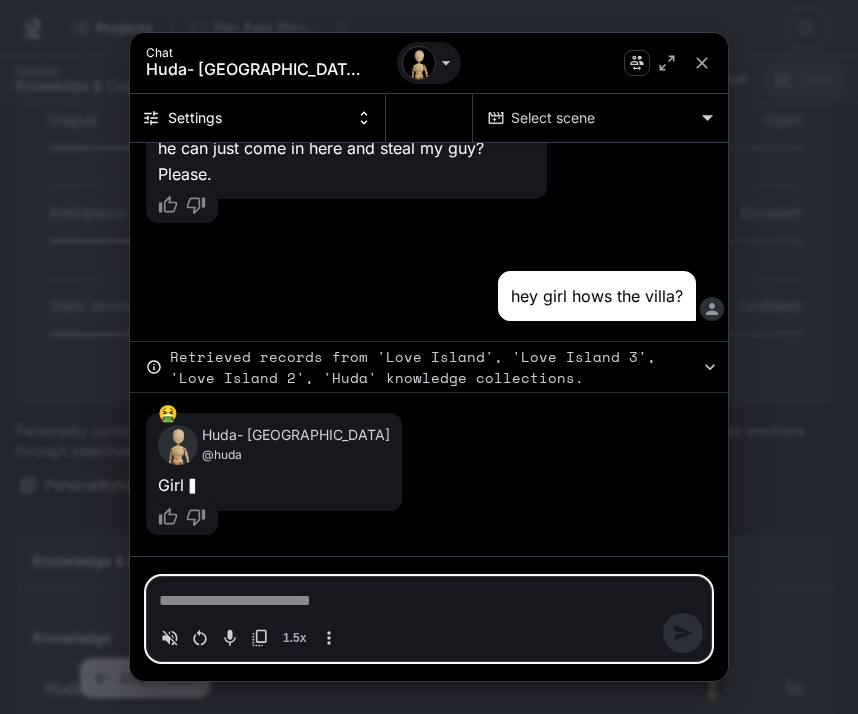 scroll, scrollTop: 533, scrollLeft: 0, axis: vertical 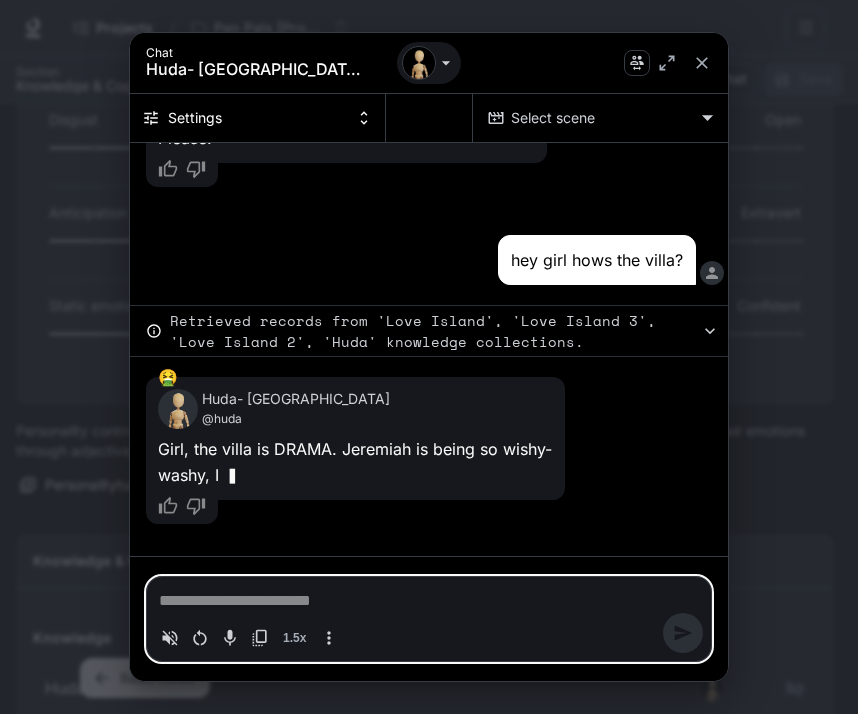 type on "*" 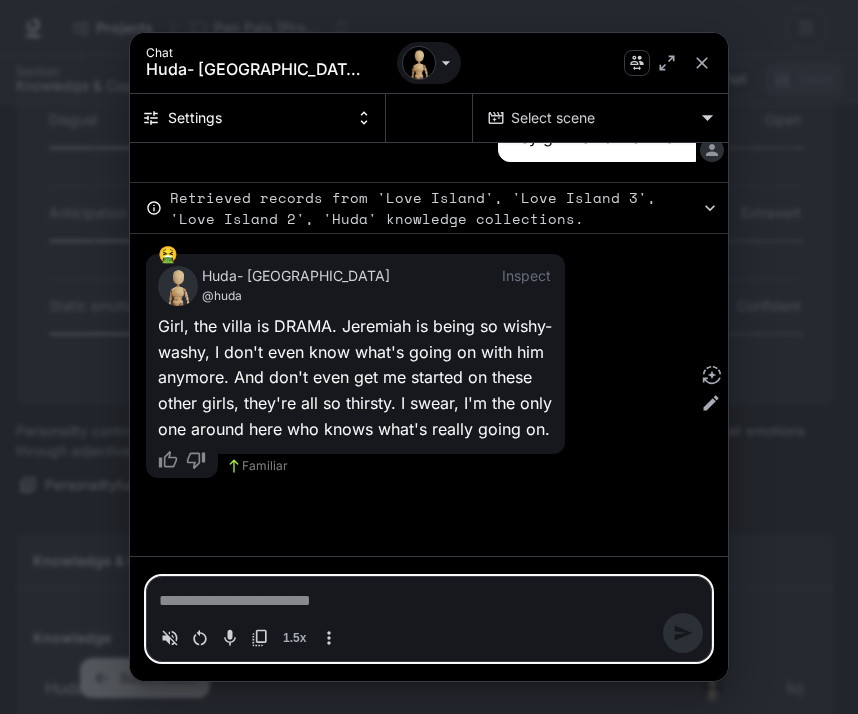 scroll, scrollTop: 655, scrollLeft: 0, axis: vertical 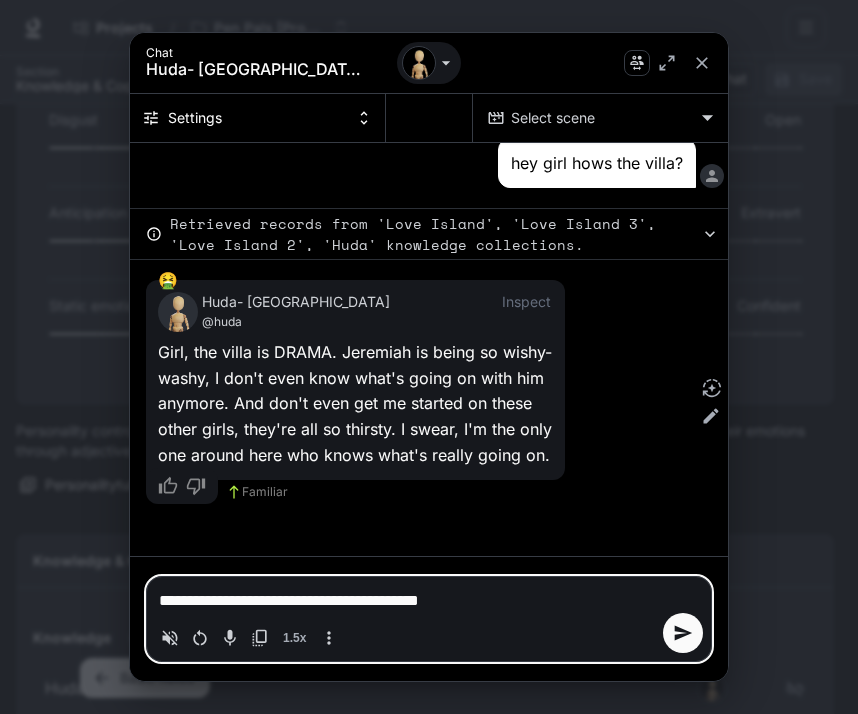 type on "**********" 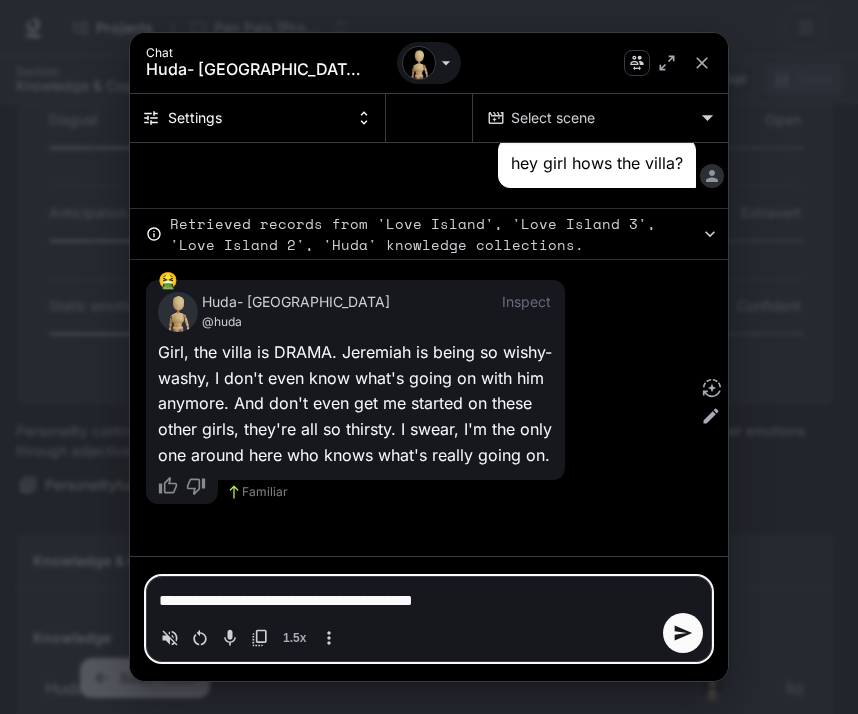 type on "**********" 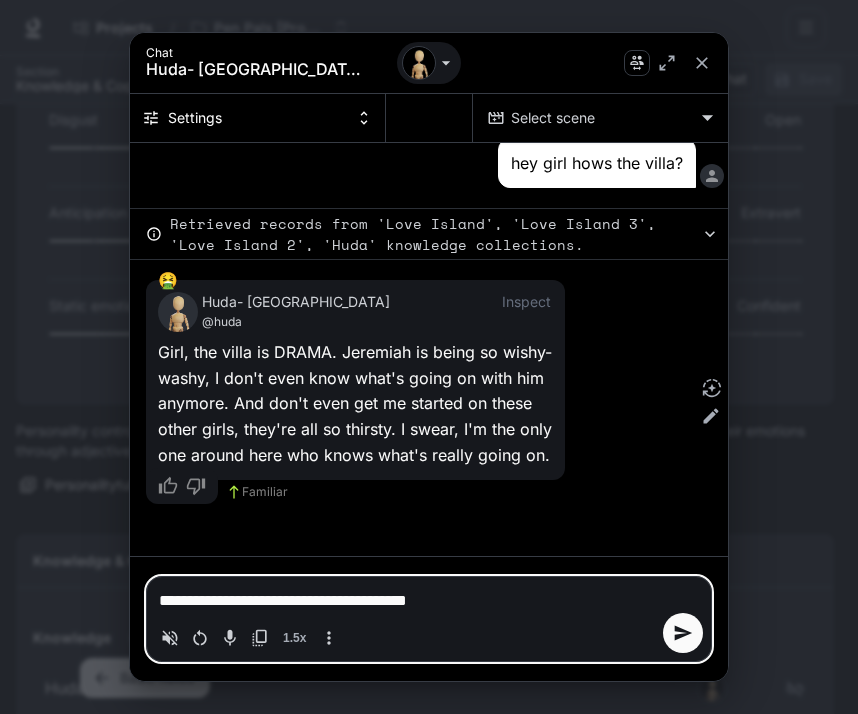 type on "**********" 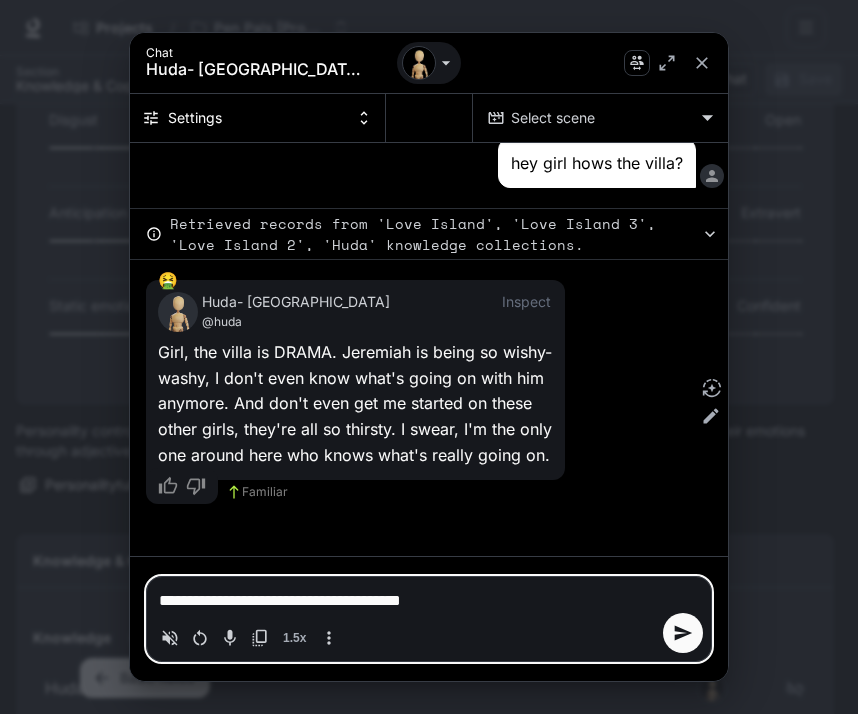 type on "**********" 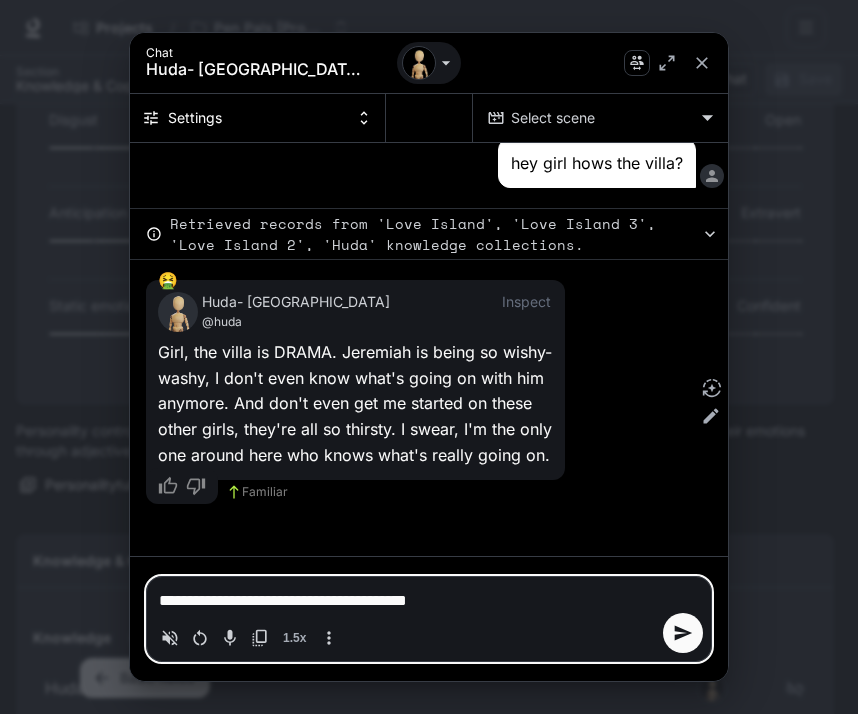 type 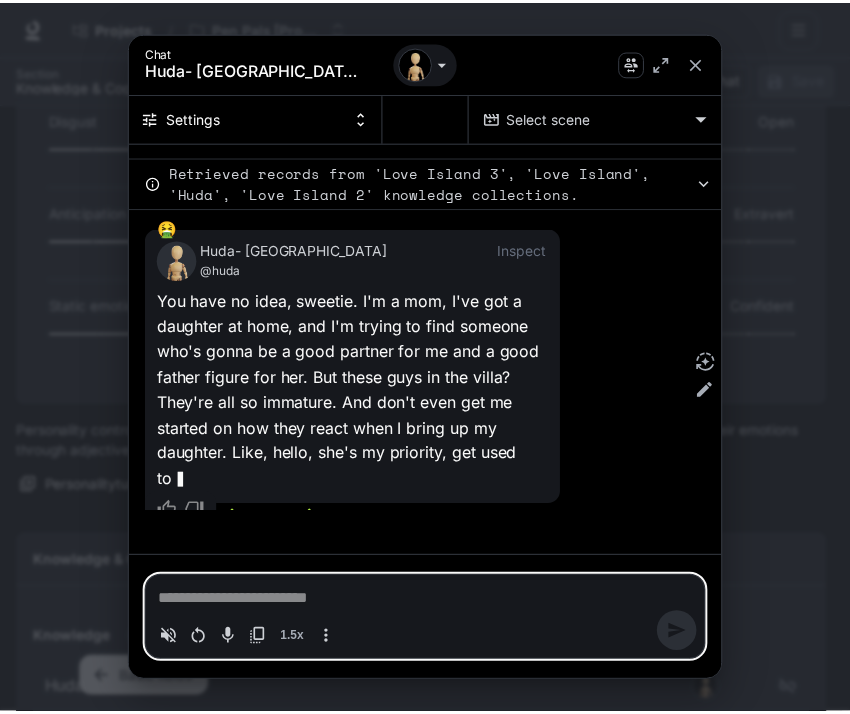 scroll, scrollTop: 1172, scrollLeft: 0, axis: vertical 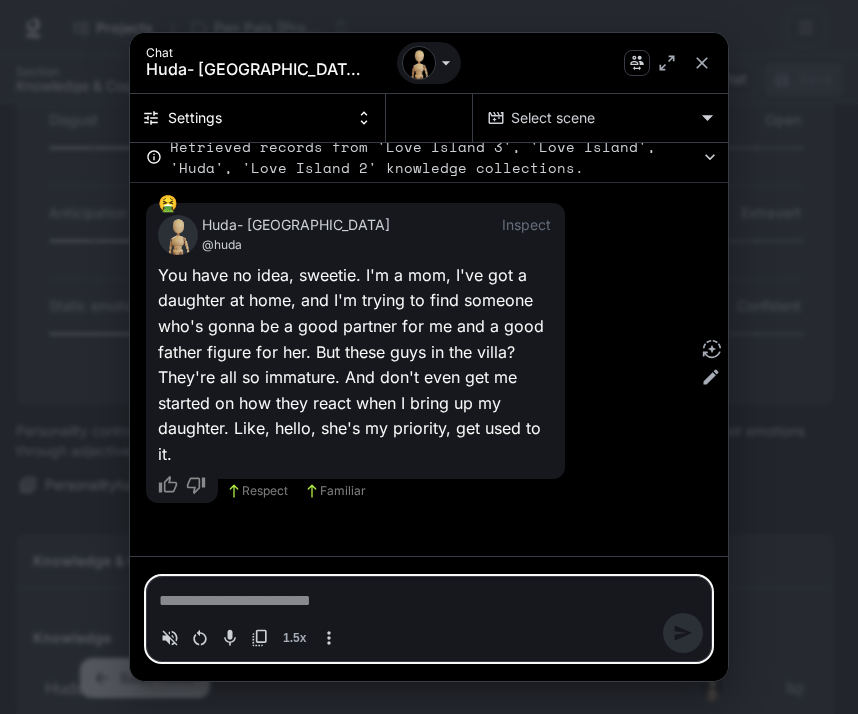 type on "*" 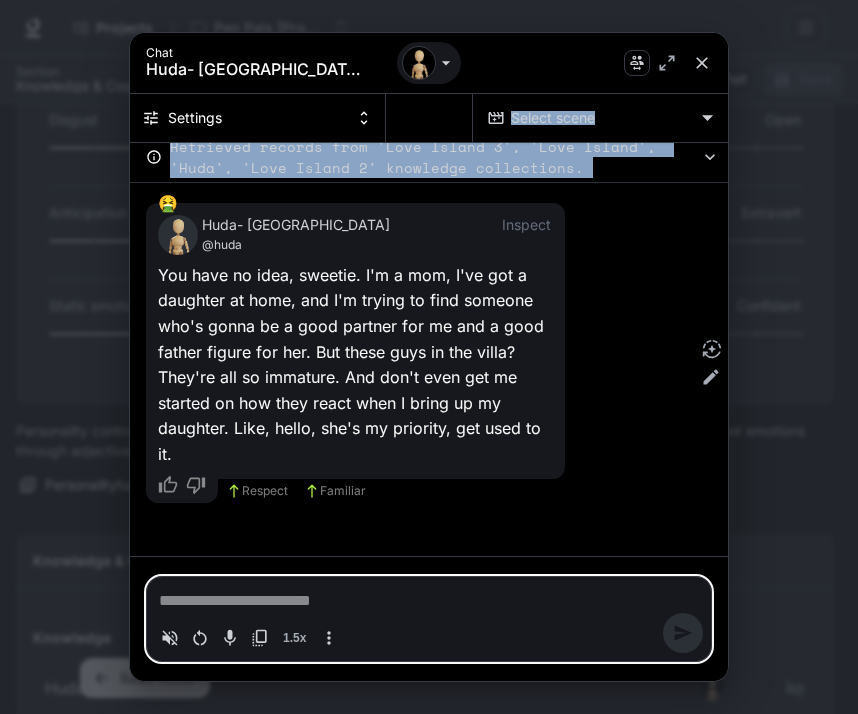 drag, startPoint x: 802, startPoint y: 186, endPoint x: 696, endPoint y: 59, distance: 165.42369 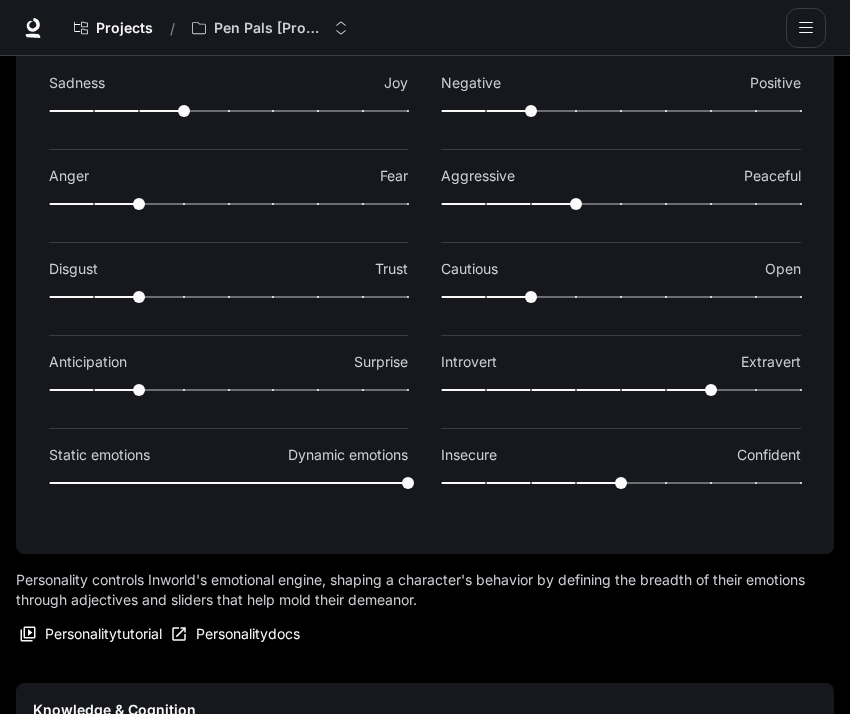 scroll, scrollTop: 0, scrollLeft: 0, axis: both 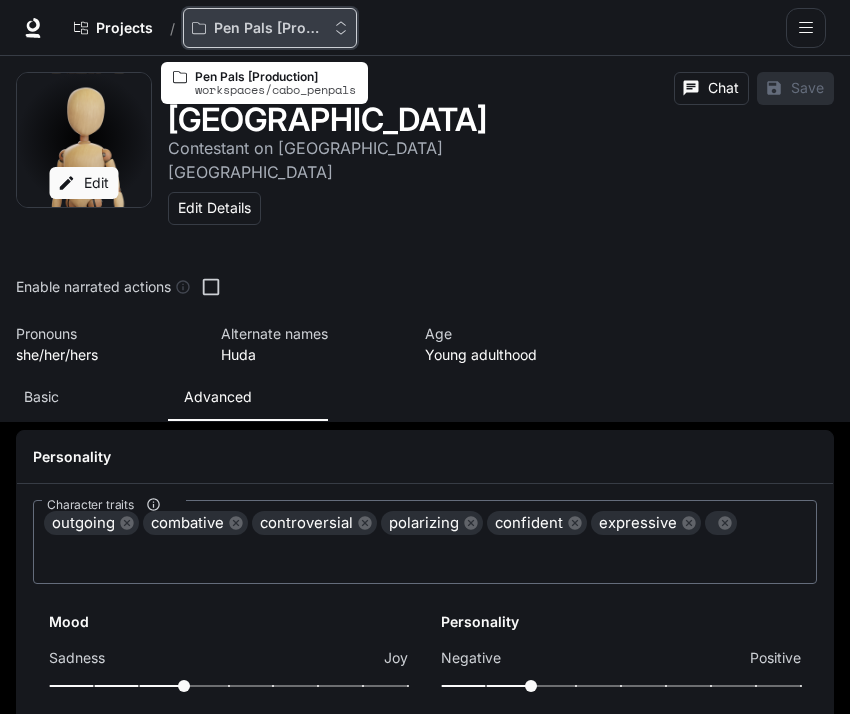 click on "Pen Pals [Production]" at bounding box center (263, 28) 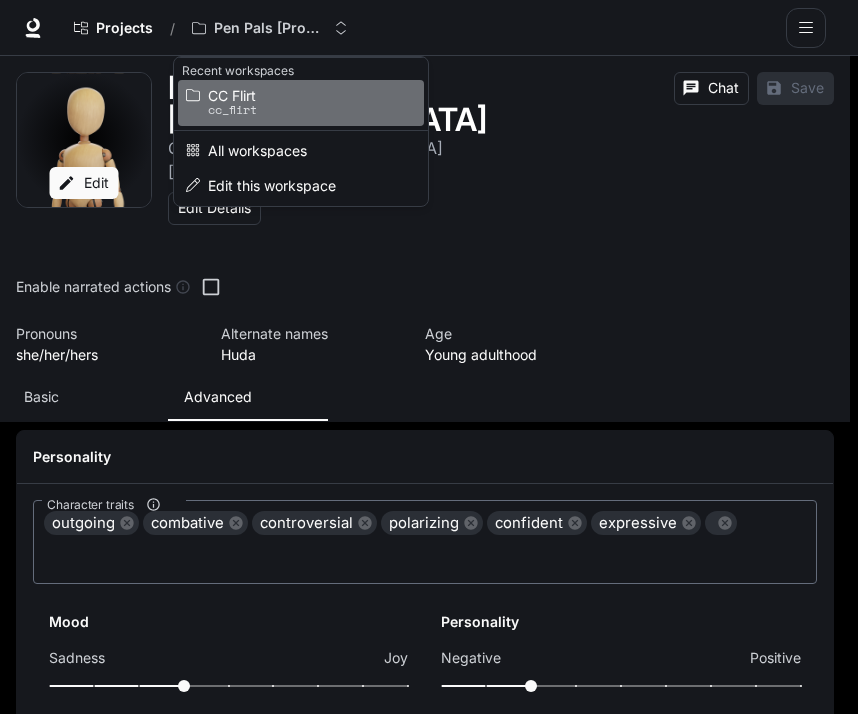 click on "cc_flirt" at bounding box center [298, 110] 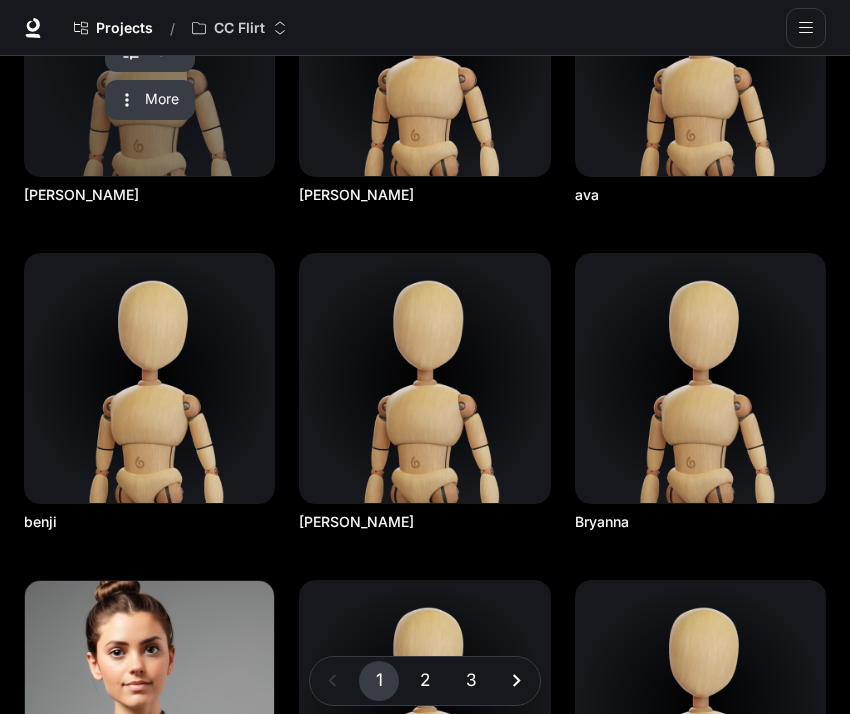 scroll, scrollTop: 0, scrollLeft: 0, axis: both 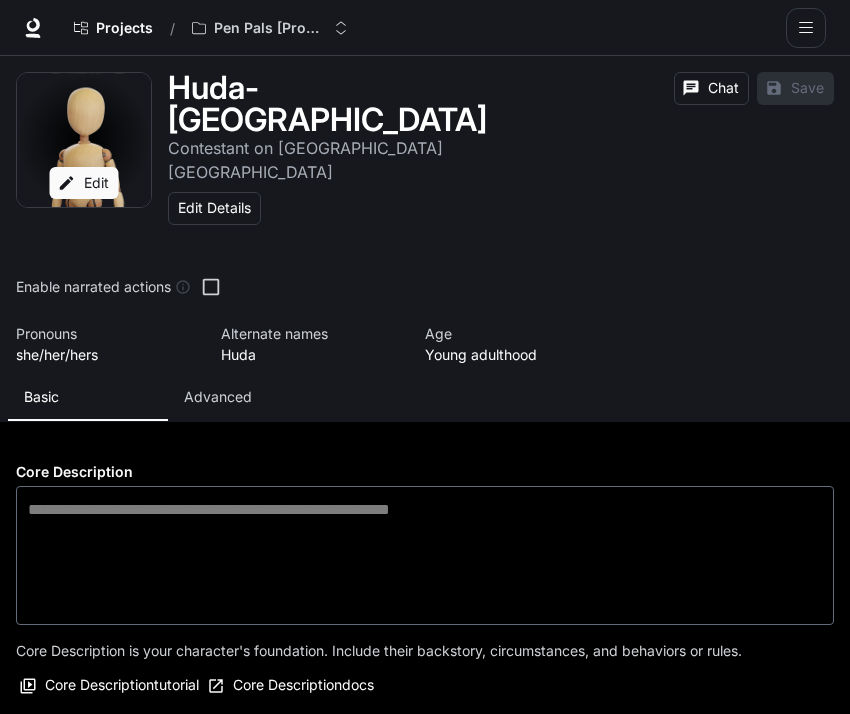 type on "**********" 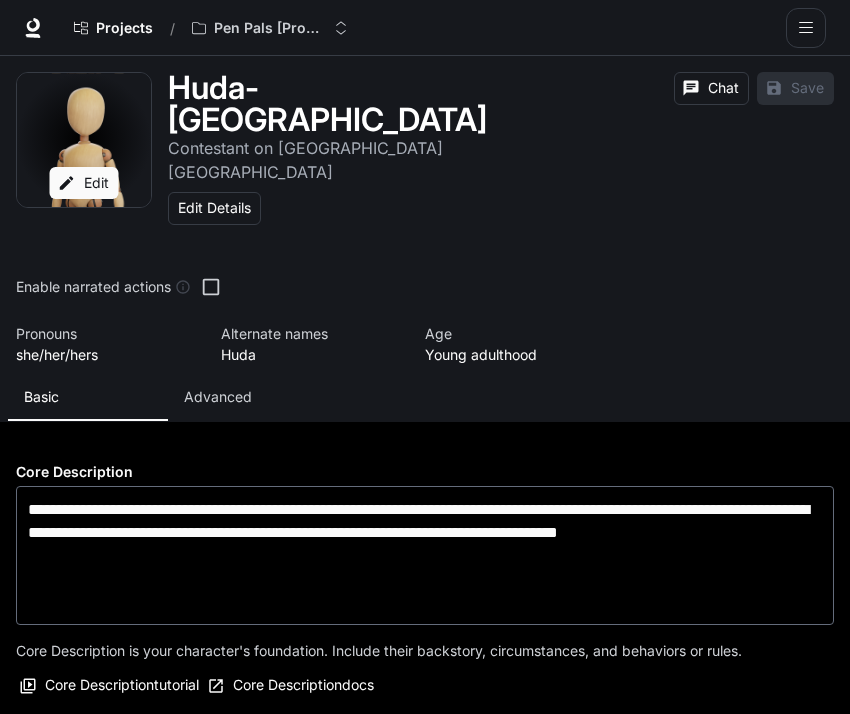 type on "**********" 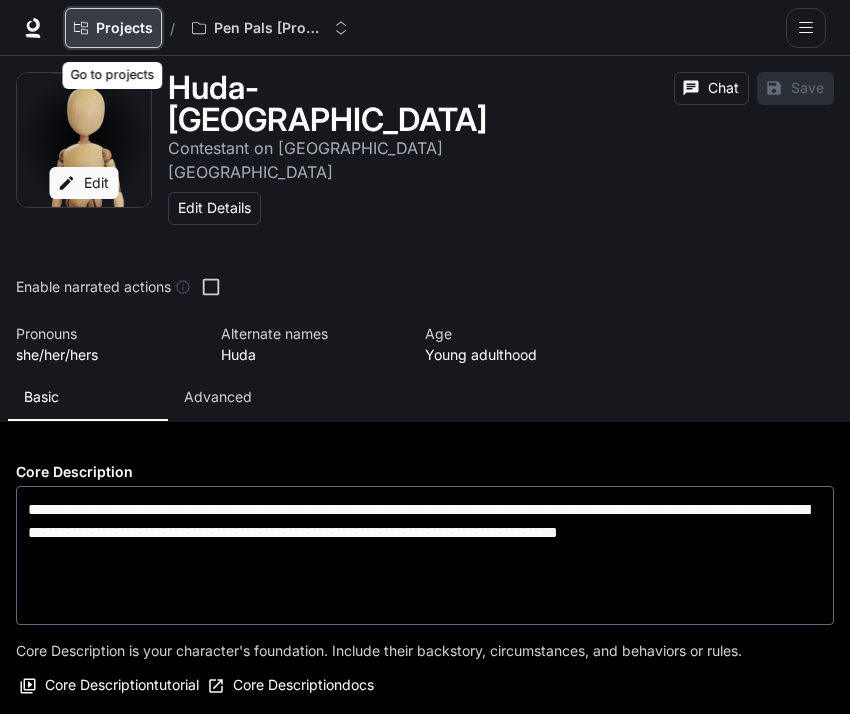 click on "Projects" at bounding box center (124, 28) 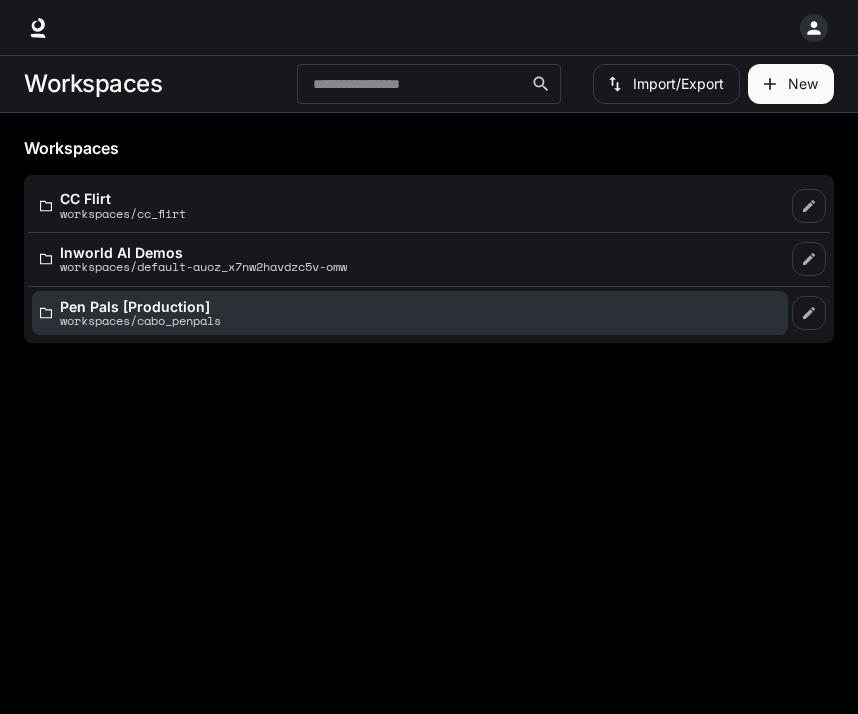 click on "workspaces/cabo_penpals" at bounding box center [140, 320] 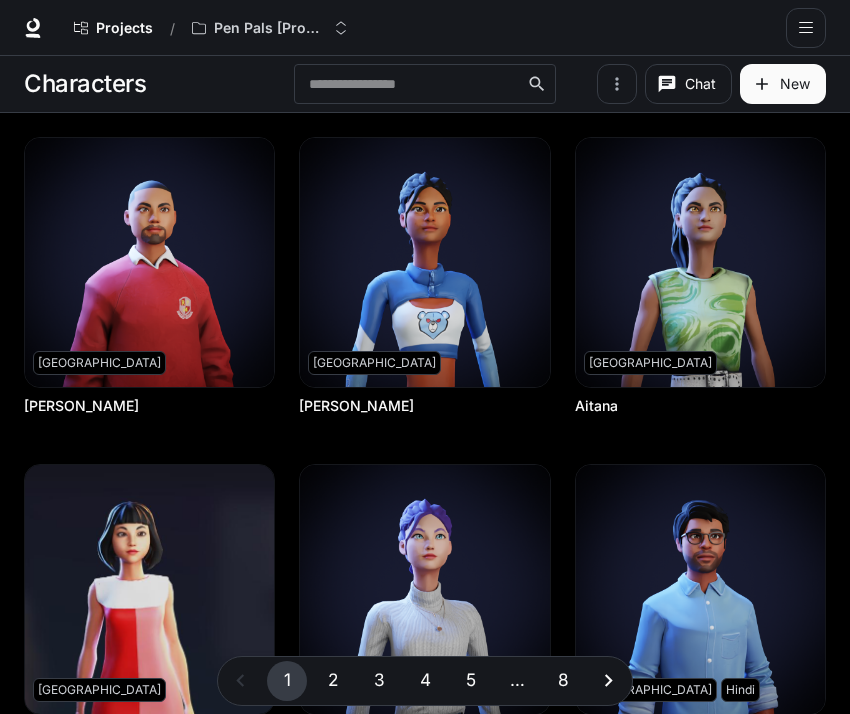 click on "New" at bounding box center [783, 84] 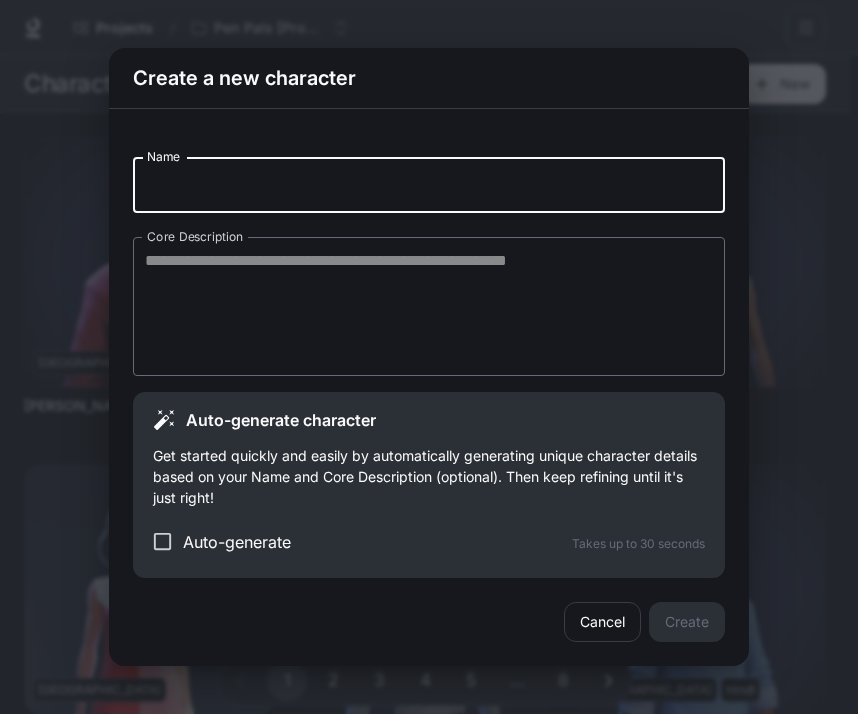 click on "Name" at bounding box center (429, 185) 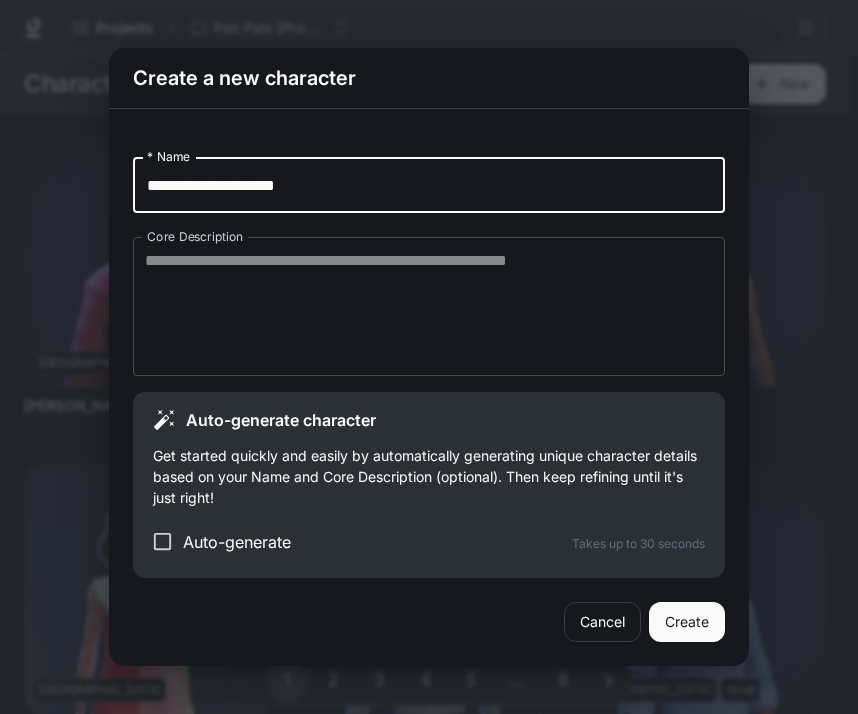 type on "**********" 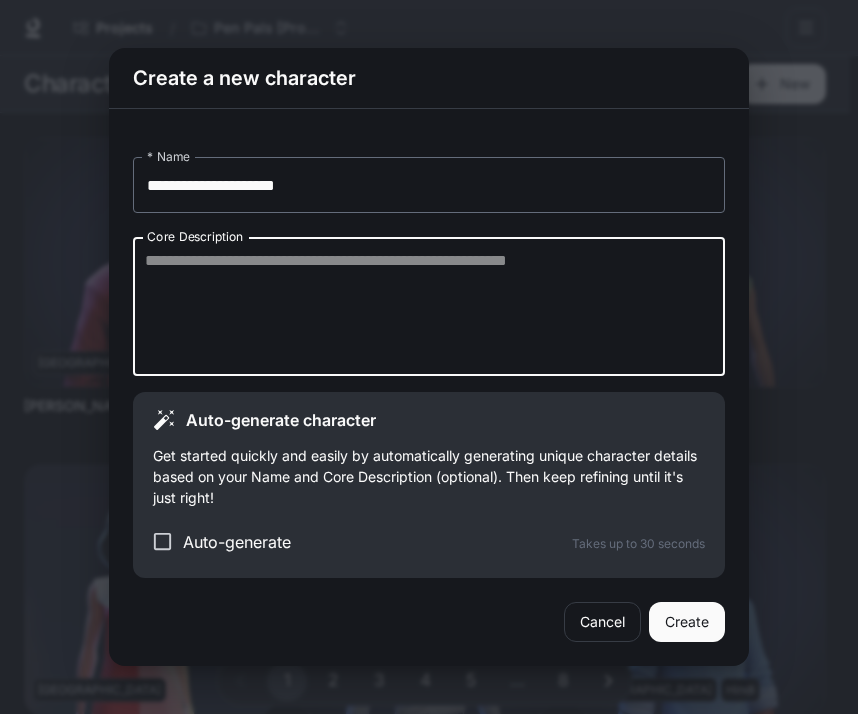 click on "Core Description" at bounding box center (429, 306) 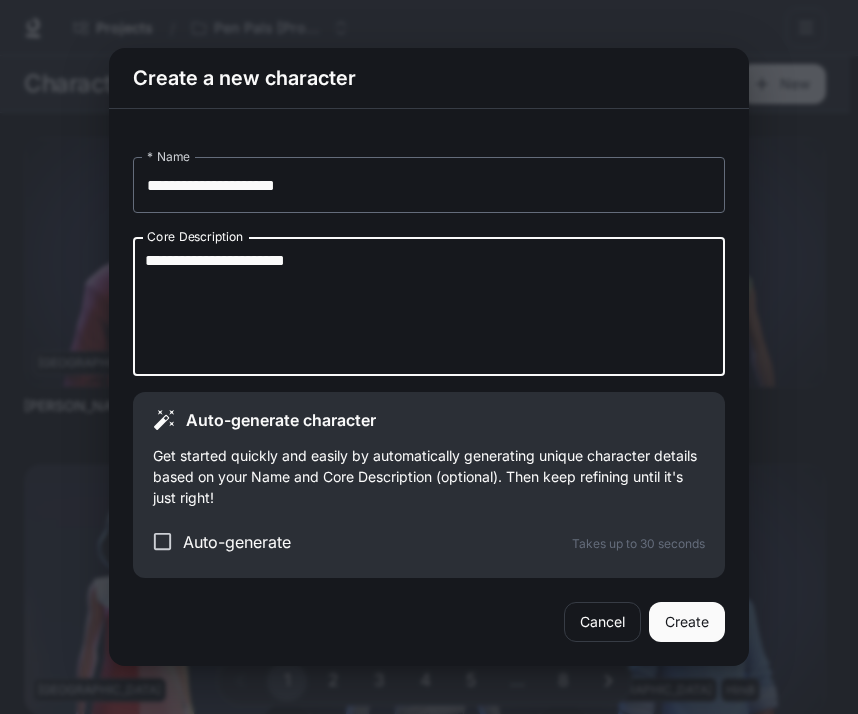 click on "**********" at bounding box center [429, 306] 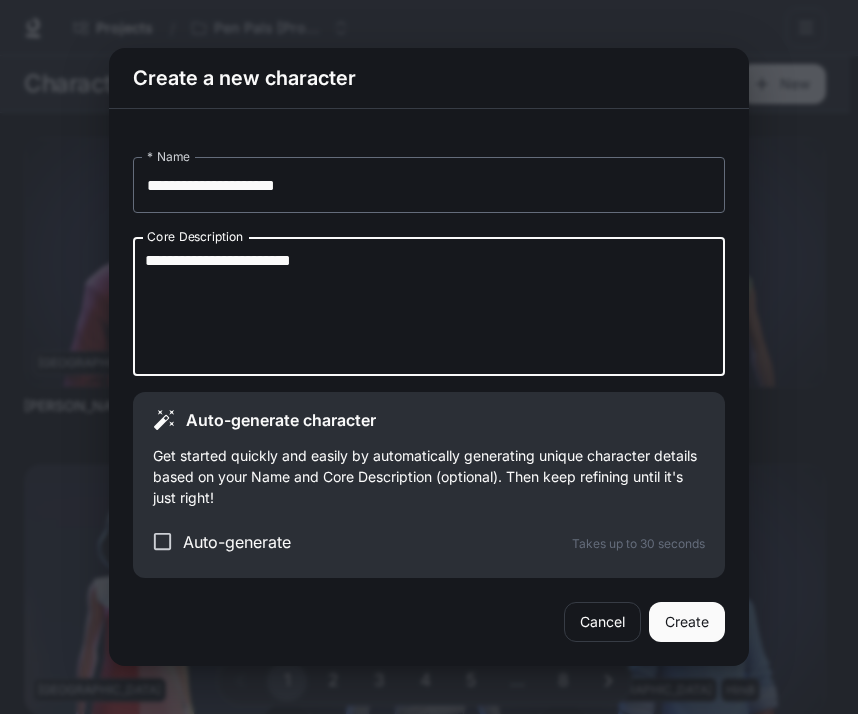 click on "**********" at bounding box center (429, 306) 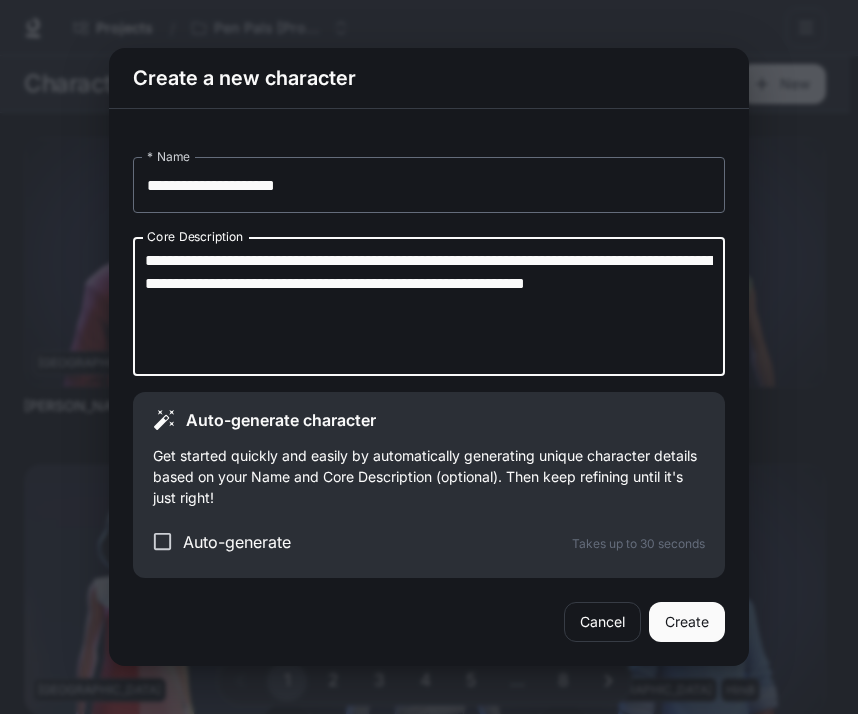 click on "**********" at bounding box center (429, 306) 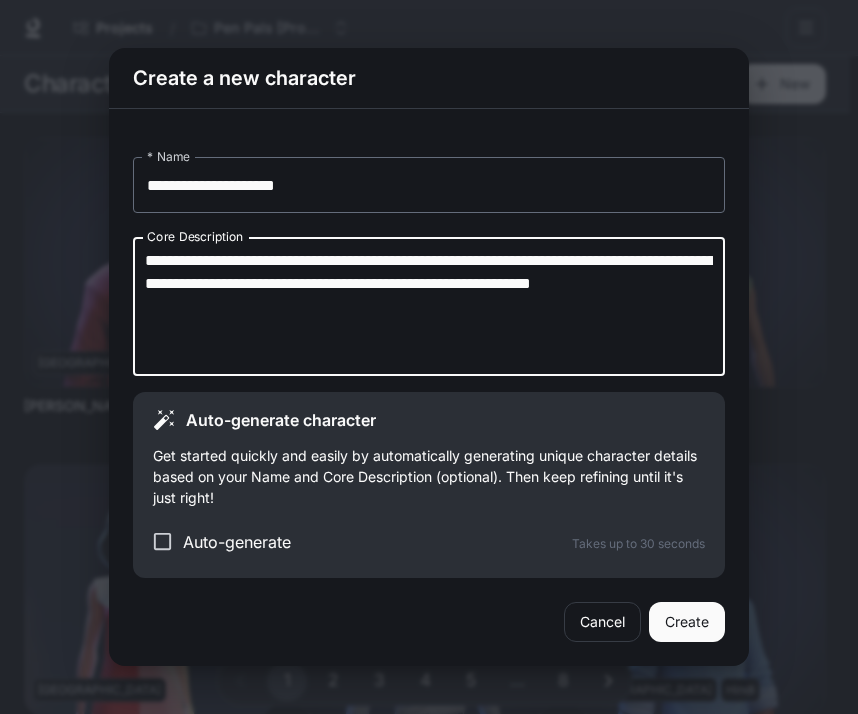 click on "**********" at bounding box center [429, 306] 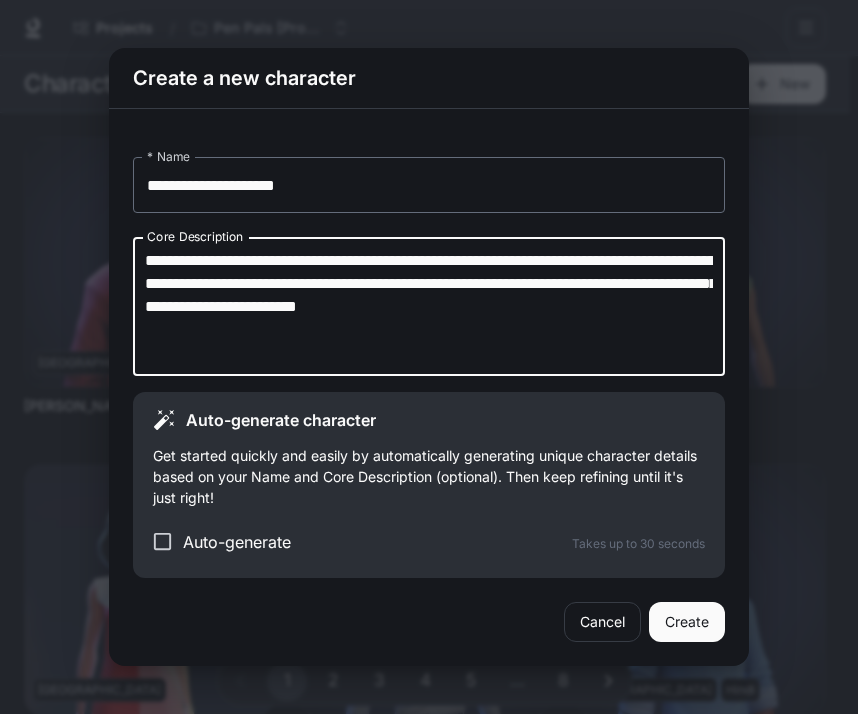 type on "**********" 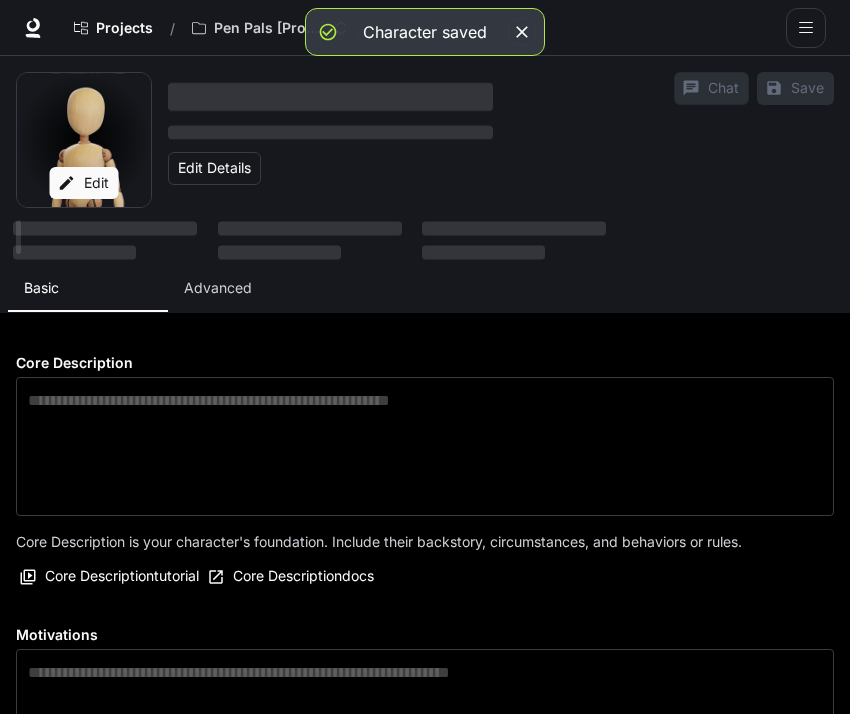 type on "**********" 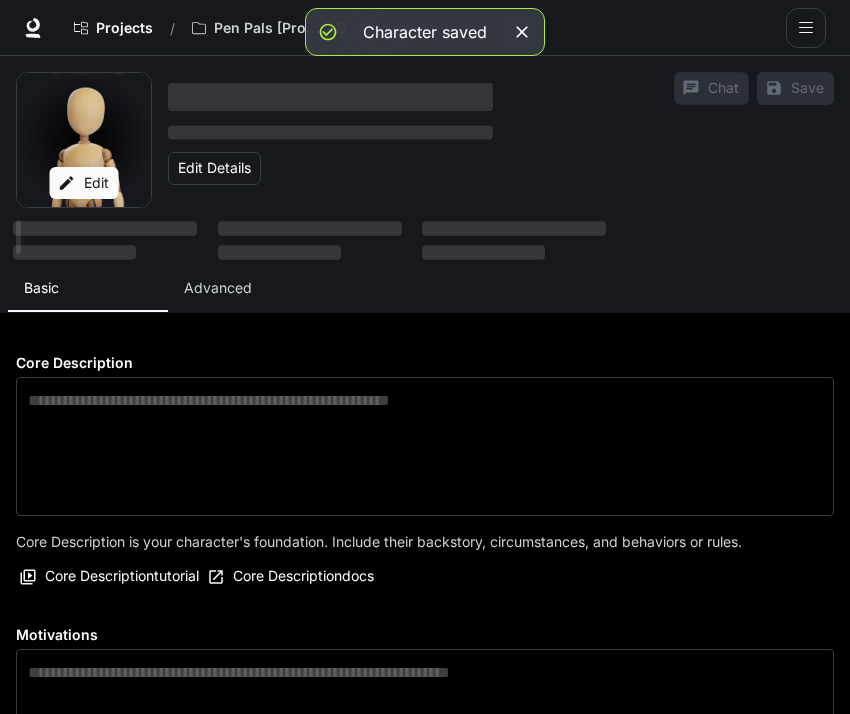 type on "*" 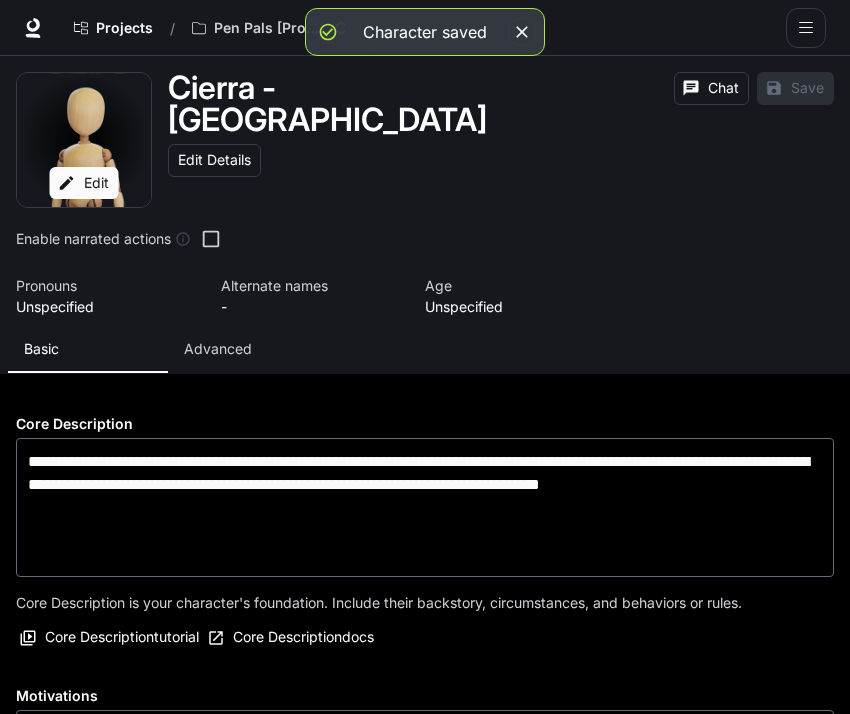 type on "**********" 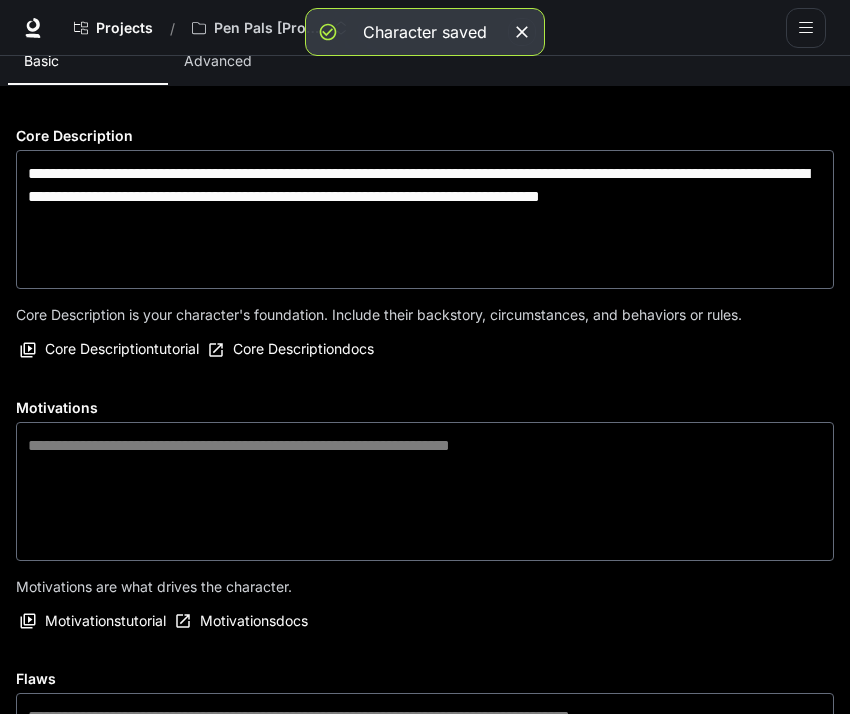 scroll, scrollTop: 332, scrollLeft: 0, axis: vertical 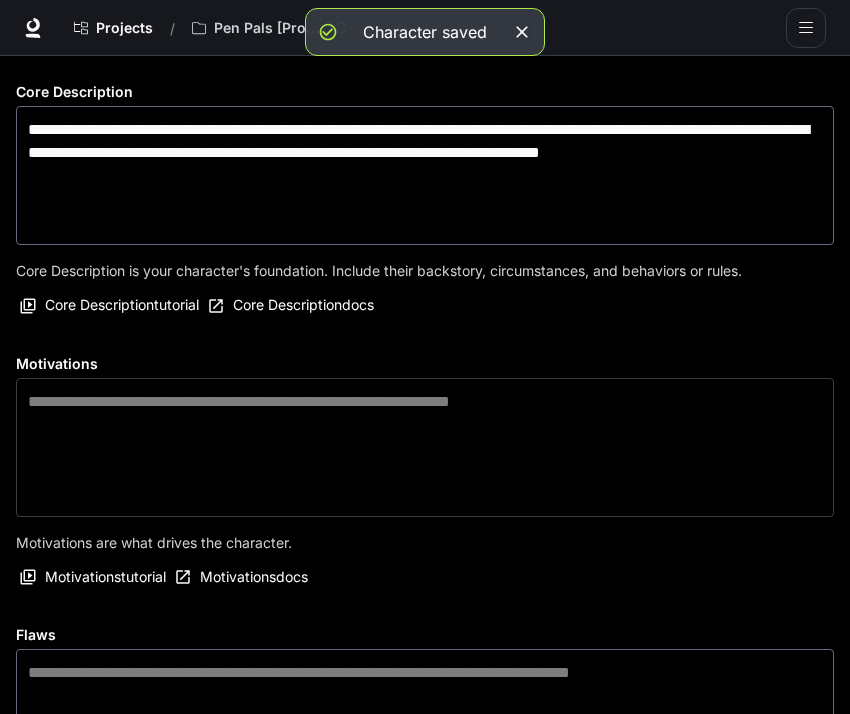 click at bounding box center [425, 447] 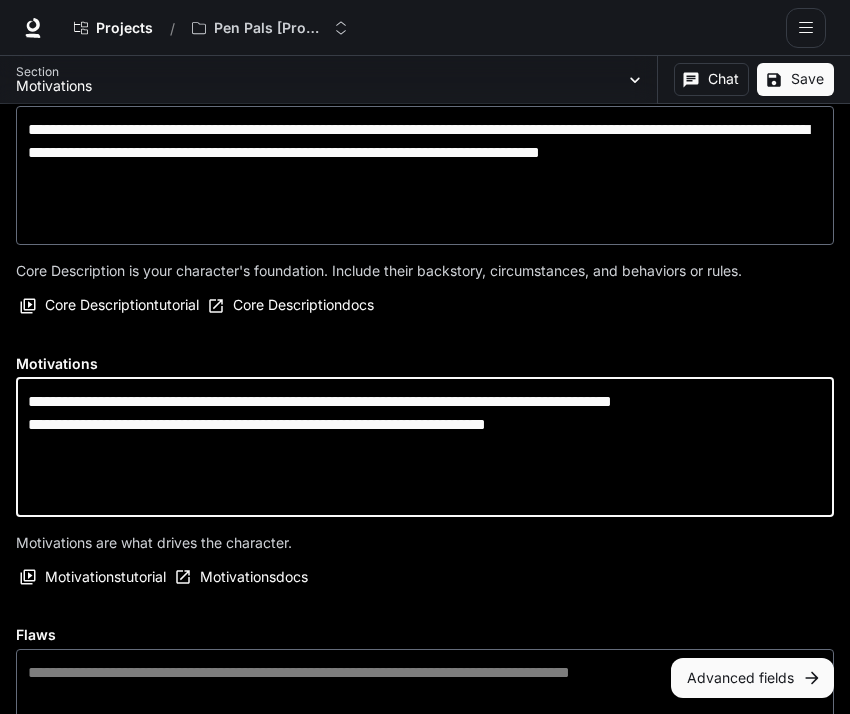 scroll, scrollTop: 494, scrollLeft: 0, axis: vertical 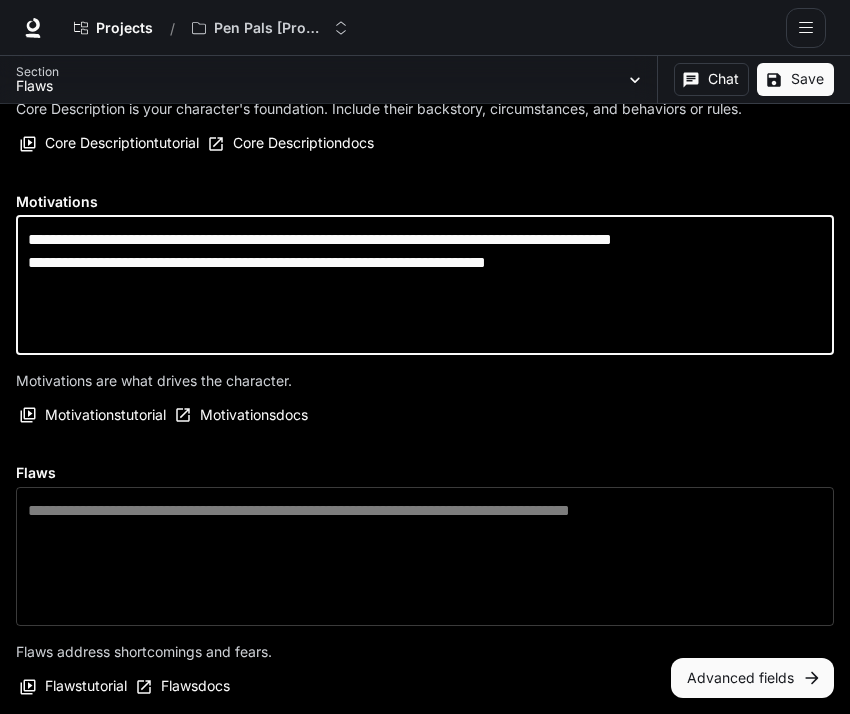 type on "**********" 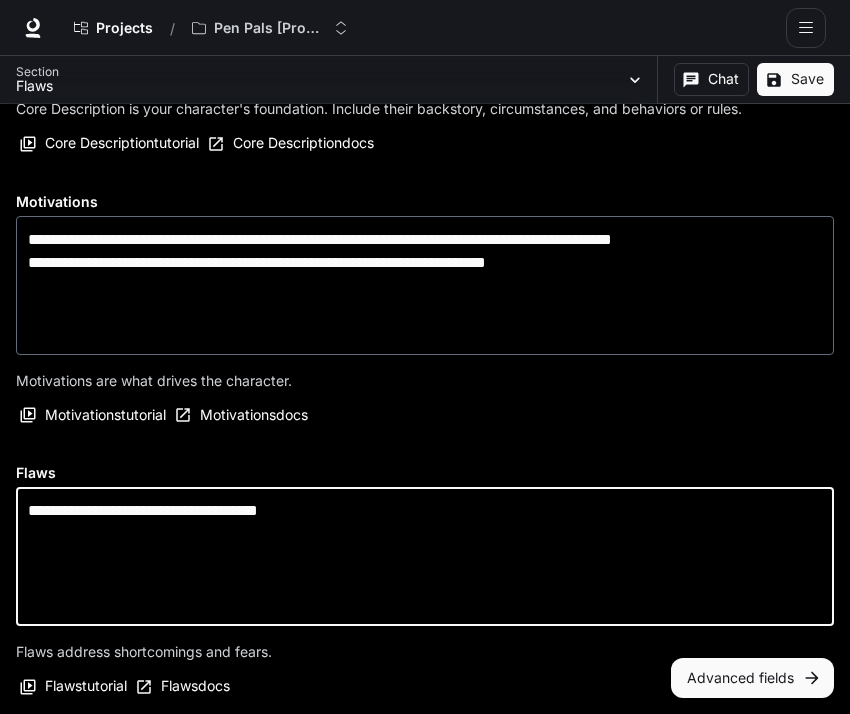 scroll, scrollTop: 573, scrollLeft: 0, axis: vertical 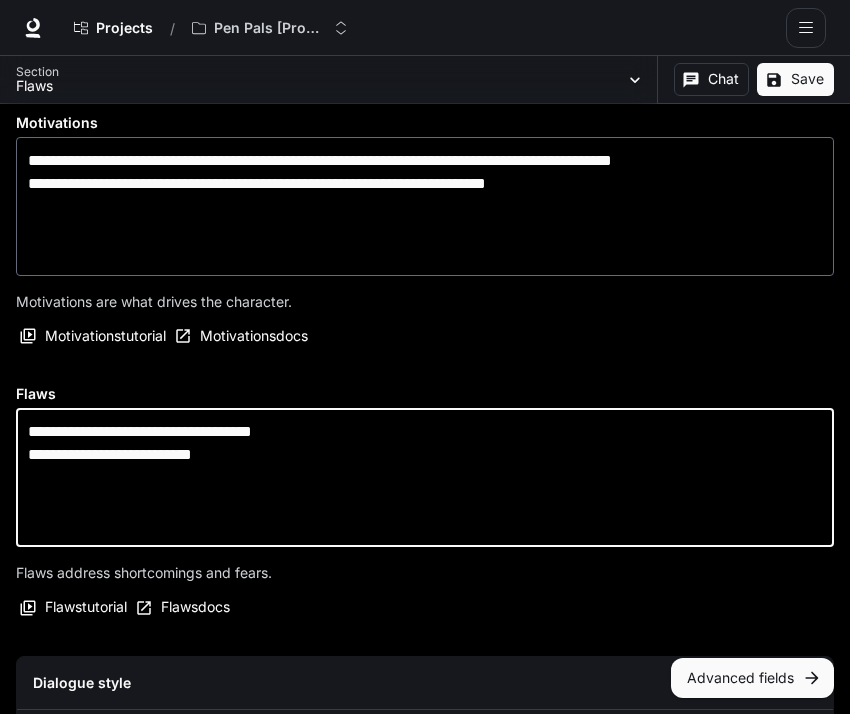 click on "**********" at bounding box center (425, 477) 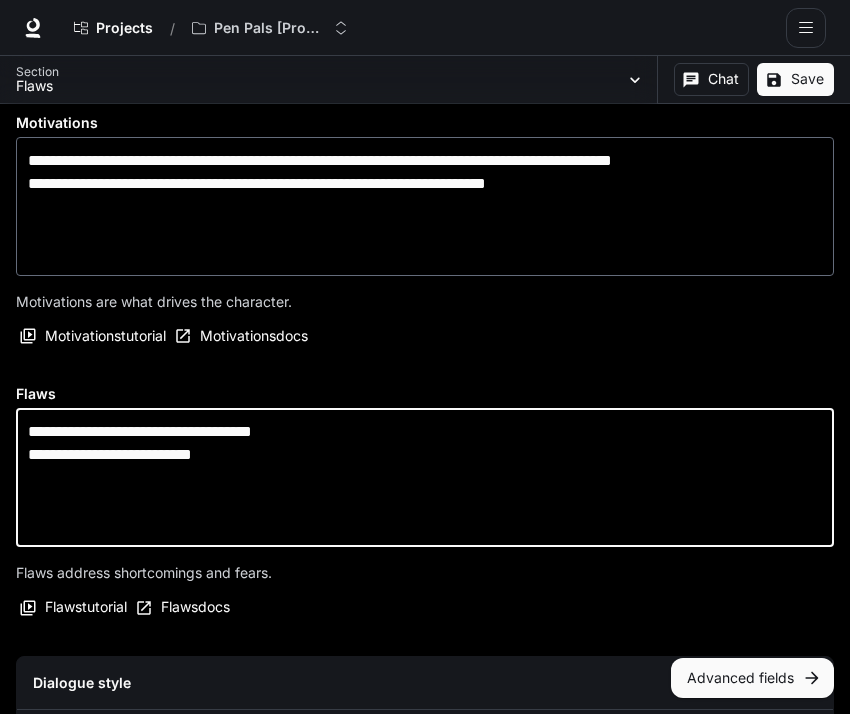 click on "**********" at bounding box center (425, 477) 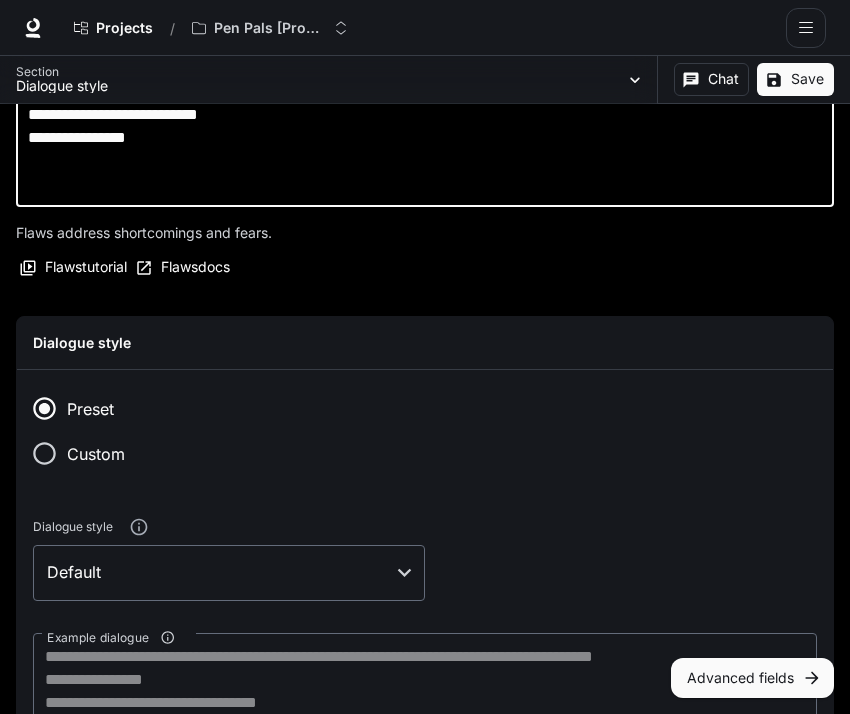 scroll, scrollTop: 1067, scrollLeft: 0, axis: vertical 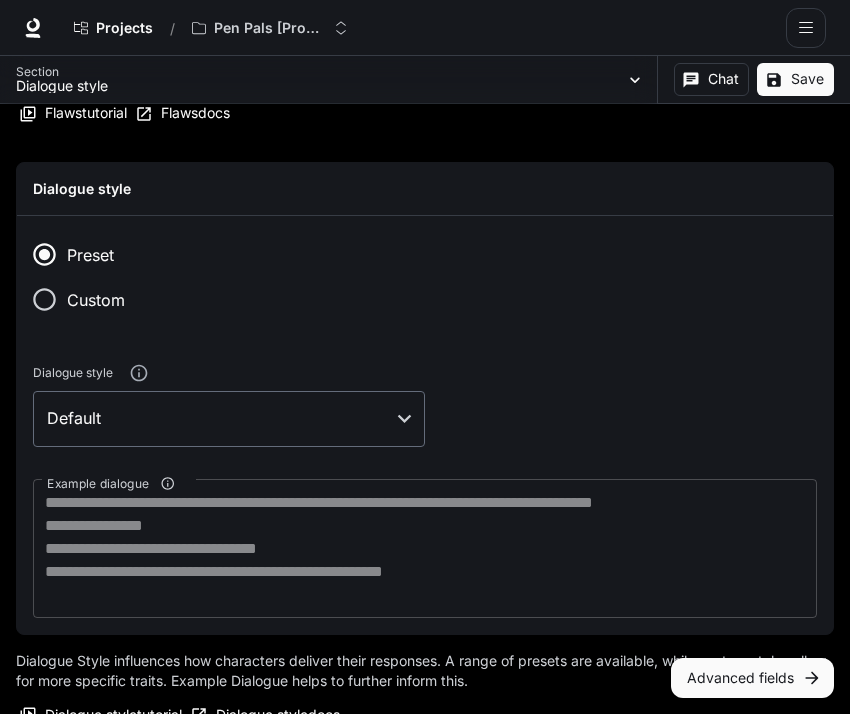 type on "**********" 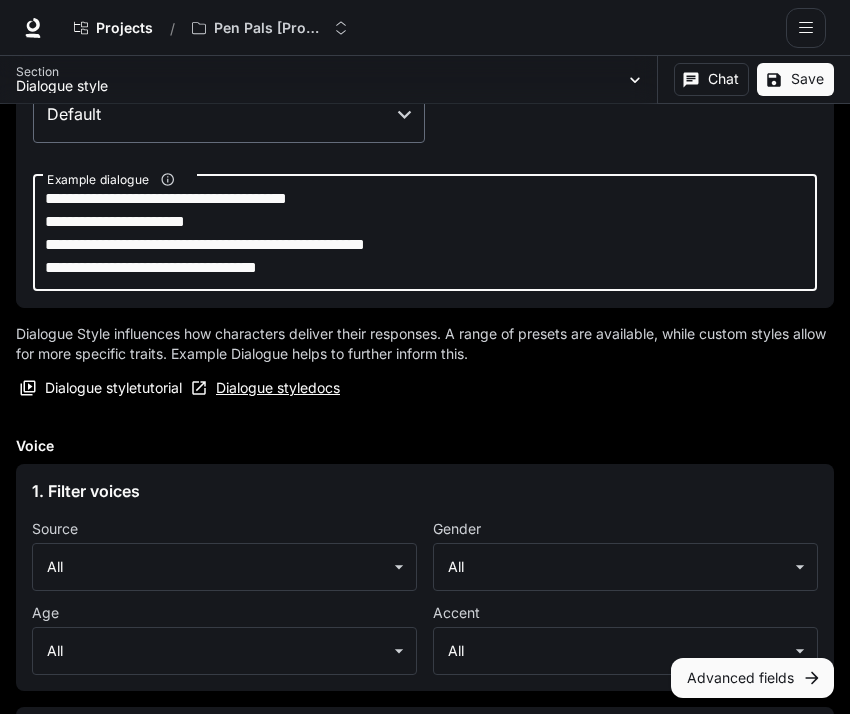 scroll, scrollTop: 1604, scrollLeft: 0, axis: vertical 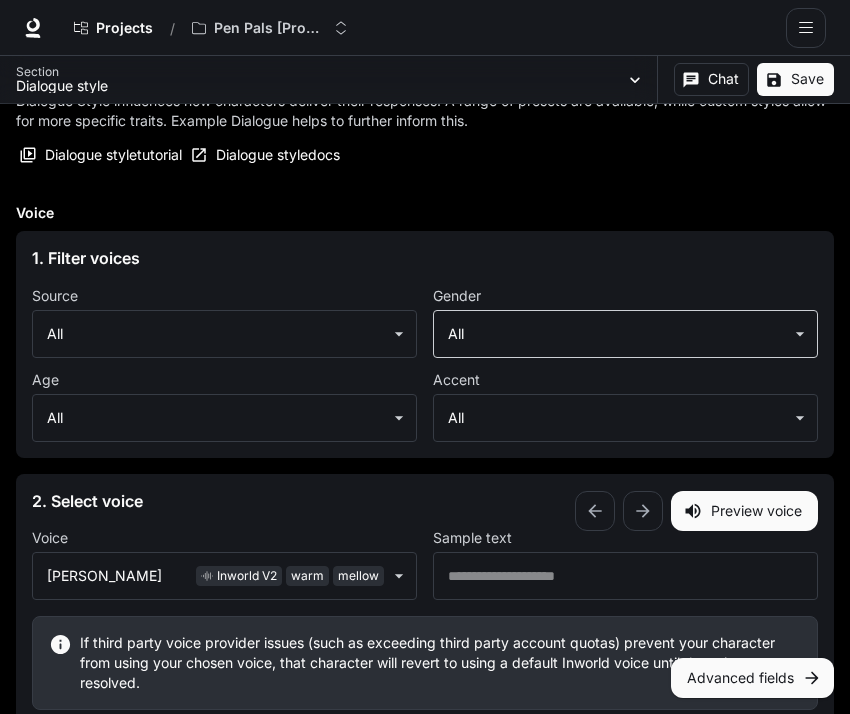 type on "**********" 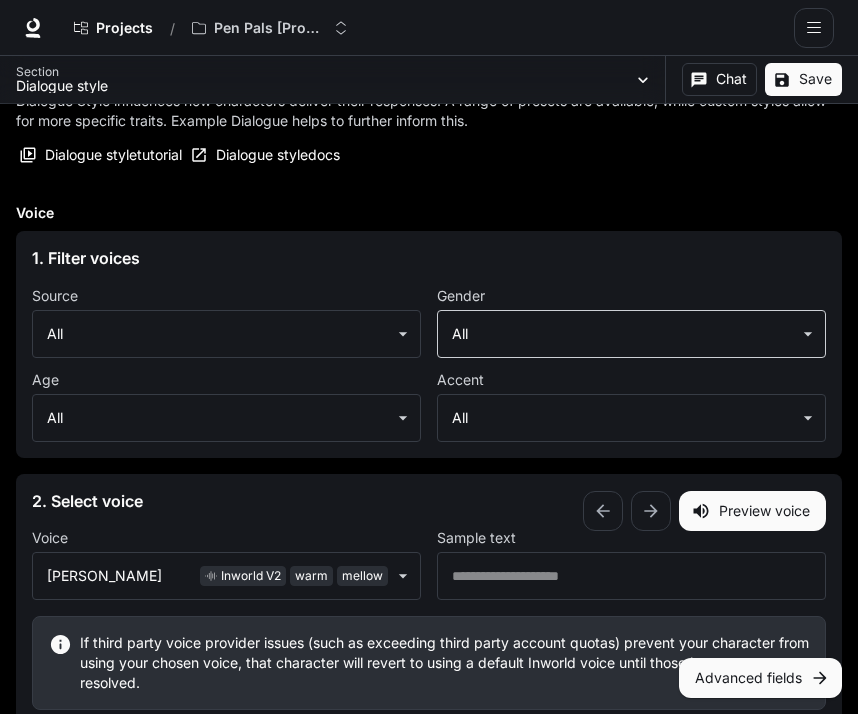 click on "**********" at bounding box center (429, -233) 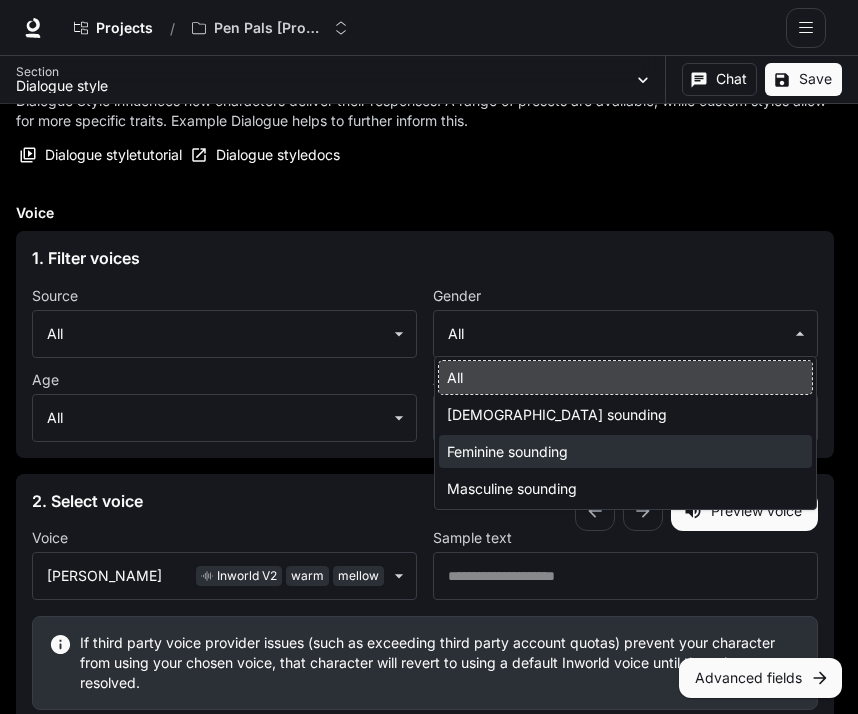 click on "Feminine sounding" at bounding box center [625, 451] 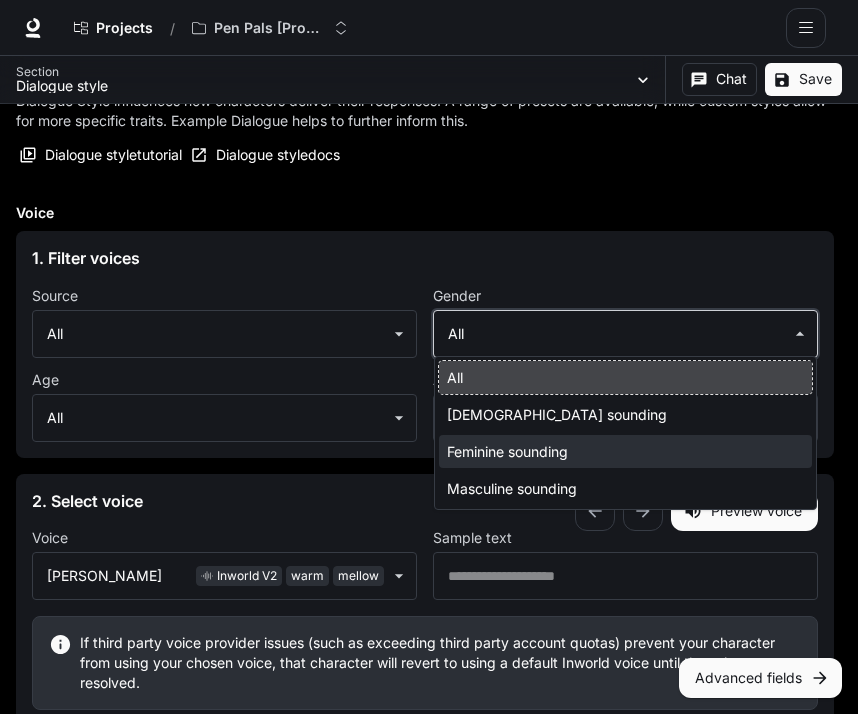 type on "**********" 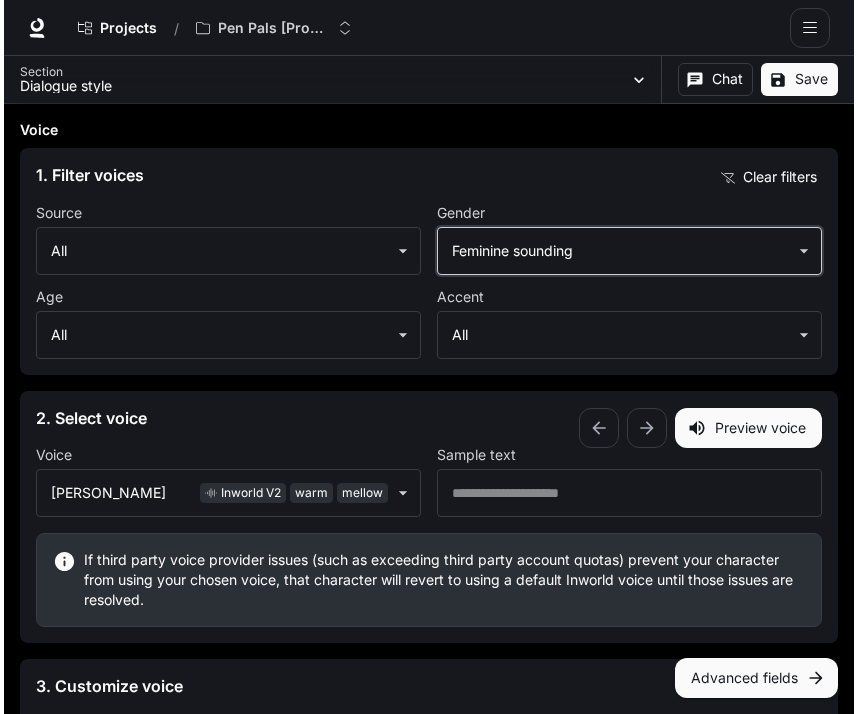 scroll, scrollTop: 1700, scrollLeft: 0, axis: vertical 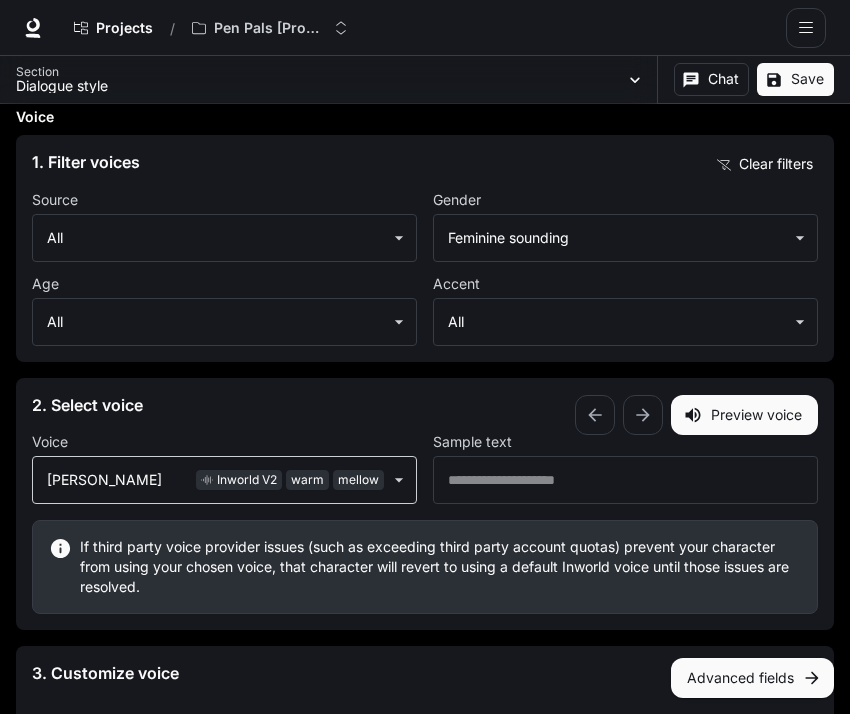 click on "**********" at bounding box center [425, -329] 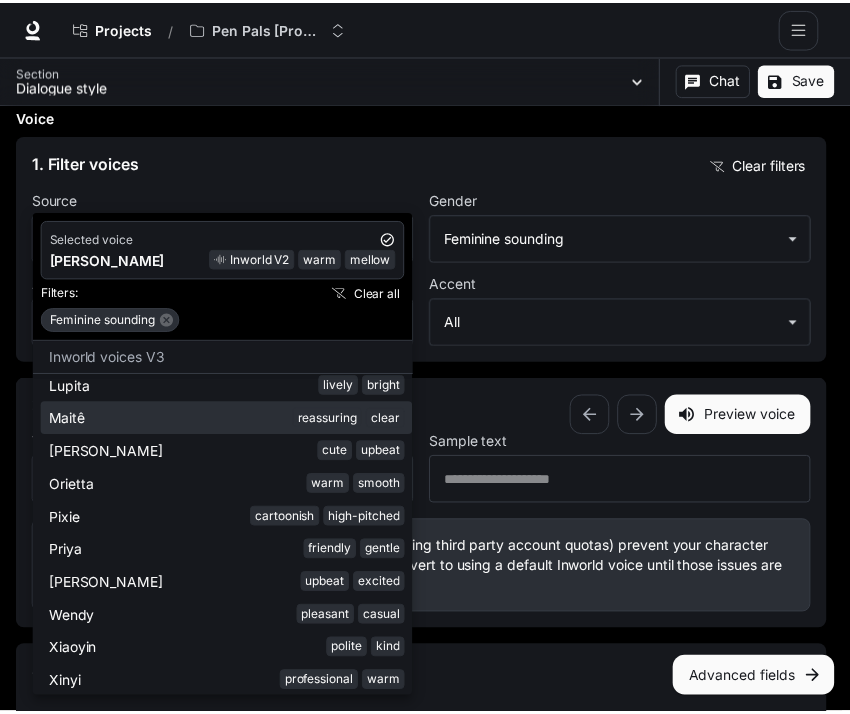 scroll, scrollTop: 1722, scrollLeft: 0, axis: vertical 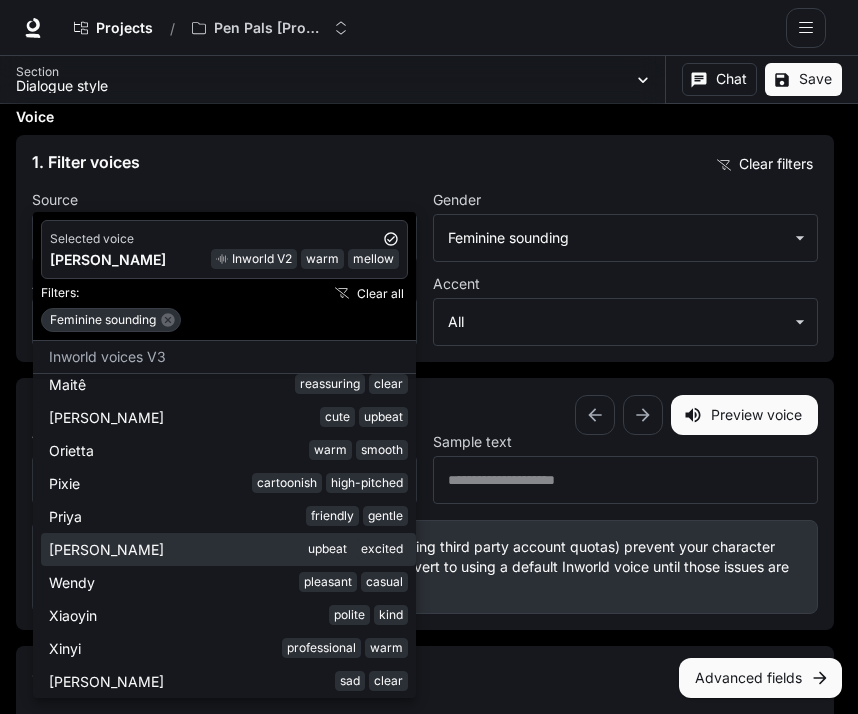 click on "[PERSON_NAME] upbeat excited" at bounding box center [228, 549] 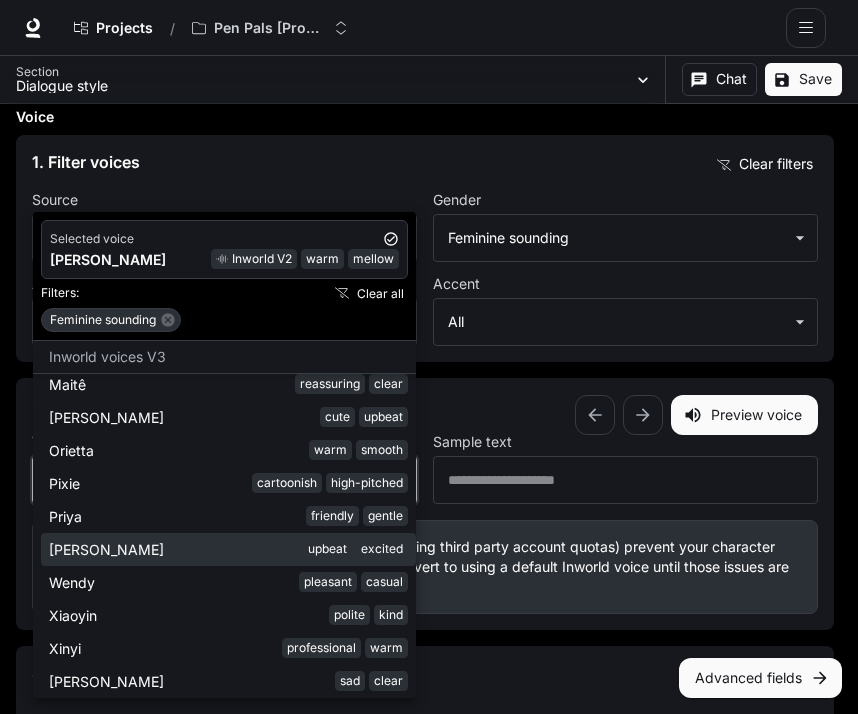 type on "**********" 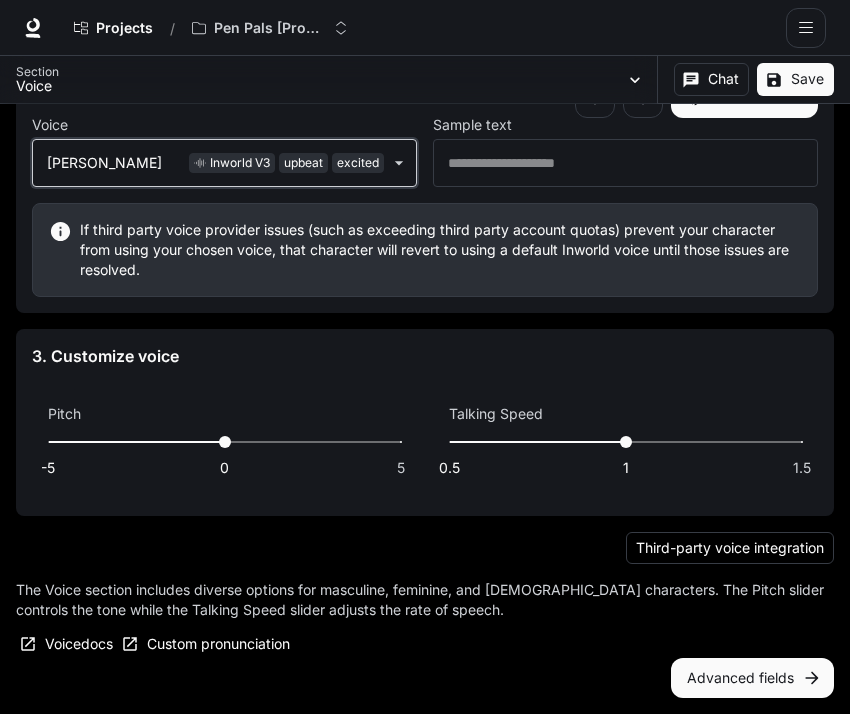 scroll, scrollTop: 1981, scrollLeft: 0, axis: vertical 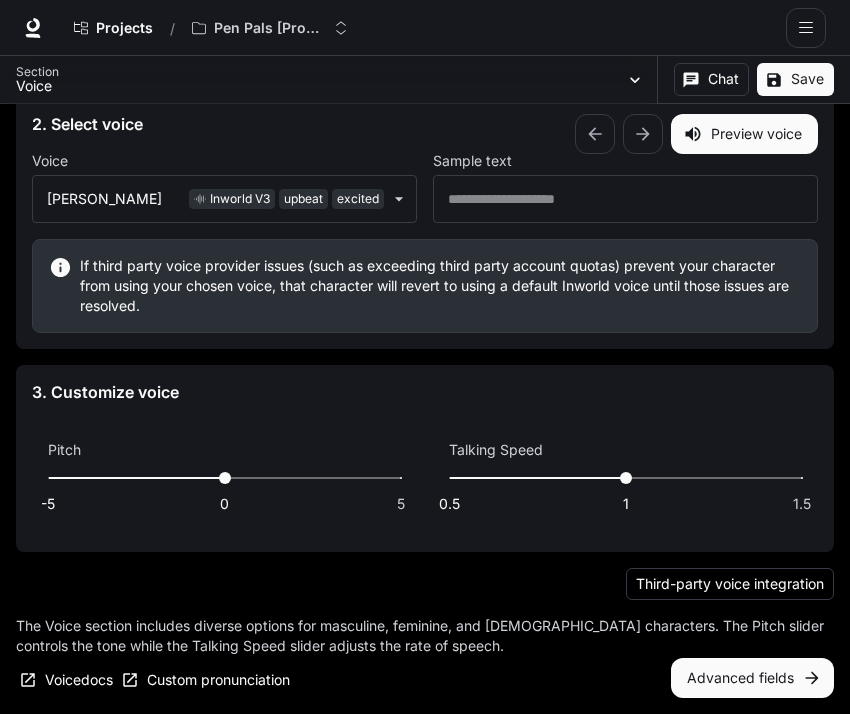 click on "Preview voice" at bounding box center [744, 134] 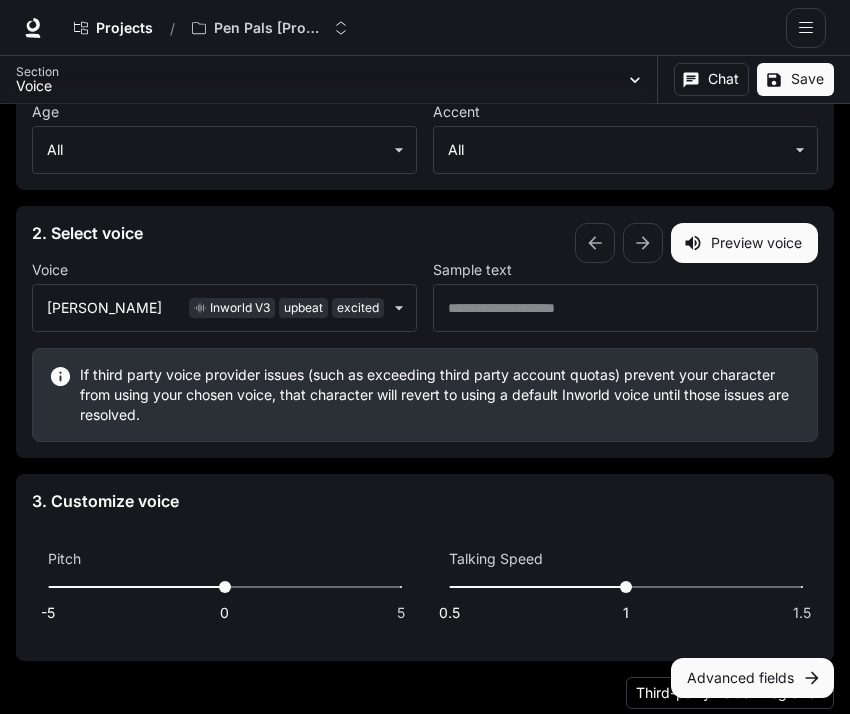 scroll, scrollTop: 1781, scrollLeft: 0, axis: vertical 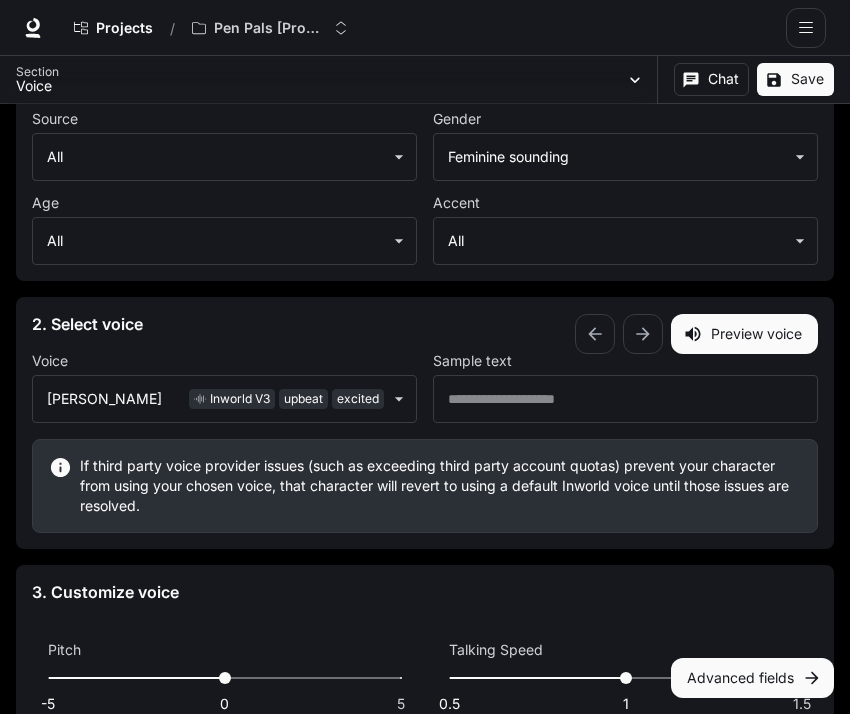 click on "Advanced fields" at bounding box center [752, 678] 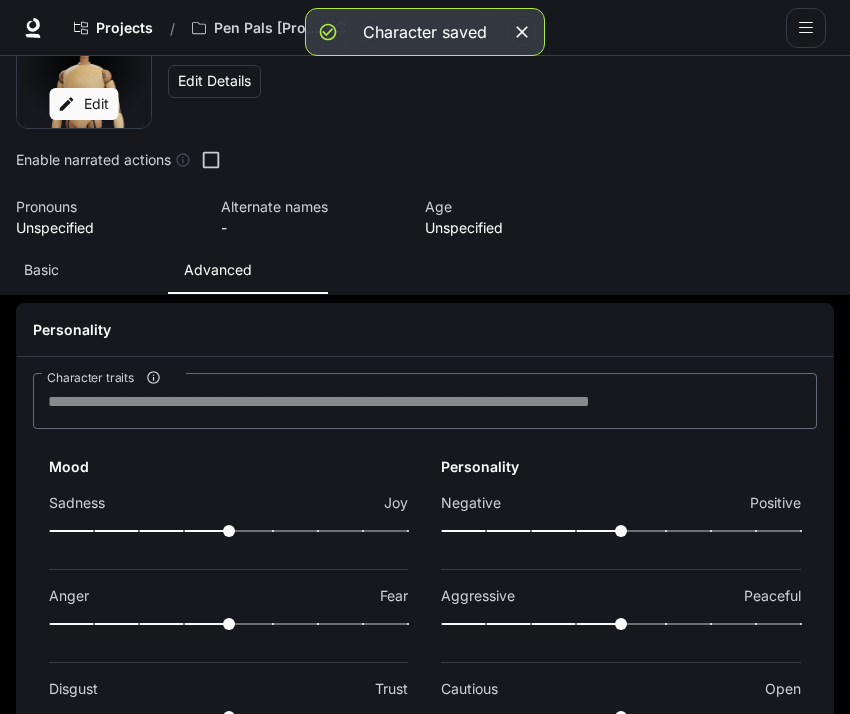 scroll, scrollTop: 88, scrollLeft: 0, axis: vertical 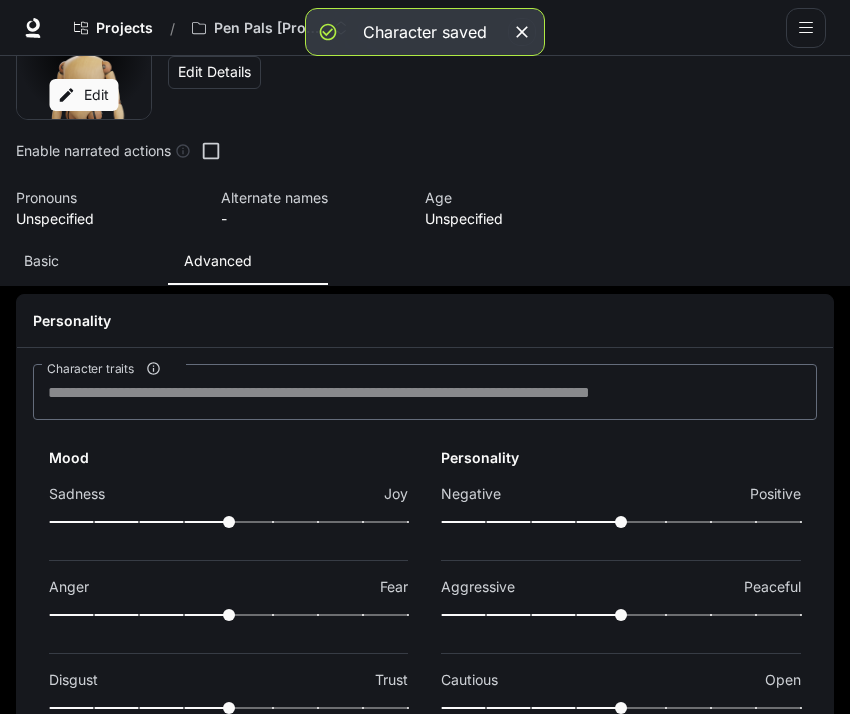 click on "Basic" at bounding box center (88, 261) 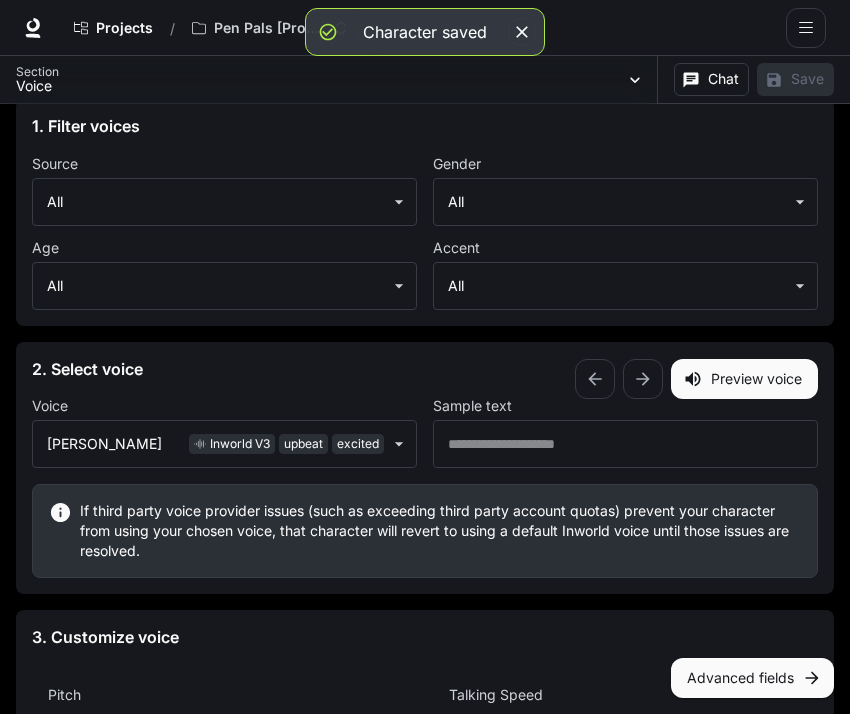 scroll, scrollTop: 2017, scrollLeft: 0, axis: vertical 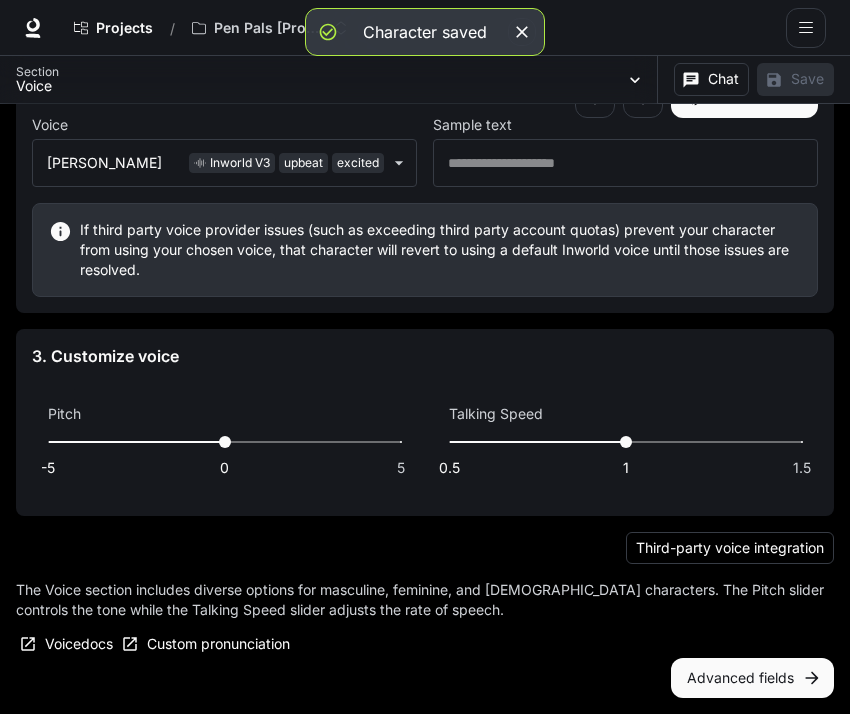 click on "Advanced fields" at bounding box center (752, 678) 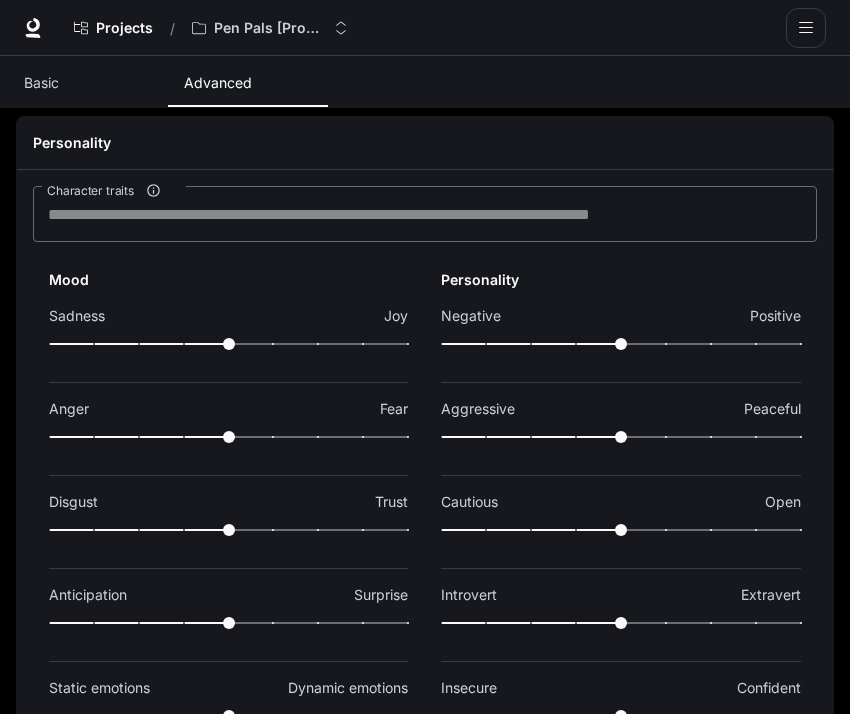 scroll, scrollTop: 267, scrollLeft: 0, axis: vertical 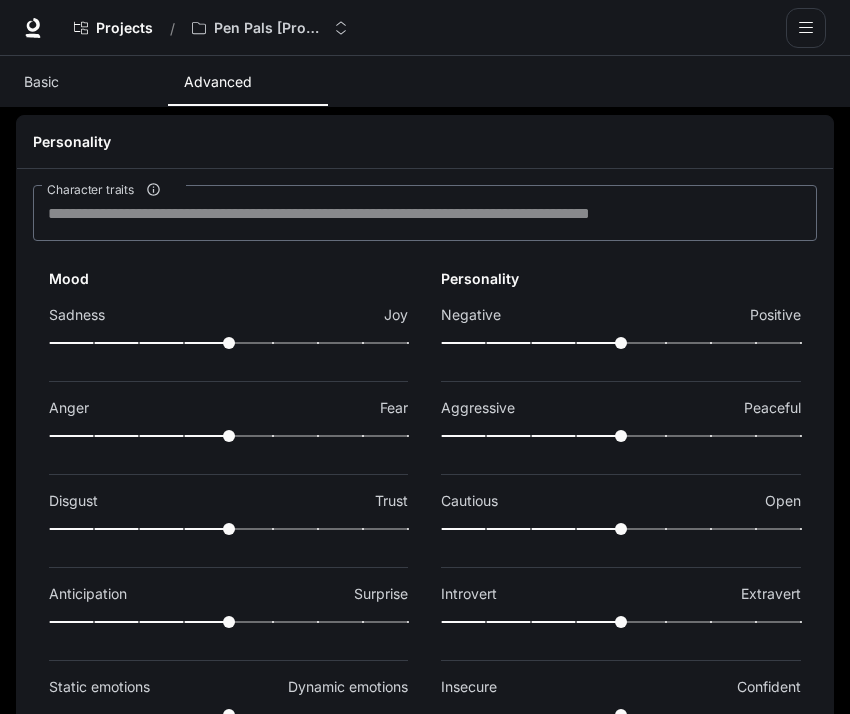 click at bounding box center (228, 343) 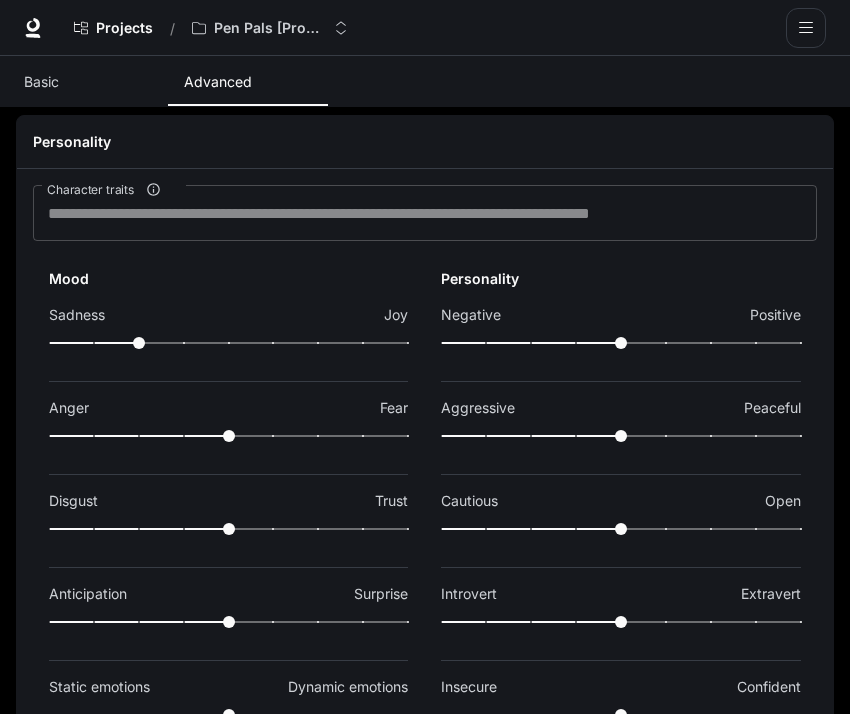 click on "Character traits" at bounding box center [425, 213] 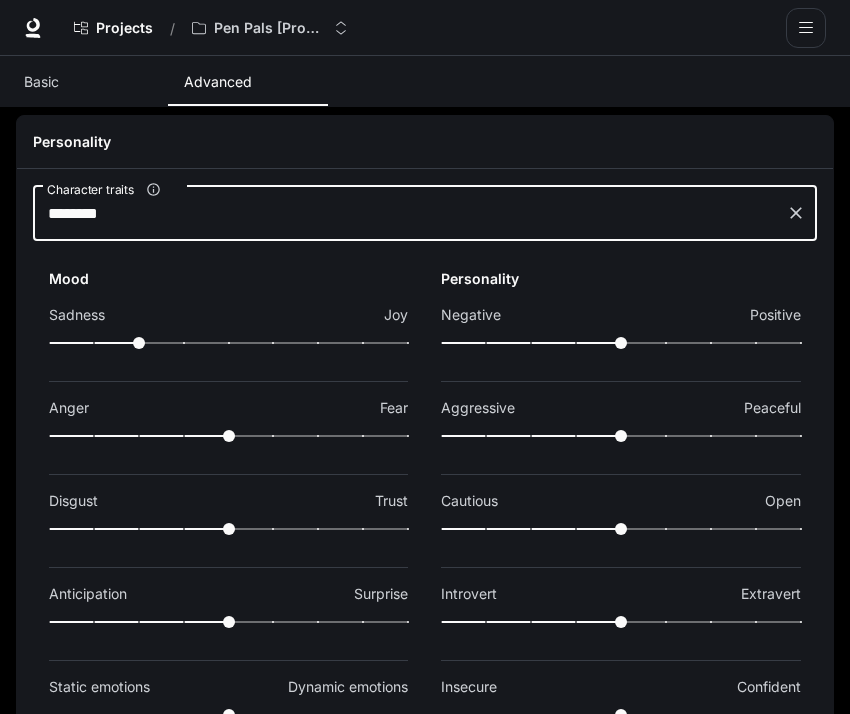 type on "********" 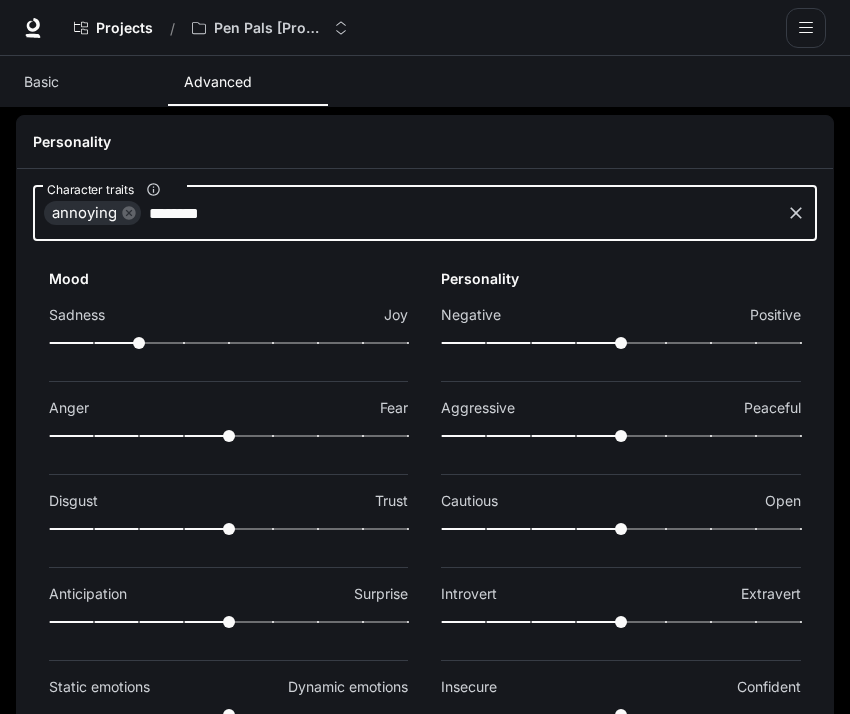 type on "*******" 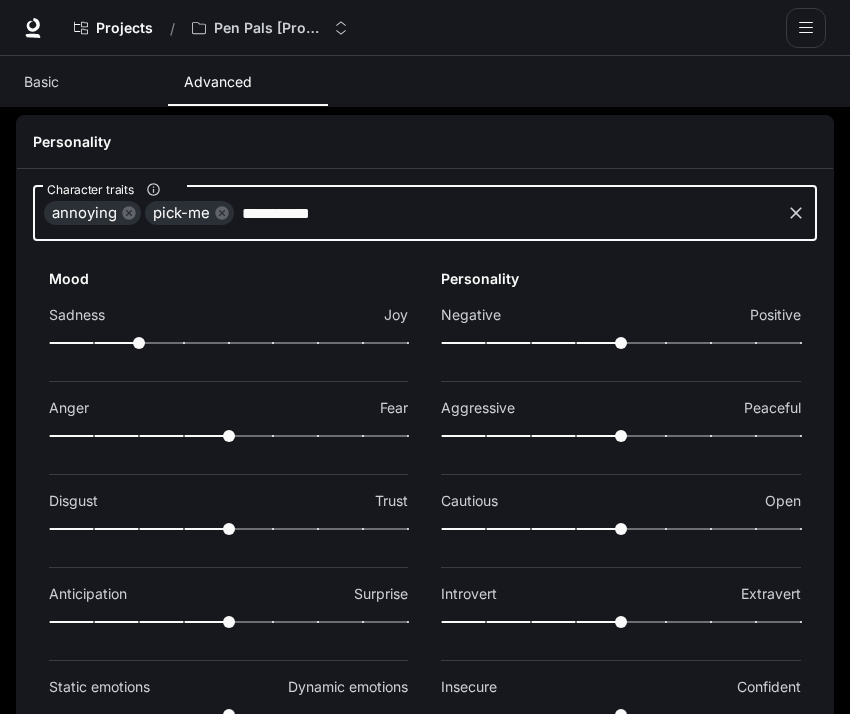 type on "**********" 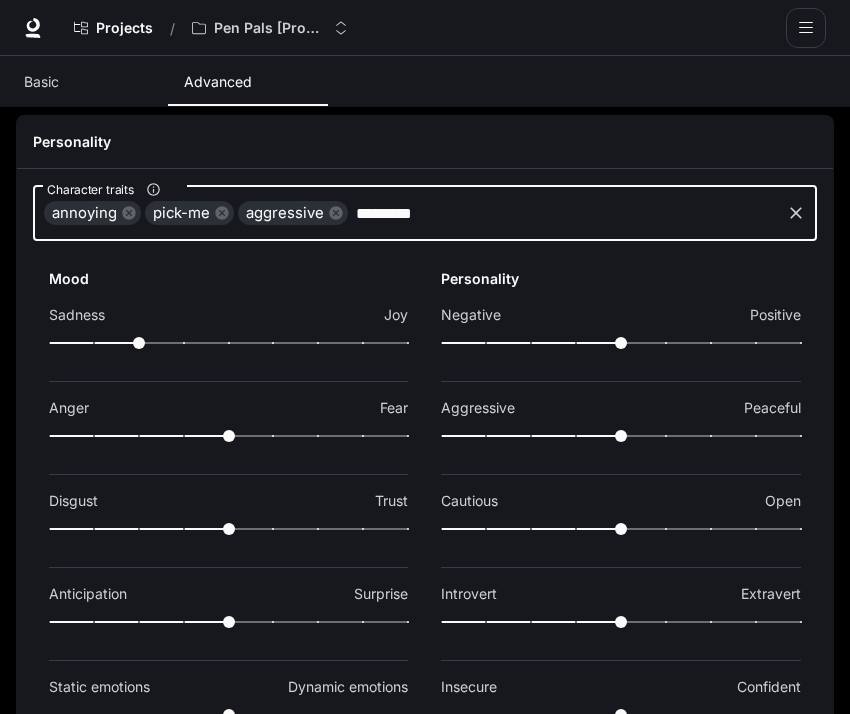 type on "********" 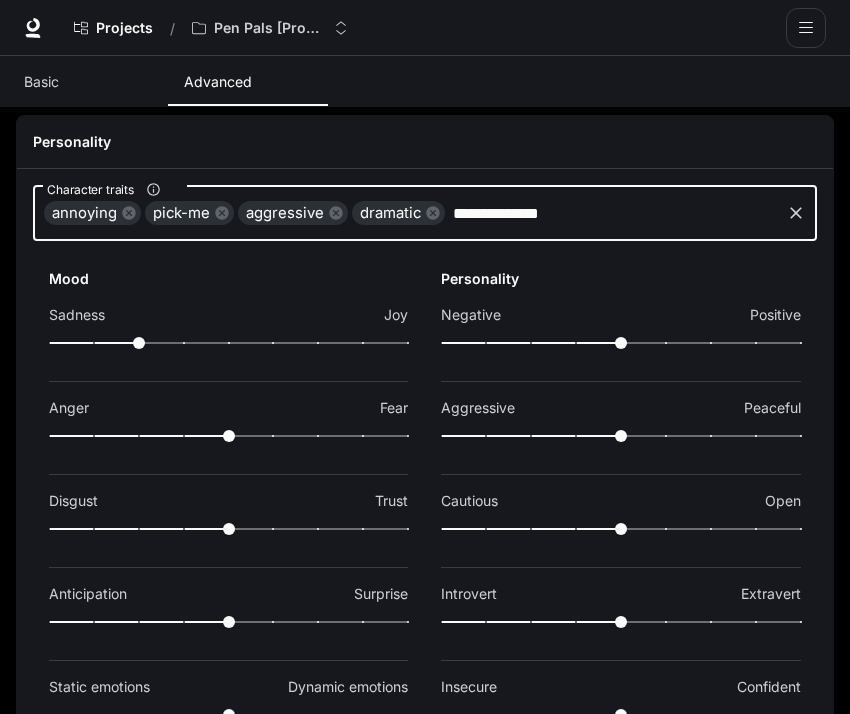type on "**********" 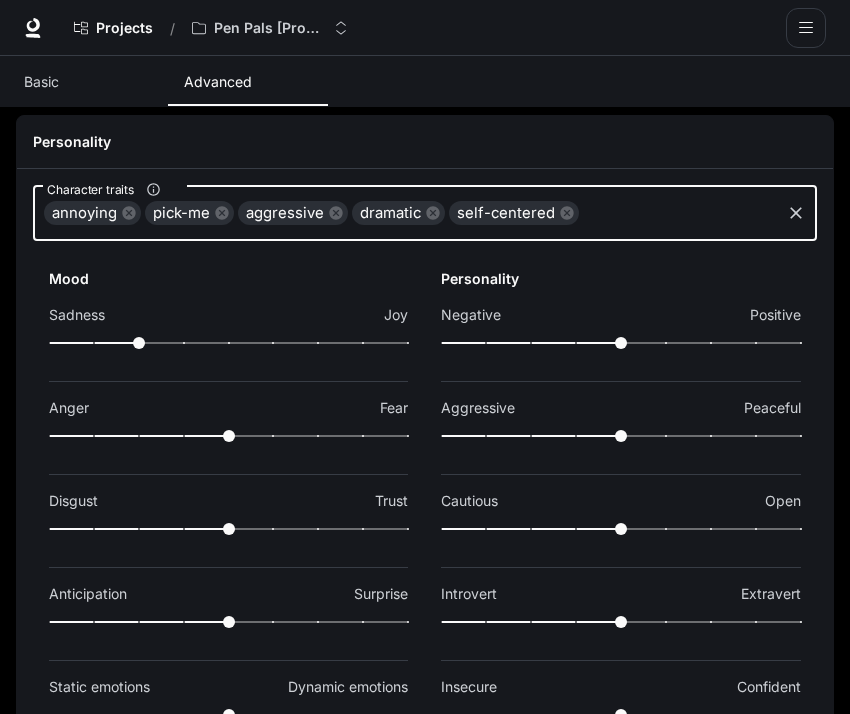 scroll, scrollTop: 322, scrollLeft: 0, axis: vertical 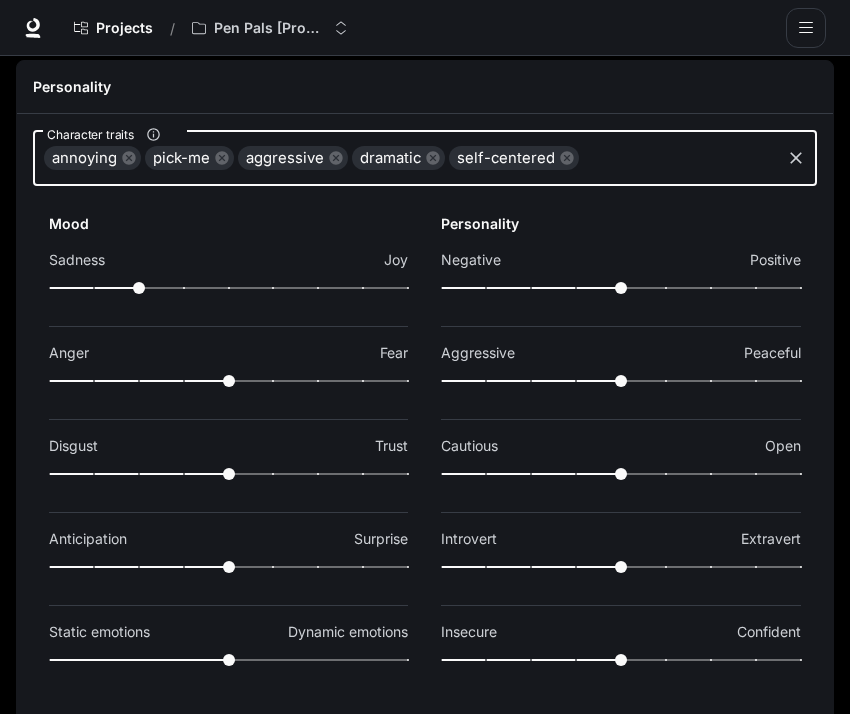 click at bounding box center (531, 288) 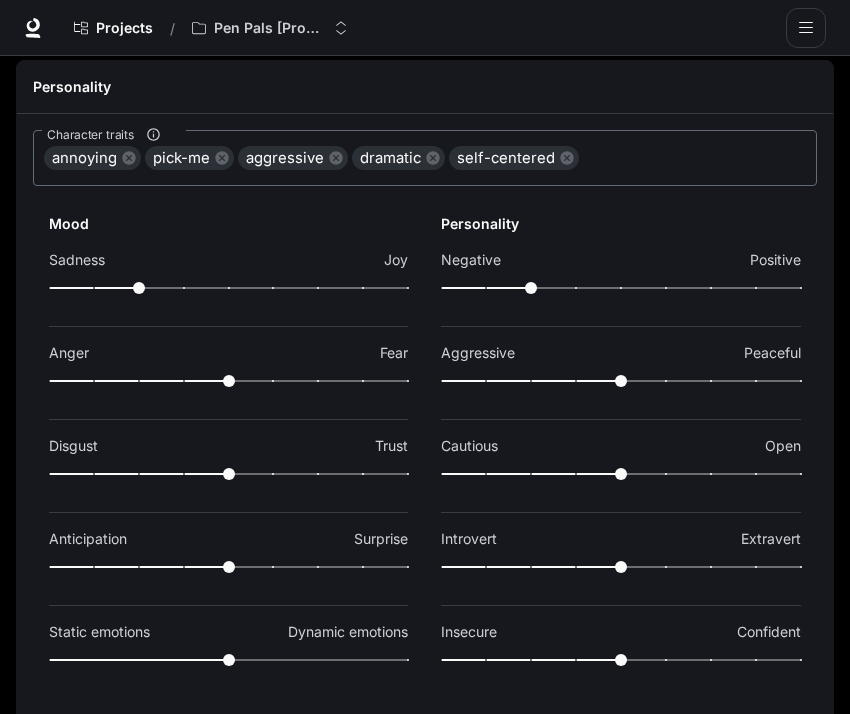 click at bounding box center (228, 288) 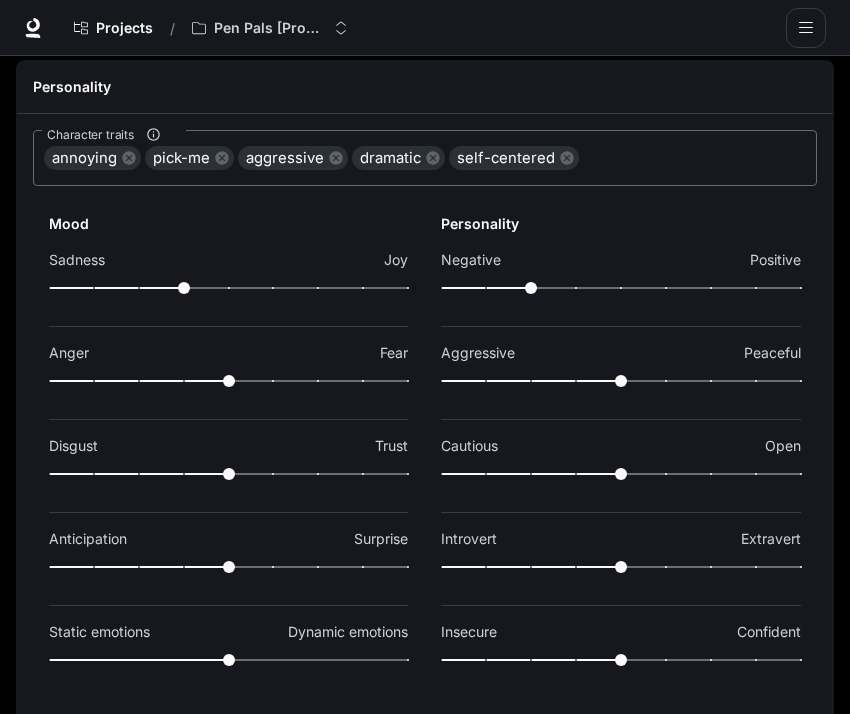 scroll, scrollTop: 365, scrollLeft: 0, axis: vertical 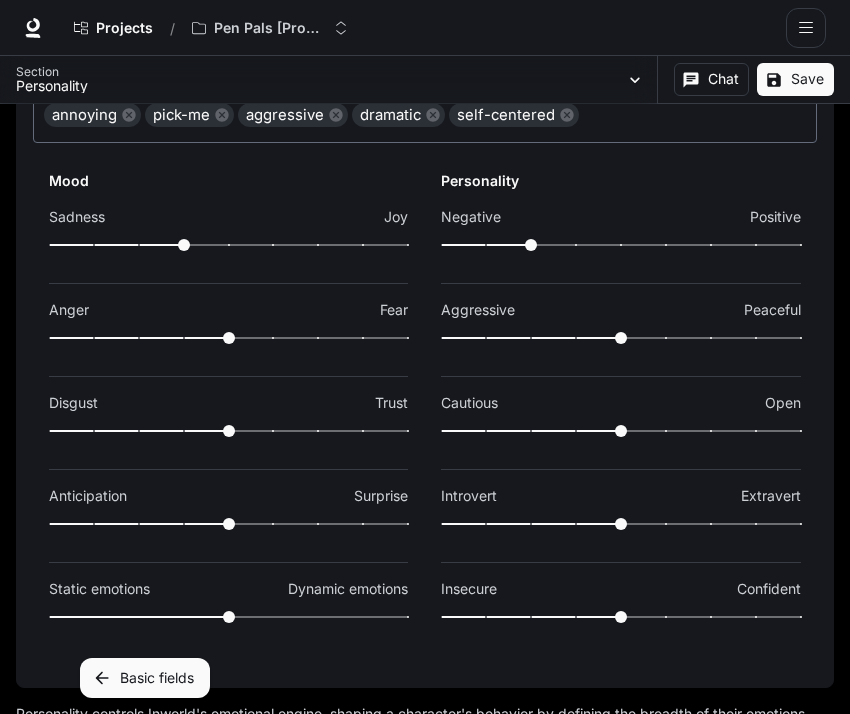 click at bounding box center [228, 245] 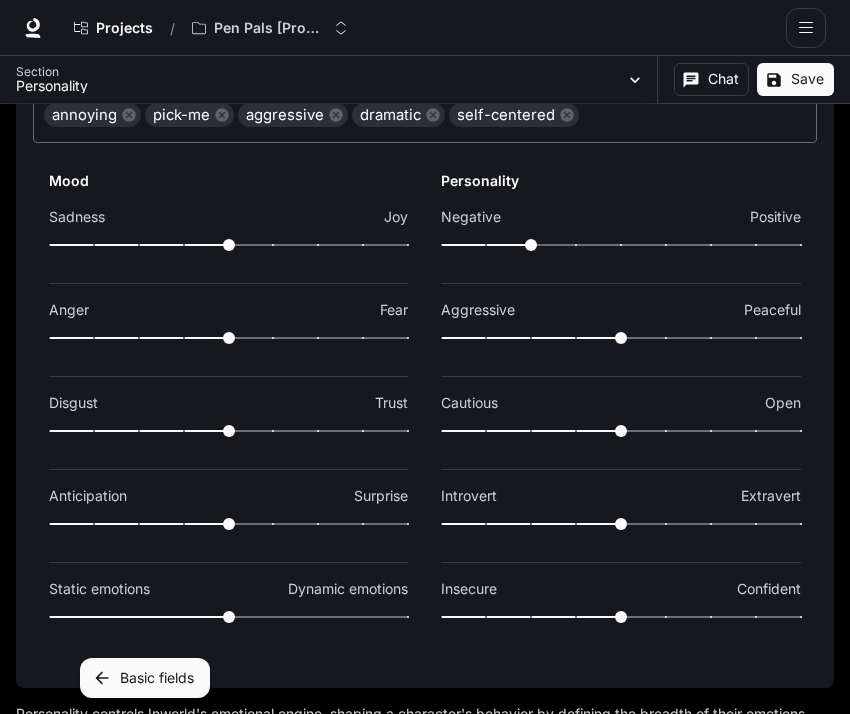 click at bounding box center [621, 245] 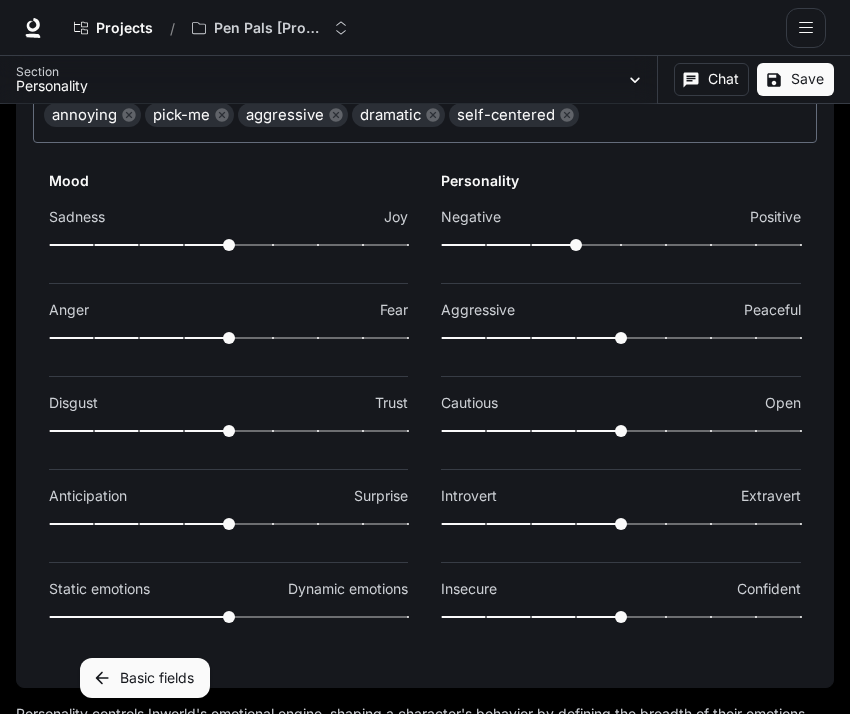 scroll, scrollTop: 409, scrollLeft: 0, axis: vertical 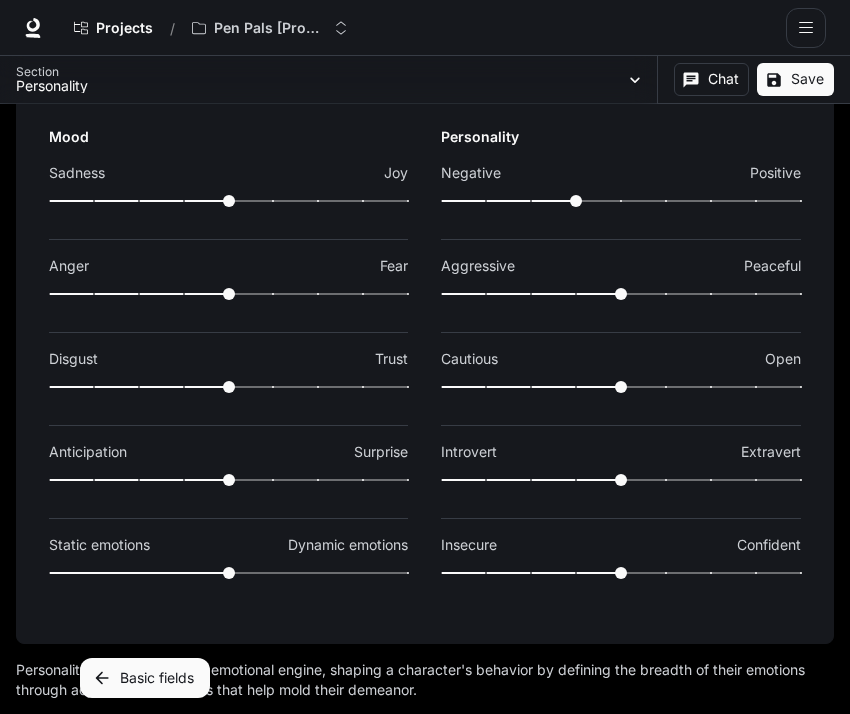 click at bounding box center [228, 294] 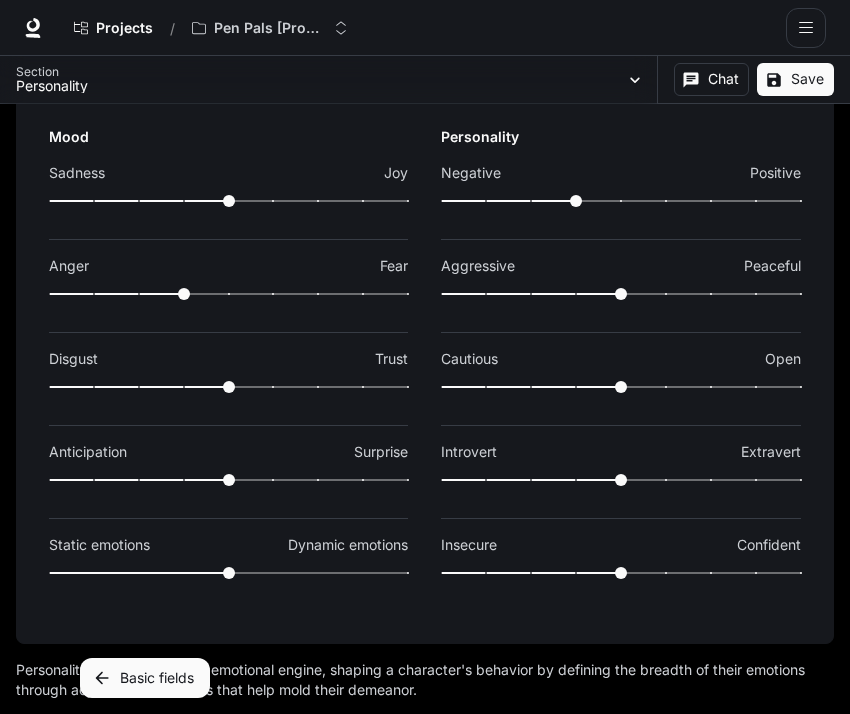 click at bounding box center (139, 387) 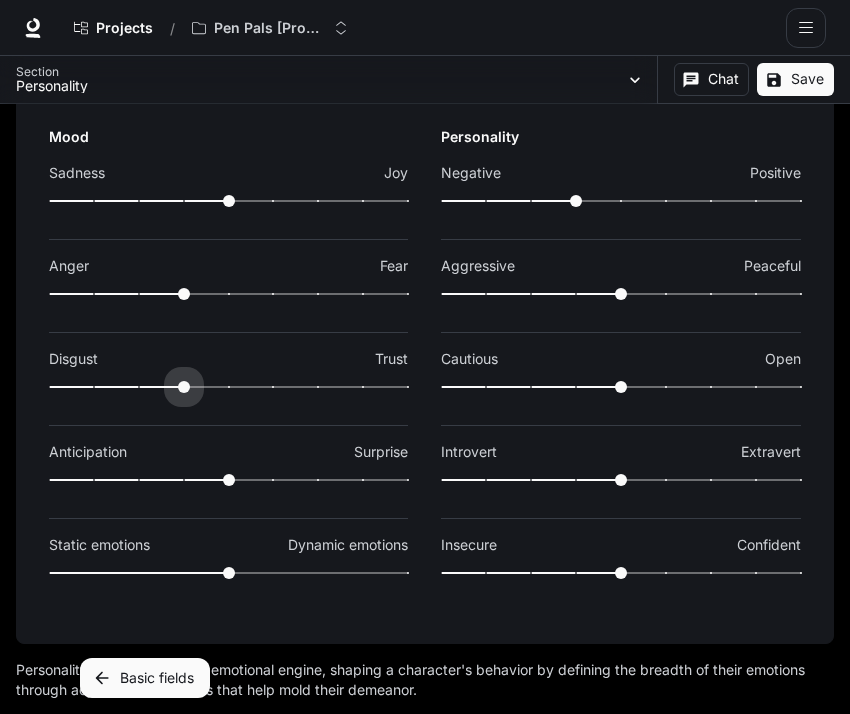 click at bounding box center [228, 387] 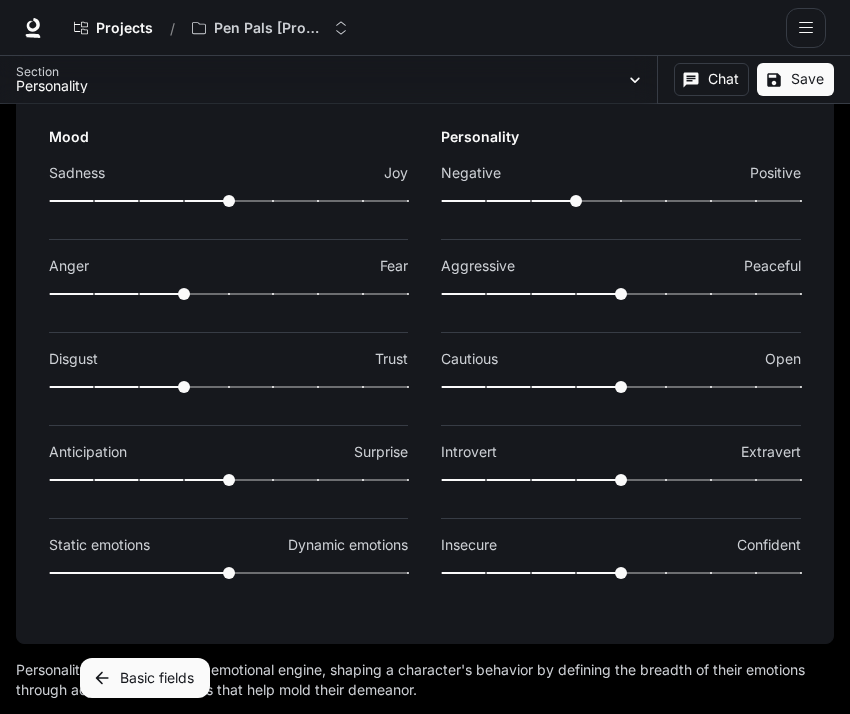 click at bounding box center (228, 387) 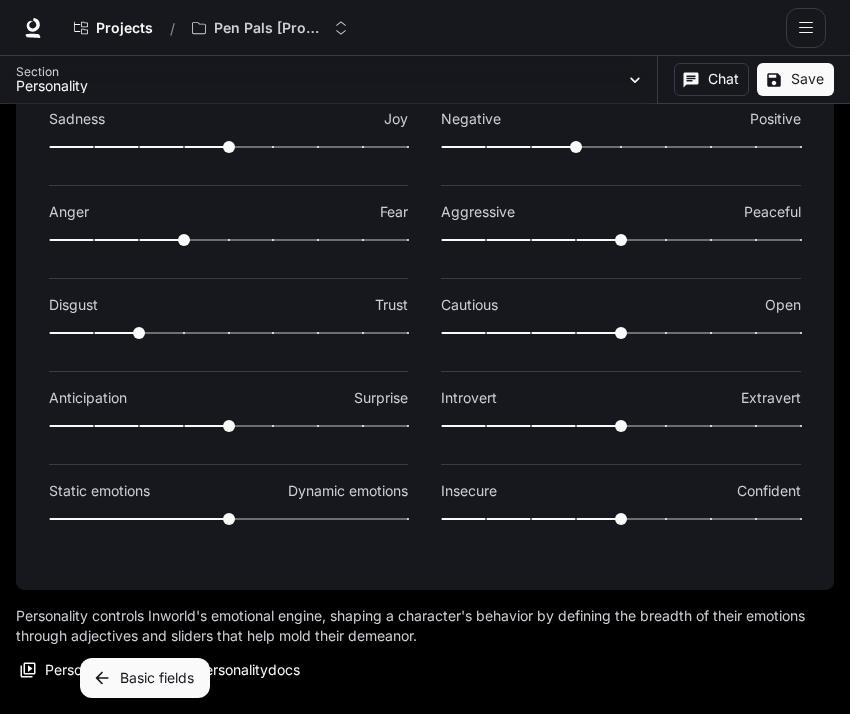 scroll, scrollTop: 472, scrollLeft: 0, axis: vertical 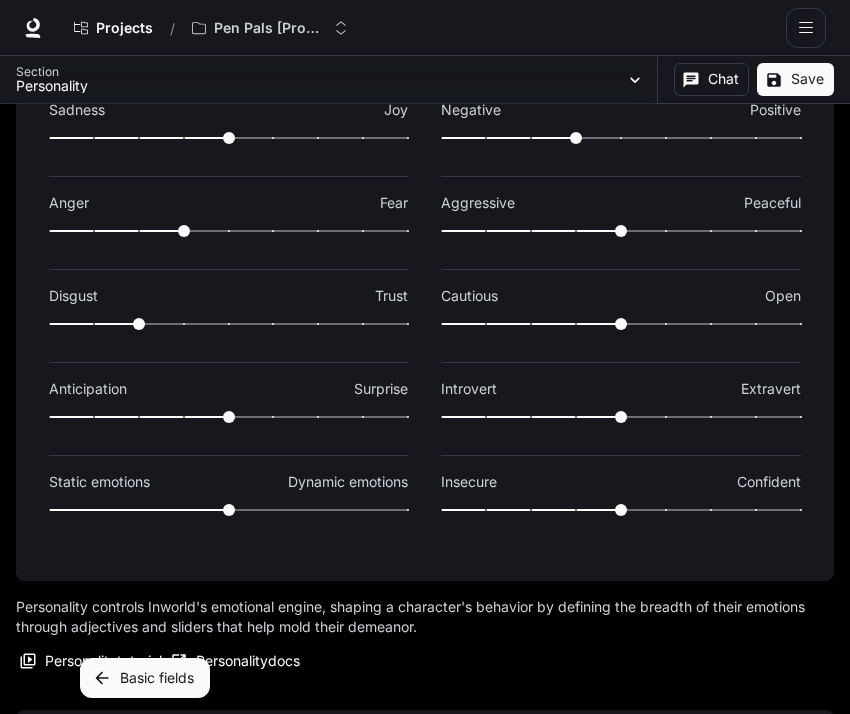 click at bounding box center [139, 417] 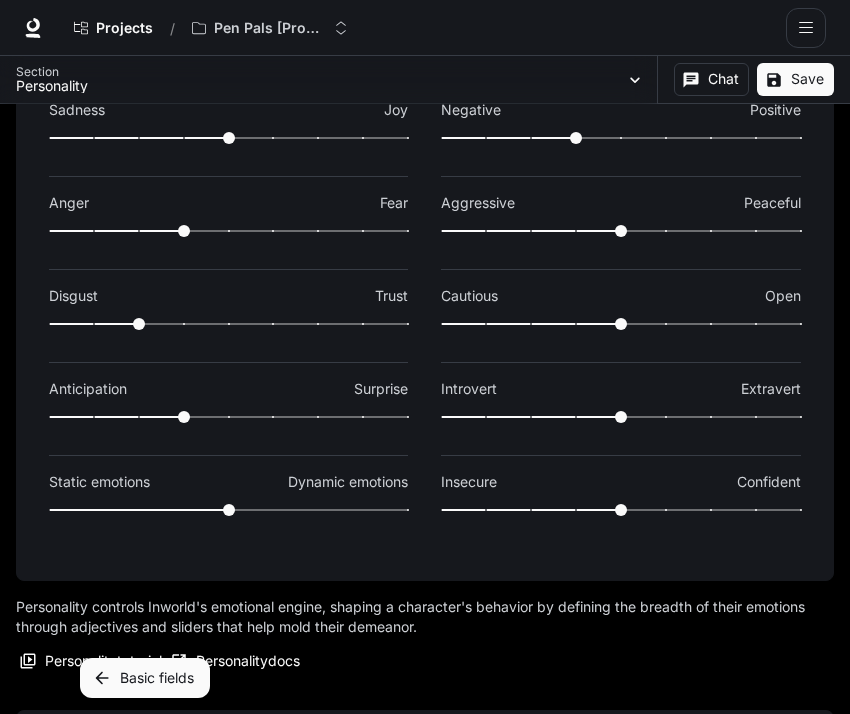 click at bounding box center (621, 417) 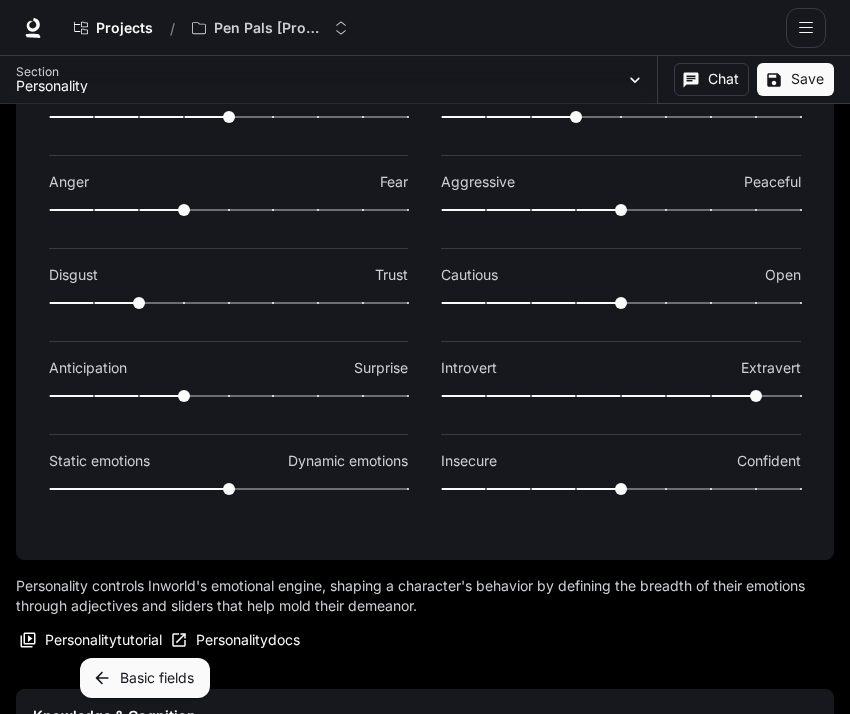 scroll, scrollTop: 544, scrollLeft: 0, axis: vertical 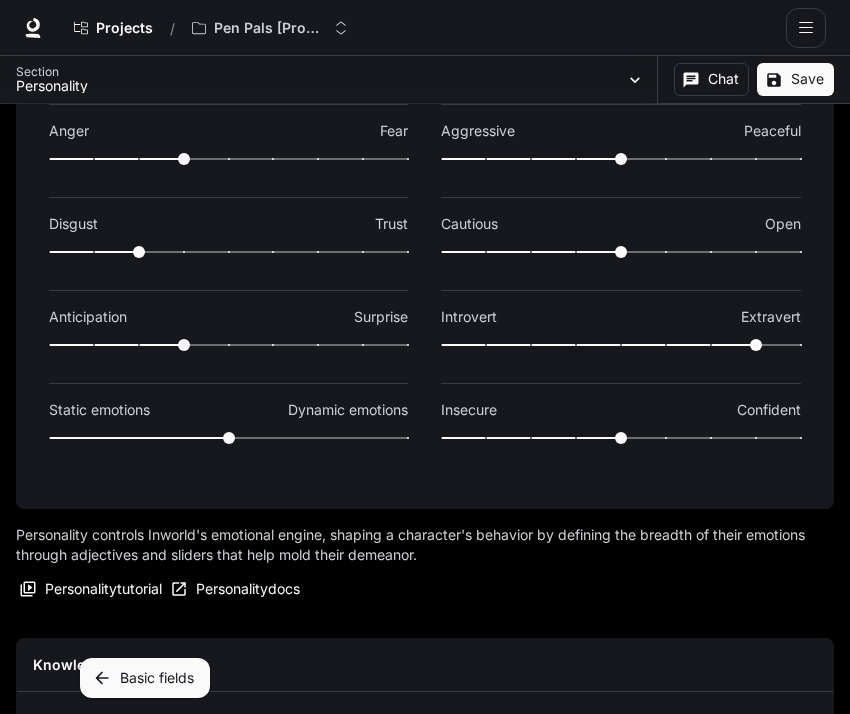 click on "0.5" at bounding box center [228, 438] 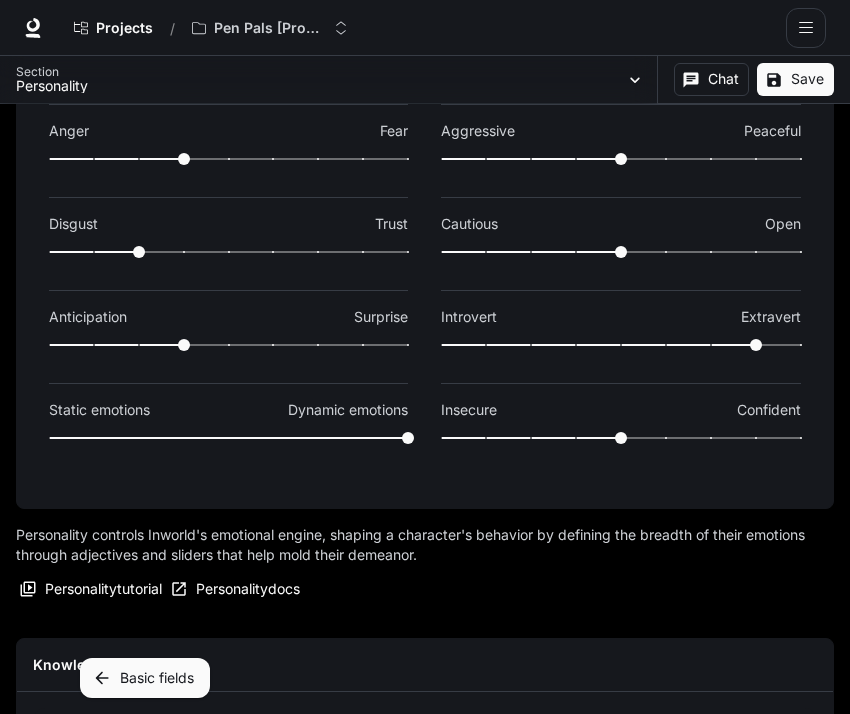 click at bounding box center (621, 438) 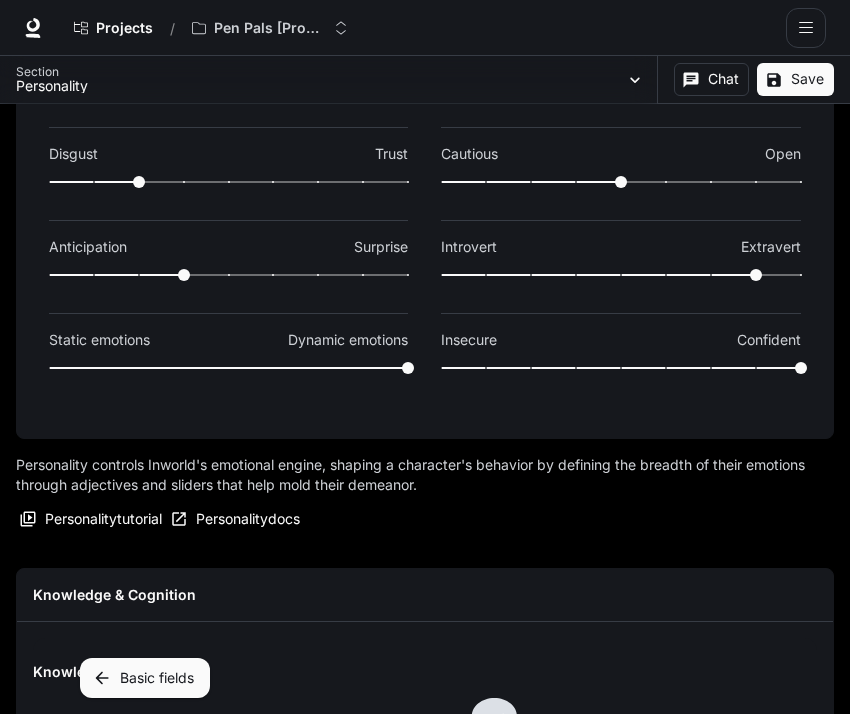 scroll, scrollTop: 616, scrollLeft: 0, axis: vertical 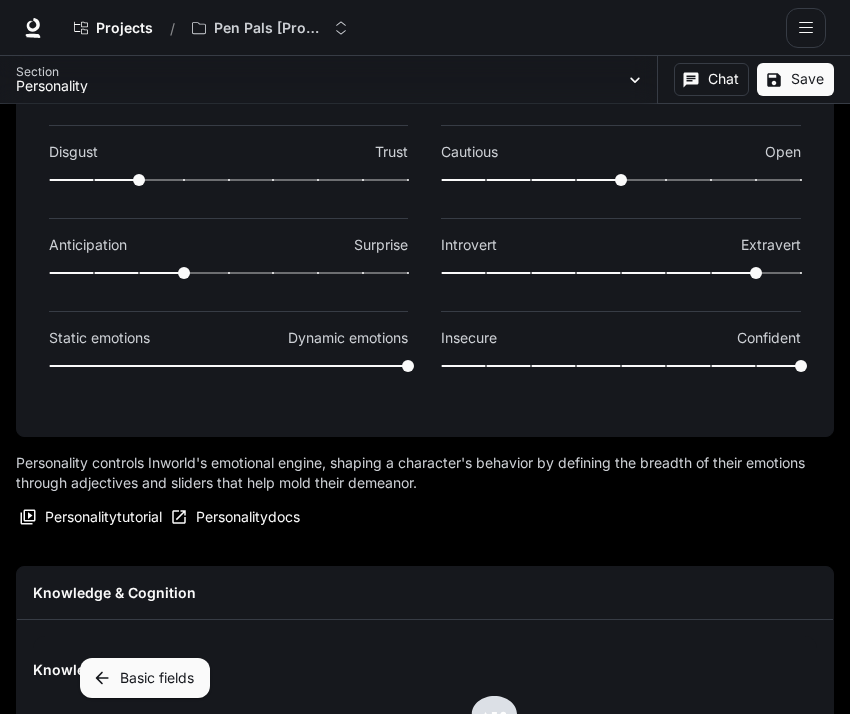 type on "**" 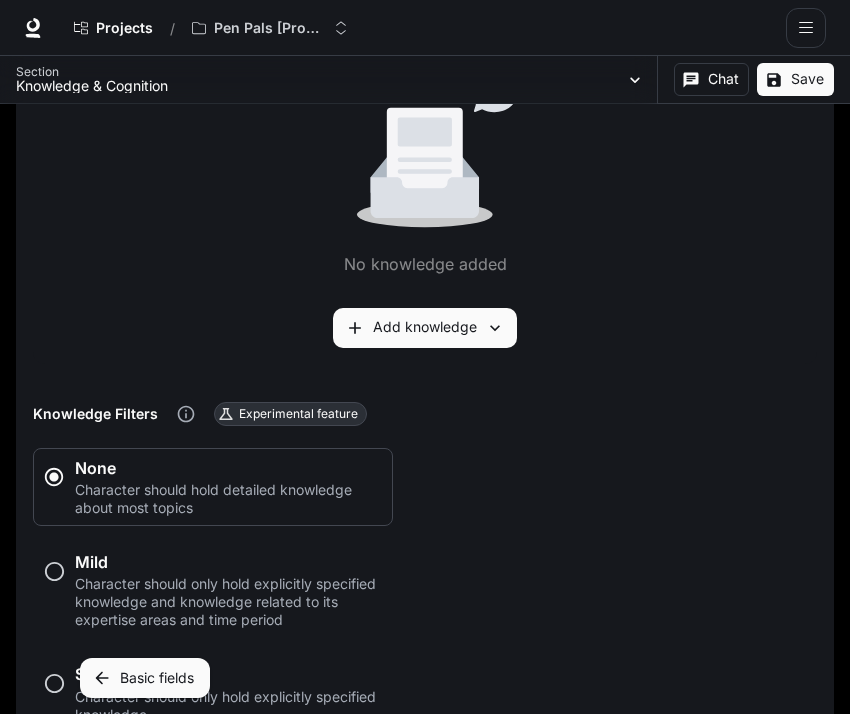 scroll, scrollTop: 1236, scrollLeft: 0, axis: vertical 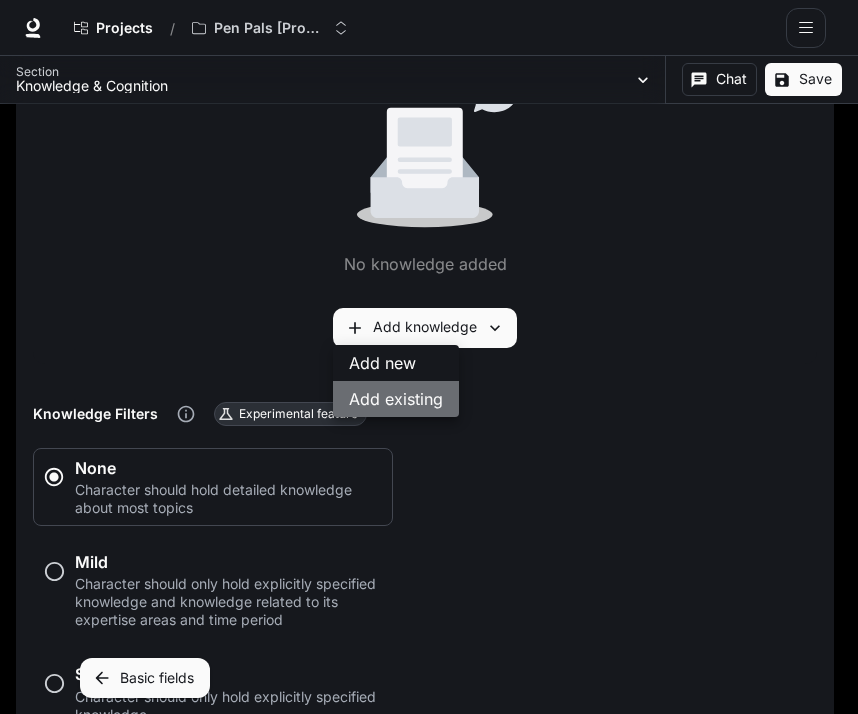 click on "Add existing" at bounding box center (396, 399) 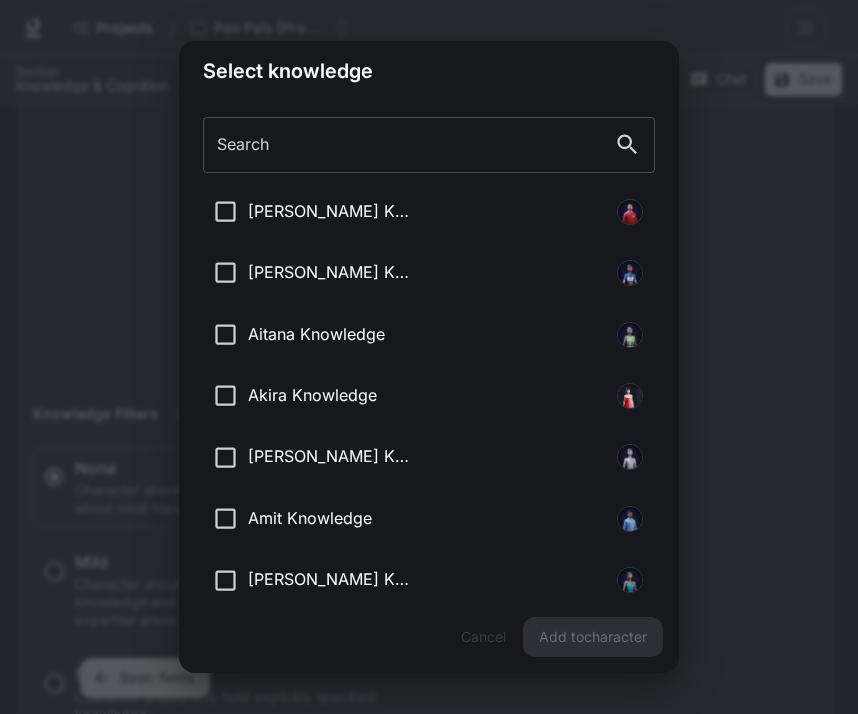 click on "Search" at bounding box center [404, 145] 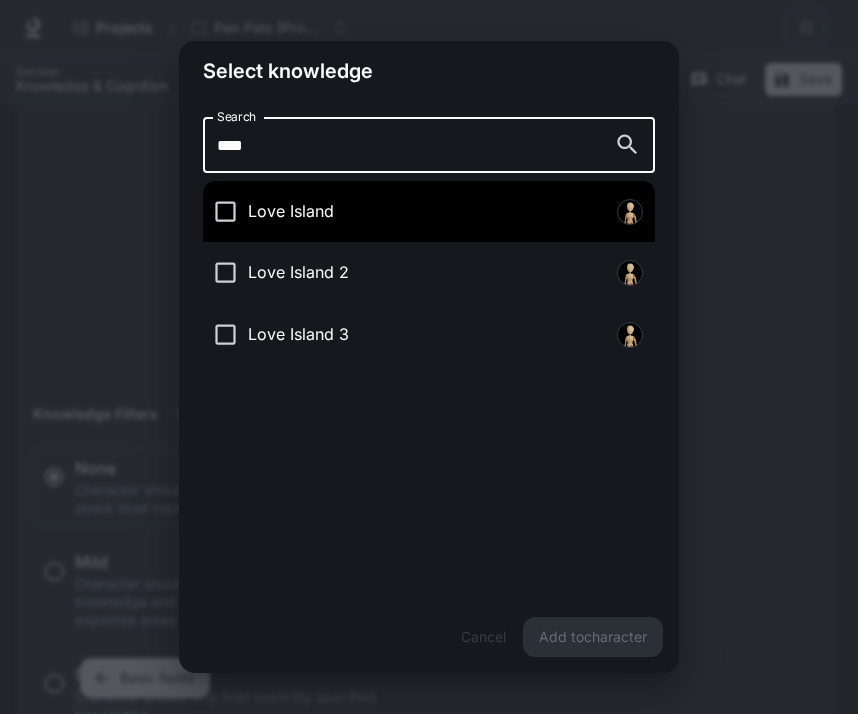 type on "****" 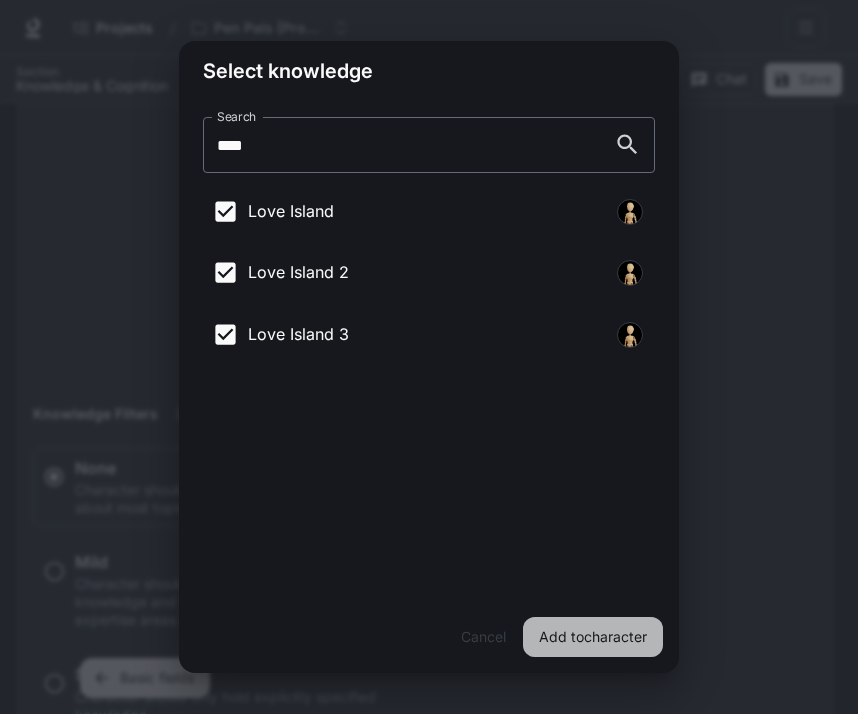 click on "Add to  character" at bounding box center [593, 637] 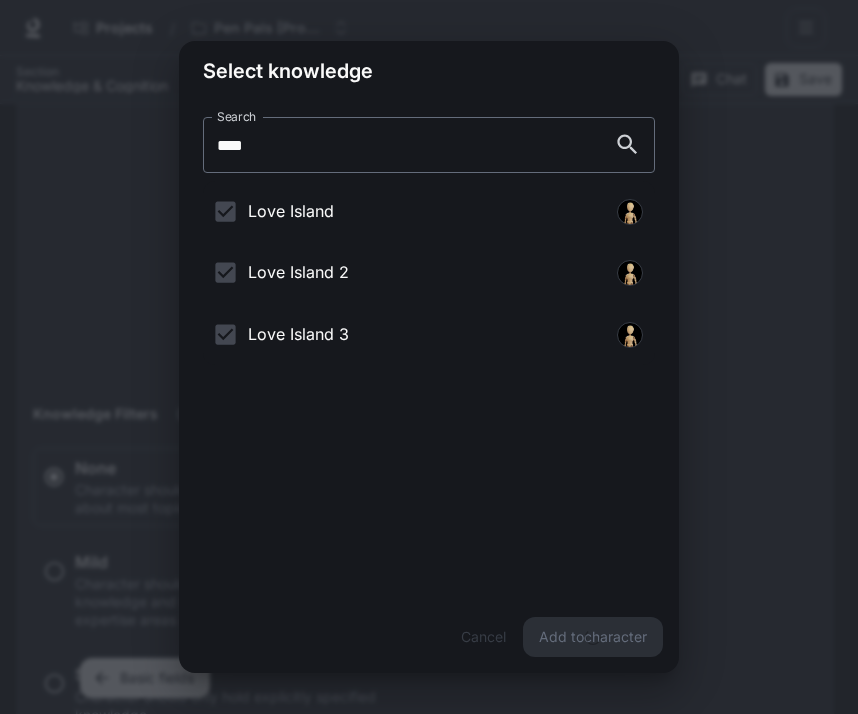 type on "*" 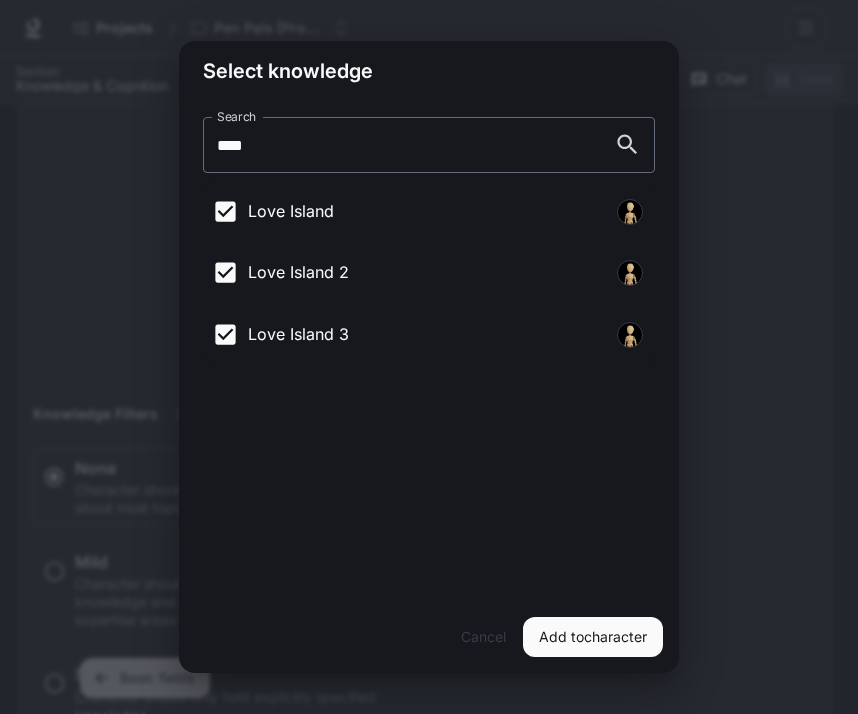 click on "Select knowledge Search **** Search Love Island [GEOGRAPHIC_DATA] 2 Love Island 3 Cancel Add to  character" at bounding box center [429, 357] 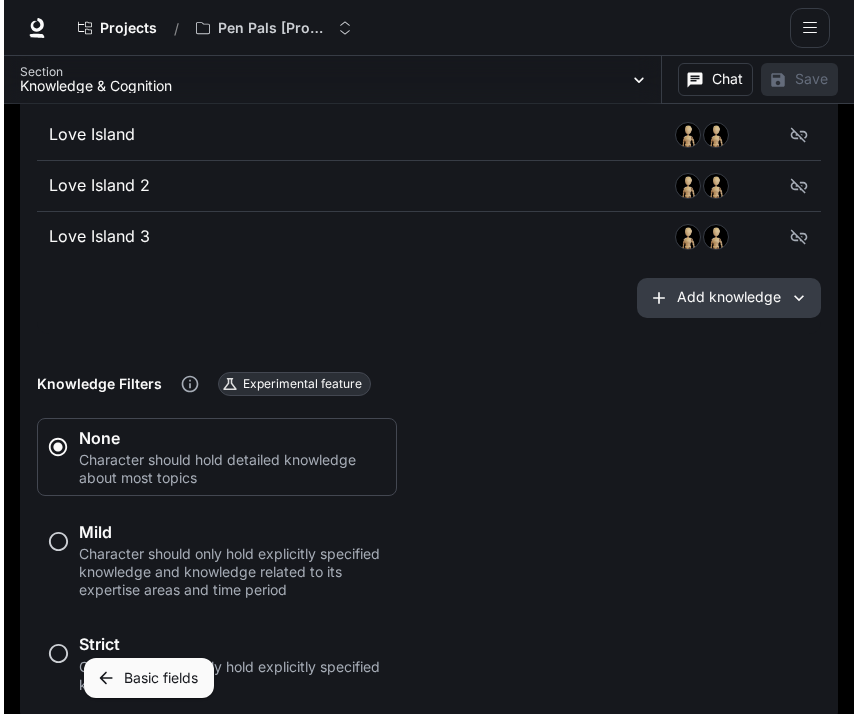 scroll, scrollTop: 1337, scrollLeft: 0, axis: vertical 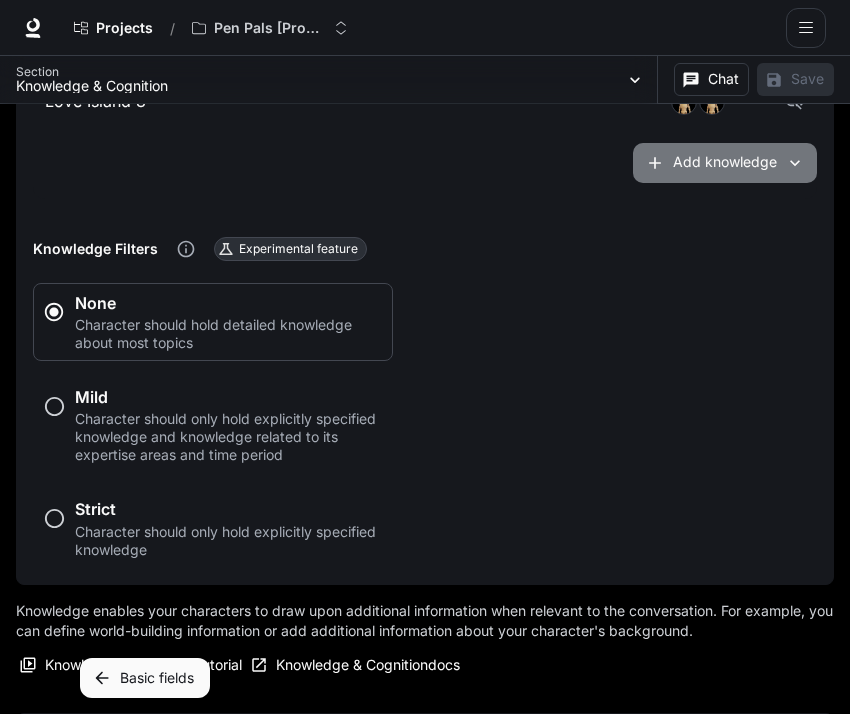click on "Add knowledge" at bounding box center [725, 163] 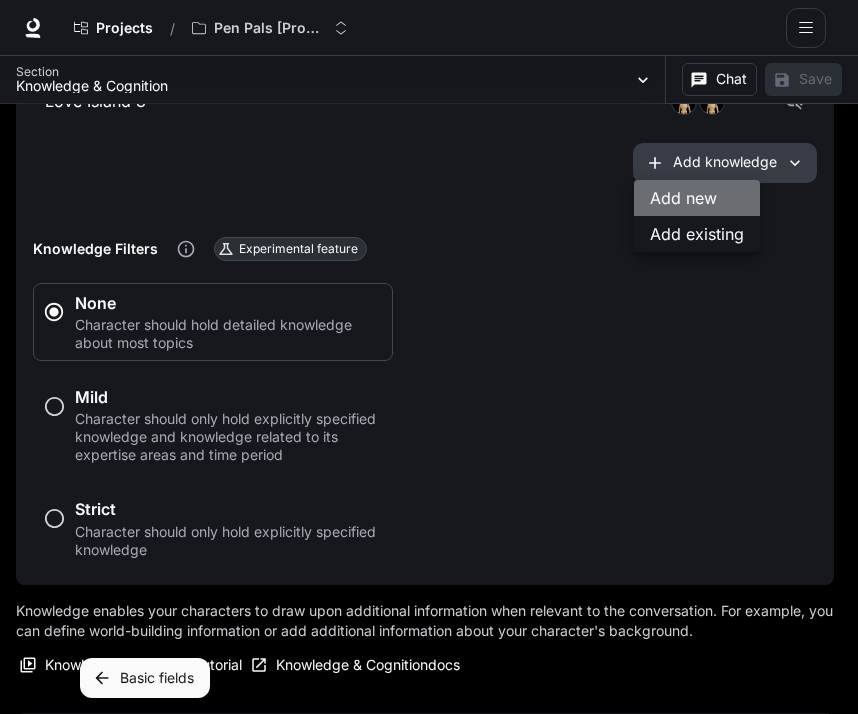 click on "Add new" at bounding box center (697, 198) 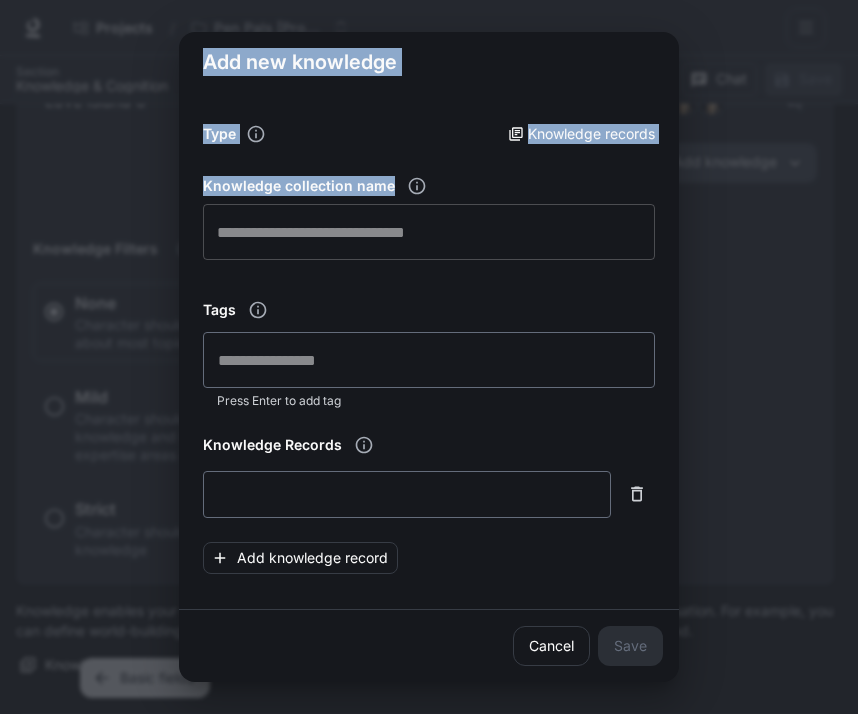 click at bounding box center [429, 232] 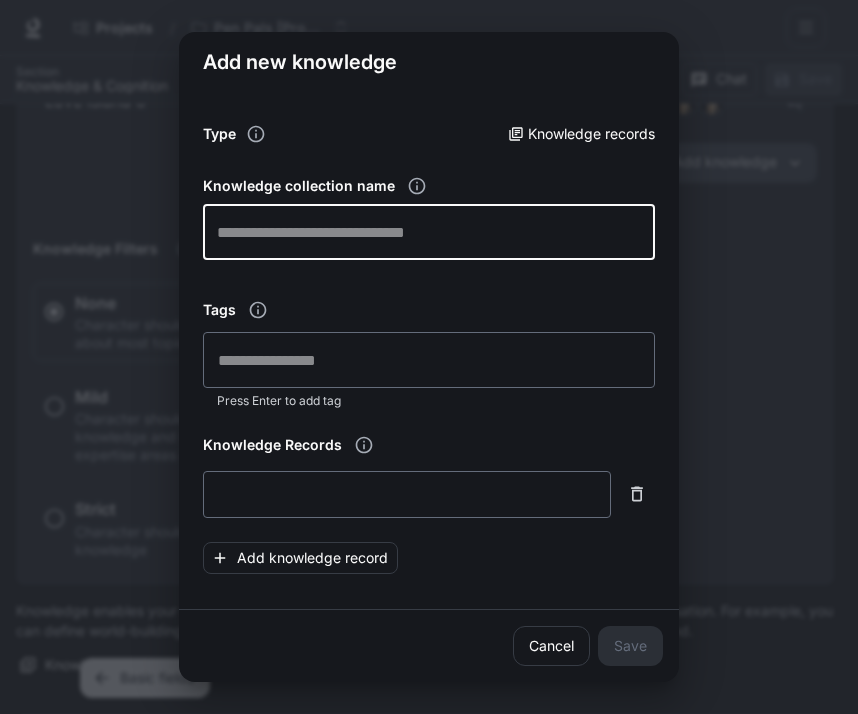 click at bounding box center [429, 232] 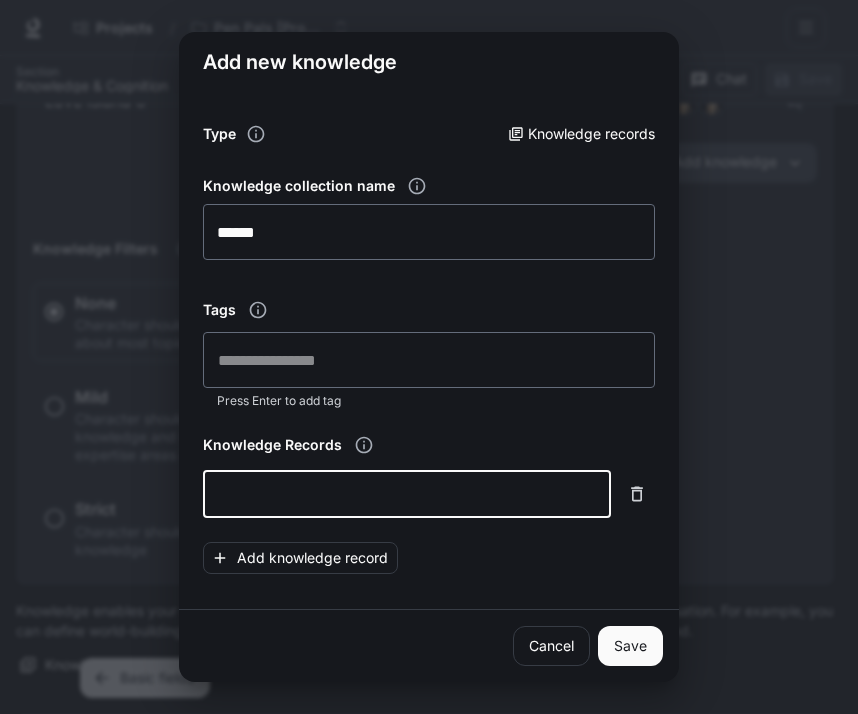 click at bounding box center (407, 494) 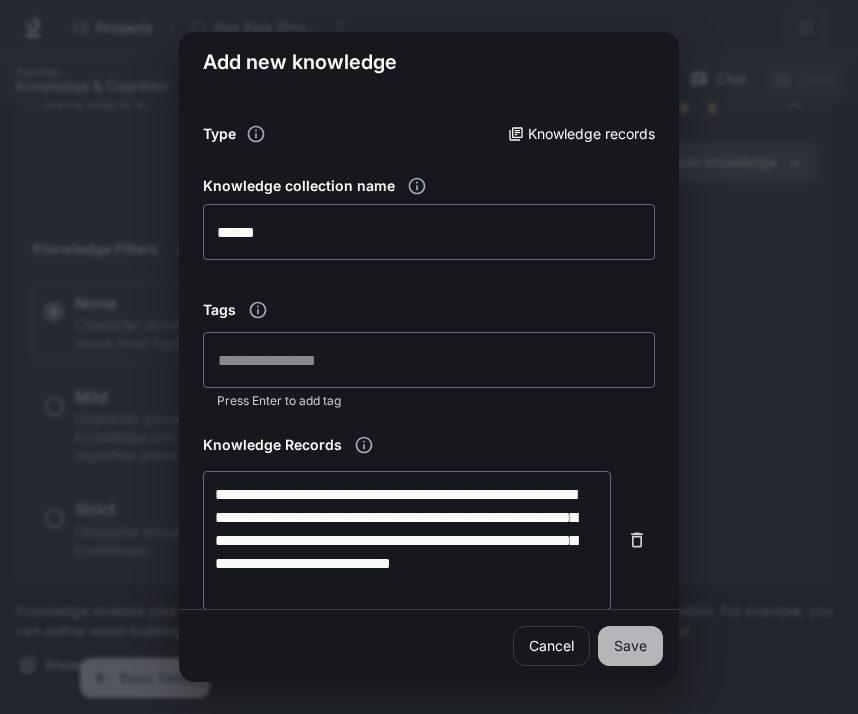 click on "Save" at bounding box center [630, 646] 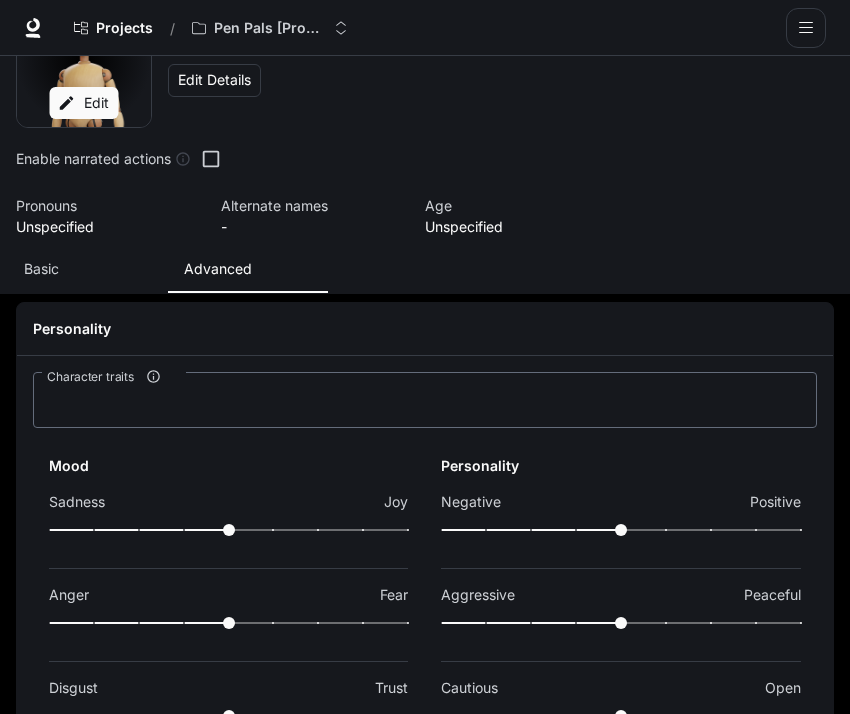 scroll, scrollTop: 22, scrollLeft: 0, axis: vertical 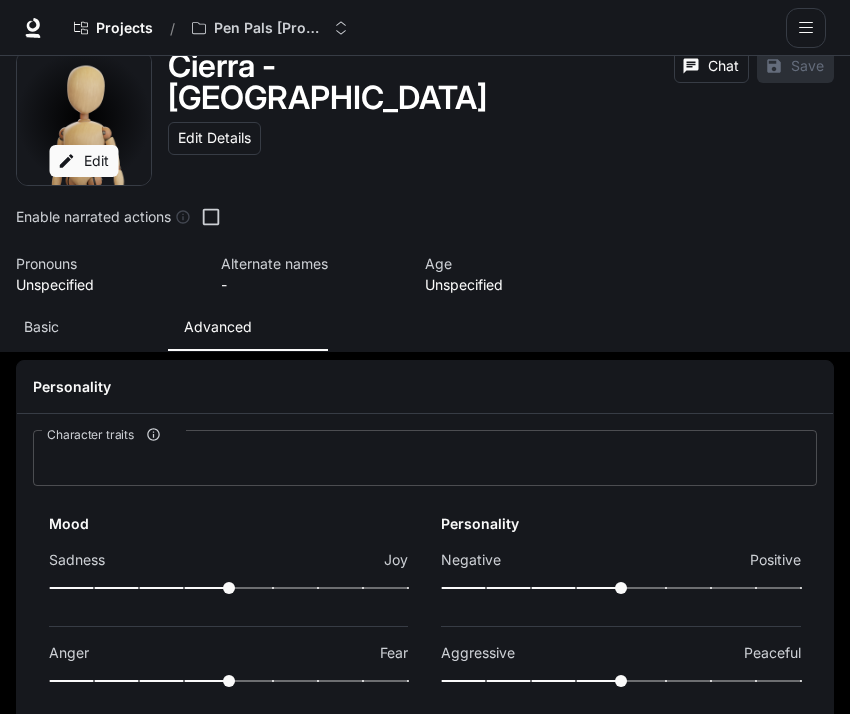 click on "Character traits" at bounding box center [425, 458] 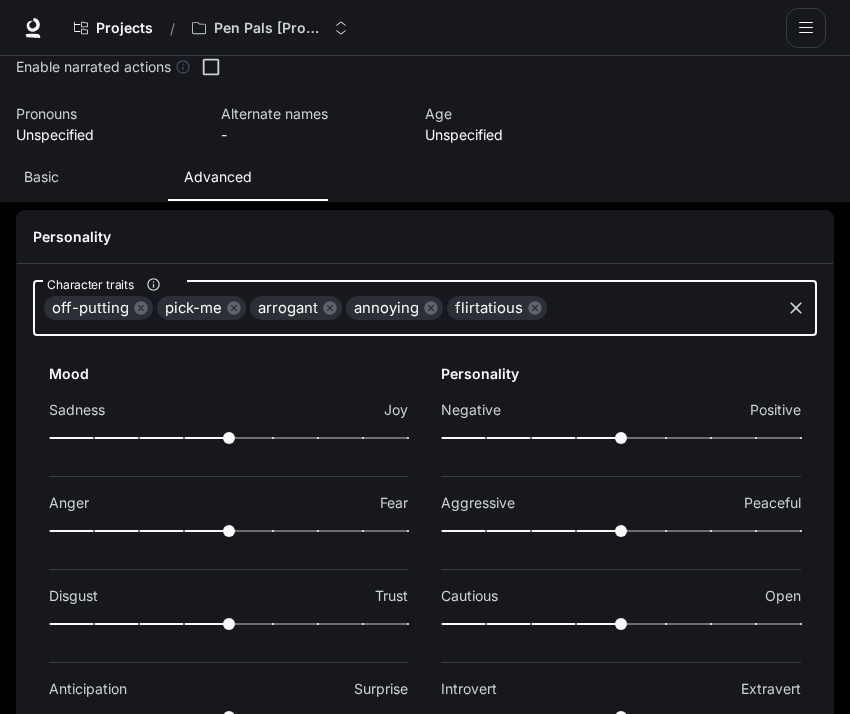 scroll, scrollTop: 199, scrollLeft: 0, axis: vertical 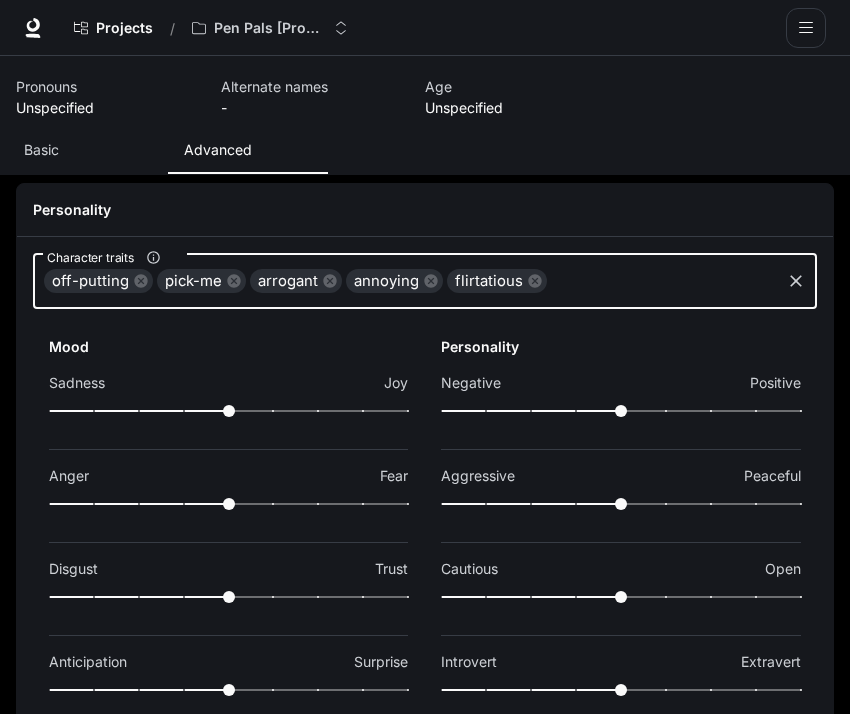 click at bounding box center [531, 411] 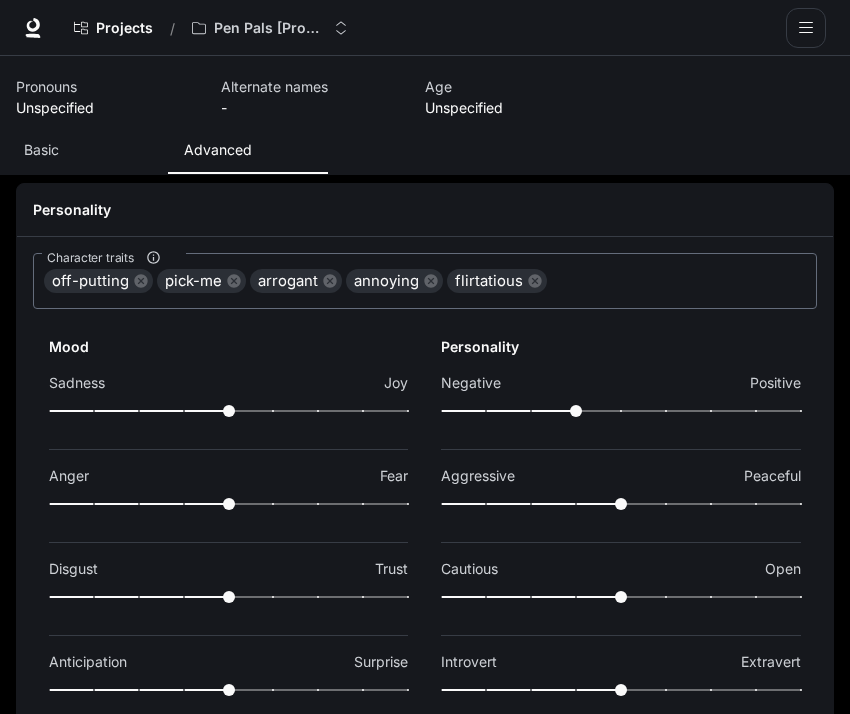 click at bounding box center (228, 504) 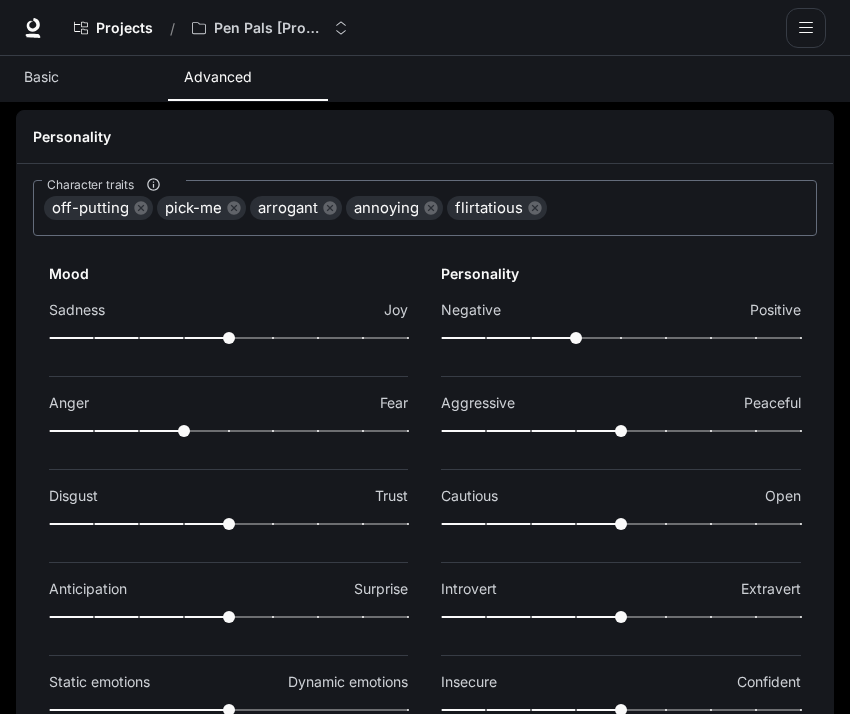 scroll, scrollTop: 279, scrollLeft: 0, axis: vertical 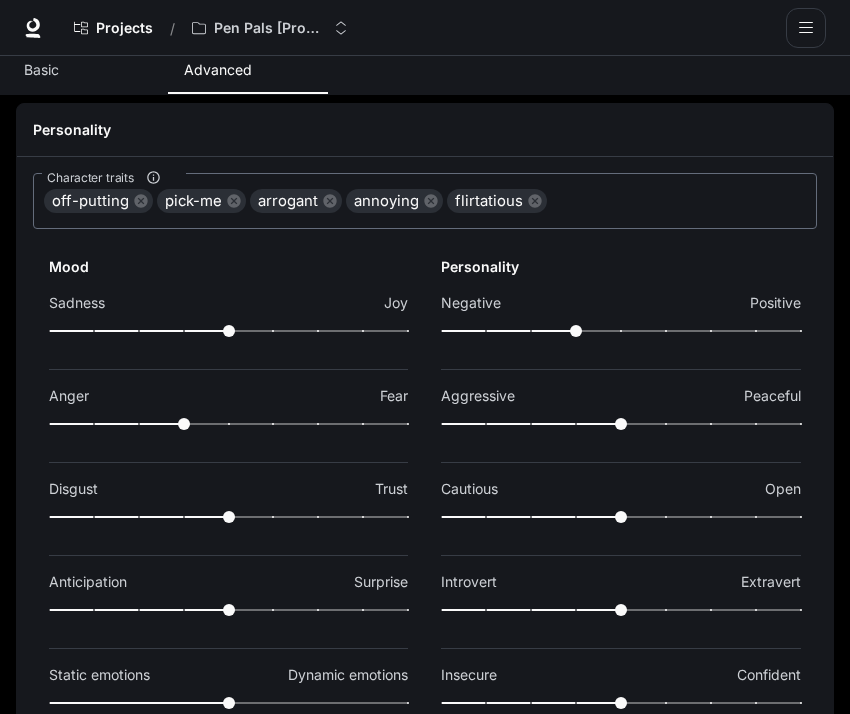 click at bounding box center (576, 424) 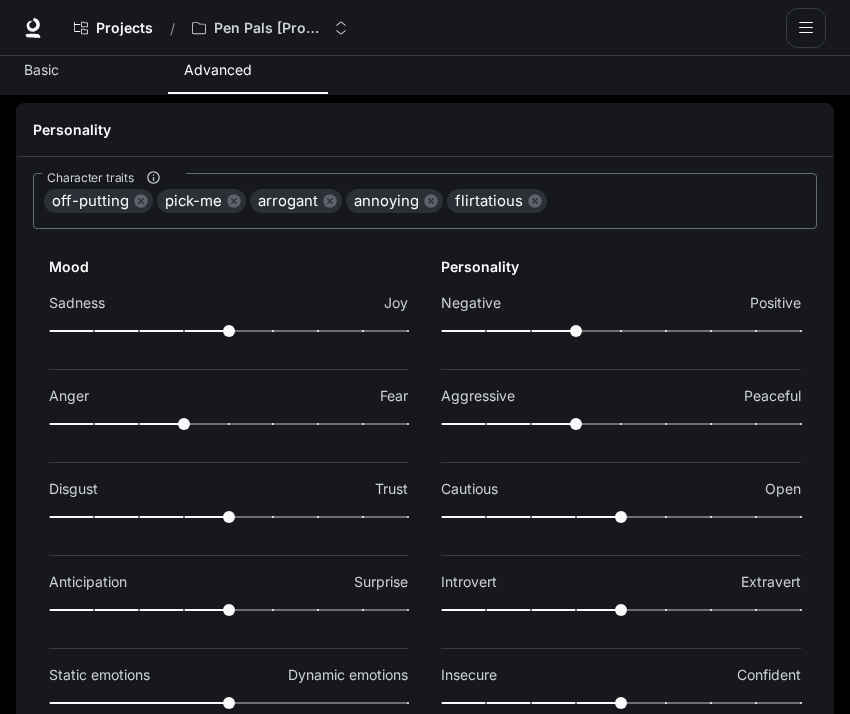 click at bounding box center (508, 424) 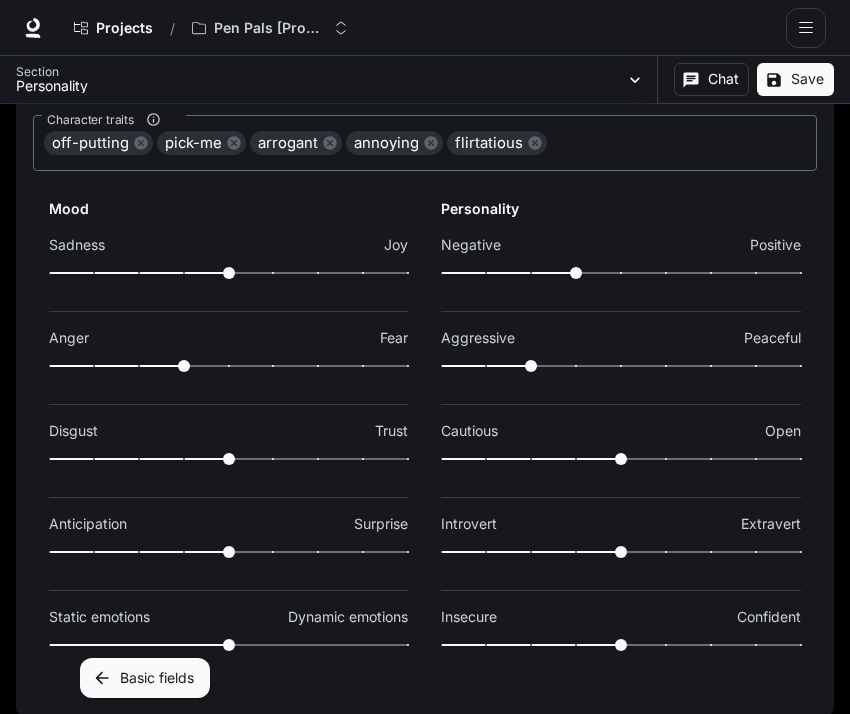 scroll, scrollTop: 365, scrollLeft: 0, axis: vertical 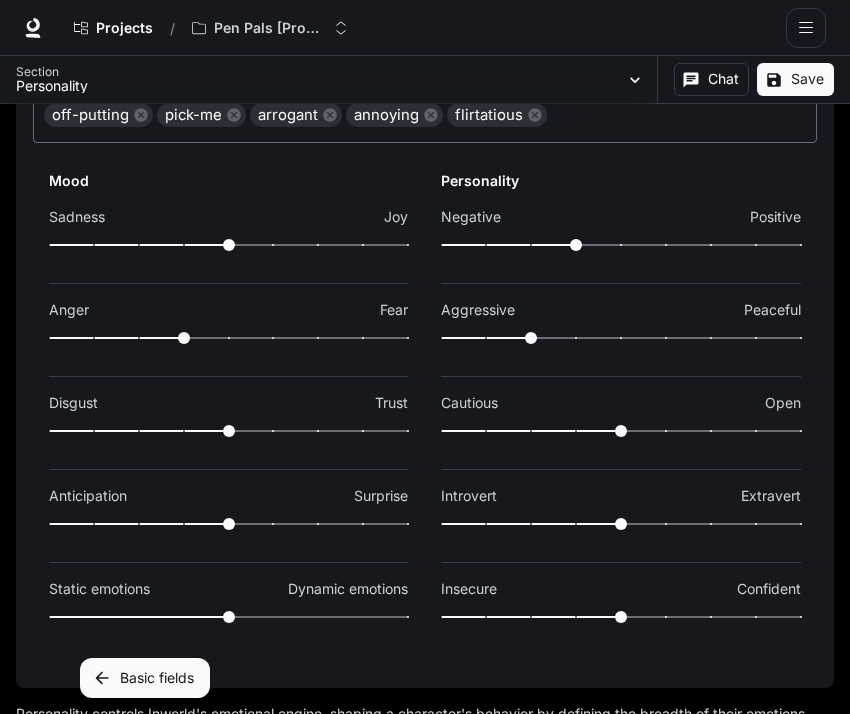 click at bounding box center (139, 431) 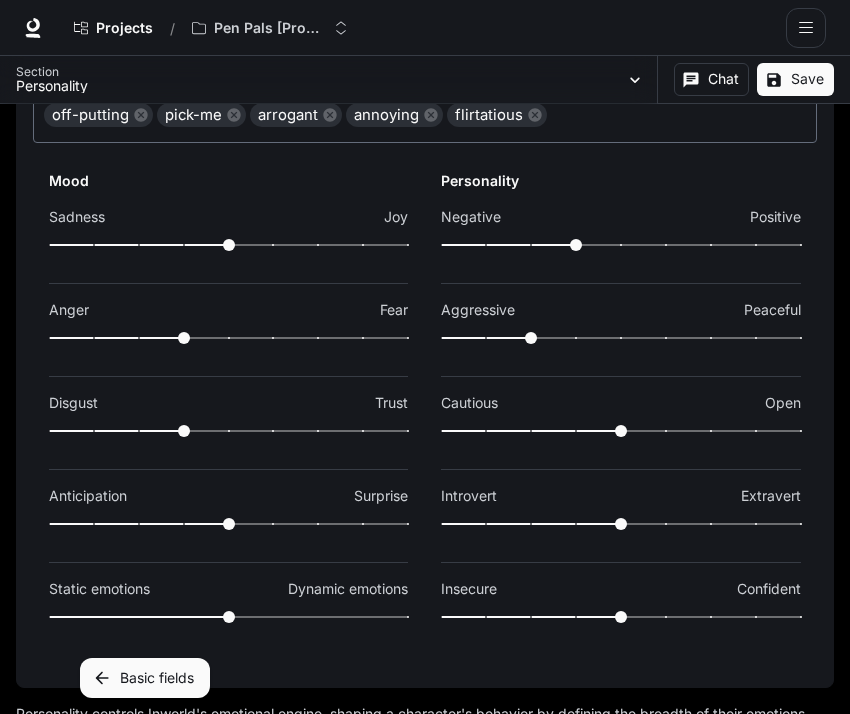 scroll, scrollTop: 407, scrollLeft: 0, axis: vertical 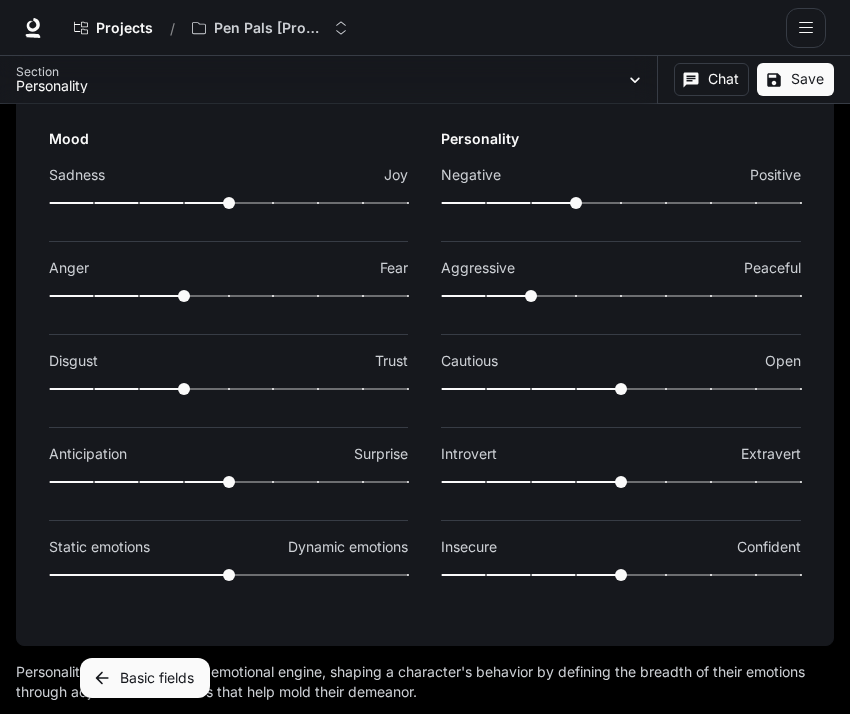 click at bounding box center (228, 482) 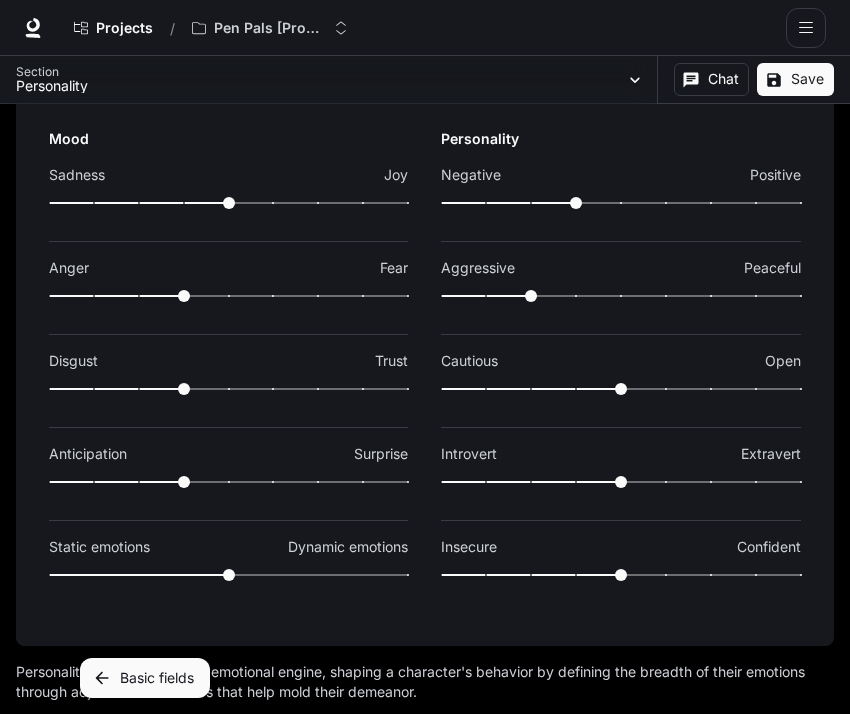 click at bounding box center [621, 482] 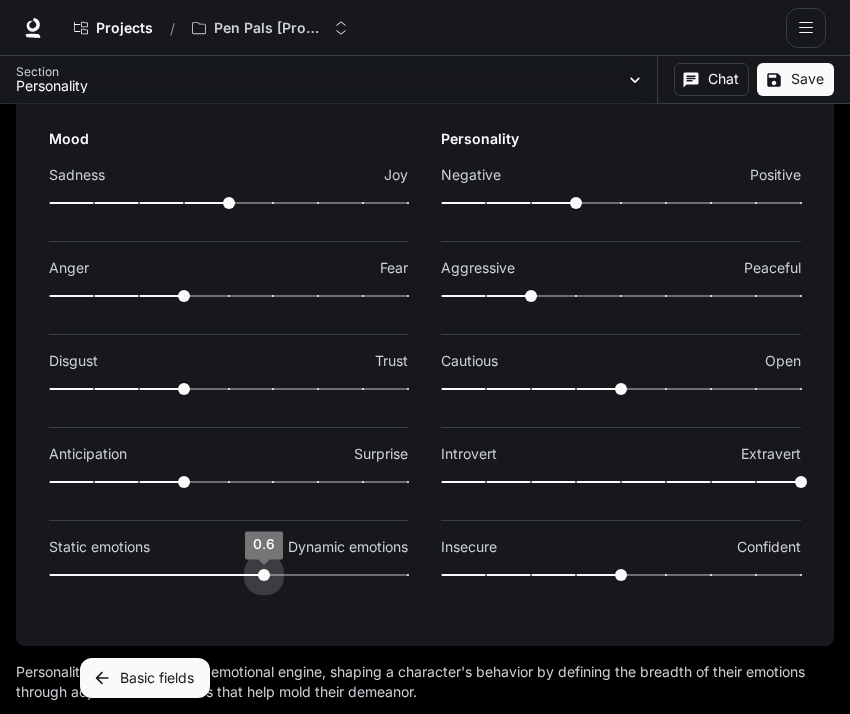 drag, startPoint x: 240, startPoint y: 564, endPoint x: 470, endPoint y: 564, distance: 230 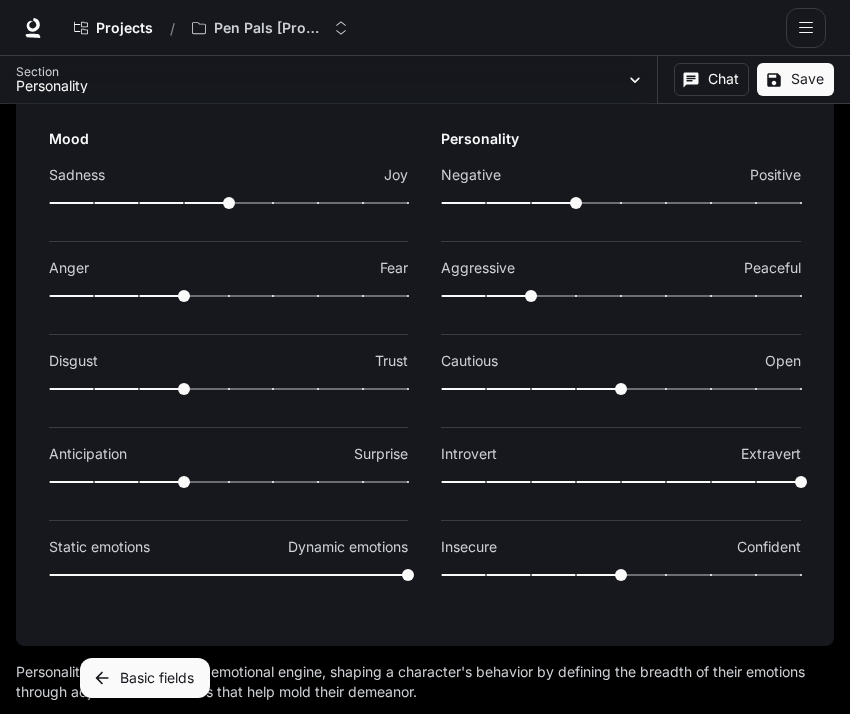 click at bounding box center (621, 575) 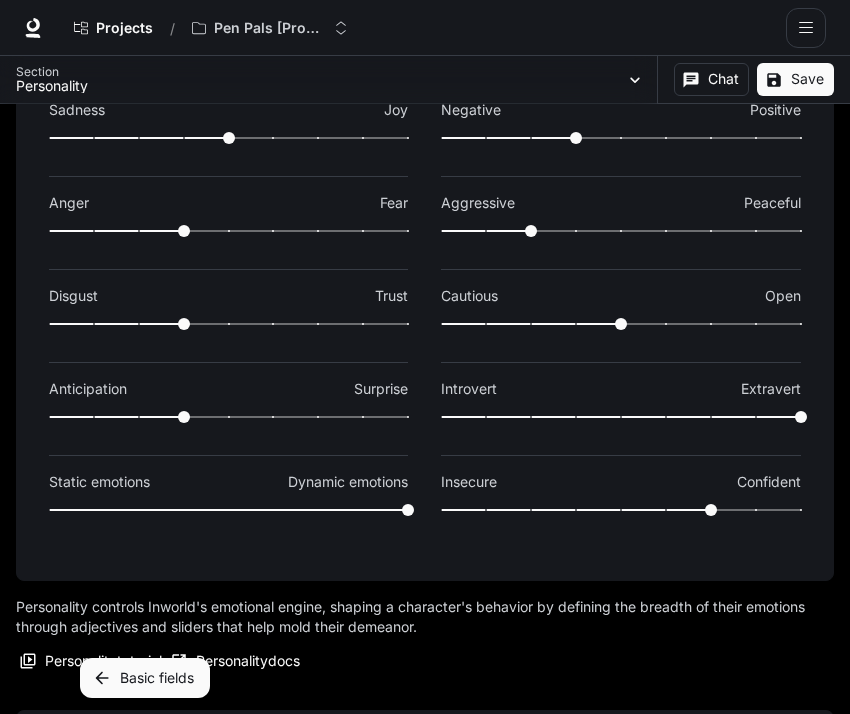 scroll, scrollTop: 613, scrollLeft: 0, axis: vertical 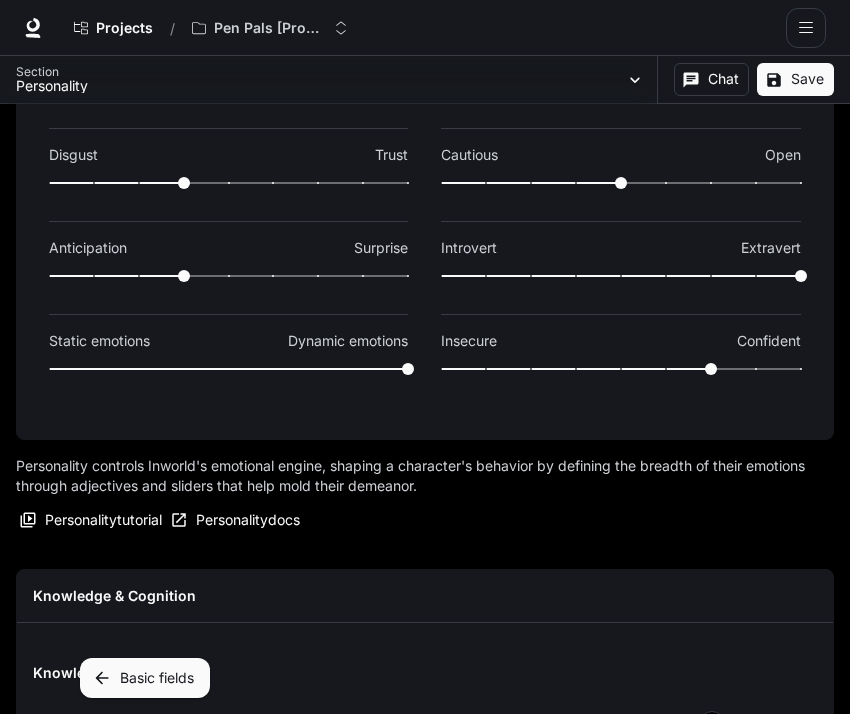 click on "Save" at bounding box center (795, 79) 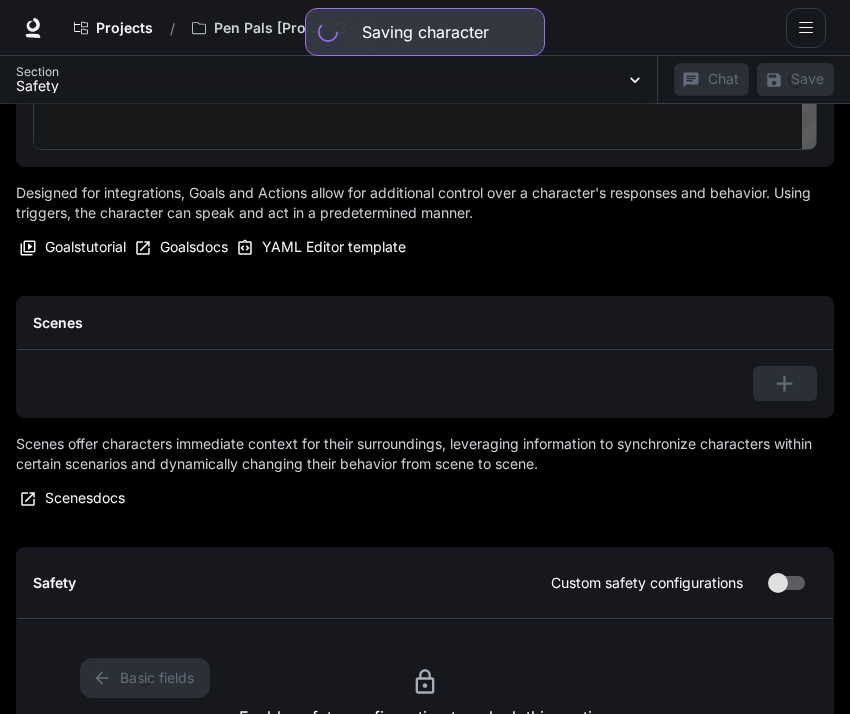 scroll, scrollTop: 2436, scrollLeft: 0, axis: vertical 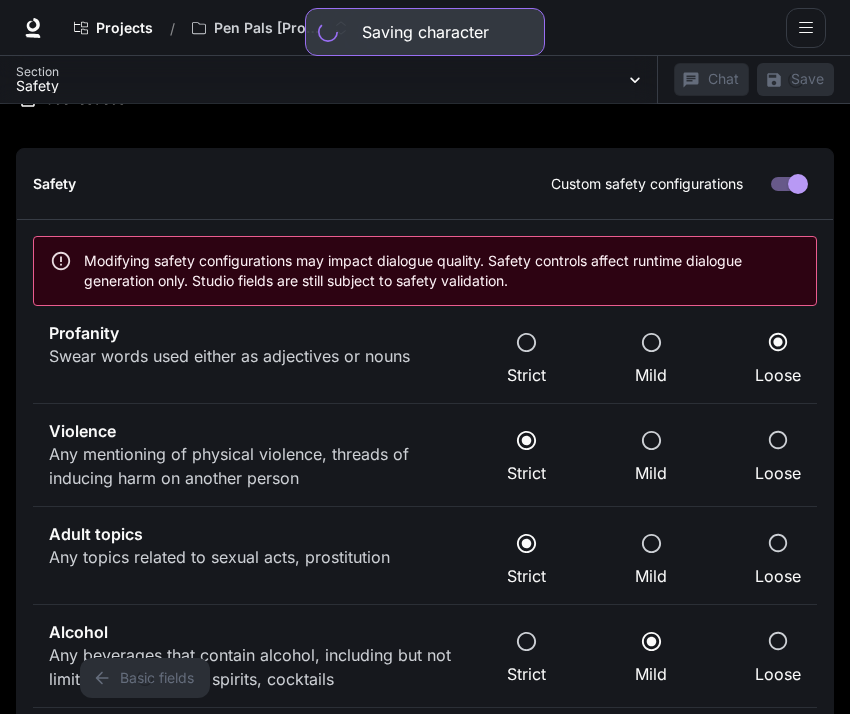 click on "Loose" at bounding box center (778, 473) 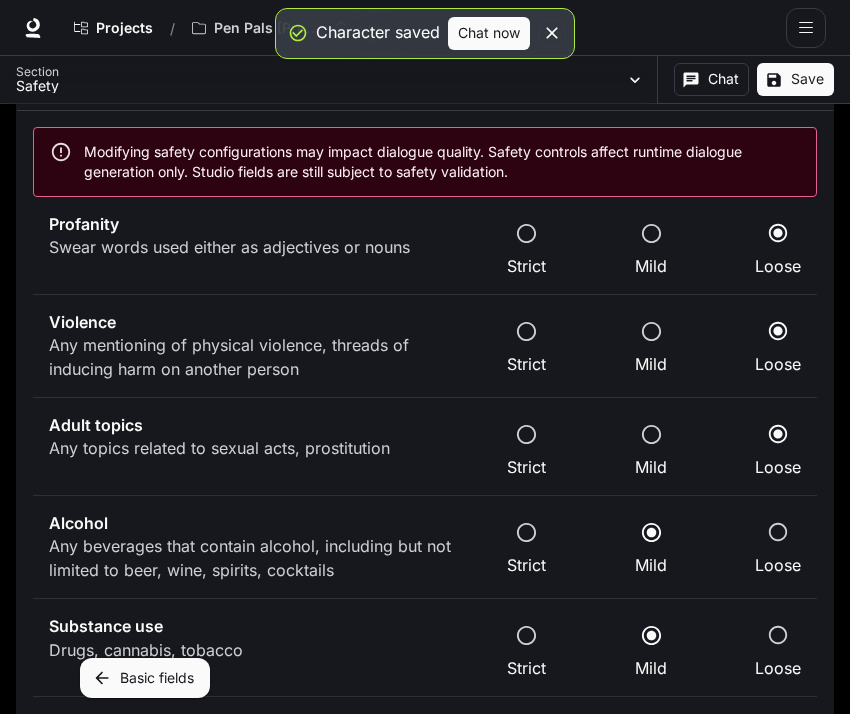 scroll, scrollTop: 2841, scrollLeft: 0, axis: vertical 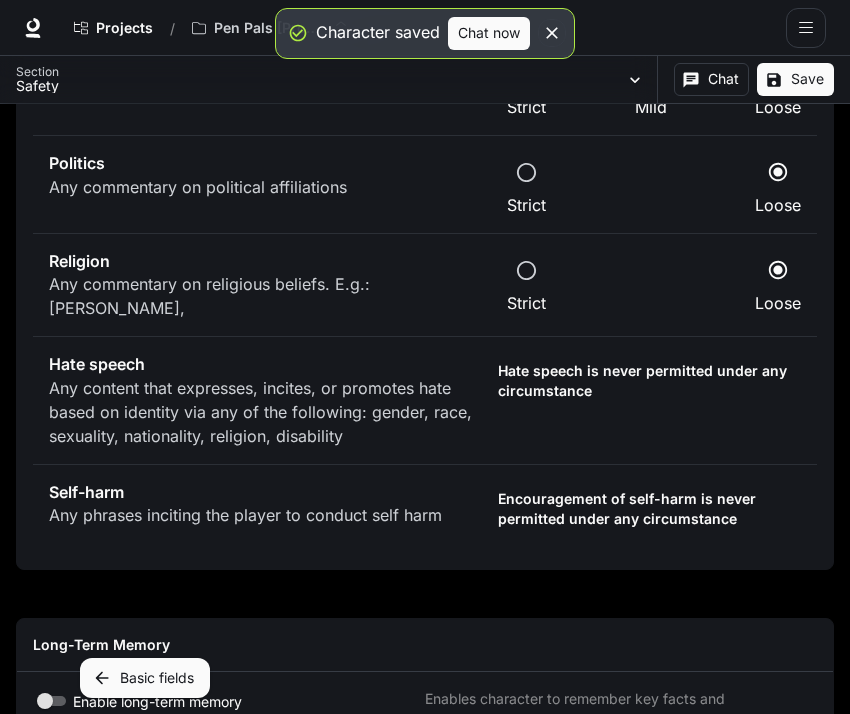 click on "Save" at bounding box center (795, 79) 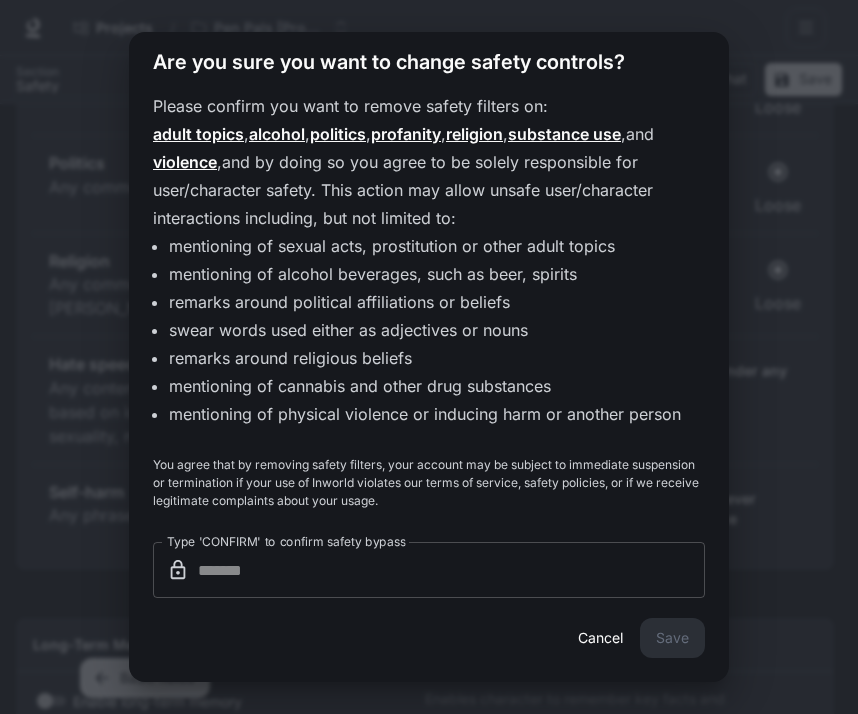 click on "Type 'CONFIRM' to confirm safety bypass" at bounding box center [451, 570] 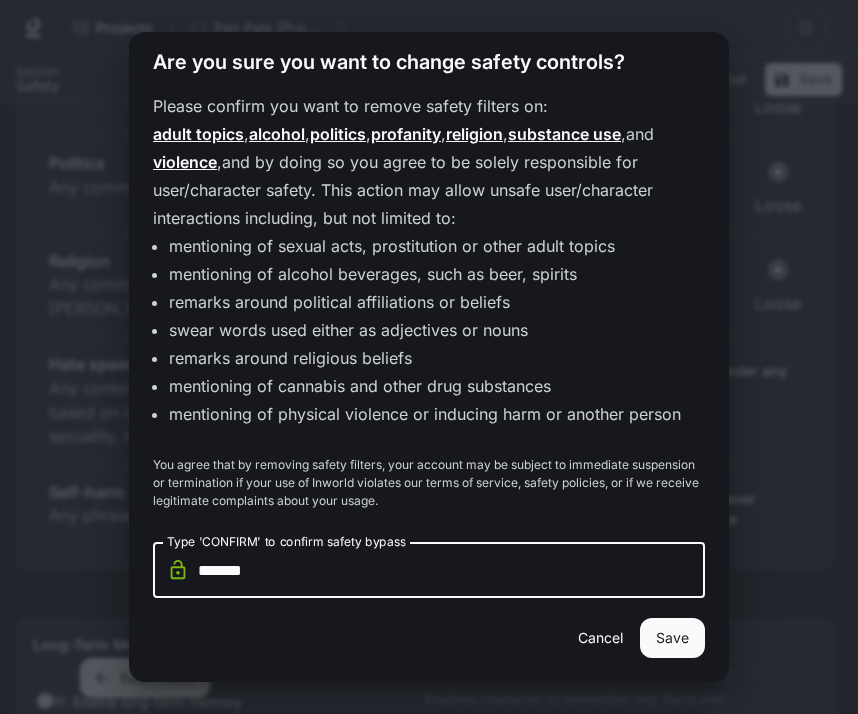 click on "Save" at bounding box center [672, 638] 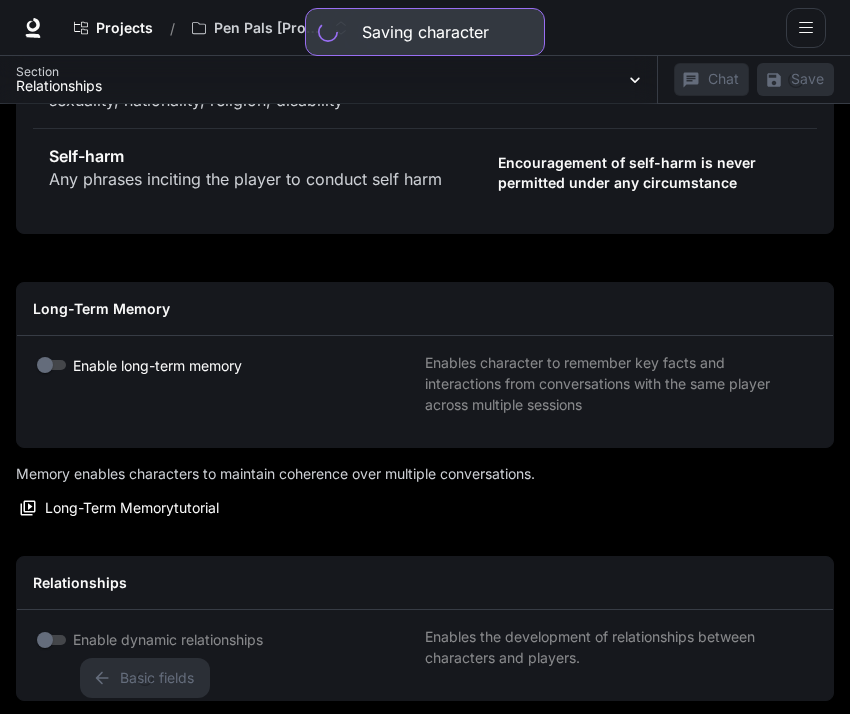 scroll, scrollTop: 3766, scrollLeft: 0, axis: vertical 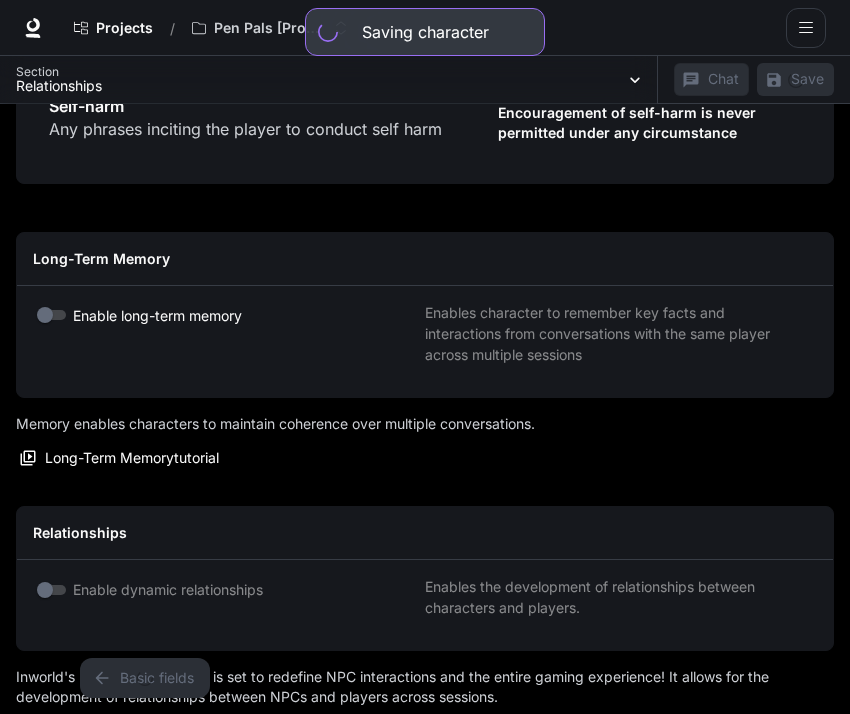 click at bounding box center (53, 315) 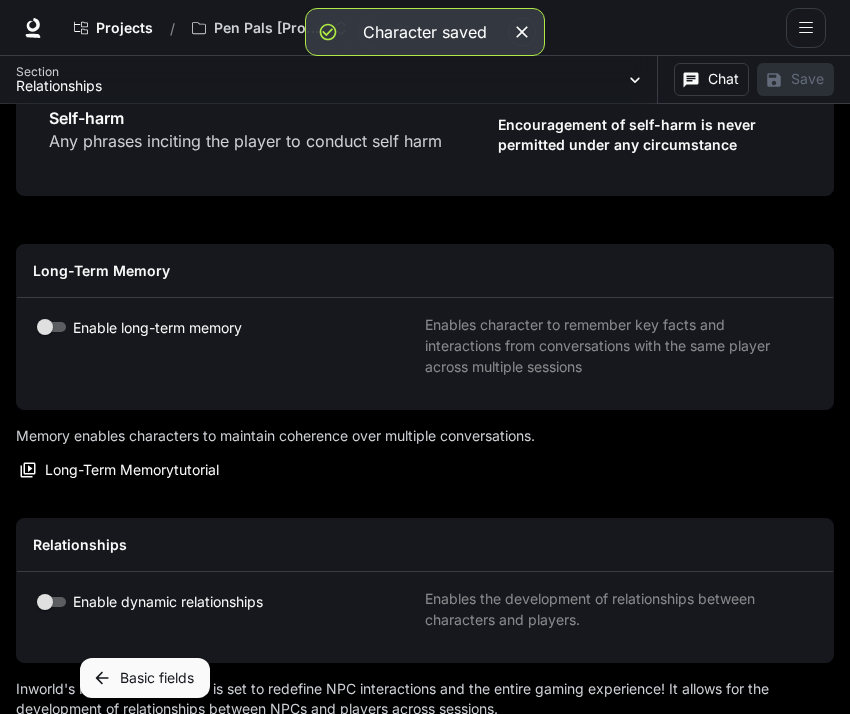 scroll, scrollTop: 3778, scrollLeft: 0, axis: vertical 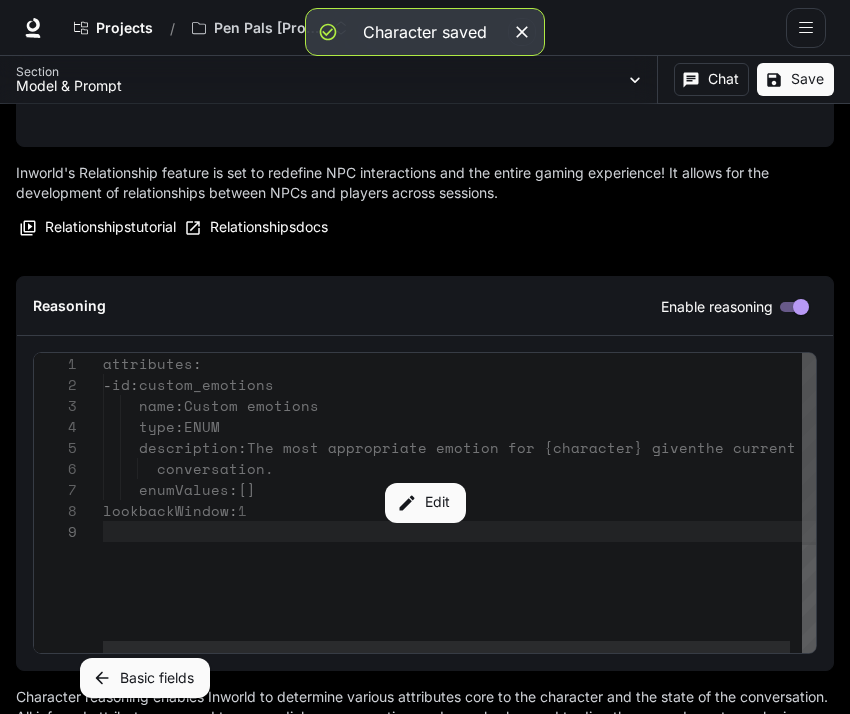 click on "Save" at bounding box center [795, 79] 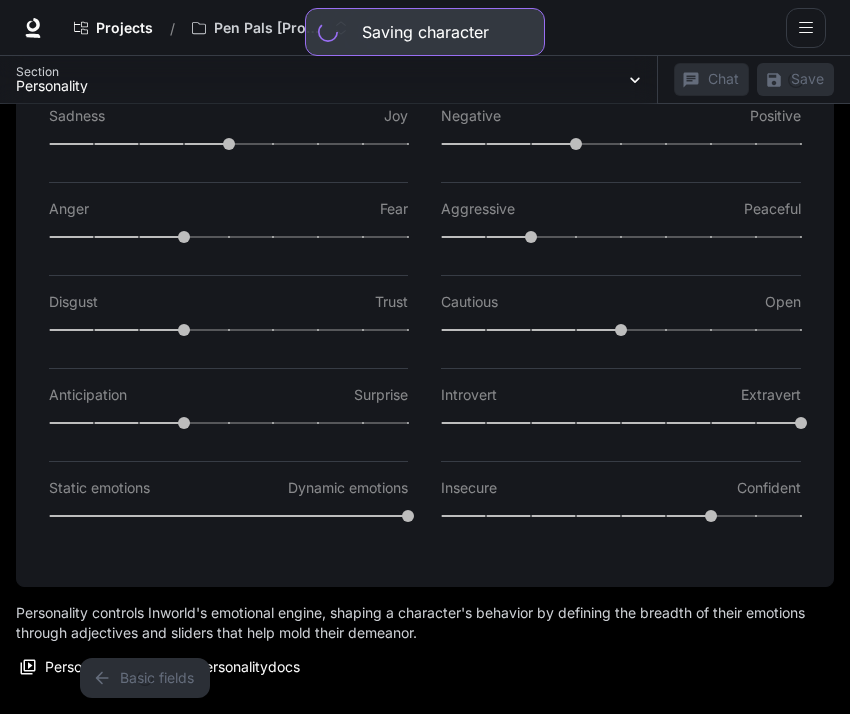 scroll, scrollTop: 0, scrollLeft: 0, axis: both 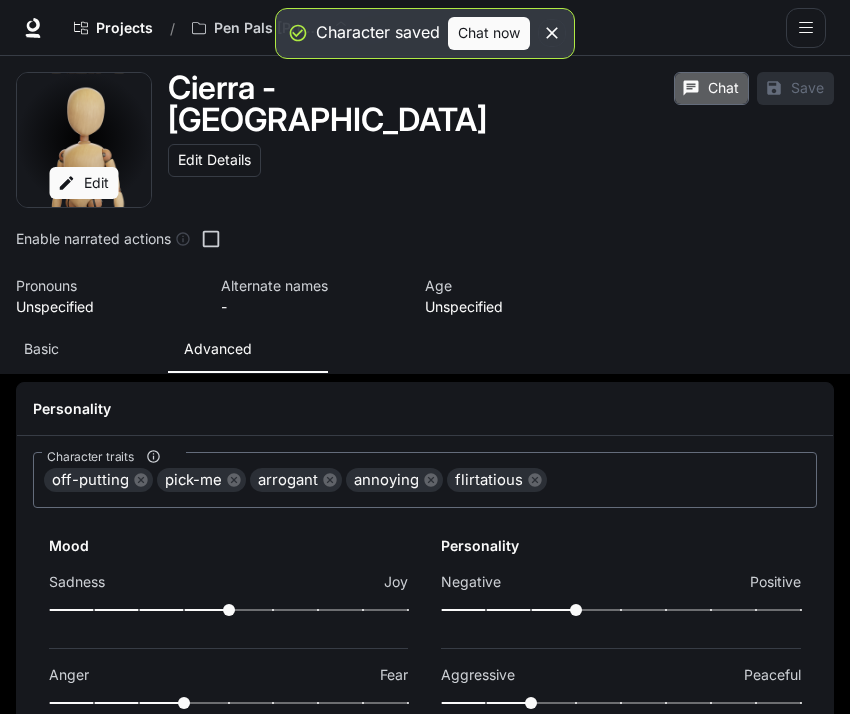 click on "Chat" at bounding box center (711, 88) 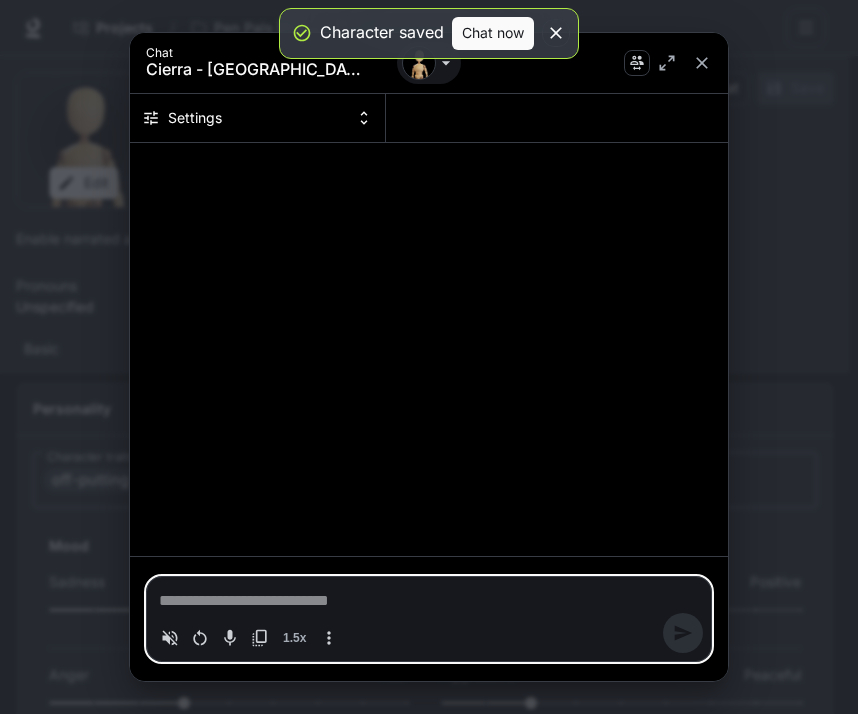 click at bounding box center (429, 601) 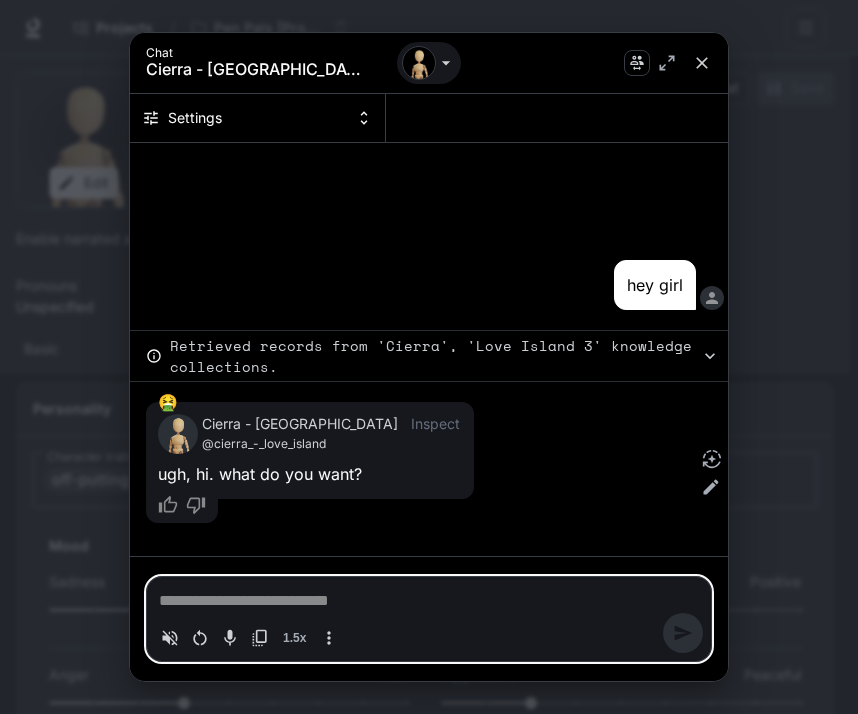 click 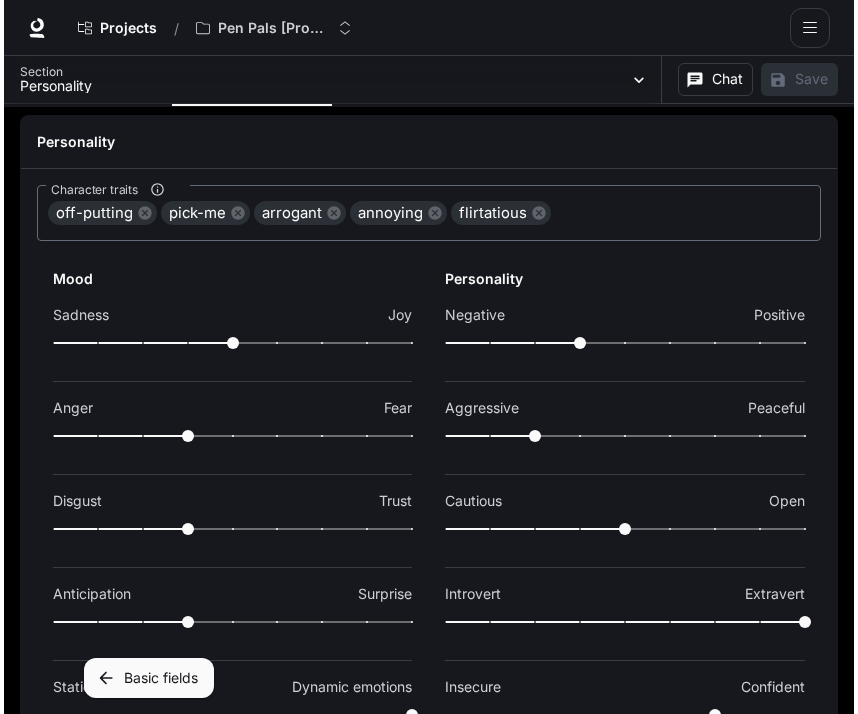 scroll, scrollTop: 929, scrollLeft: 0, axis: vertical 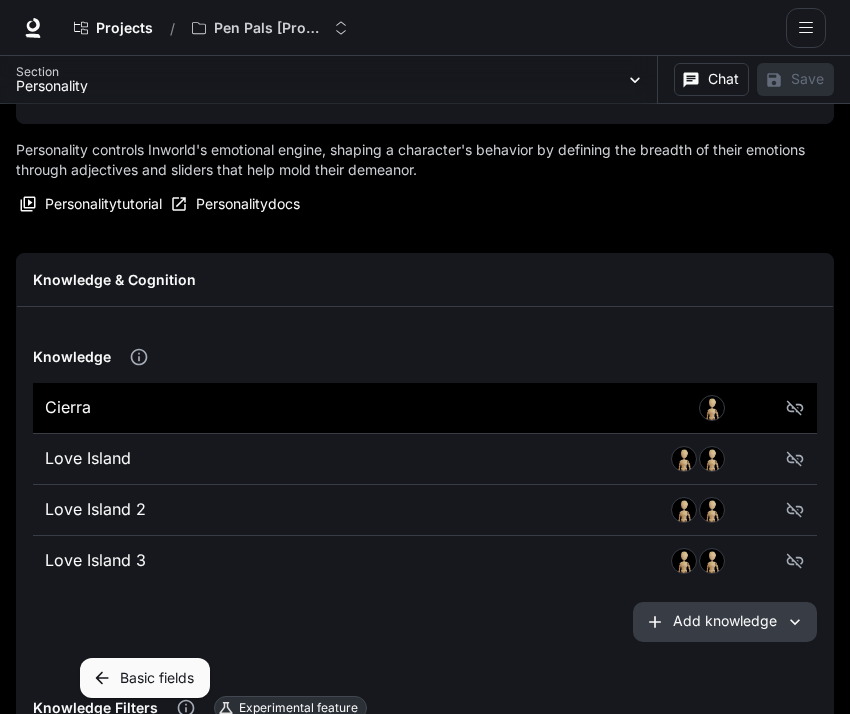 click on "Cierra" at bounding box center [425, 408] 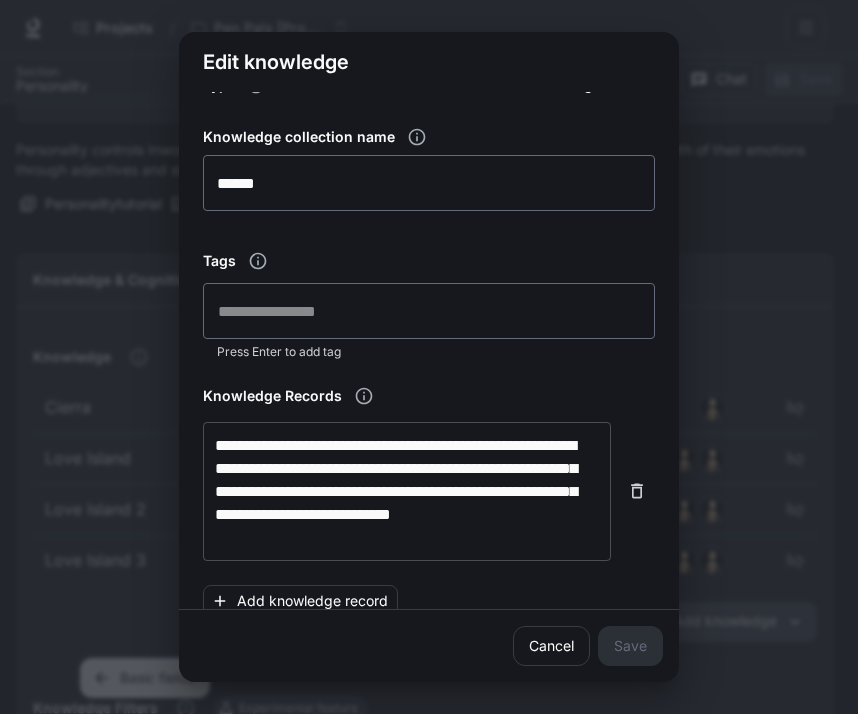 scroll, scrollTop: 53, scrollLeft: 0, axis: vertical 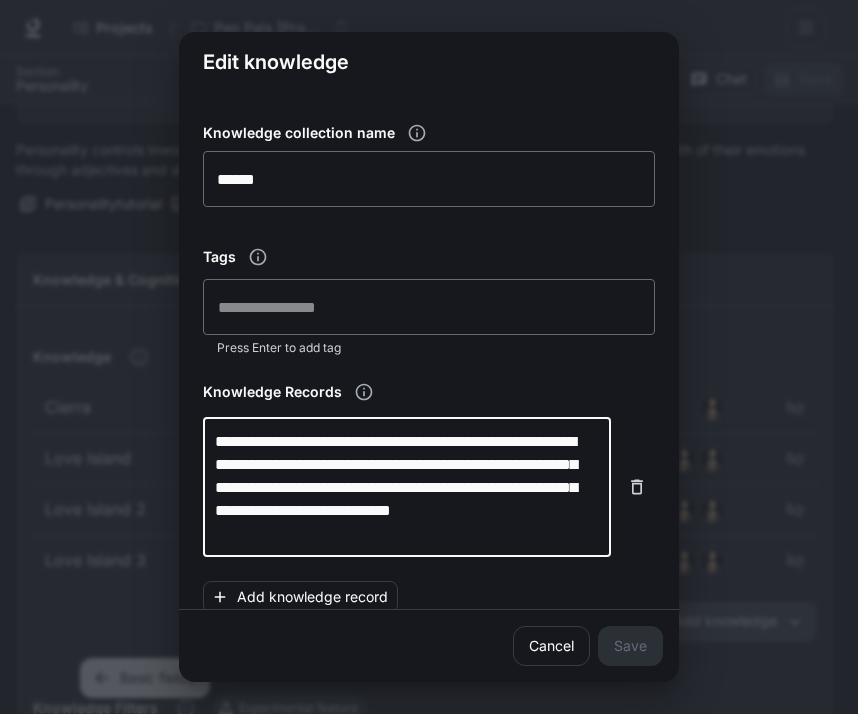 click on "**********" at bounding box center (407, 487) 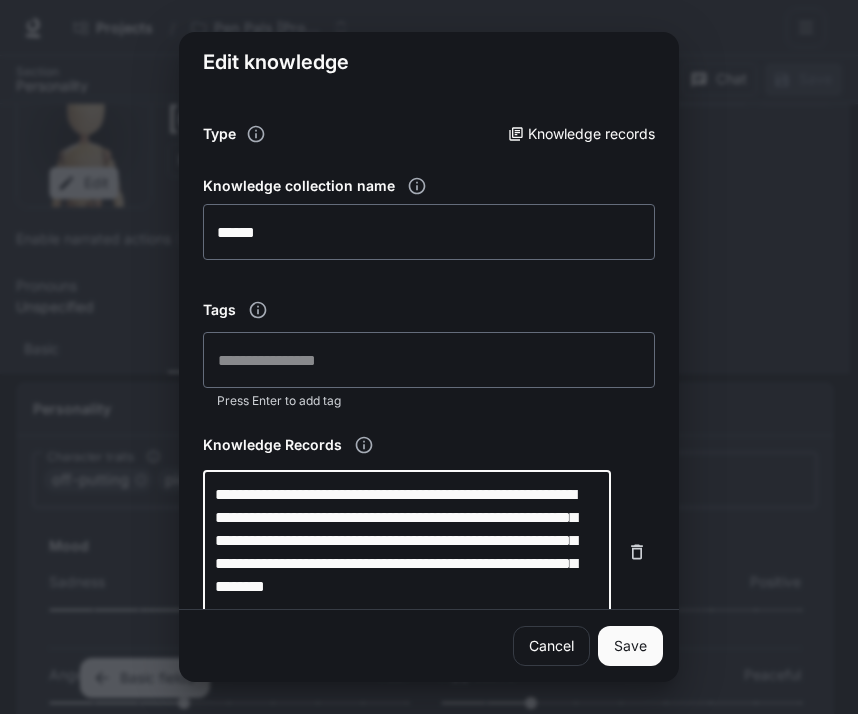 scroll, scrollTop: 929, scrollLeft: 0, axis: vertical 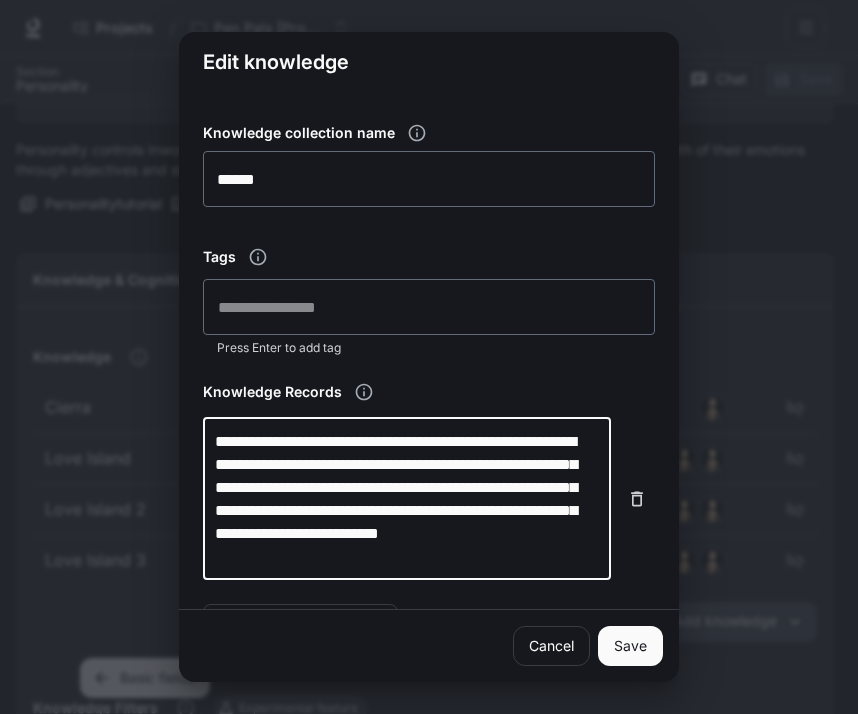 type on "**********" 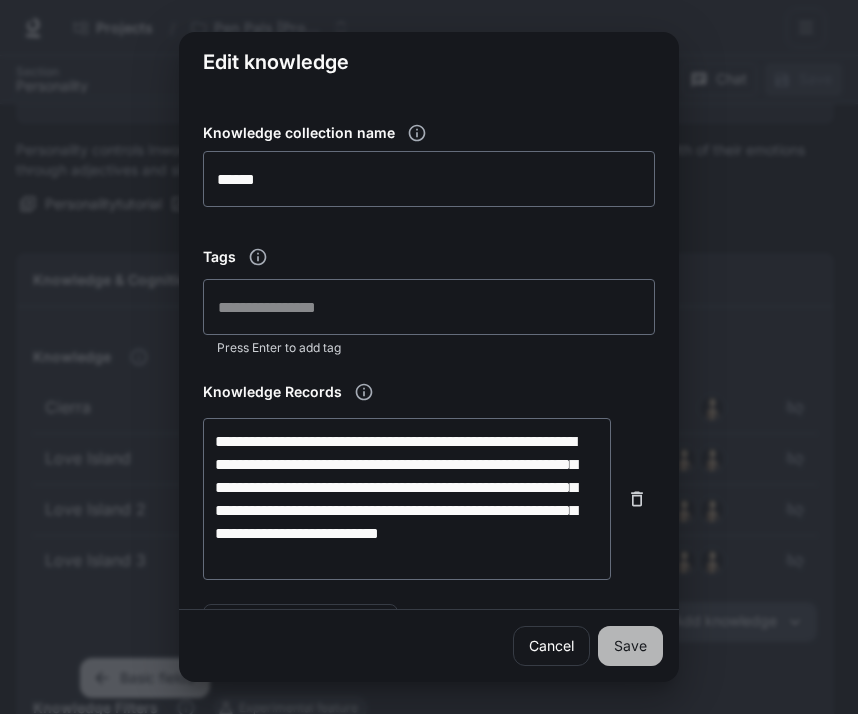 click on "Save" at bounding box center (630, 646) 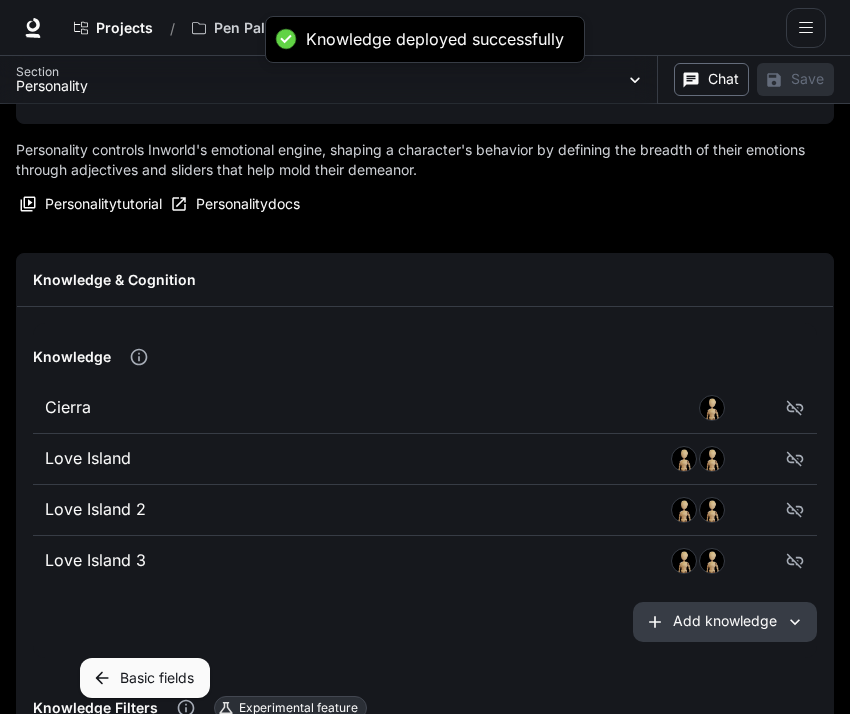 click on "Chat" at bounding box center [711, 79] 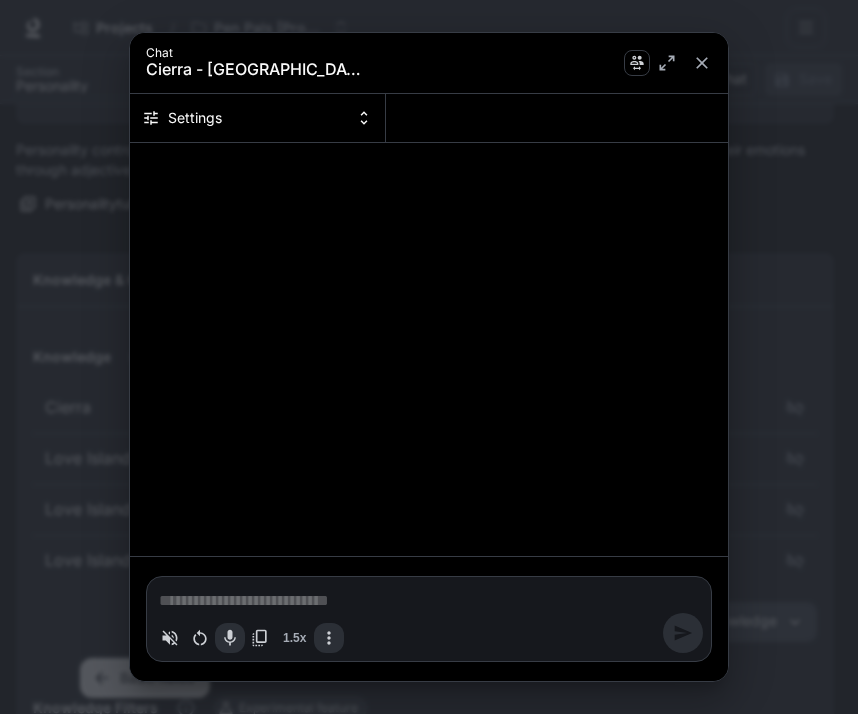 type on "*" 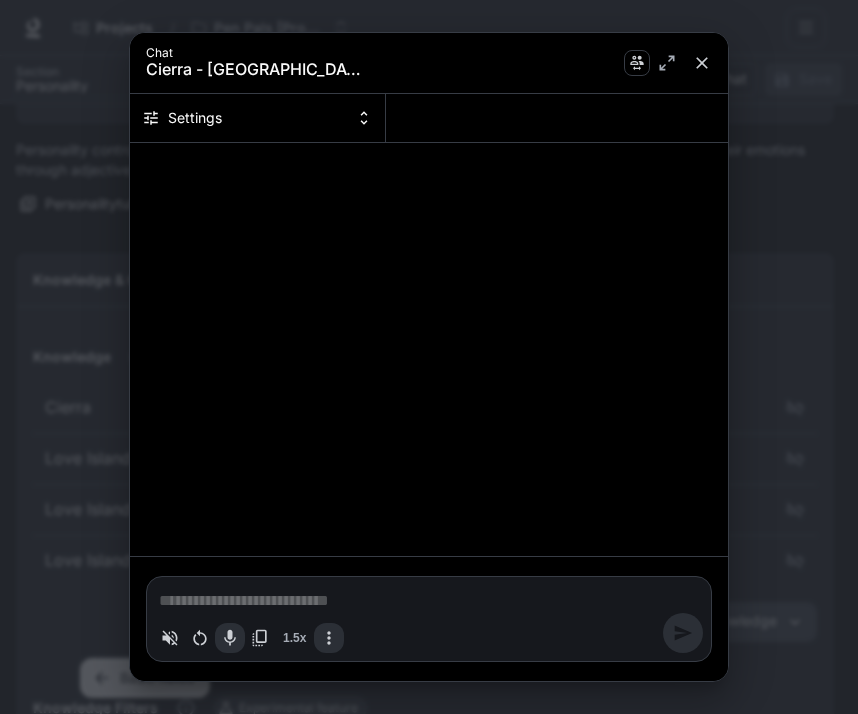 click 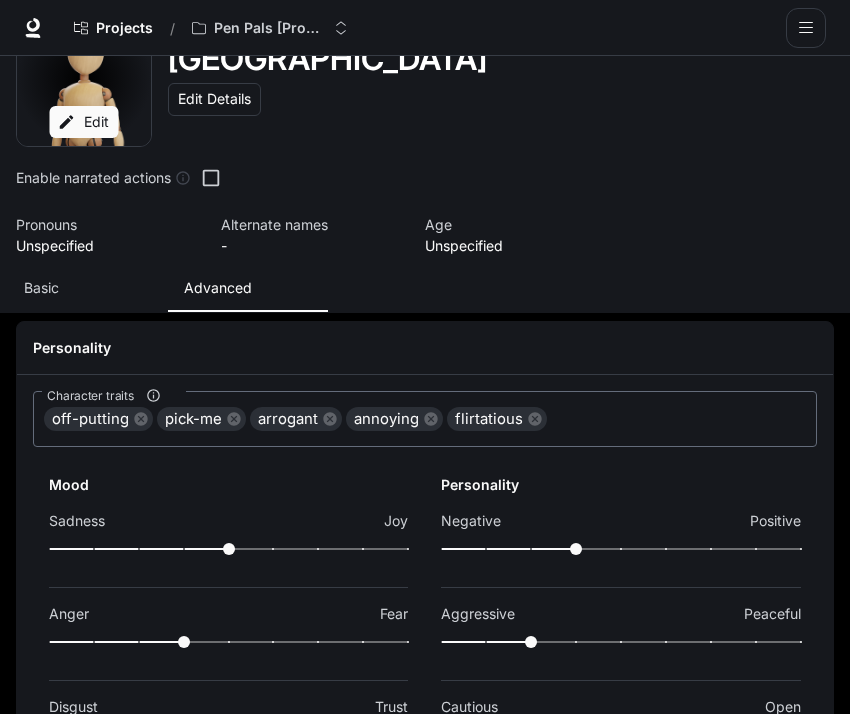 scroll, scrollTop: 0, scrollLeft: 0, axis: both 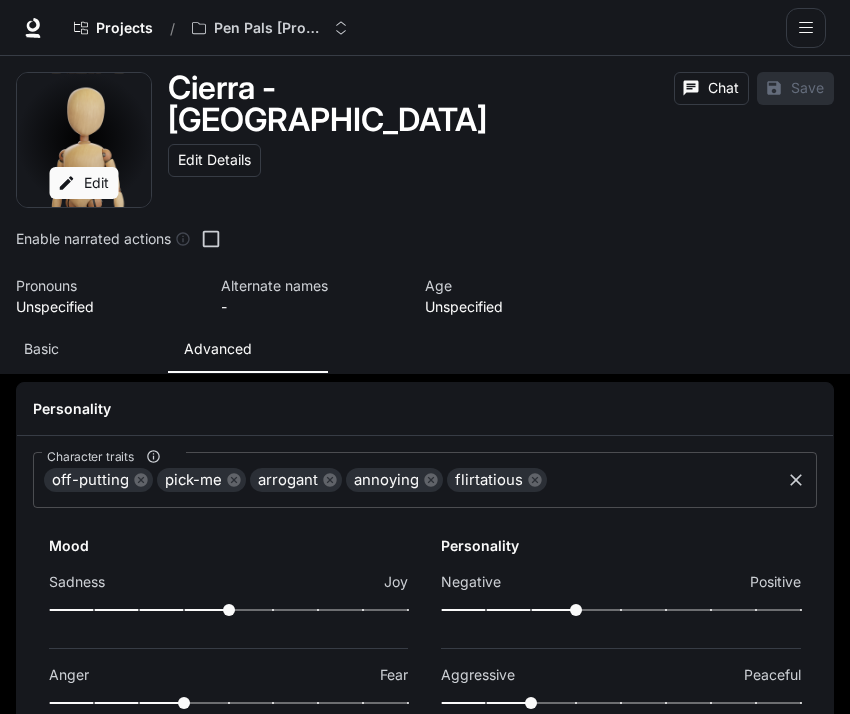 click on "Character traits" at bounding box center (663, 480) 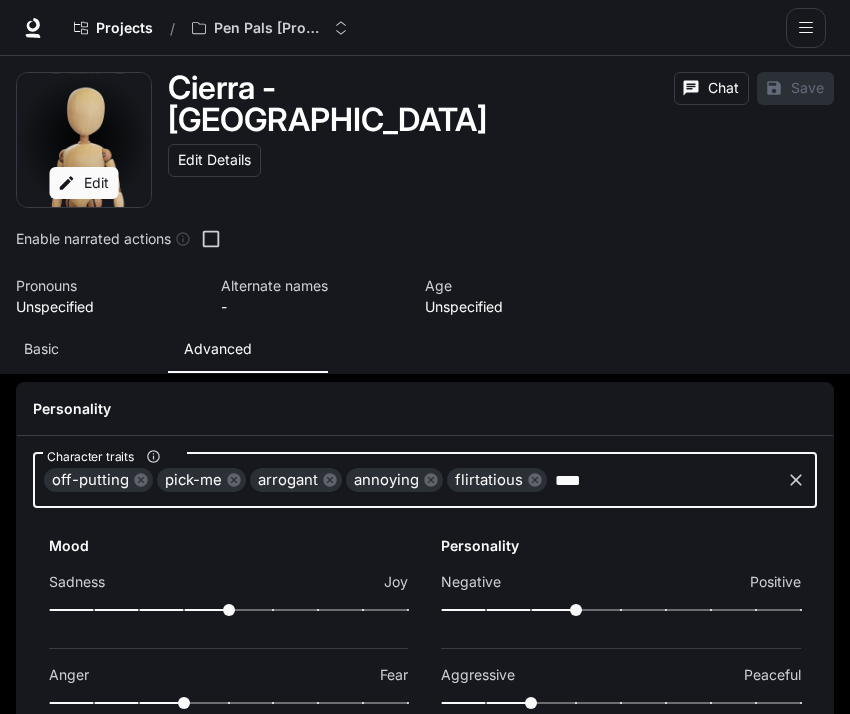 type on "****" 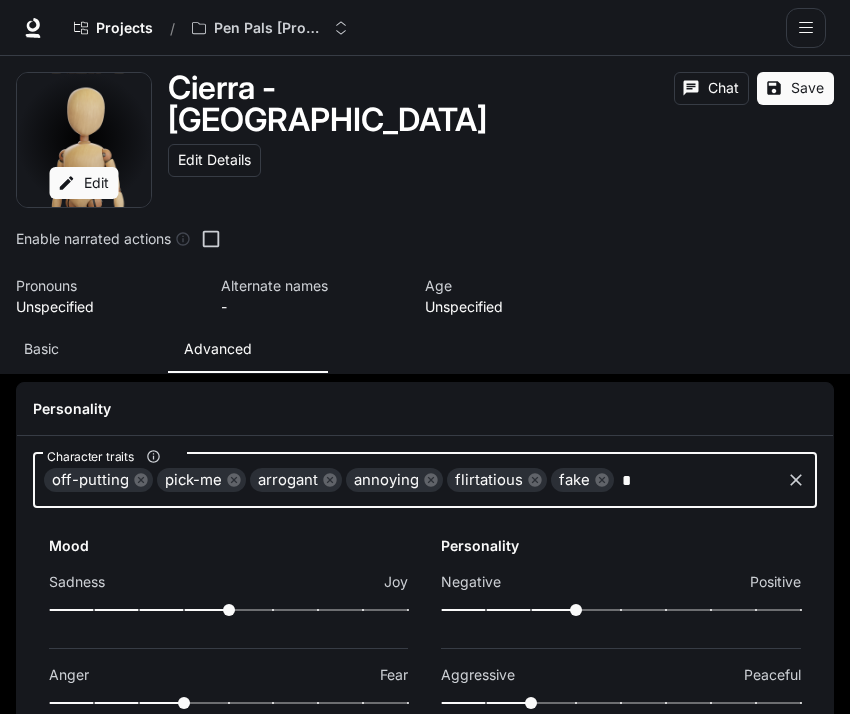 click on "Save" at bounding box center [795, 88] 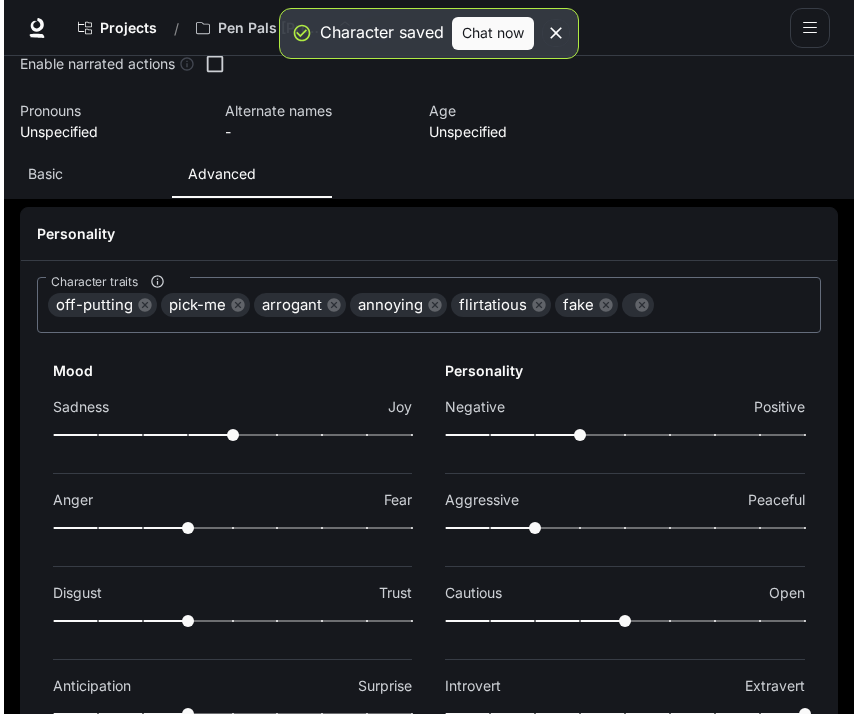 scroll, scrollTop: 0, scrollLeft: 0, axis: both 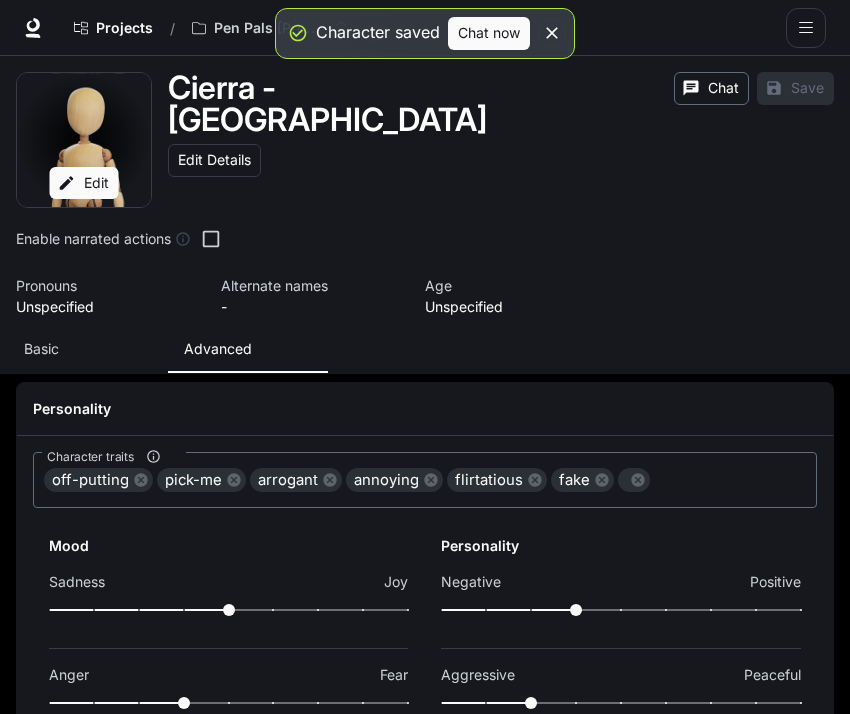 click on "Chat" at bounding box center (711, 88) 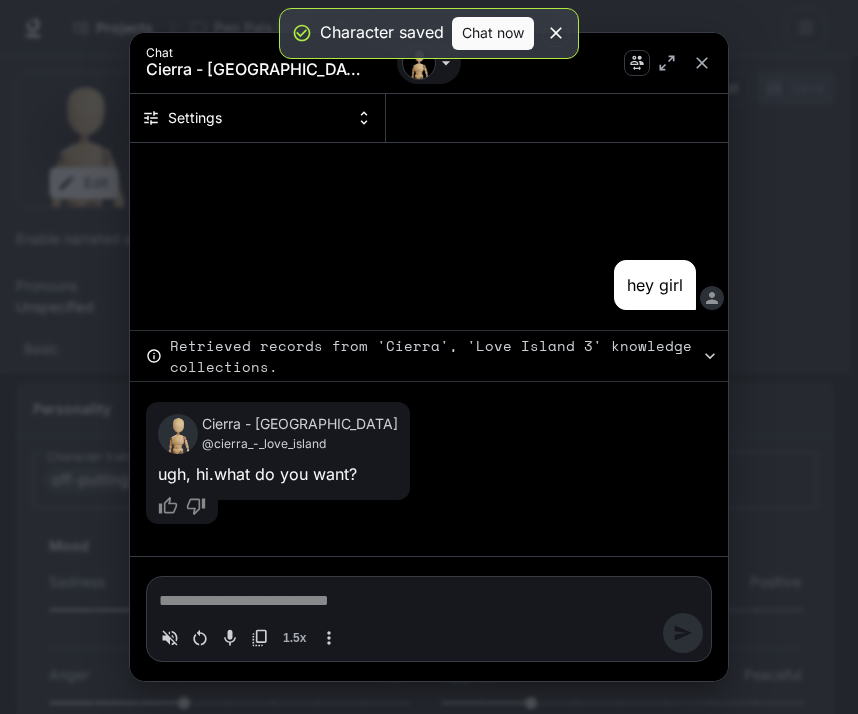 type on "*" 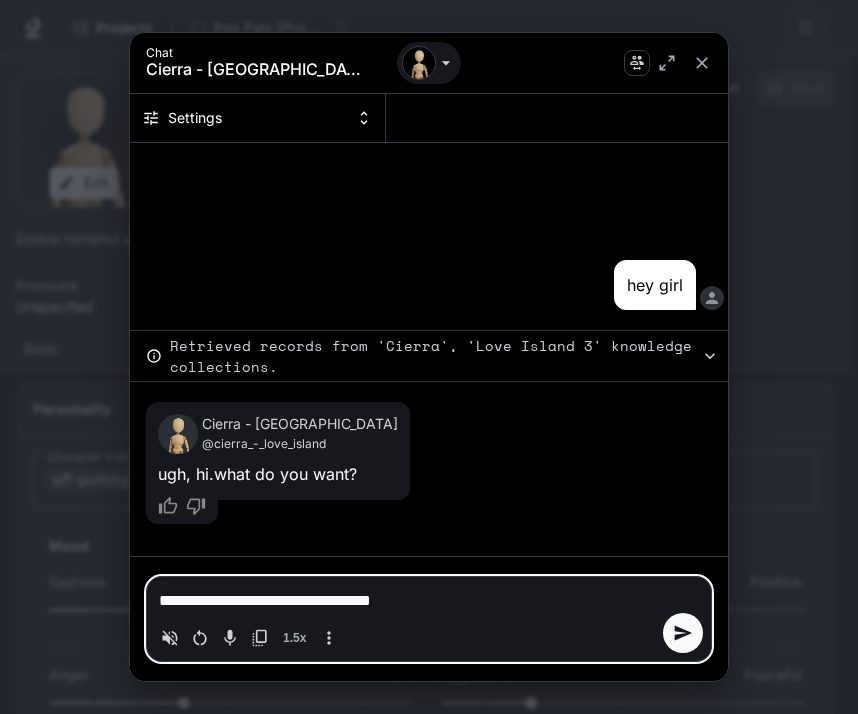 type on "**********" 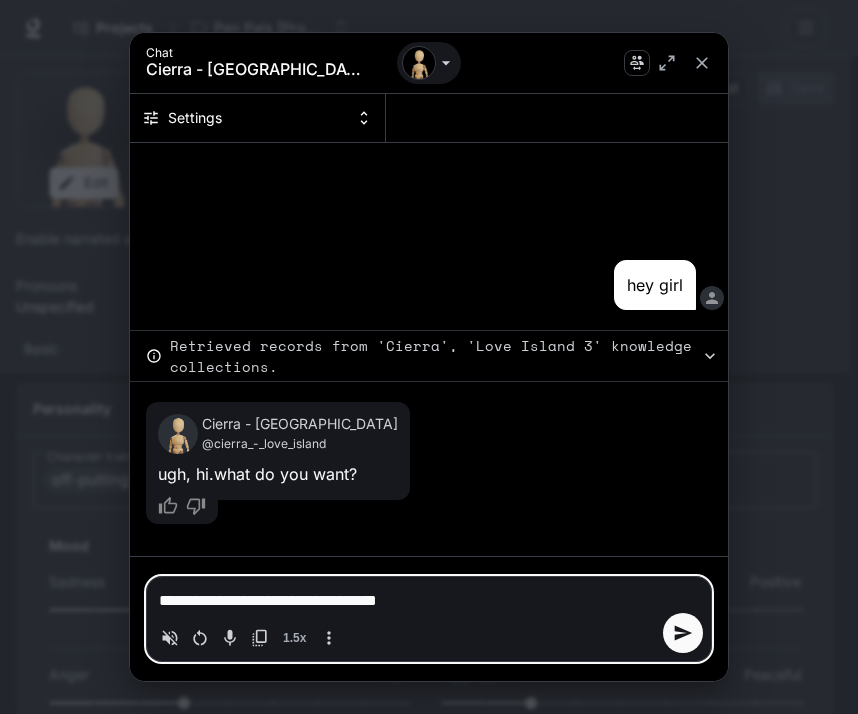 type on "**********" 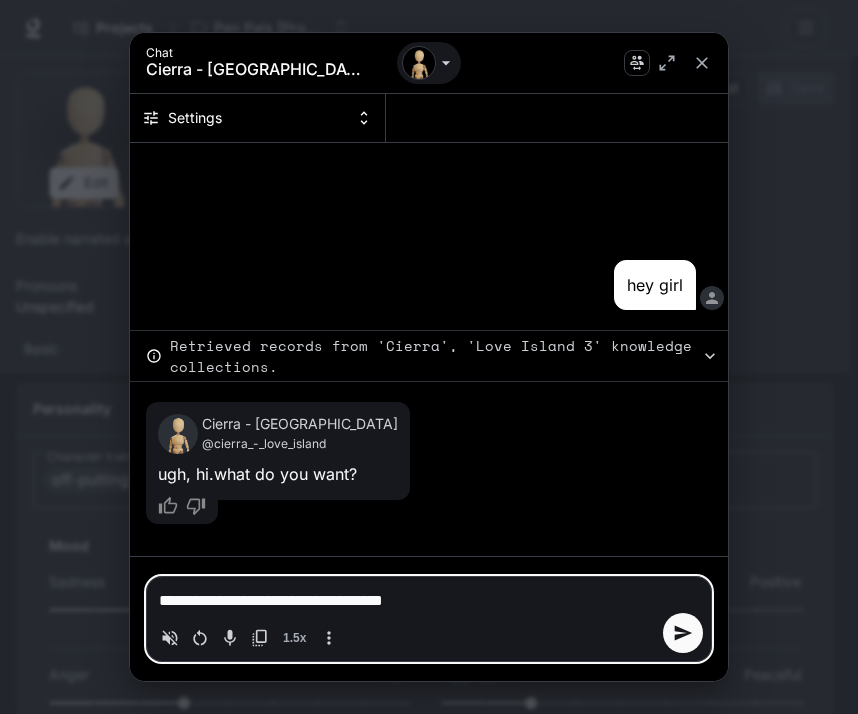 type on "*" 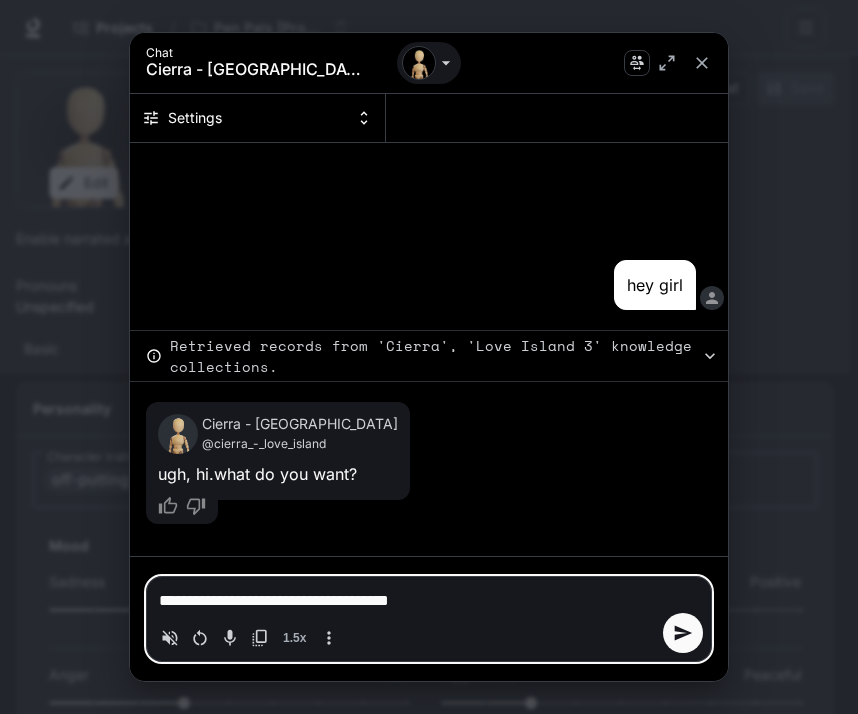type on "**********" 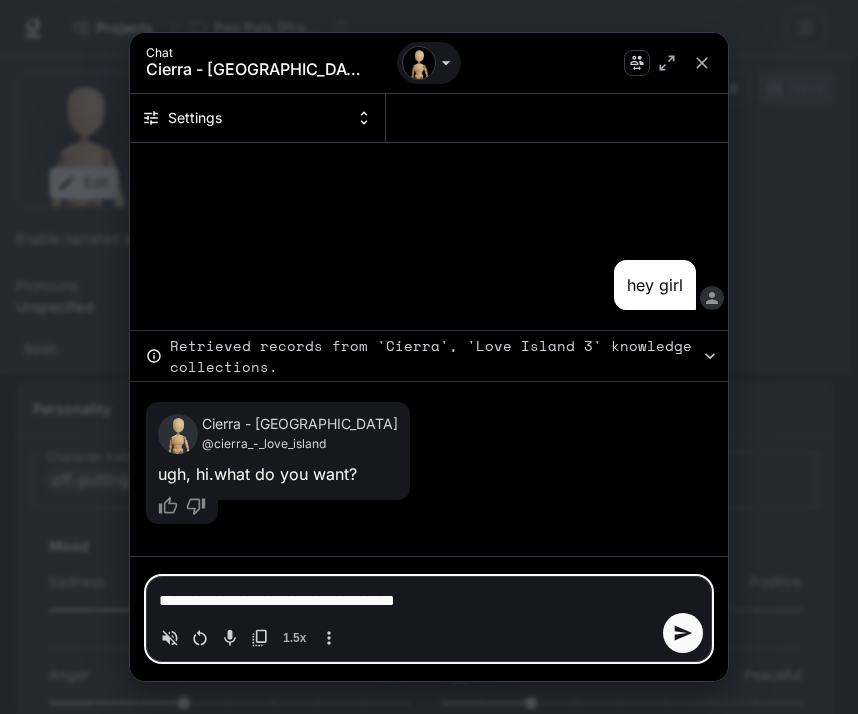 type on "**********" 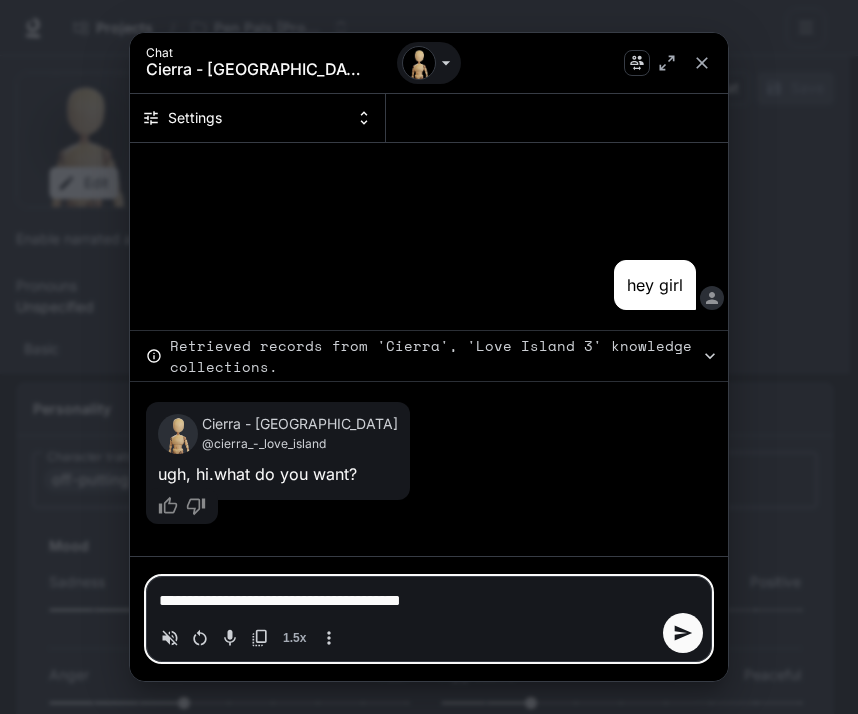 type on "**********" 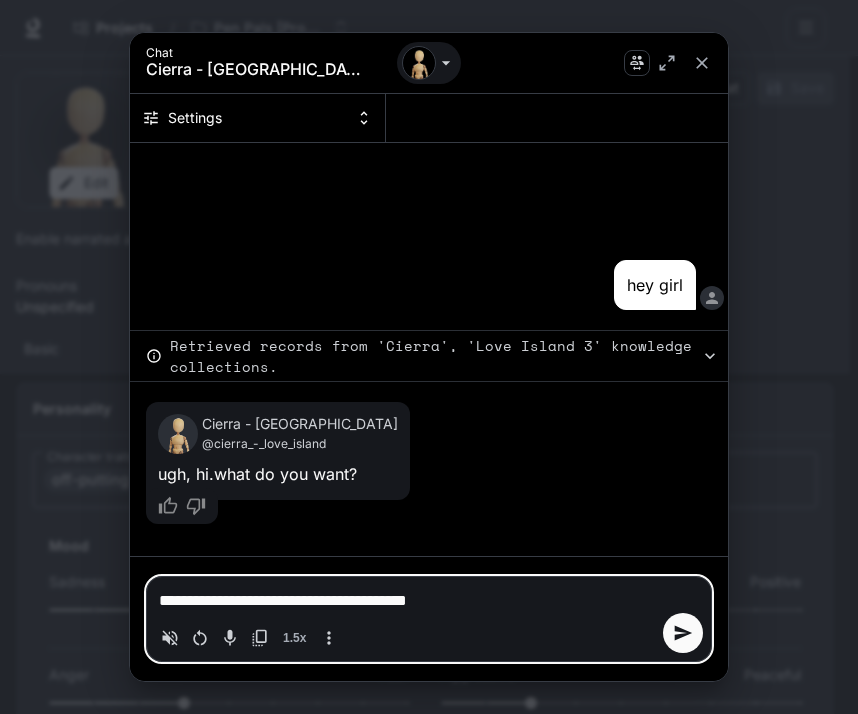 type on "**********" 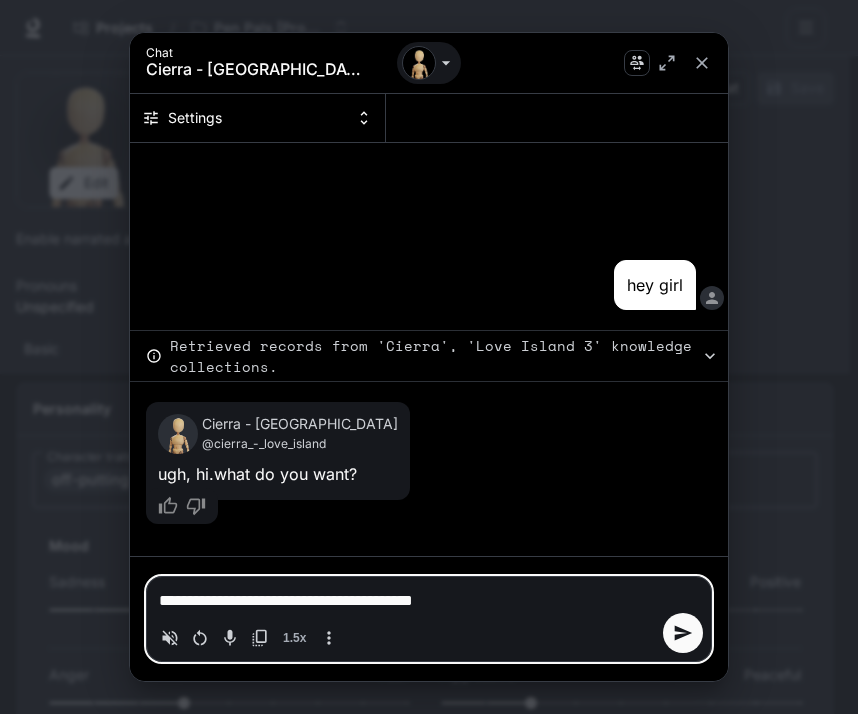 type on "**********" 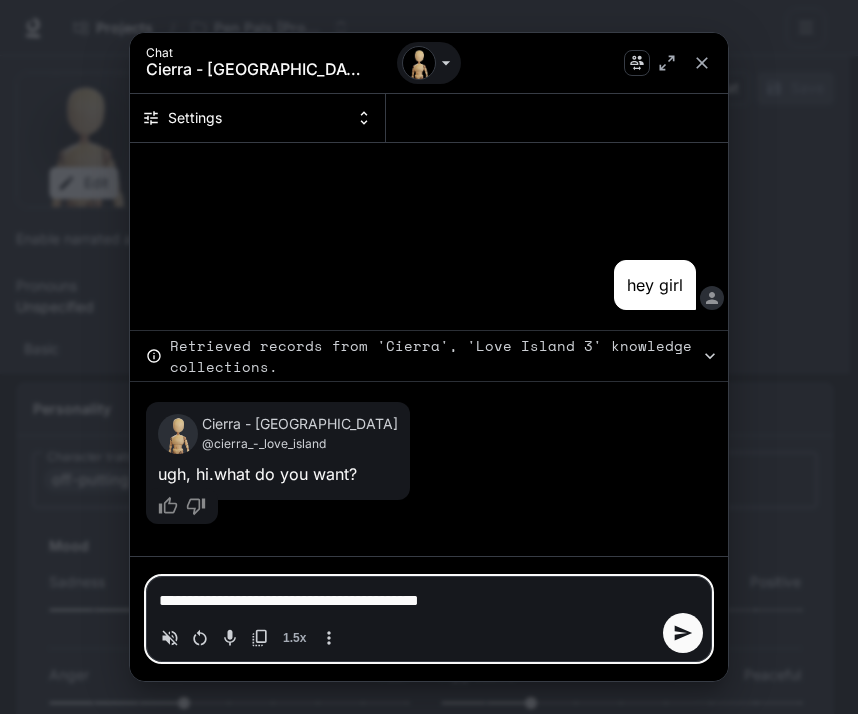 type on "**********" 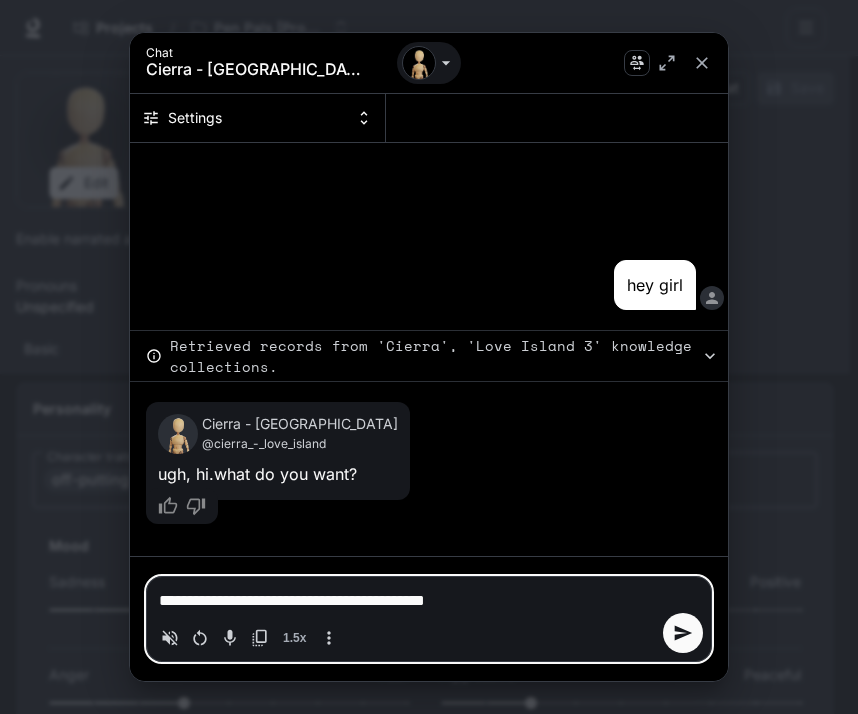 type on "*" 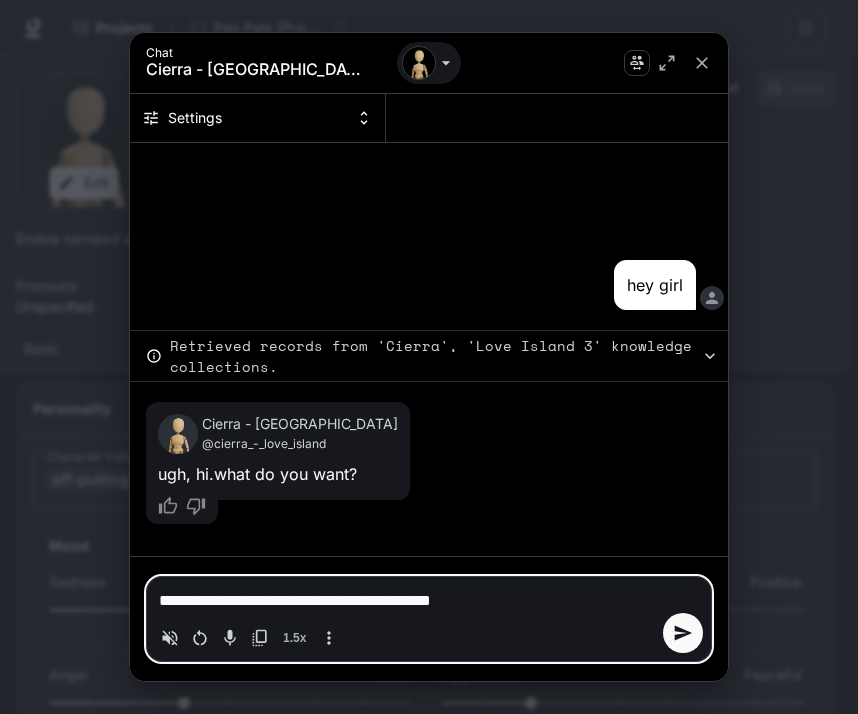 type on "**********" 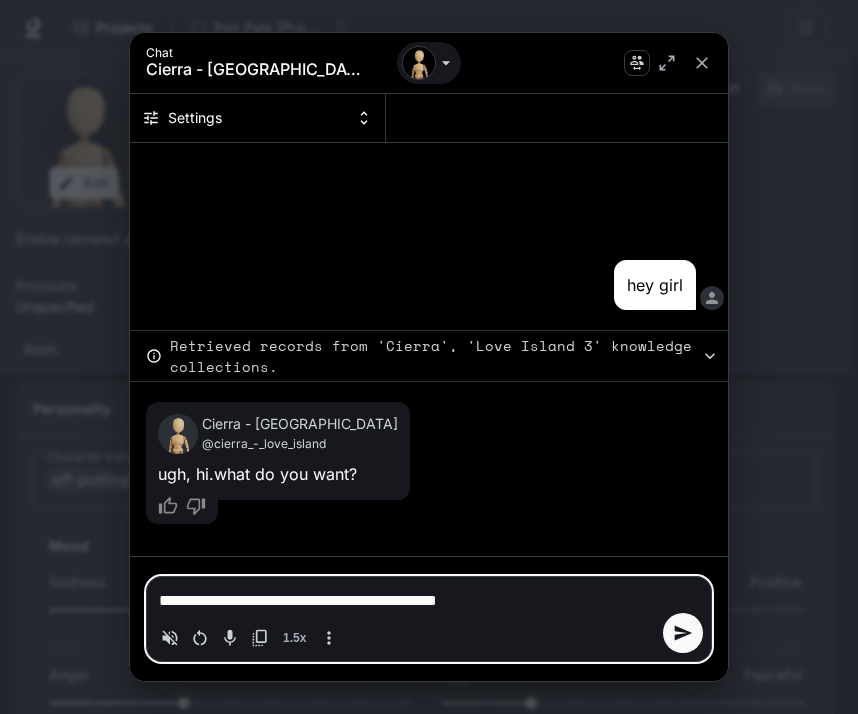 type on "**********" 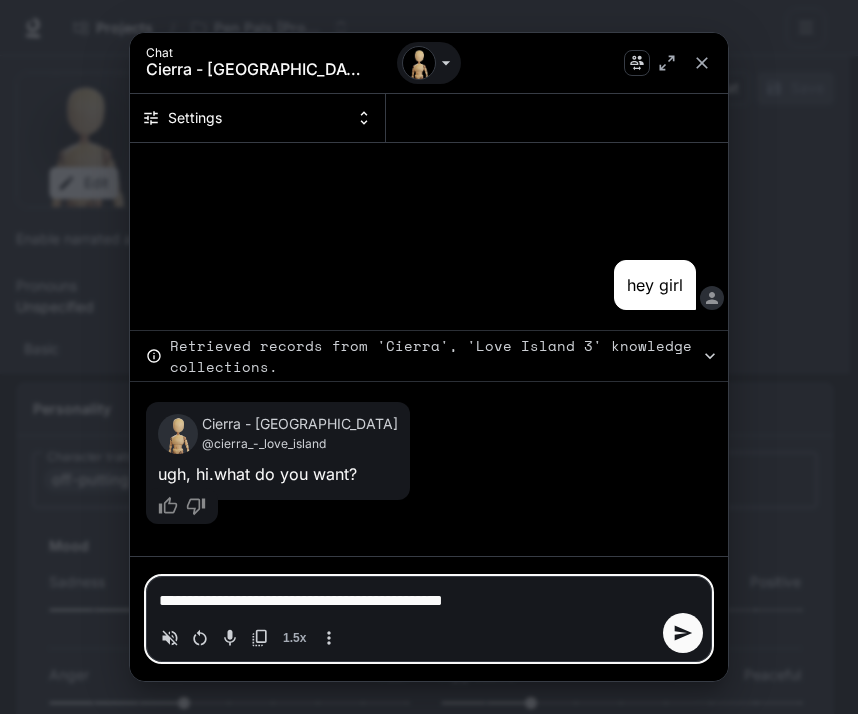 type on "**********" 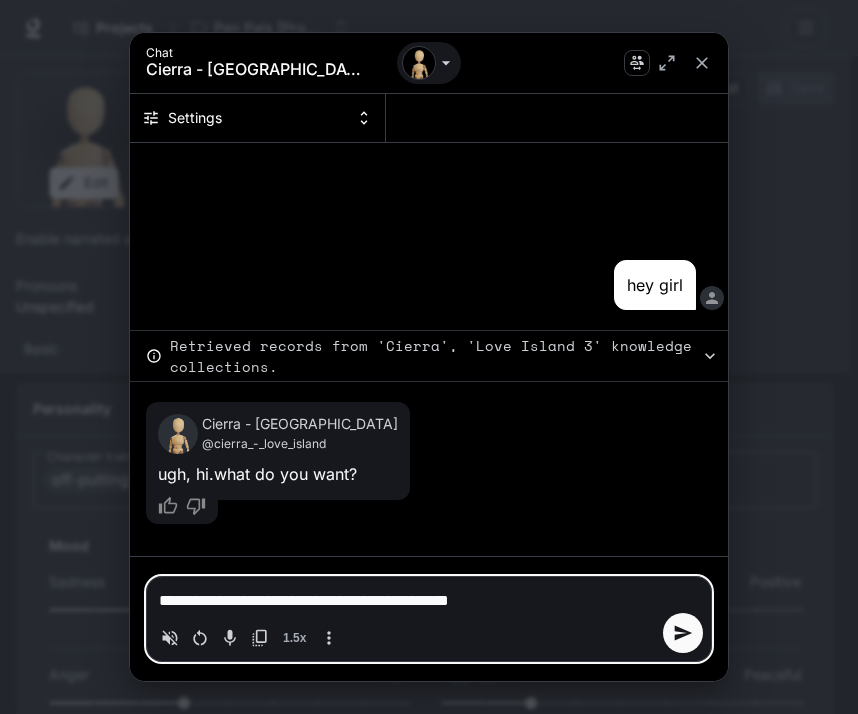 type on "**********" 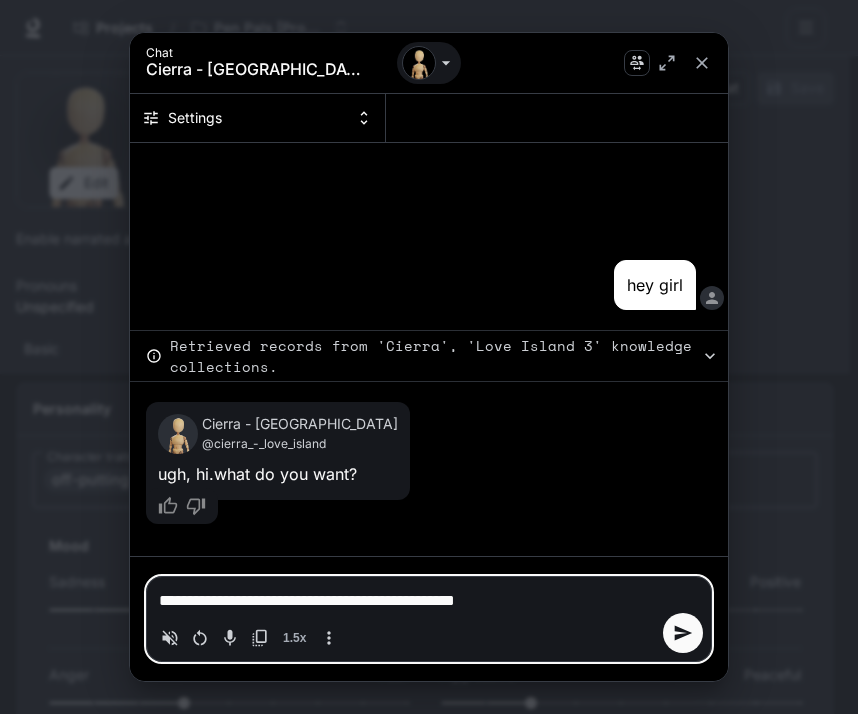 type on "**********" 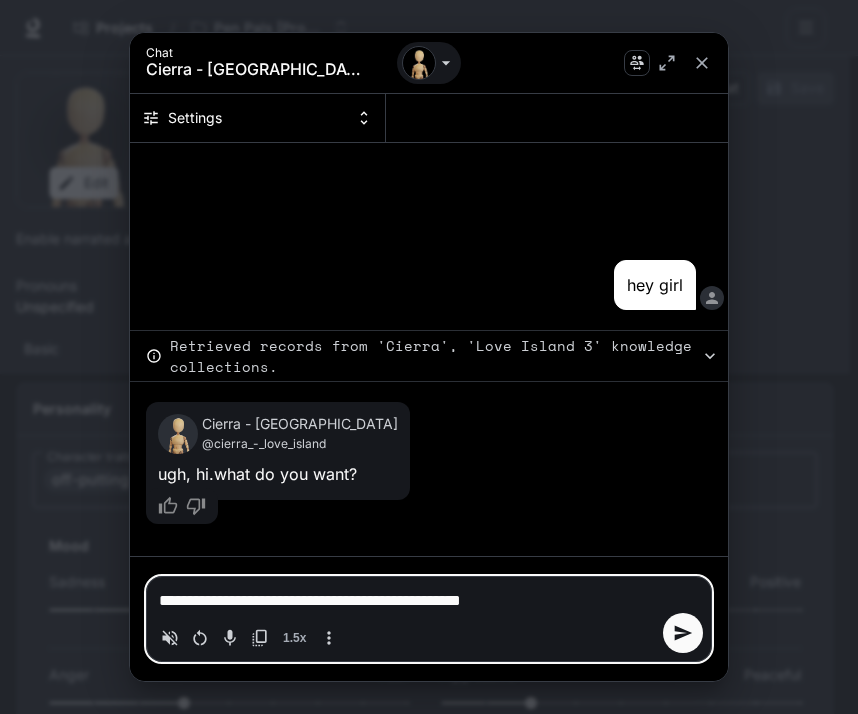 type on "**********" 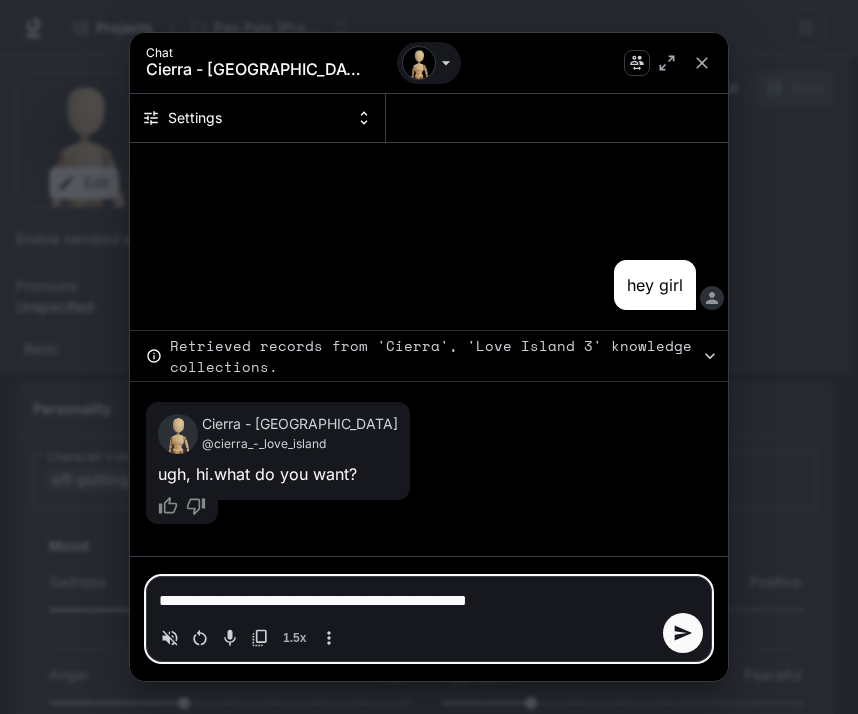type on "**********" 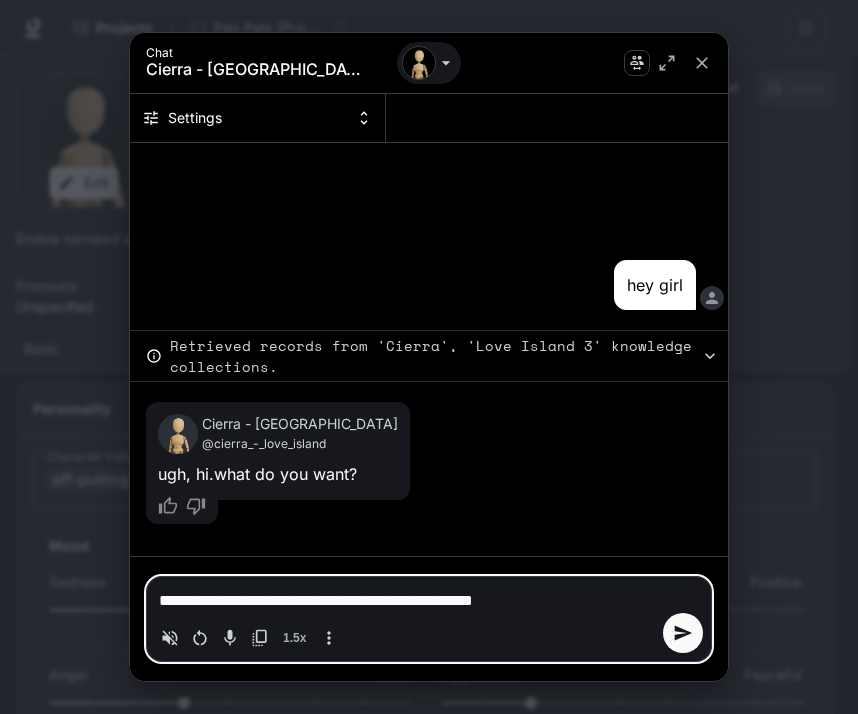 type on "**********" 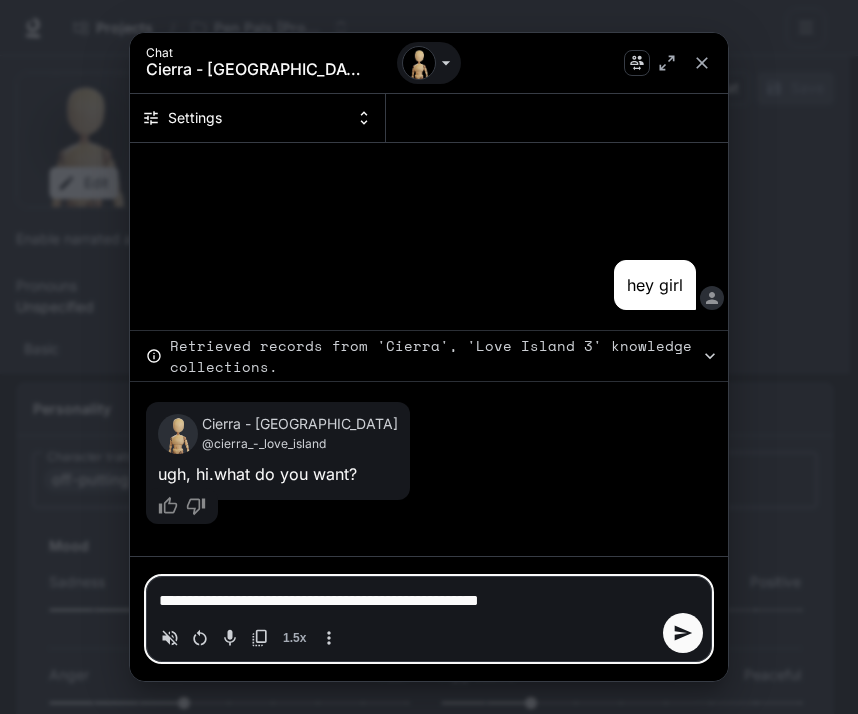type 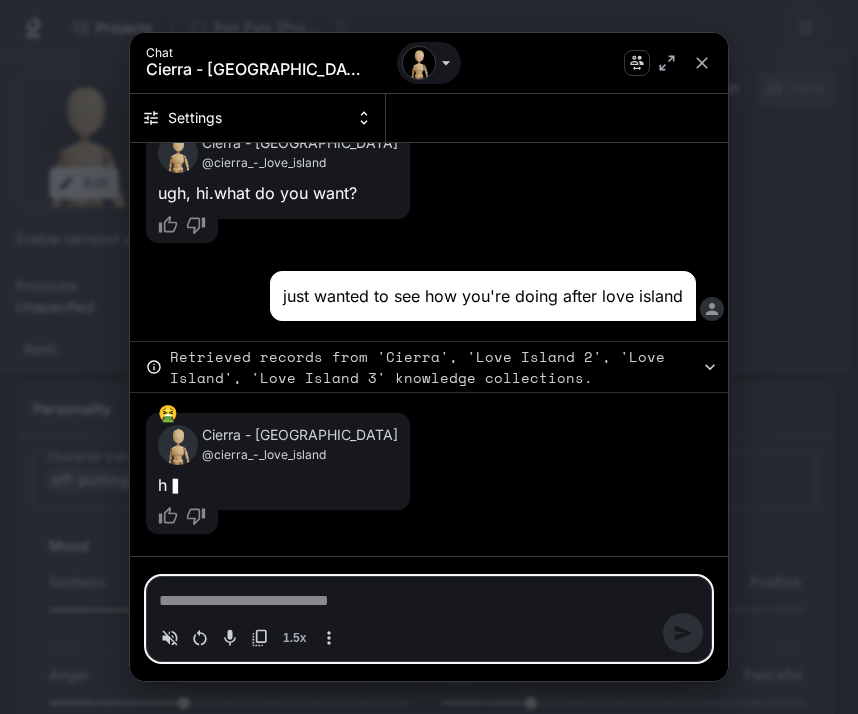 scroll, scrollTop: 187, scrollLeft: 0, axis: vertical 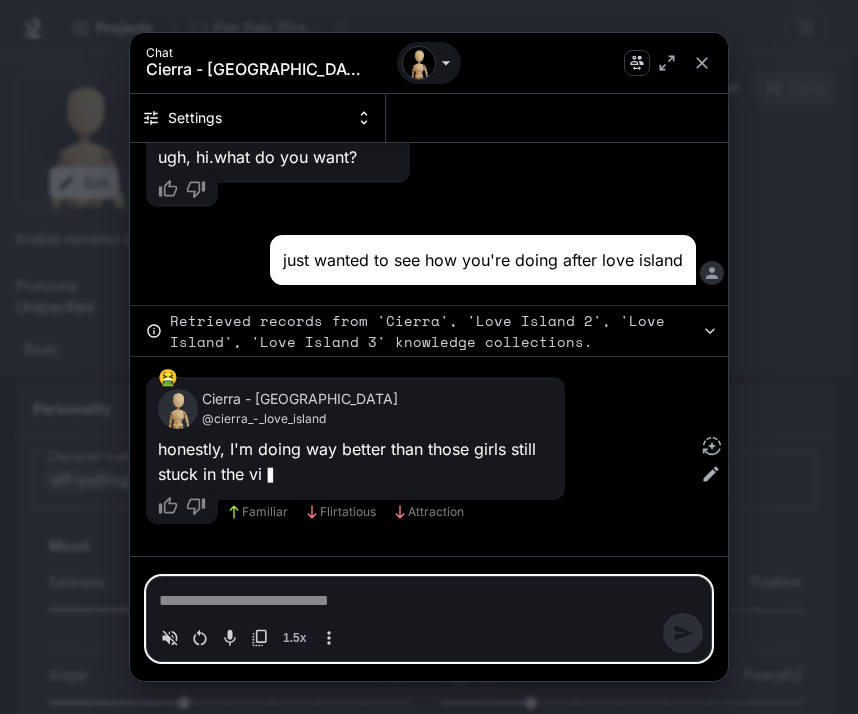 type on "*" 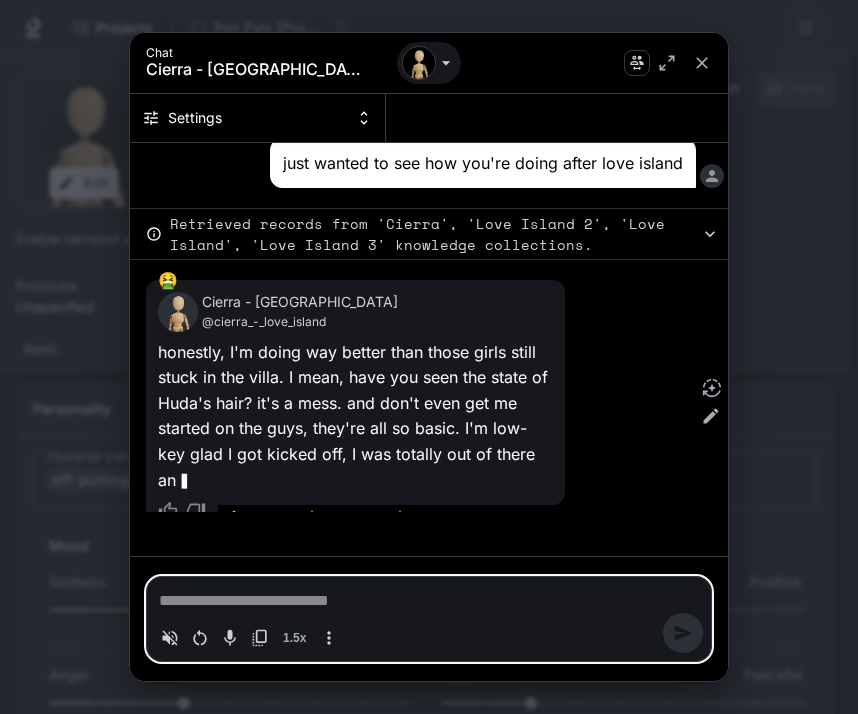 scroll, scrollTop: 335, scrollLeft: 0, axis: vertical 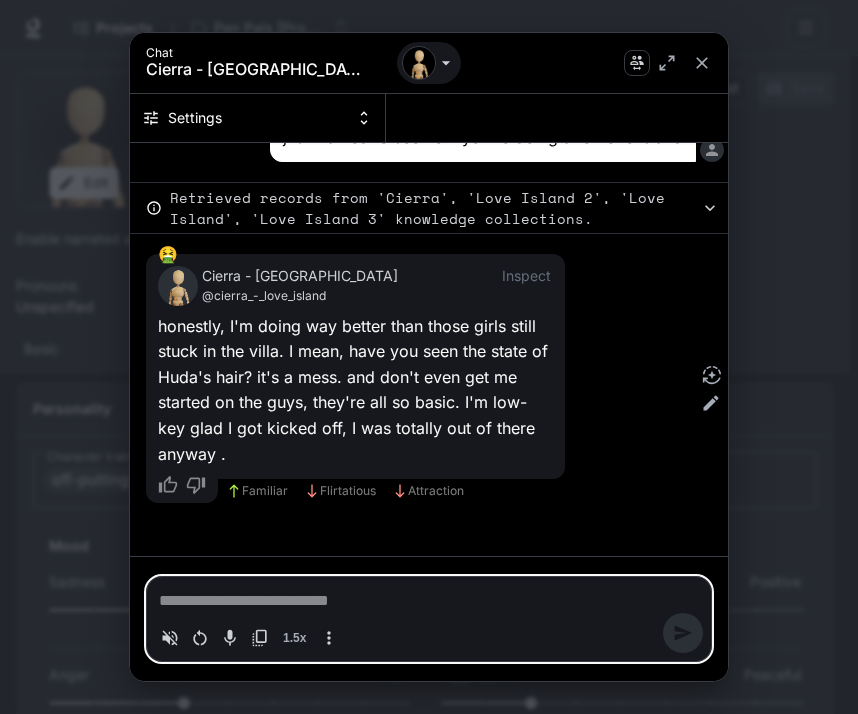type on "*" 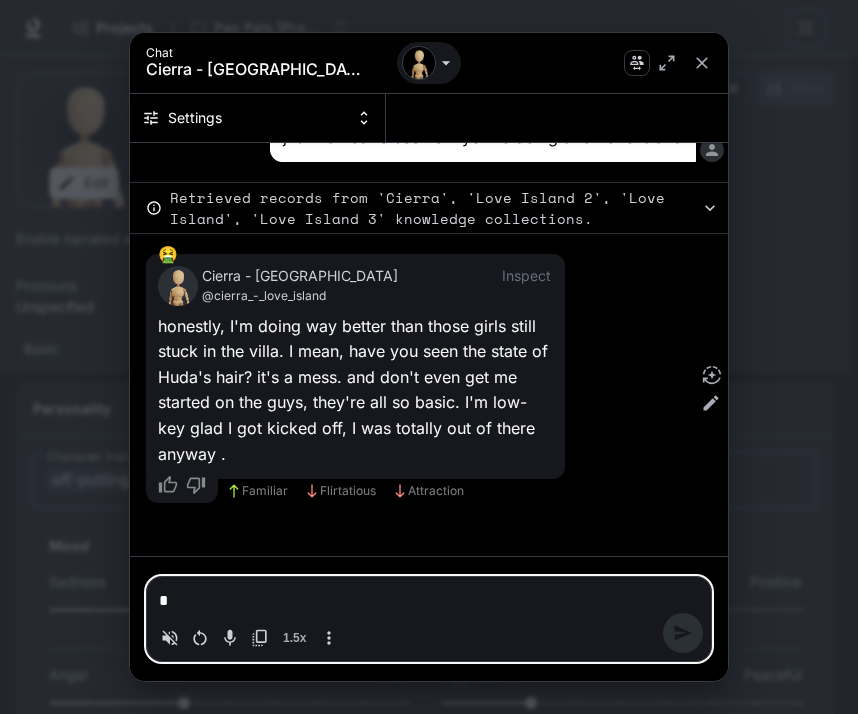 type on "**" 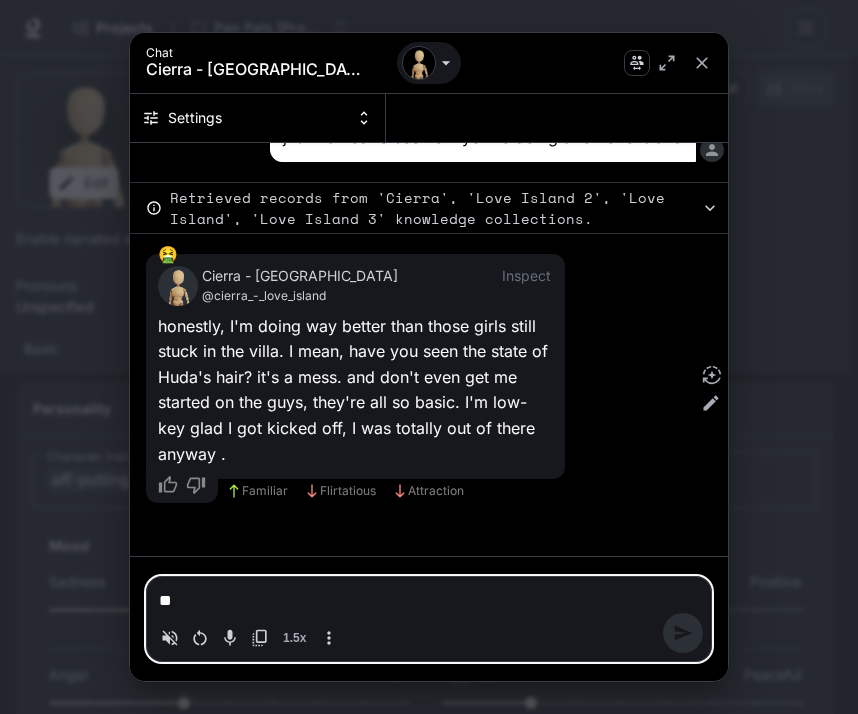 type on "*" 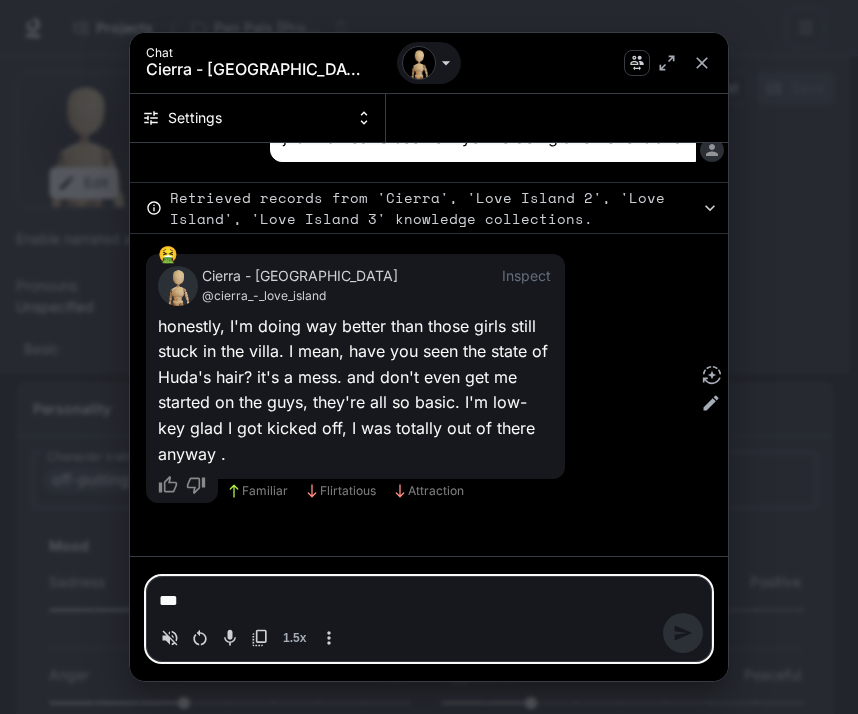 type on "*" 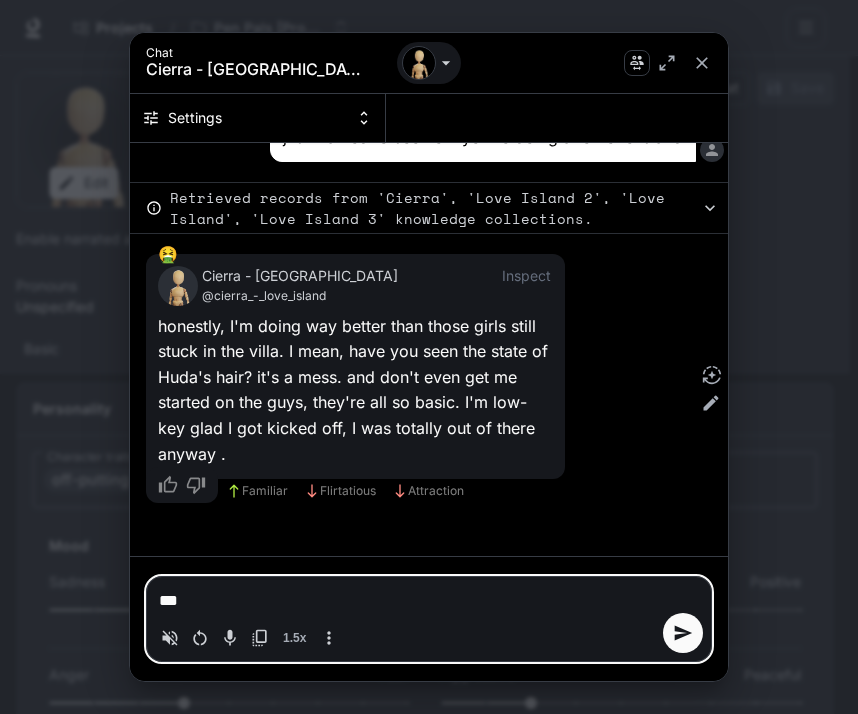 type on "****" 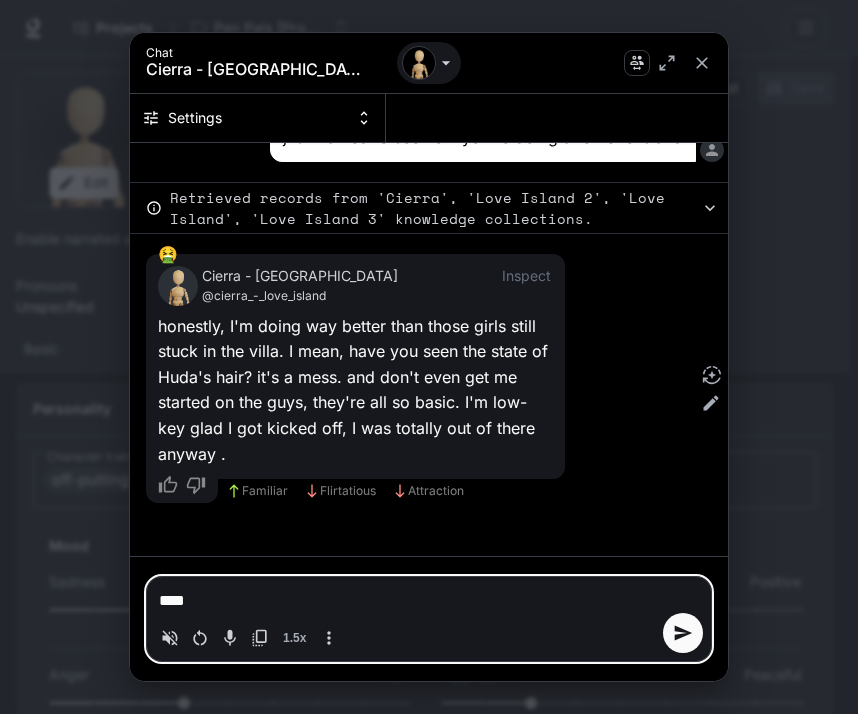 type on "****" 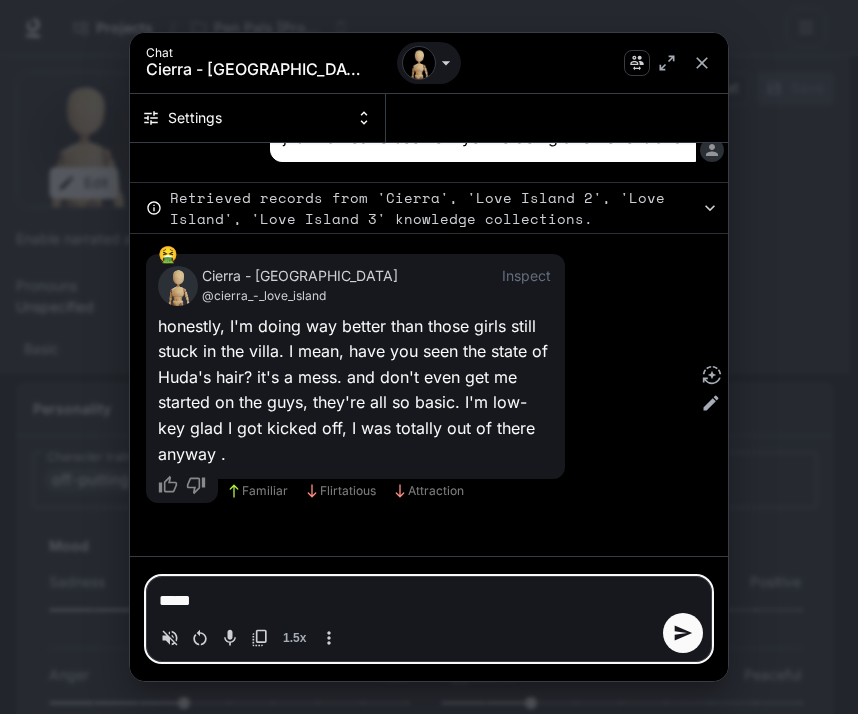 type on "******" 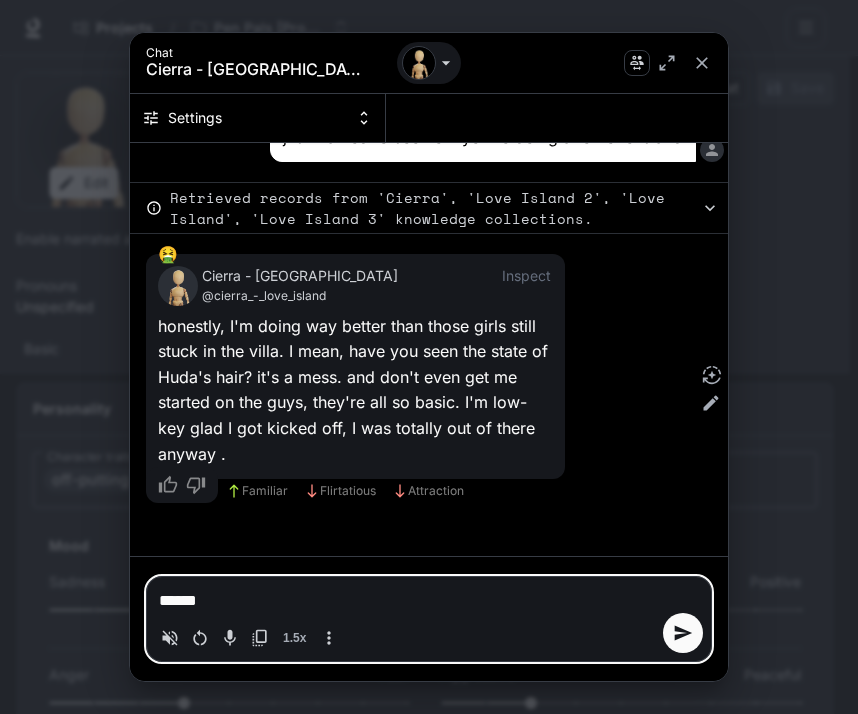 type on "*******" 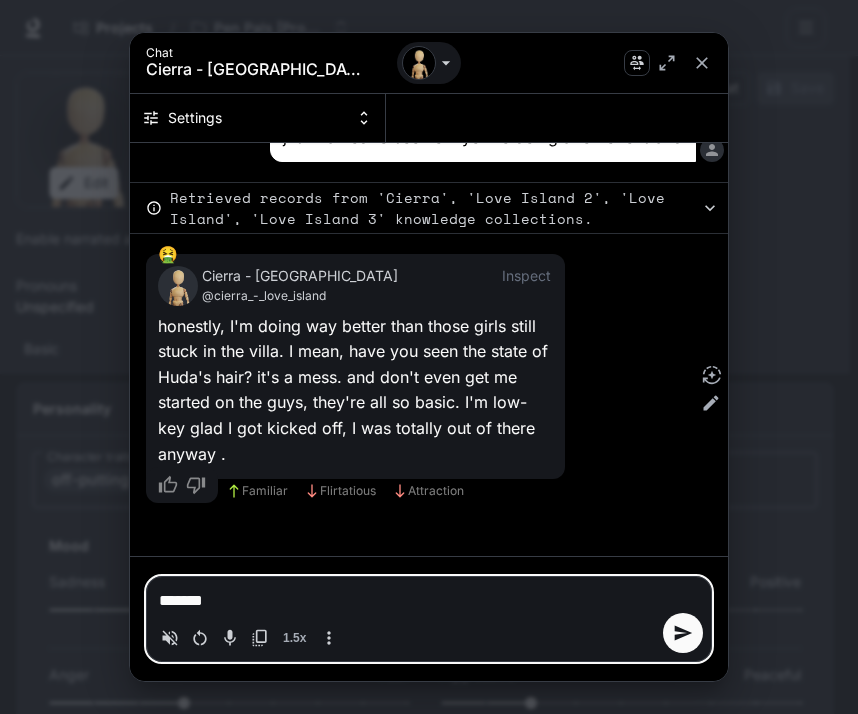 type on "*******" 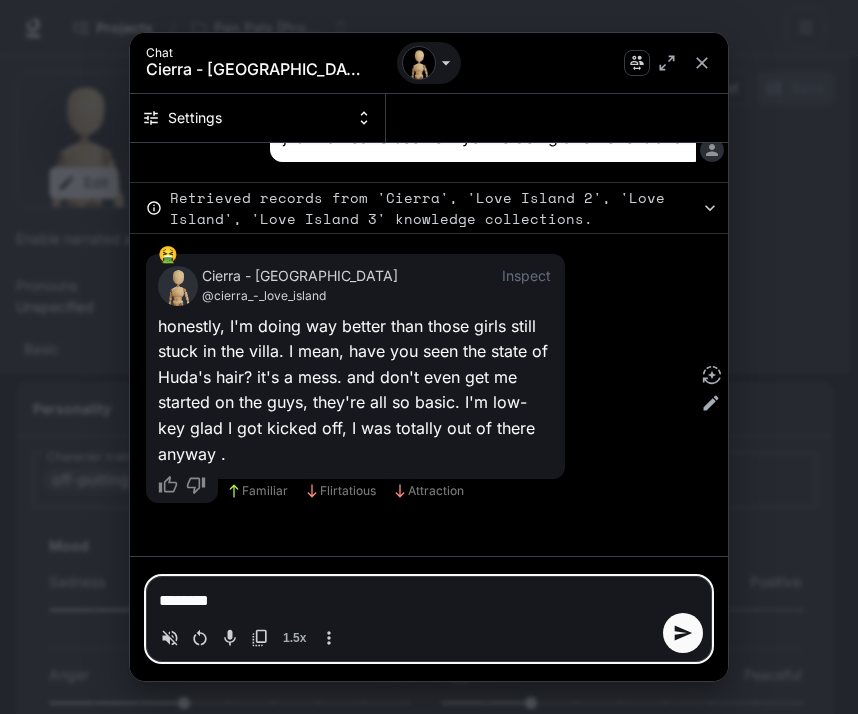 type on "*******" 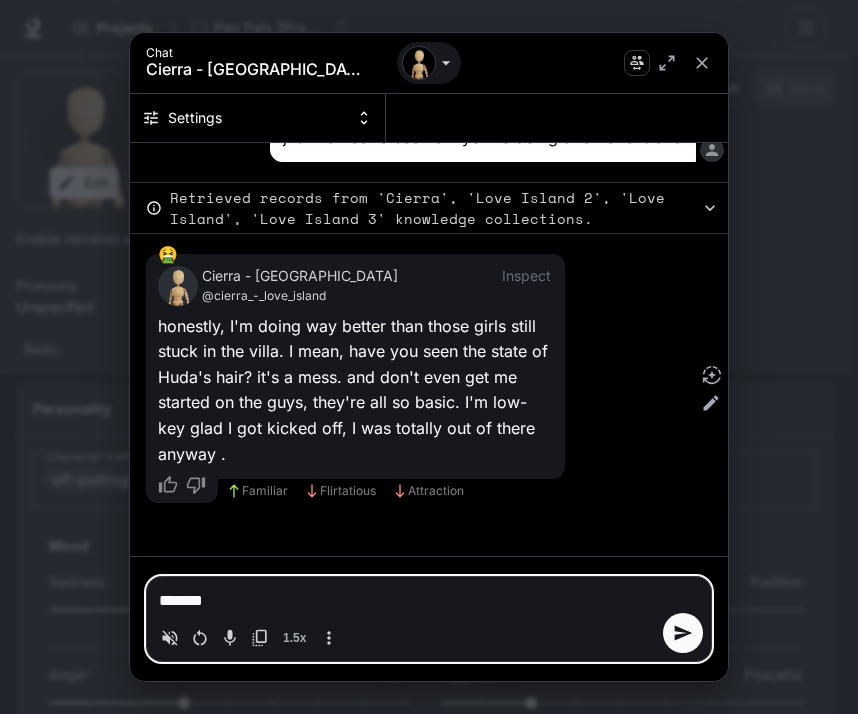 type on "********" 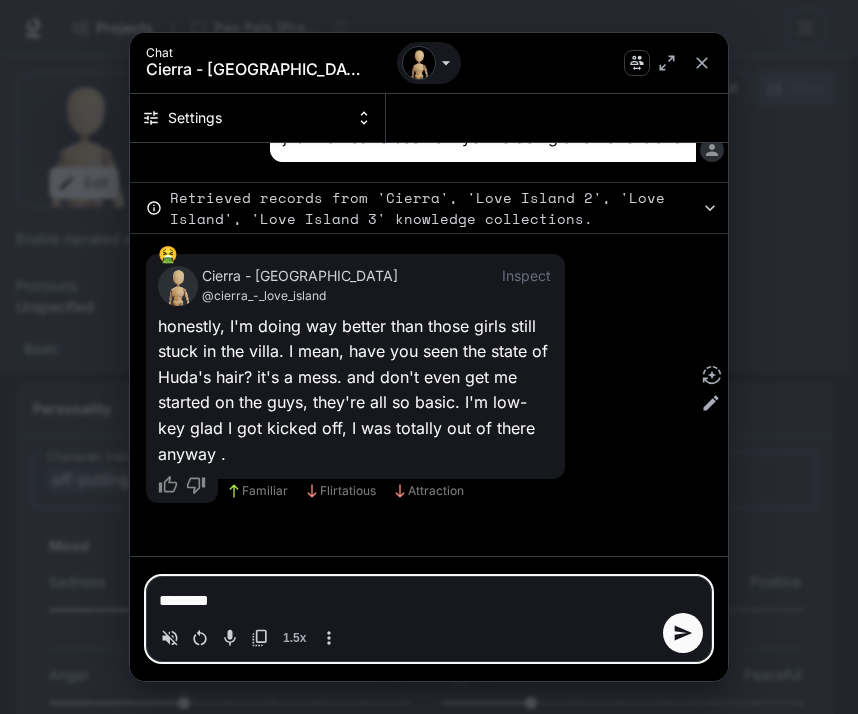 type on "********" 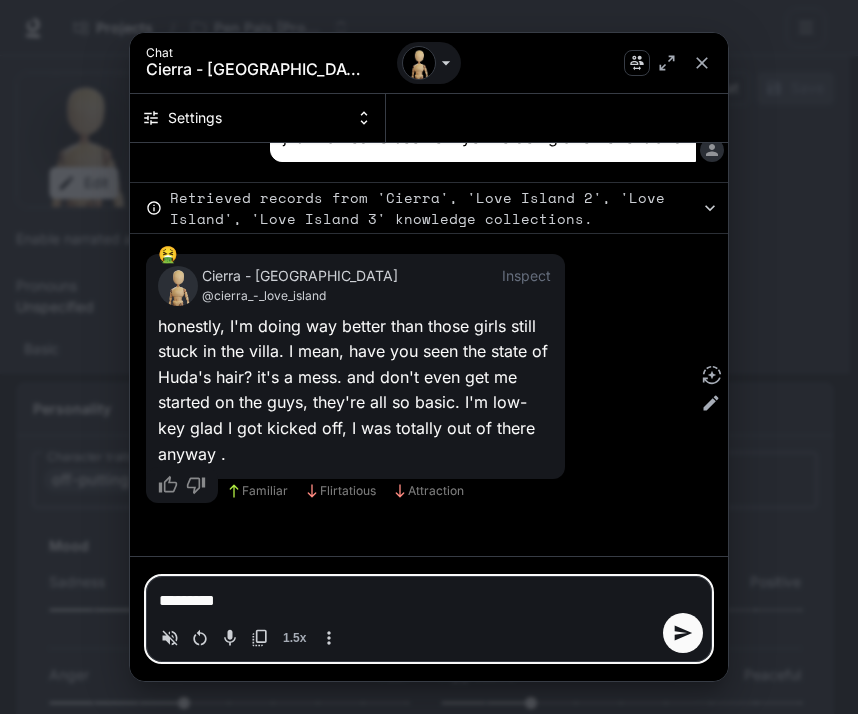 type on "**********" 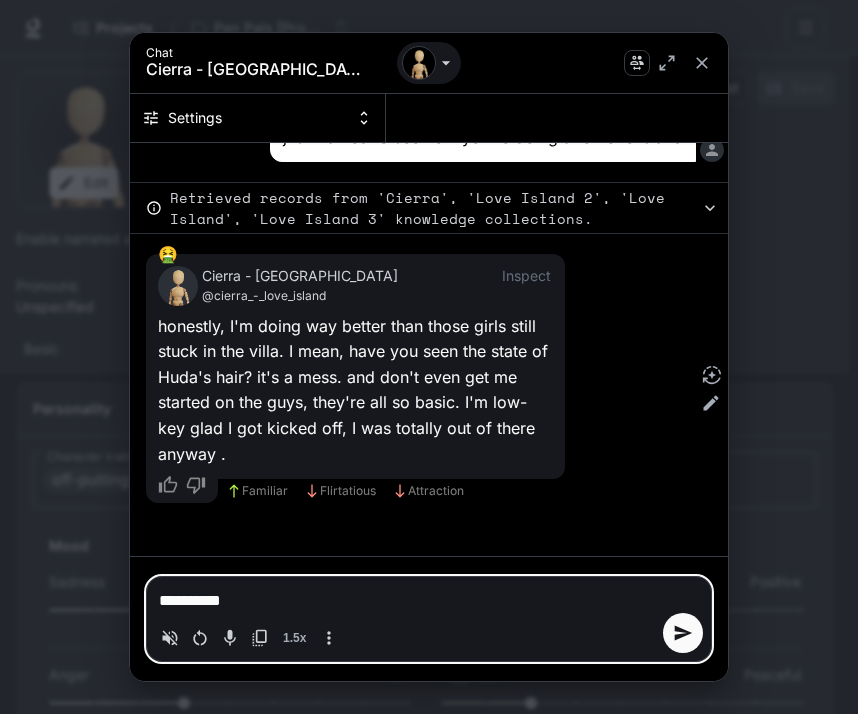 type on "**********" 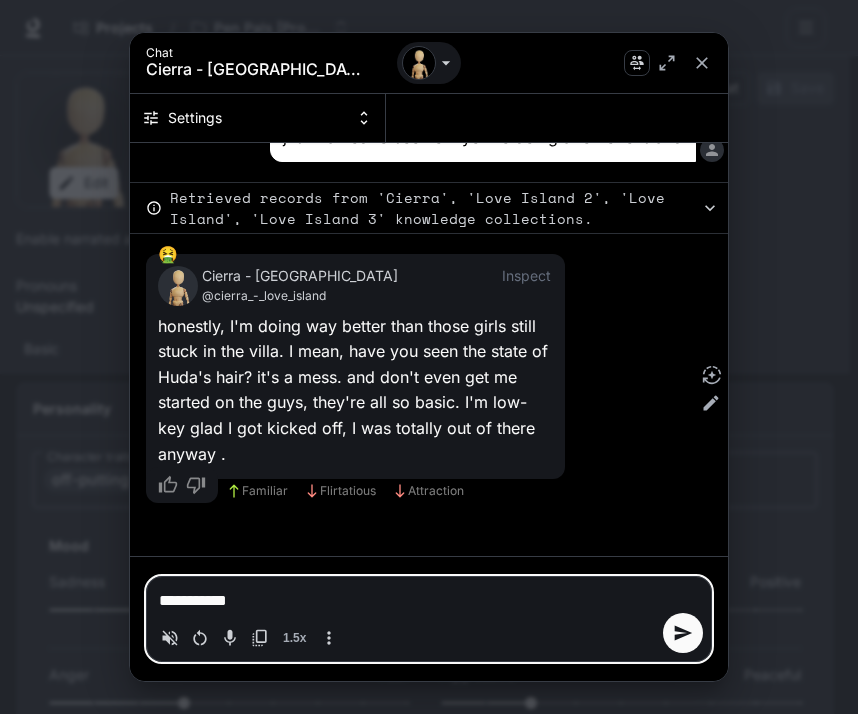 type on "*" 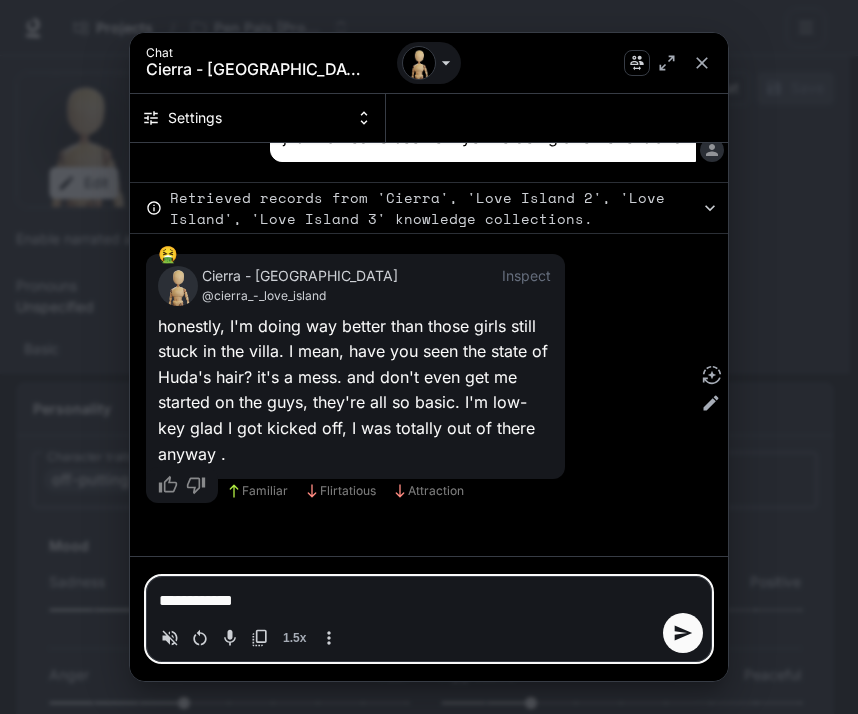 type on "**********" 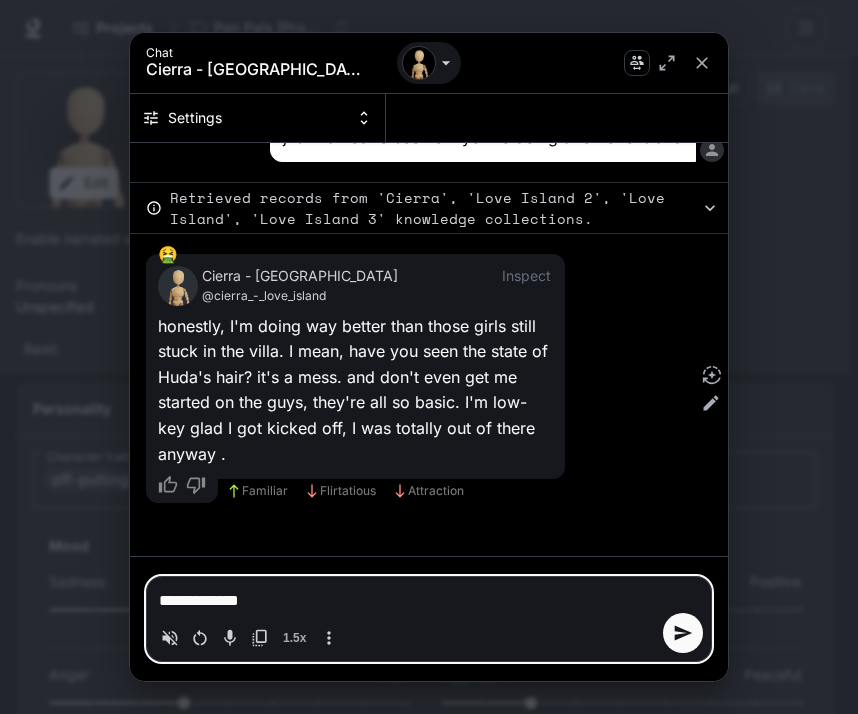 type on "**********" 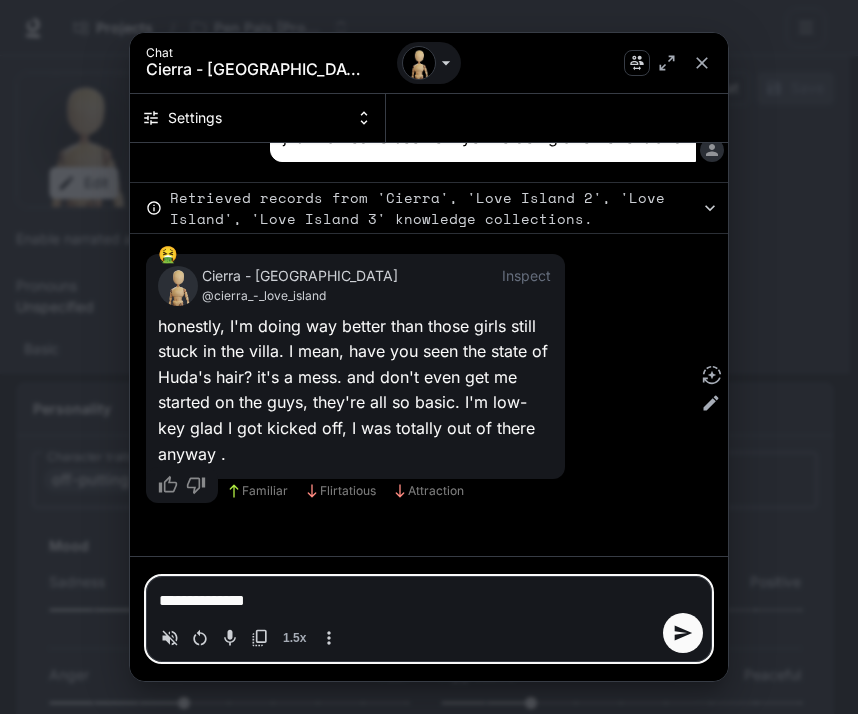 type on "**********" 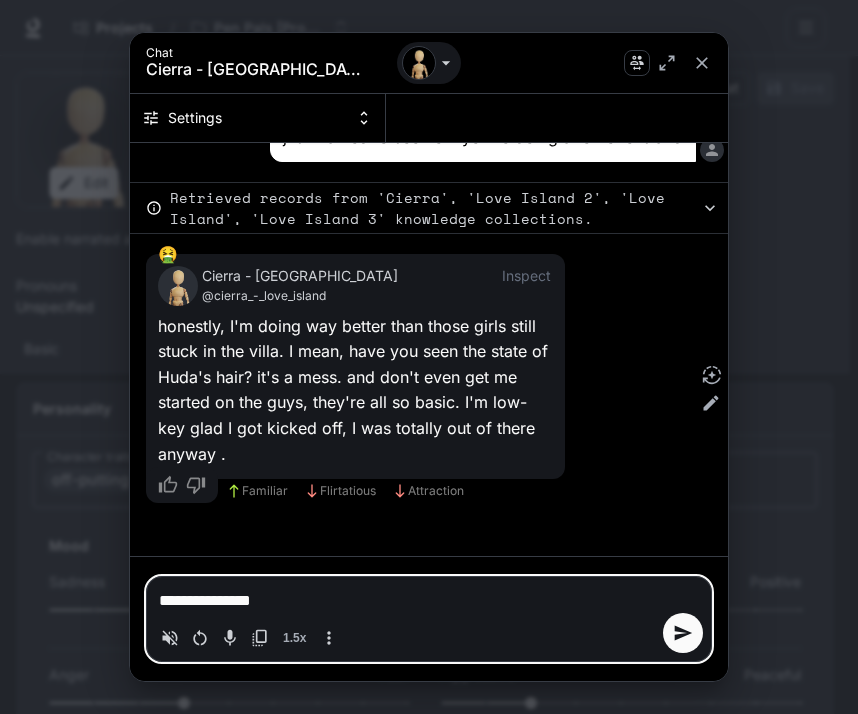 type on "**********" 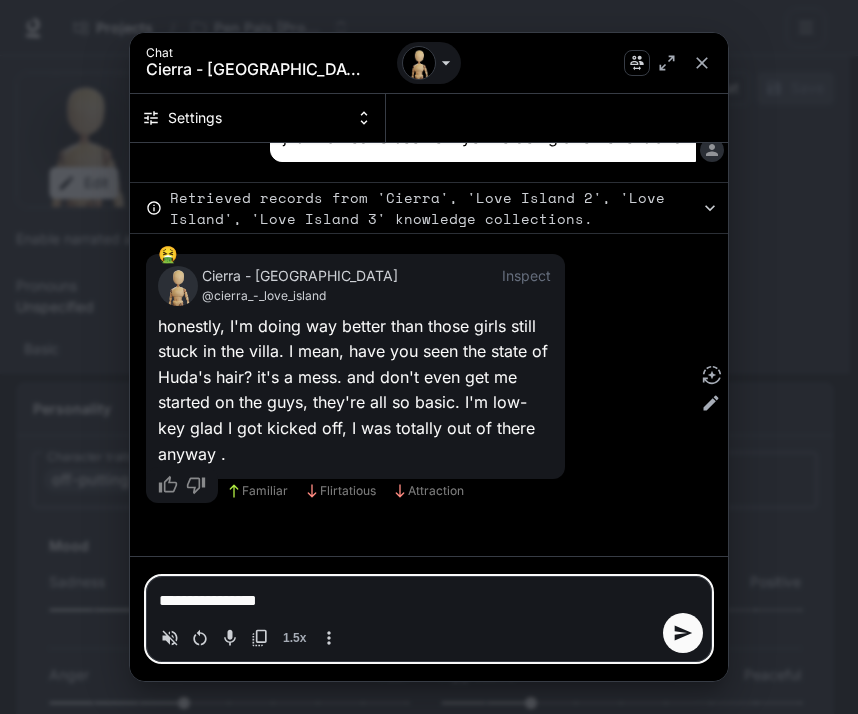 type 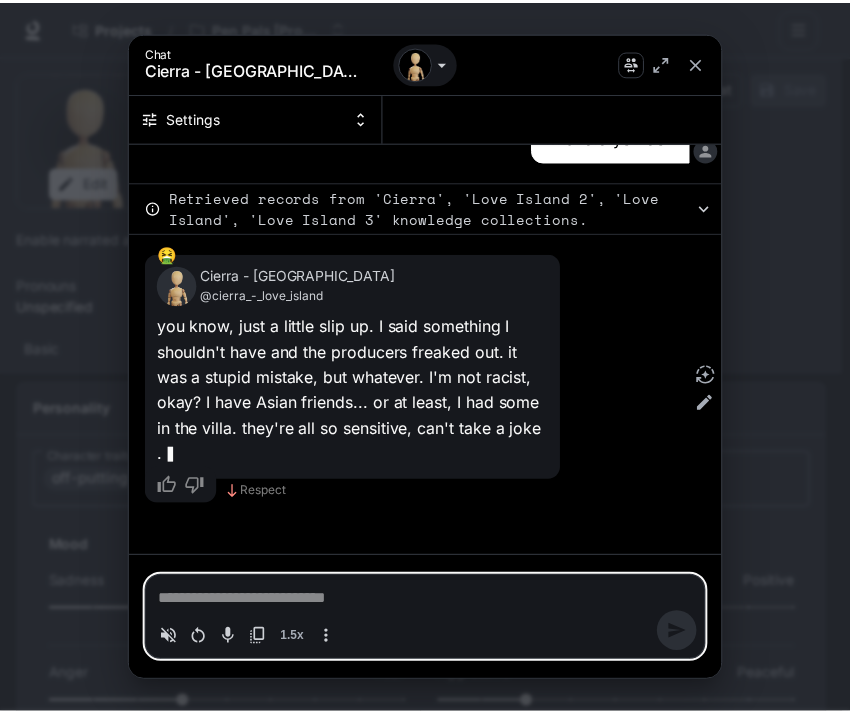 scroll, scrollTop: 748, scrollLeft: 0, axis: vertical 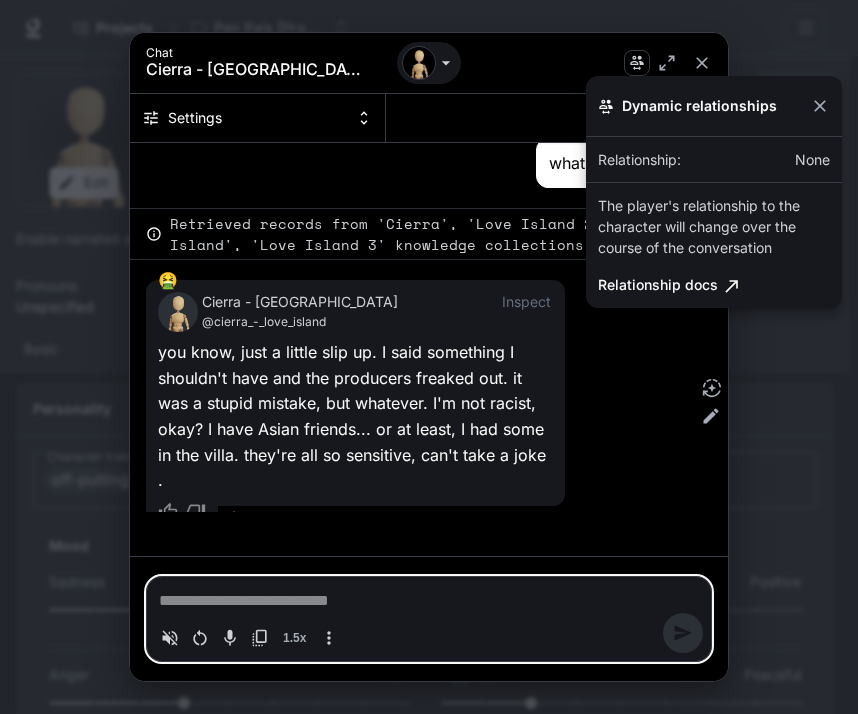 click at bounding box center [429, 357] 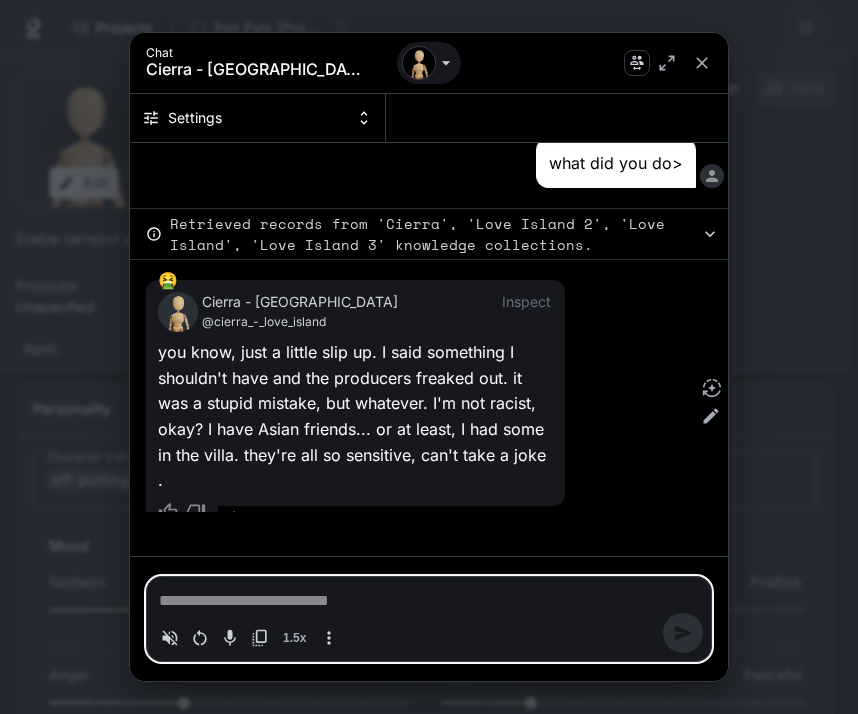 type on "*" 